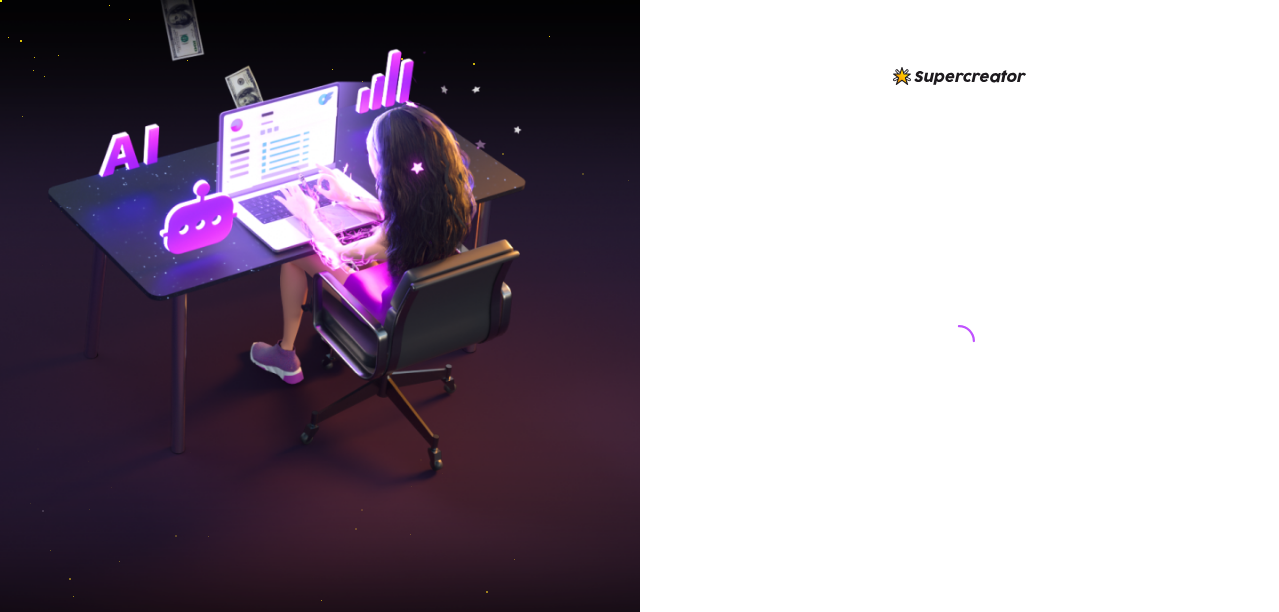 scroll, scrollTop: 0, scrollLeft: 0, axis: both 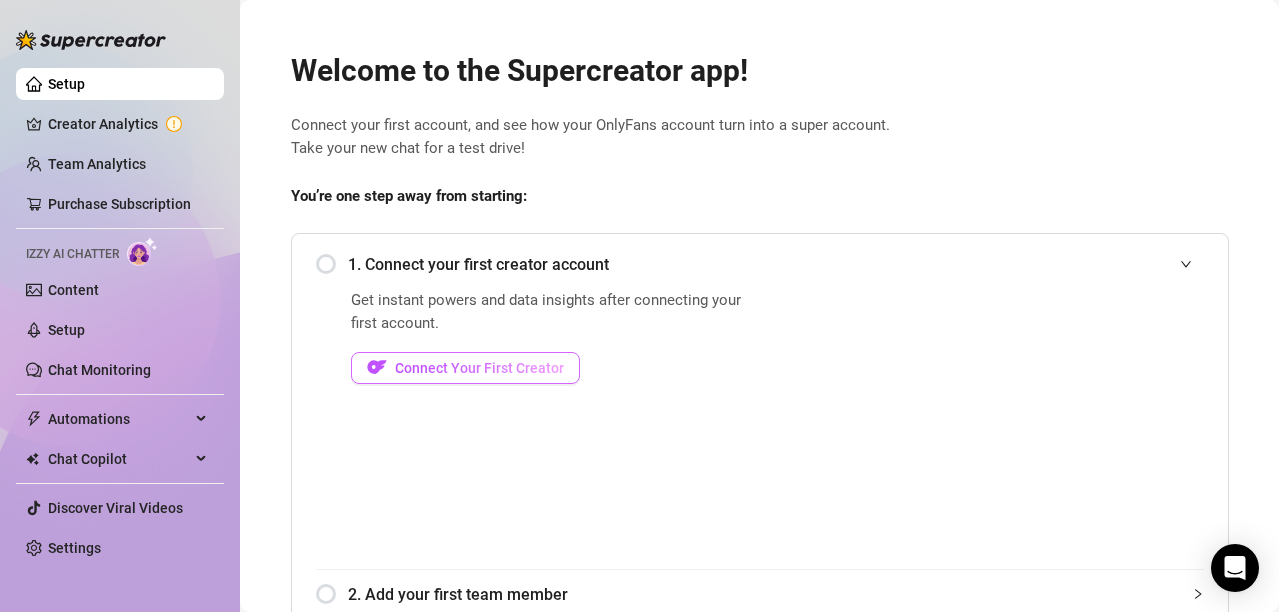 click on "Connect Your First Creator" at bounding box center (479, 368) 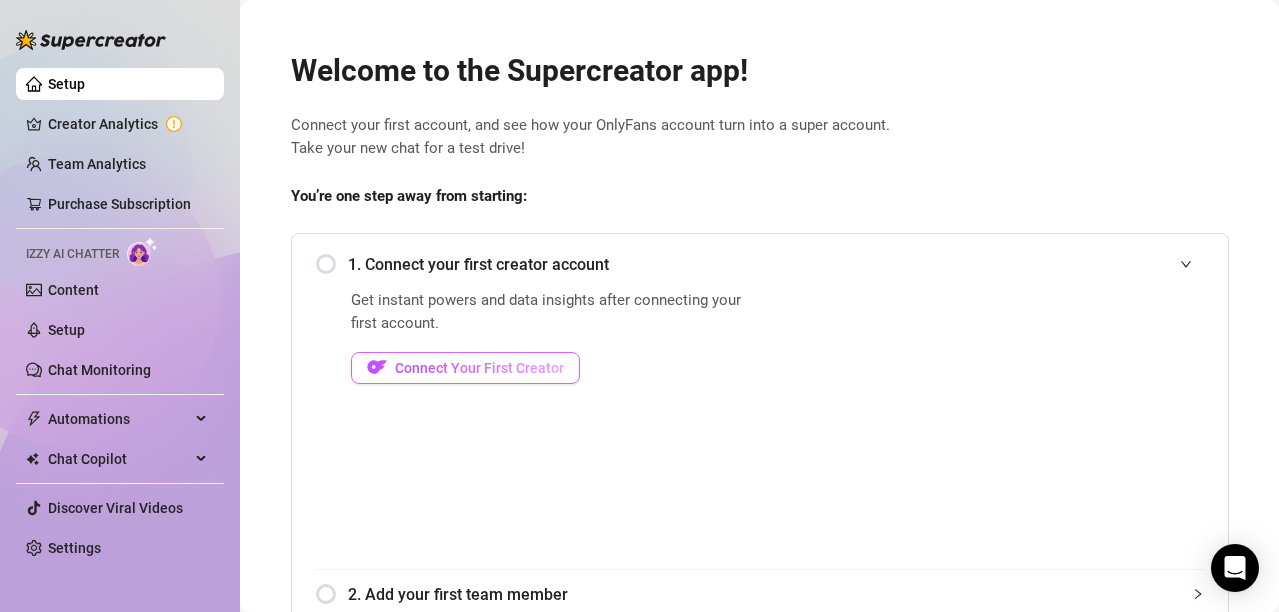 click on "Connect Your First Creator" at bounding box center (479, 368) 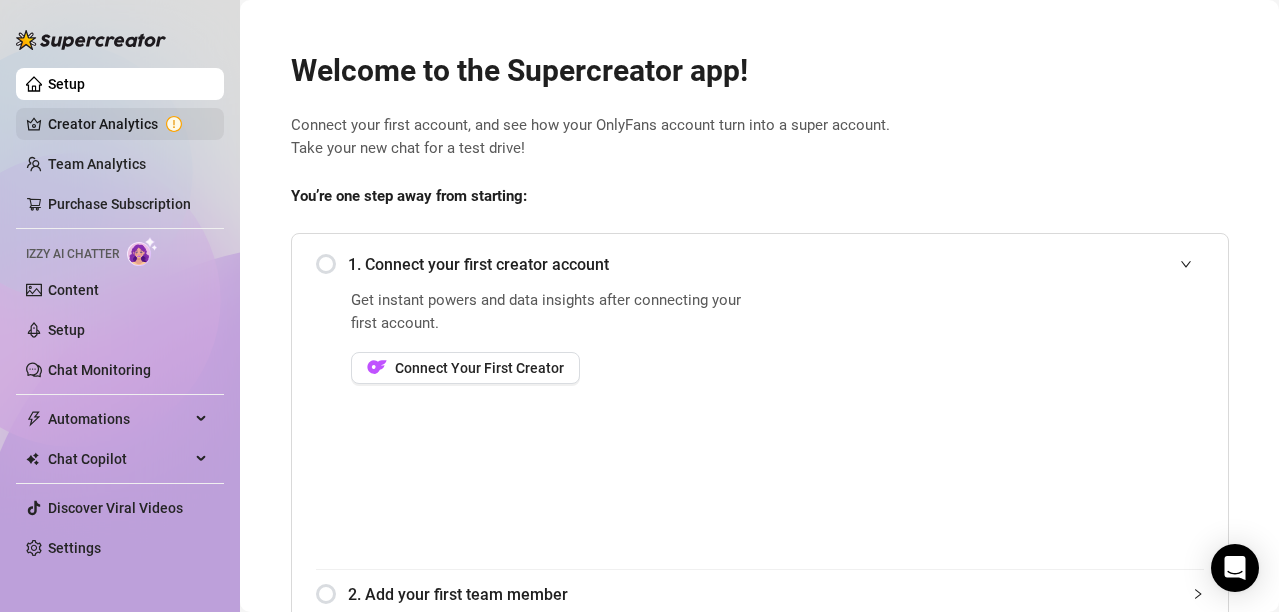 click on "Creator Analytics" at bounding box center (128, 124) 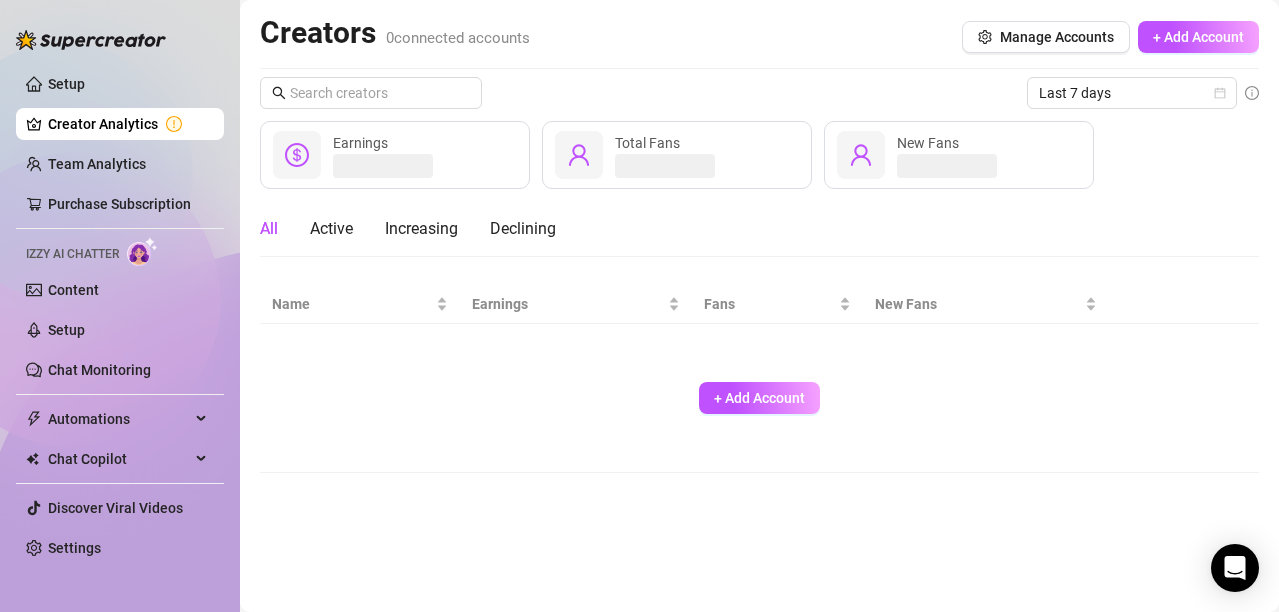 scroll, scrollTop: 0, scrollLeft: 0, axis: both 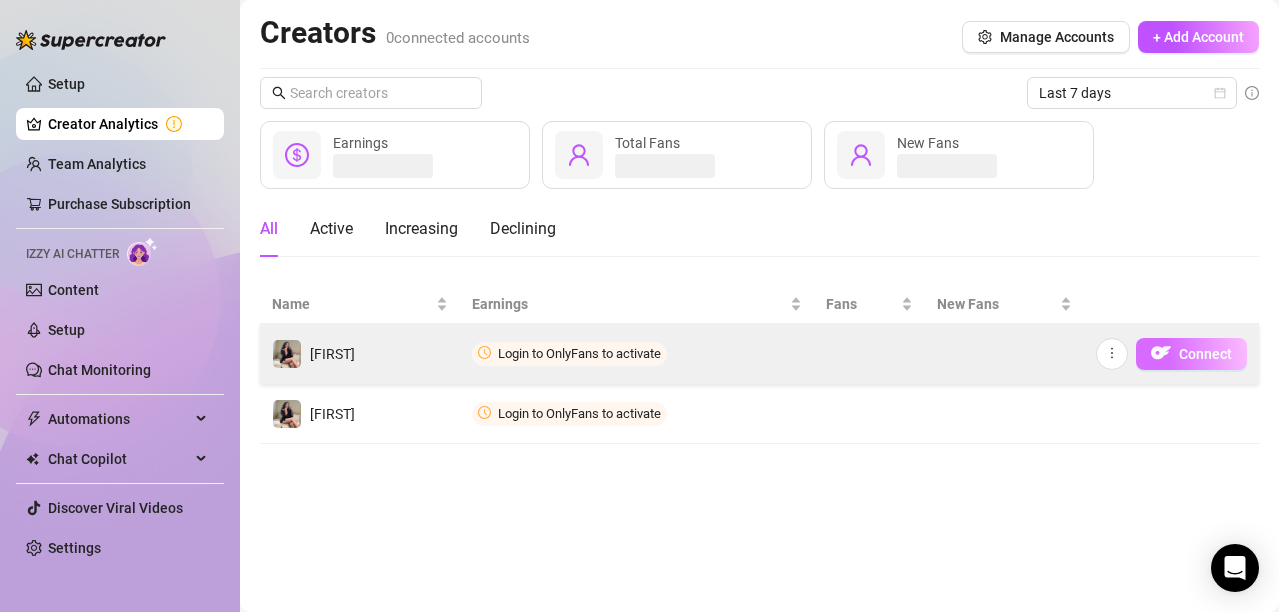 click at bounding box center (1161, 353) 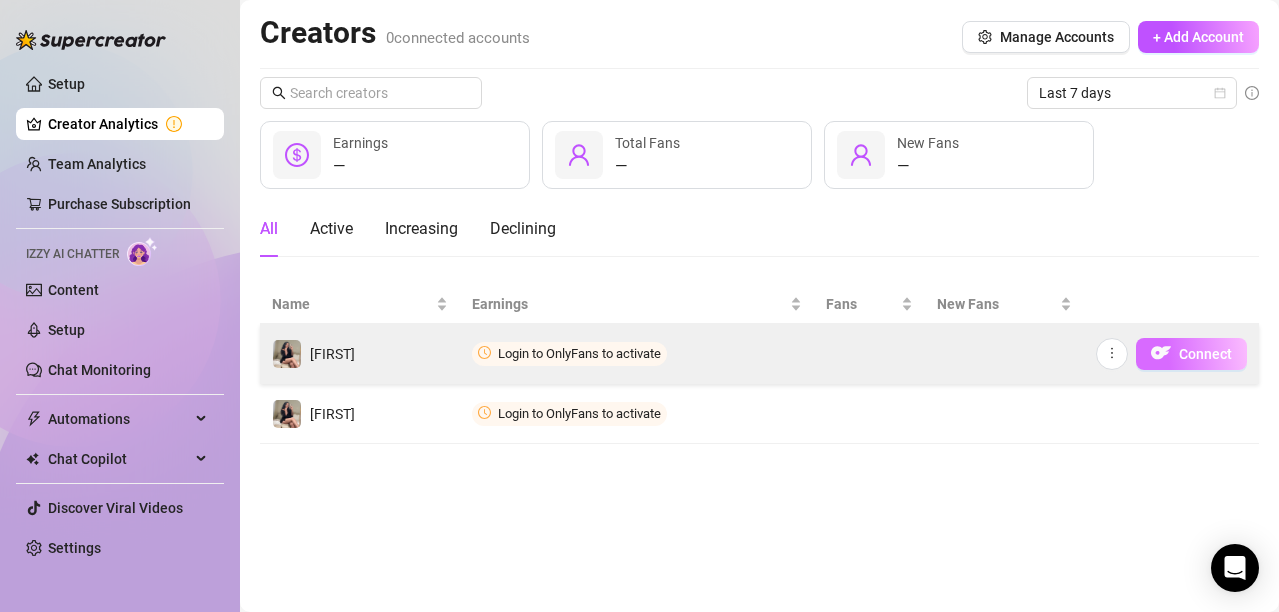 click at bounding box center (1161, 353) 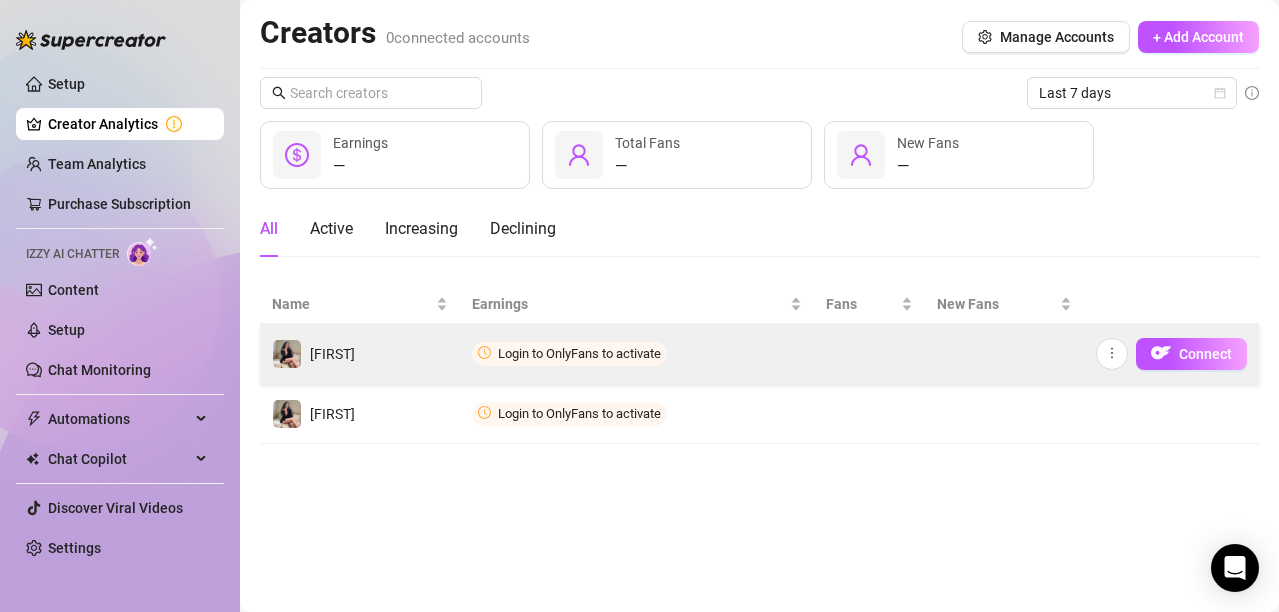 click on "Connect" at bounding box center [1205, 354] 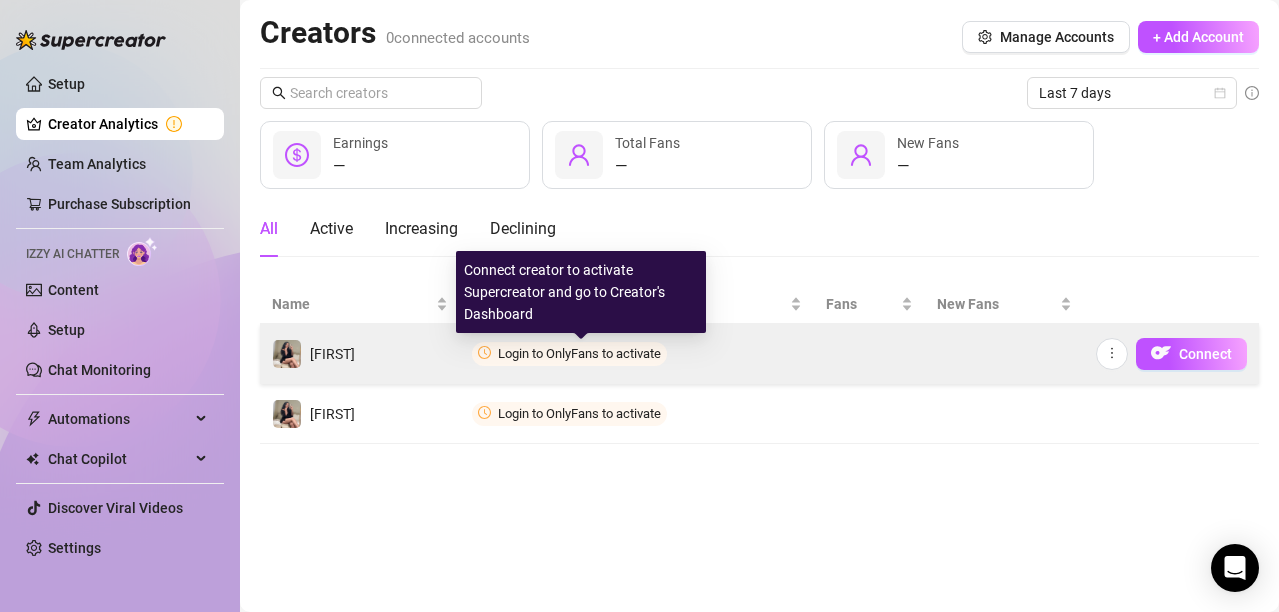 click on "Login to OnlyFans to activate" at bounding box center (579, 353) 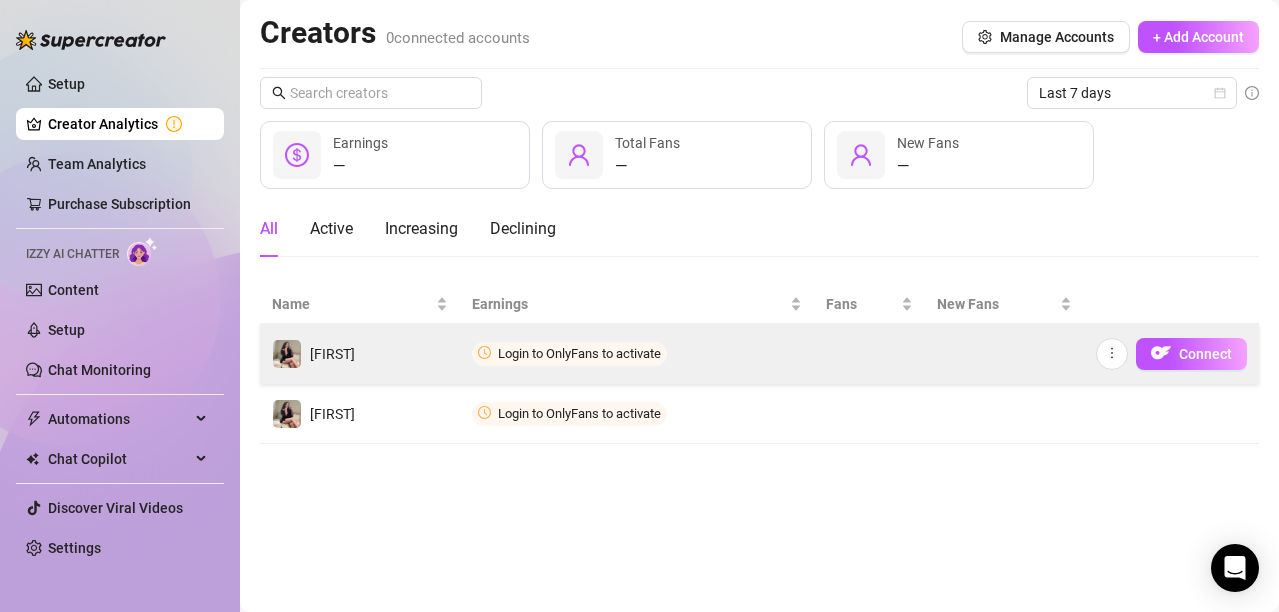 click on "Login to OnlyFans to activate" at bounding box center [569, 354] 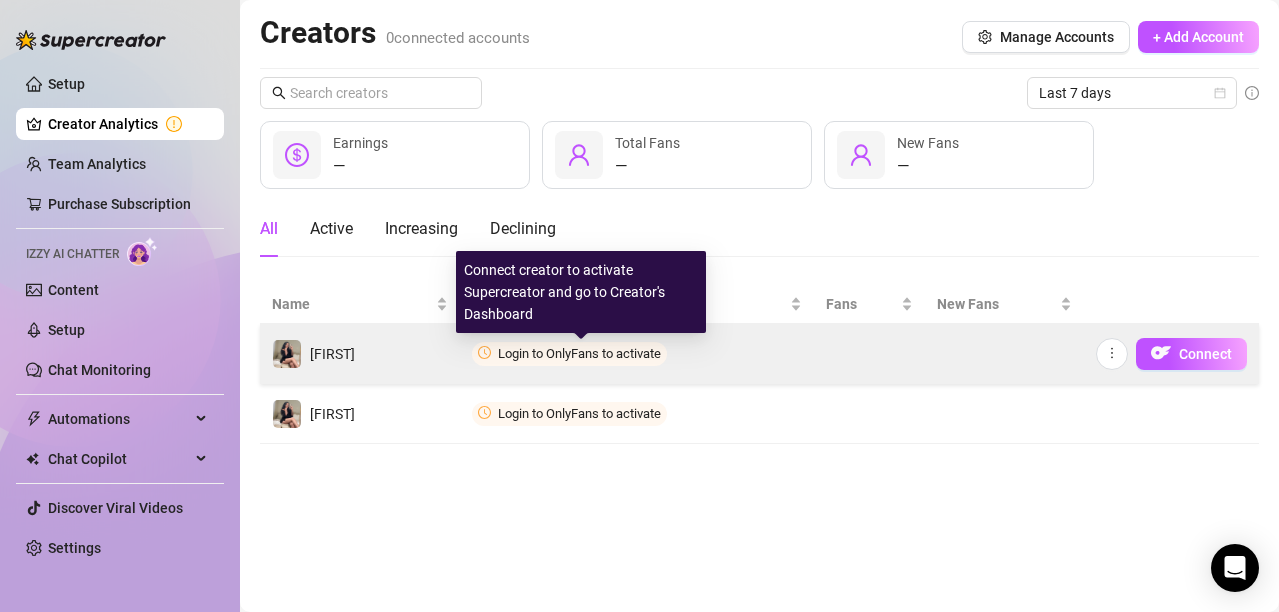 click on "Login to OnlyFans to activate" at bounding box center (579, 353) 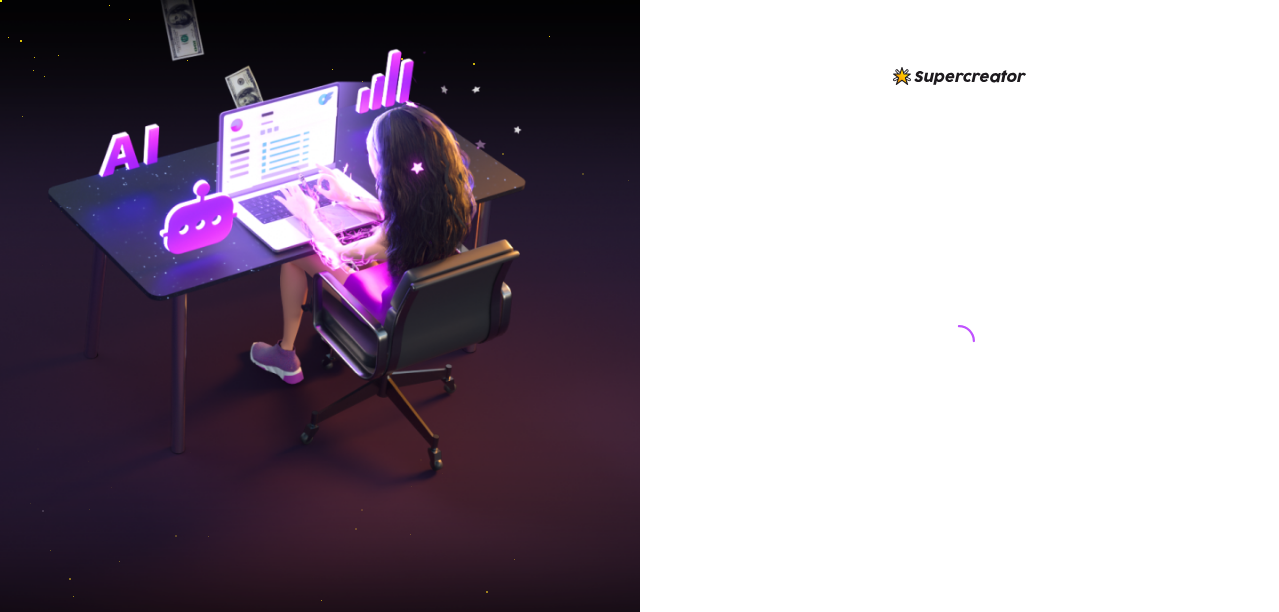 scroll, scrollTop: 0, scrollLeft: 0, axis: both 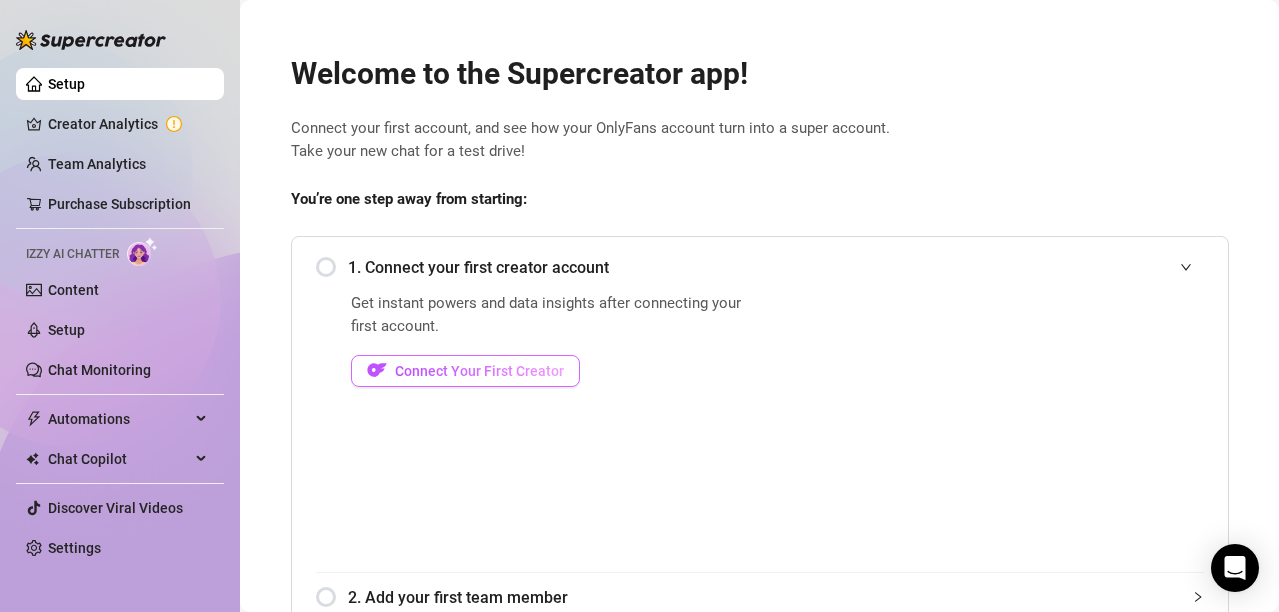 click on "Connect Your First Creator" at bounding box center [479, 371] 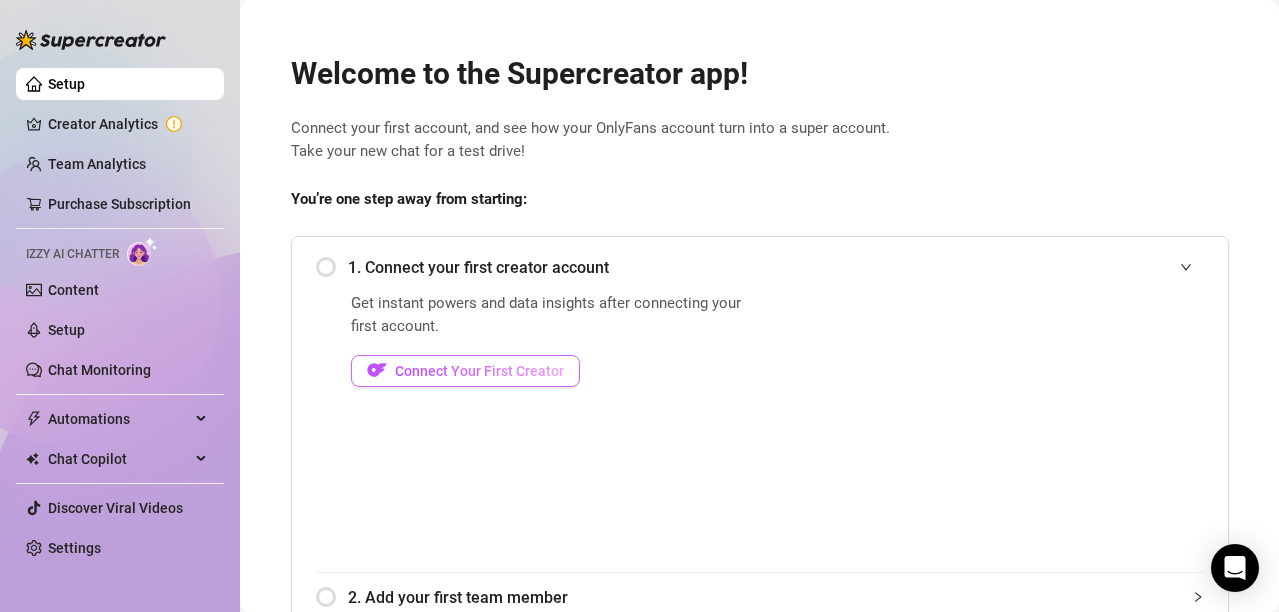 scroll, scrollTop: 7, scrollLeft: 0, axis: vertical 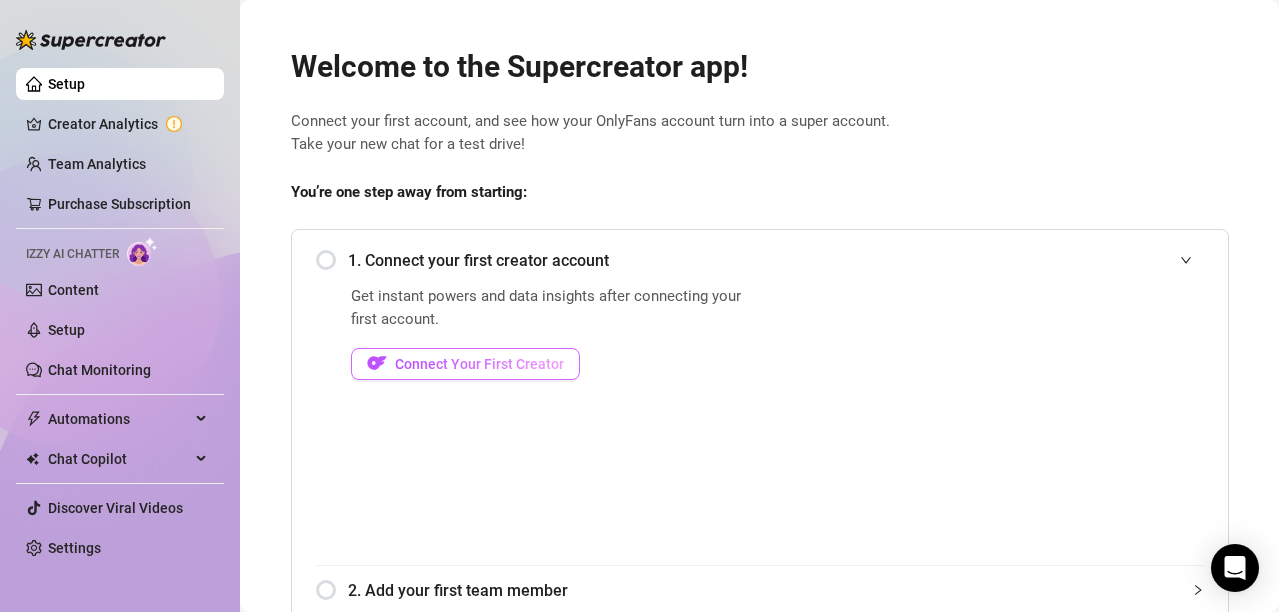 click on "Connect Your First Creator" at bounding box center [465, 364] 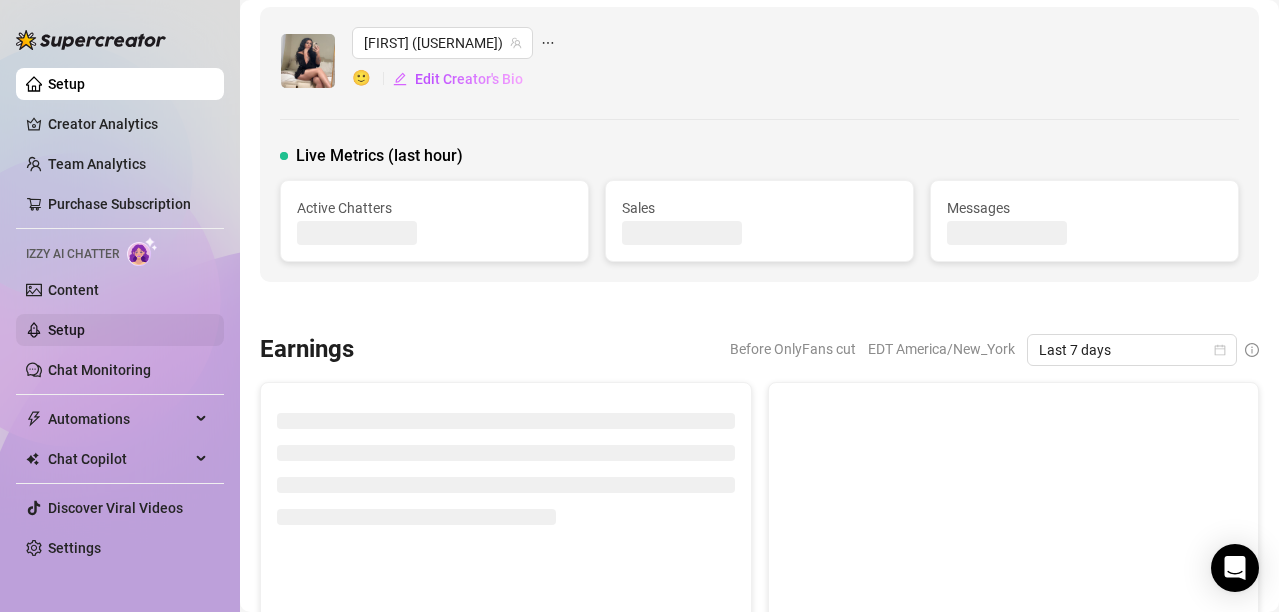 click on "Setup" at bounding box center (66, 330) 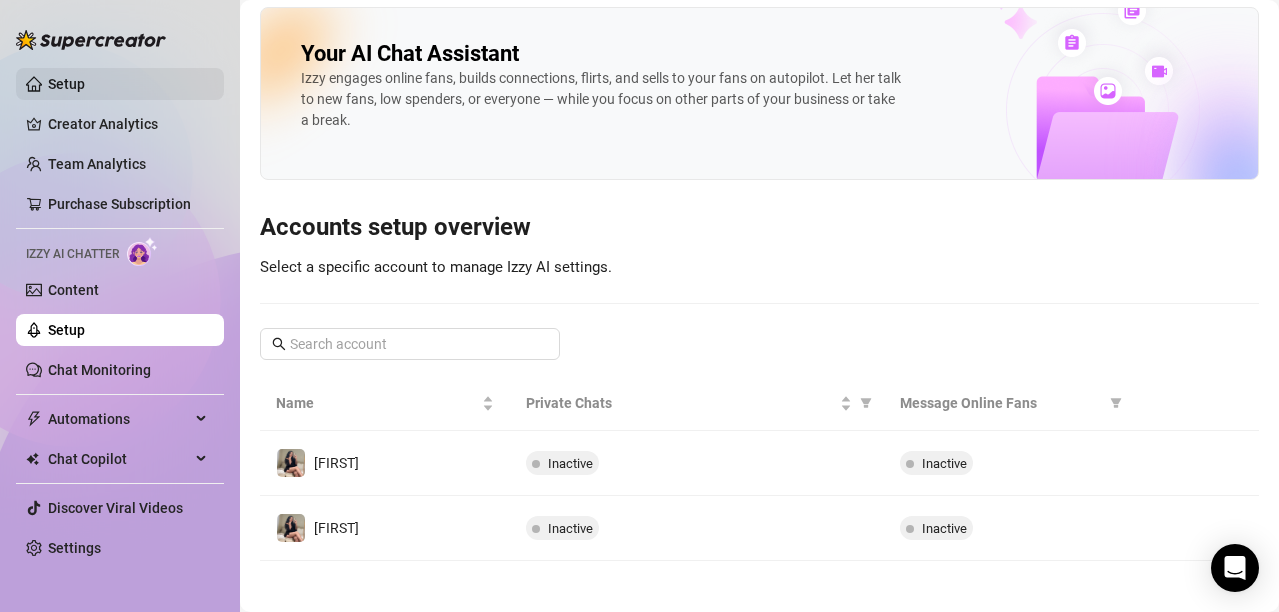 click on "Setup" at bounding box center [66, 84] 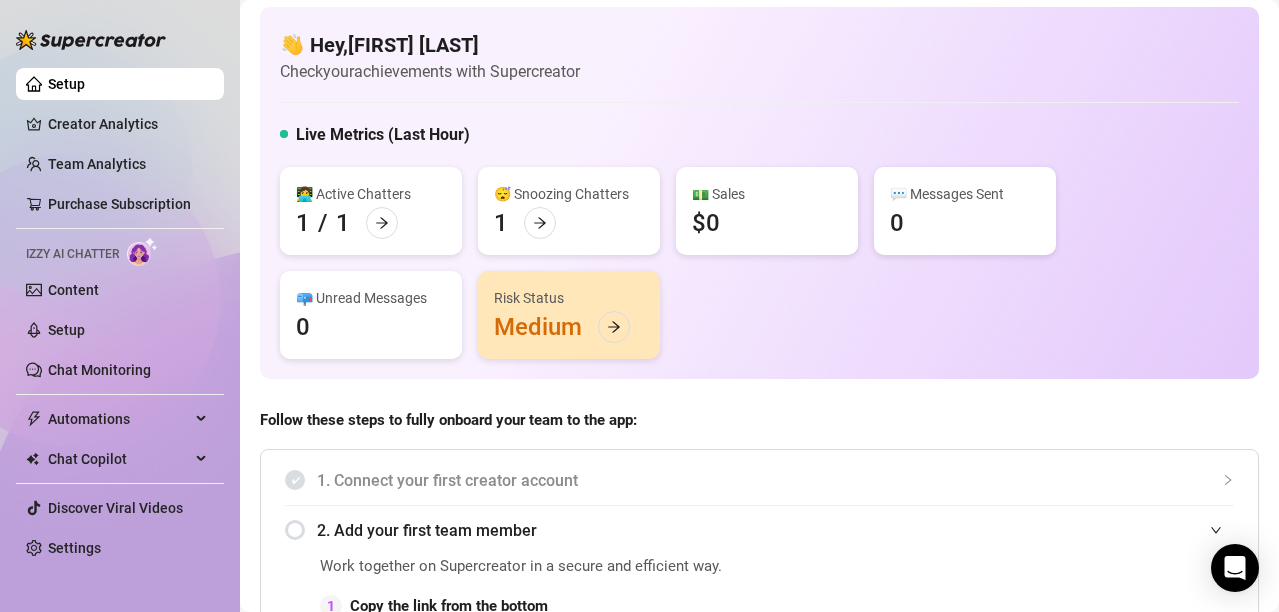 scroll, scrollTop: 1375, scrollLeft: 0, axis: vertical 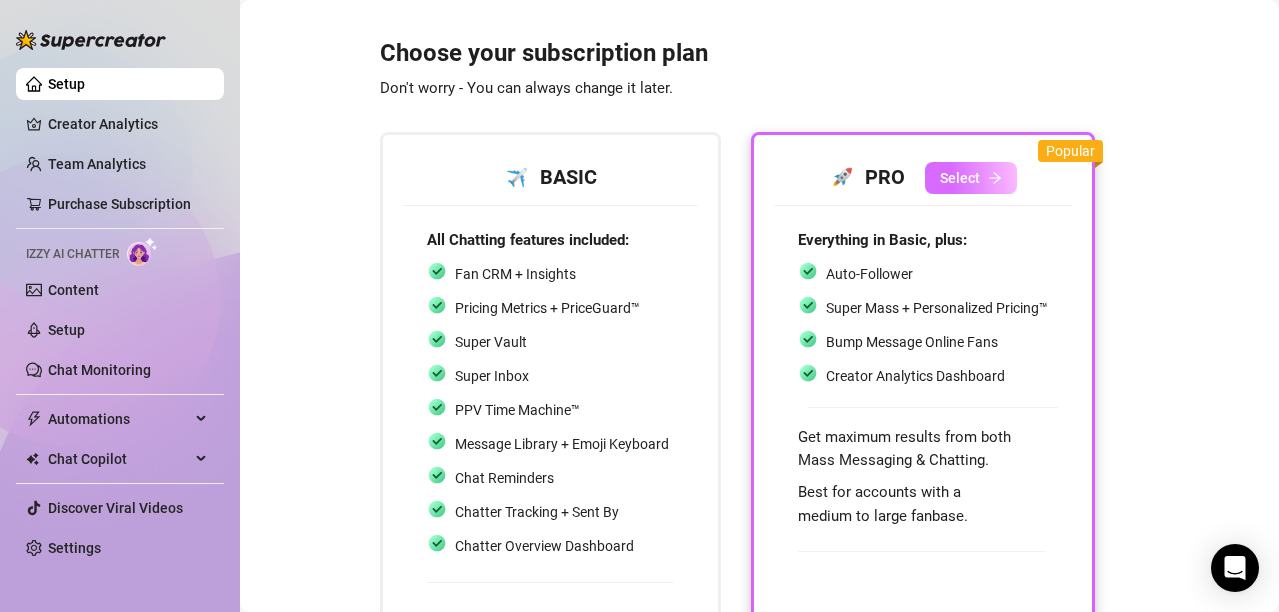 click on "Select" at bounding box center [960, 178] 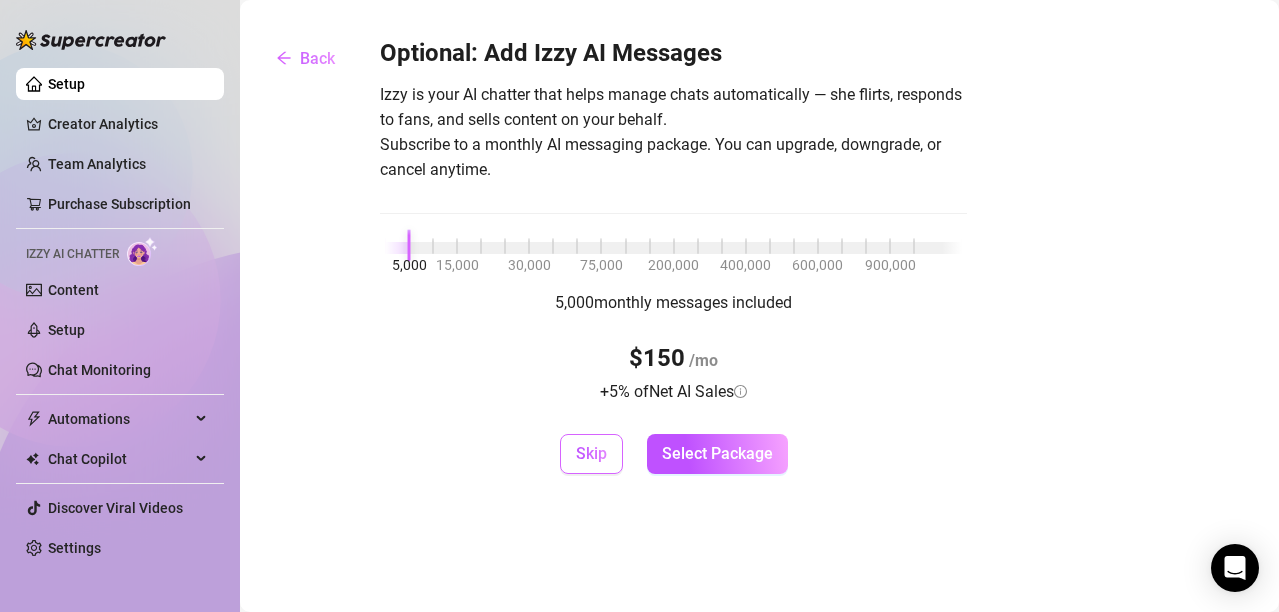 click on "Skip" at bounding box center (591, 453) 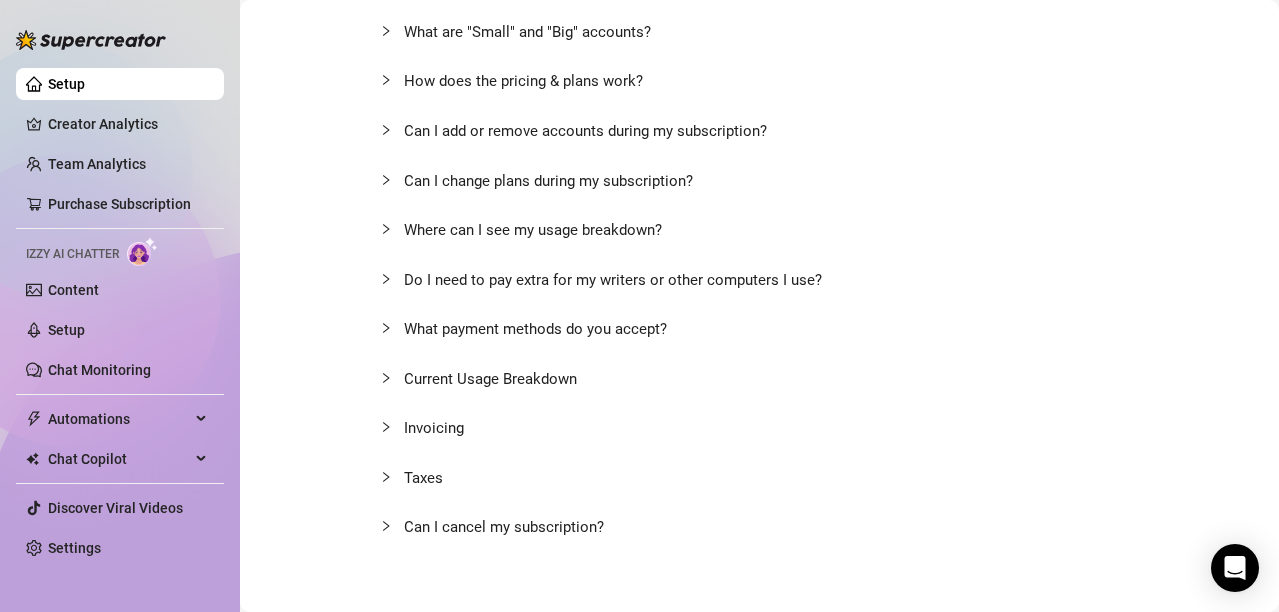 scroll, scrollTop: 21, scrollLeft: 0, axis: vertical 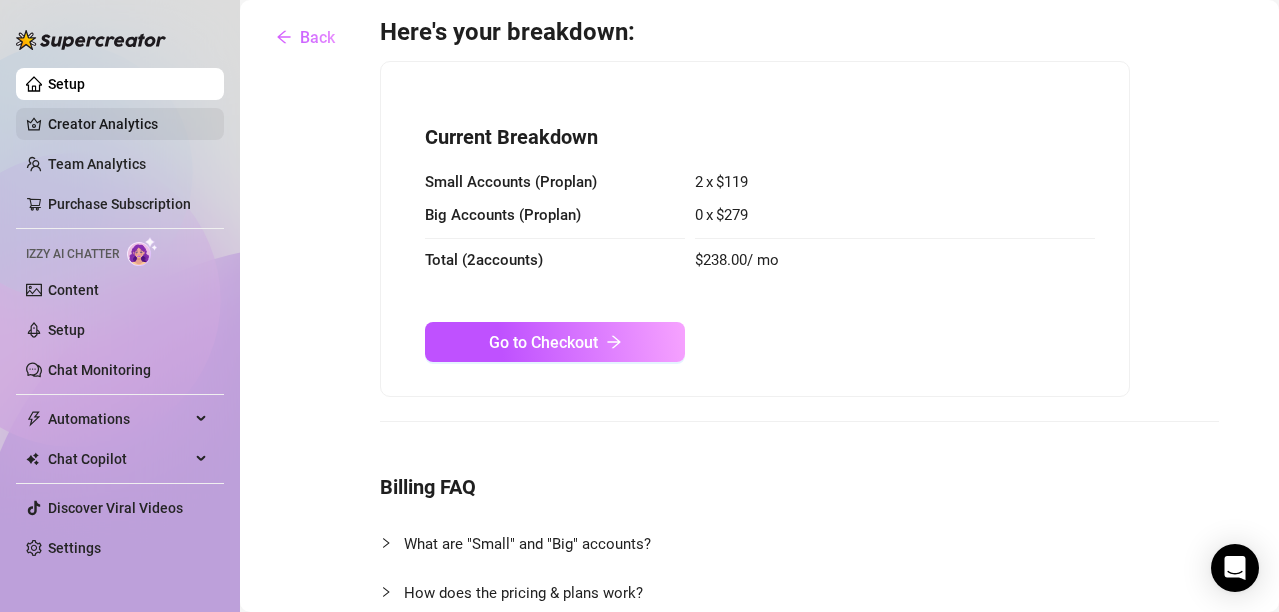 click on "Creator Analytics" at bounding box center [128, 124] 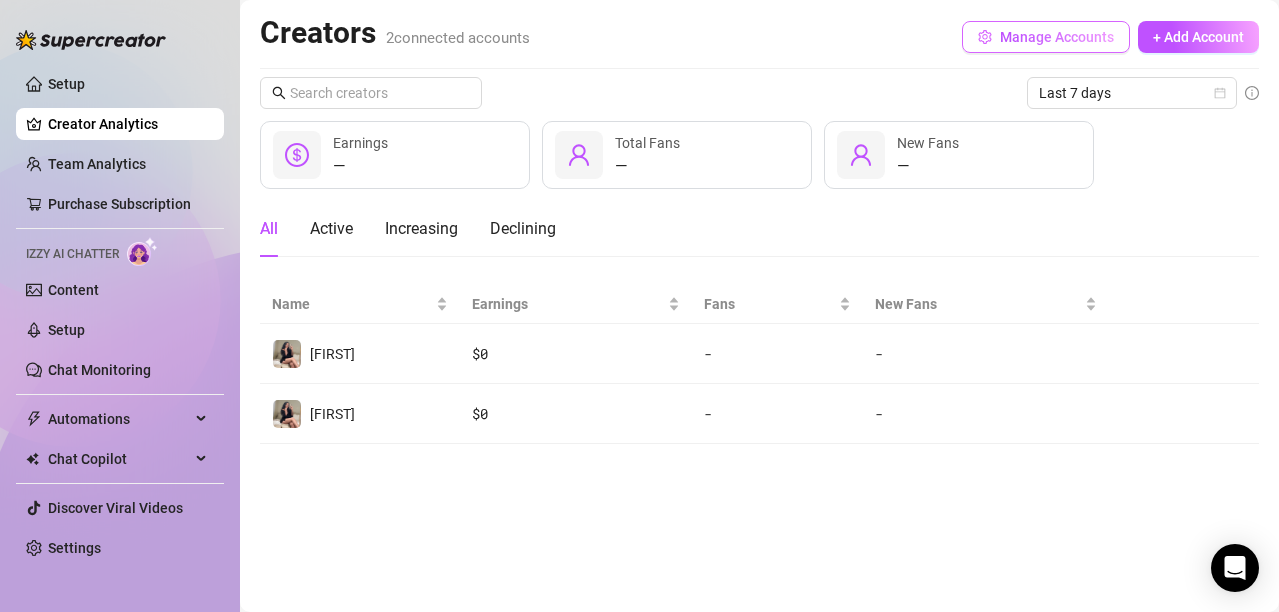 click on "Manage Accounts" at bounding box center (1057, 37) 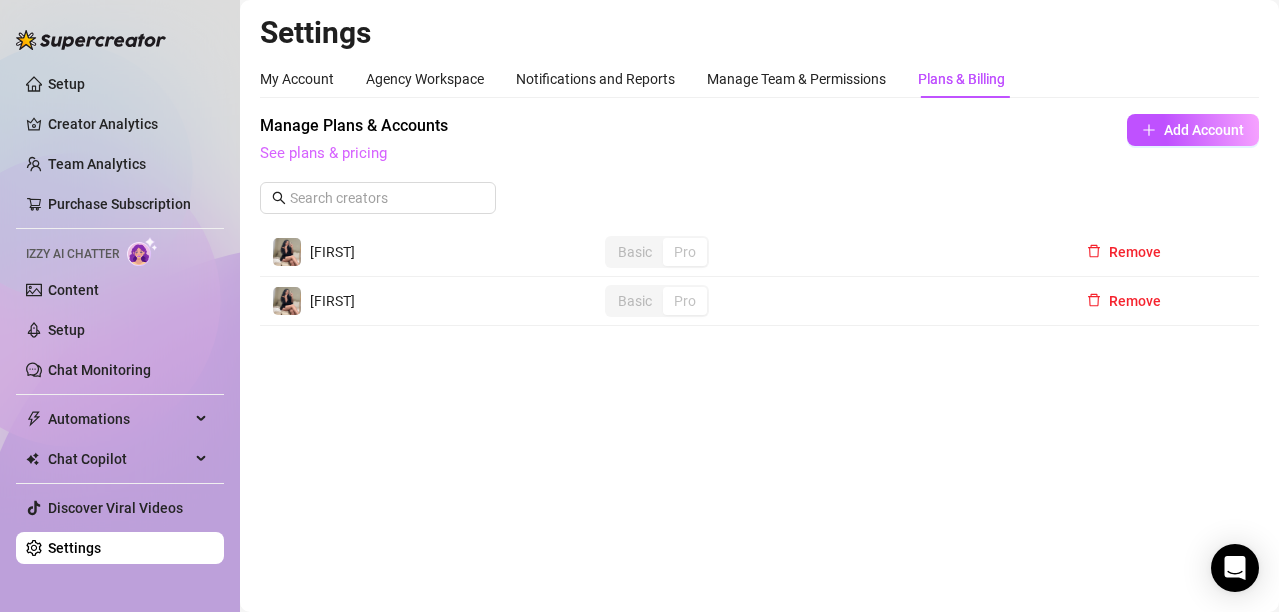click on "See plans & pricing" at bounding box center (323, 153) 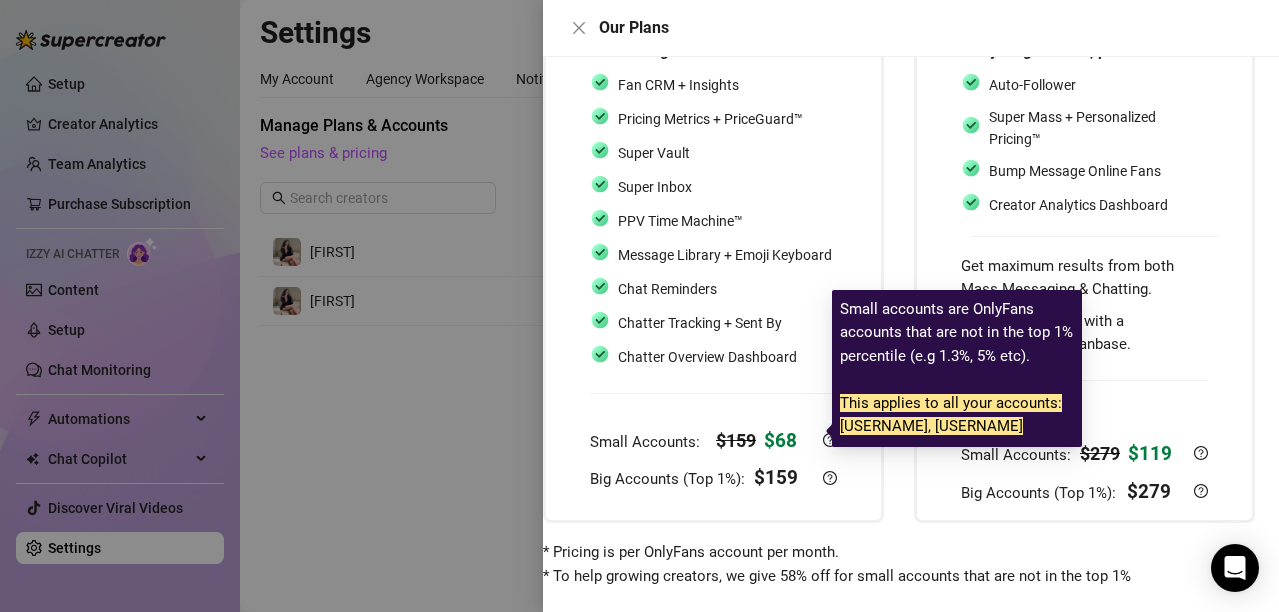 scroll, scrollTop: 273, scrollLeft: 0, axis: vertical 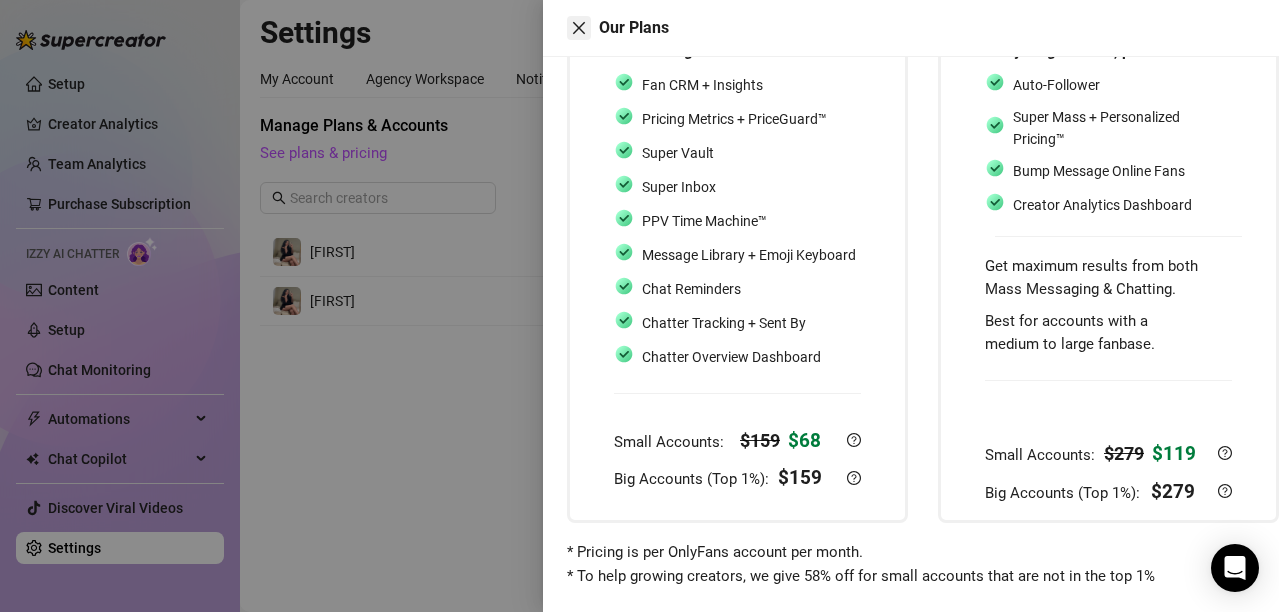 click 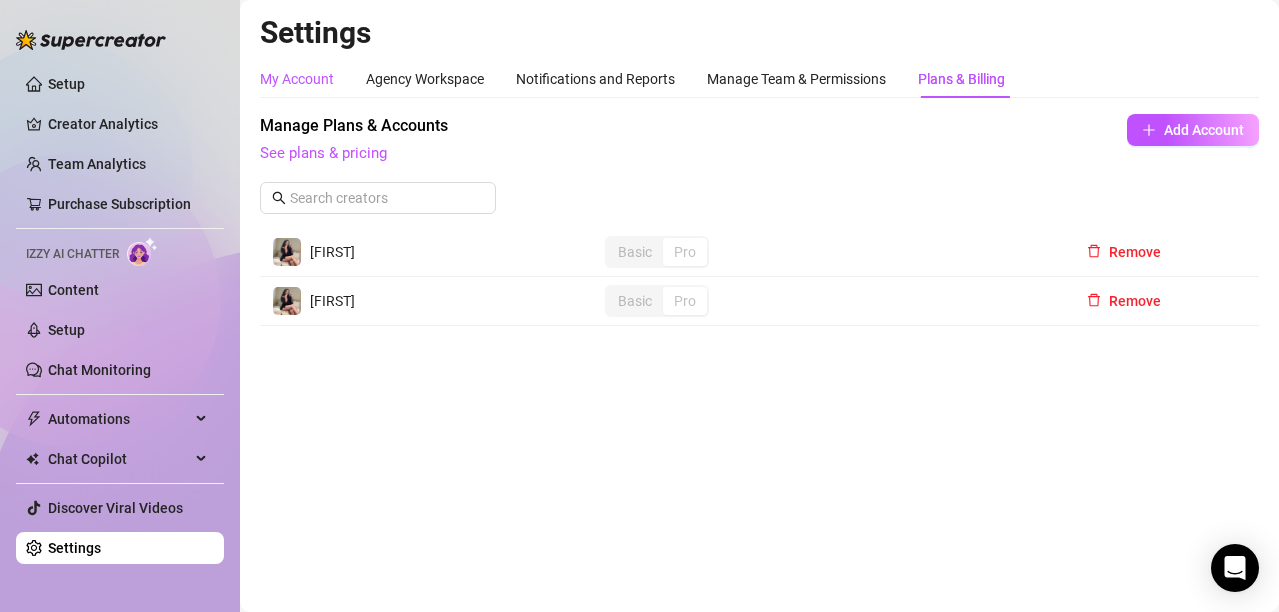 click on "My Account" at bounding box center (297, 79) 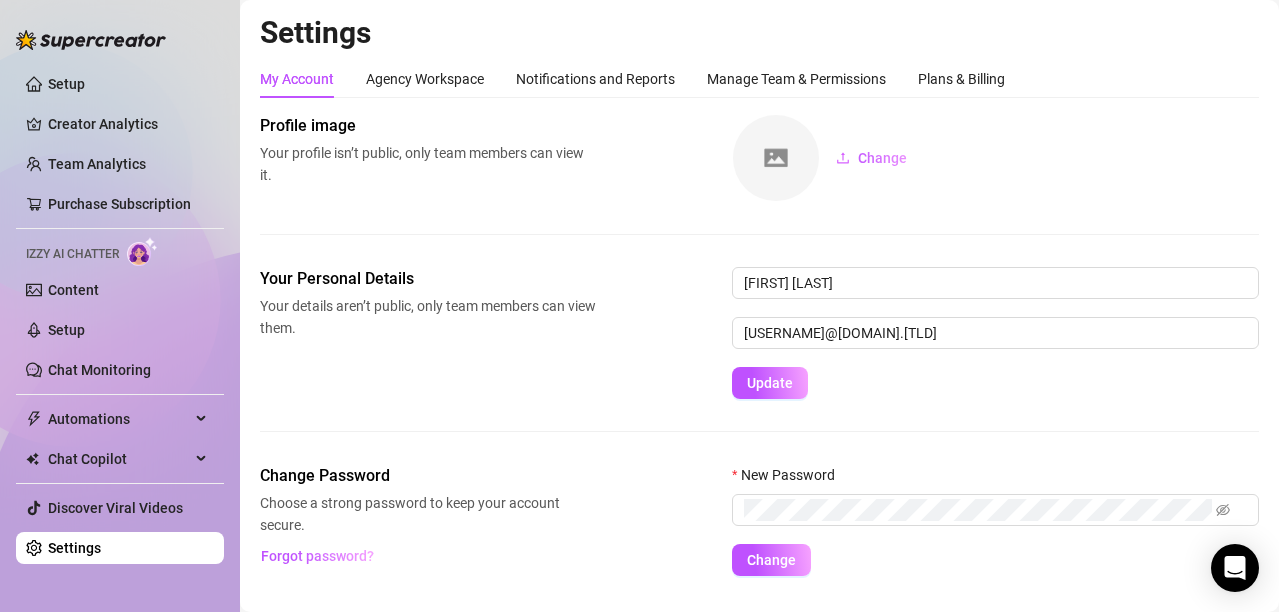 scroll, scrollTop: 49, scrollLeft: 0, axis: vertical 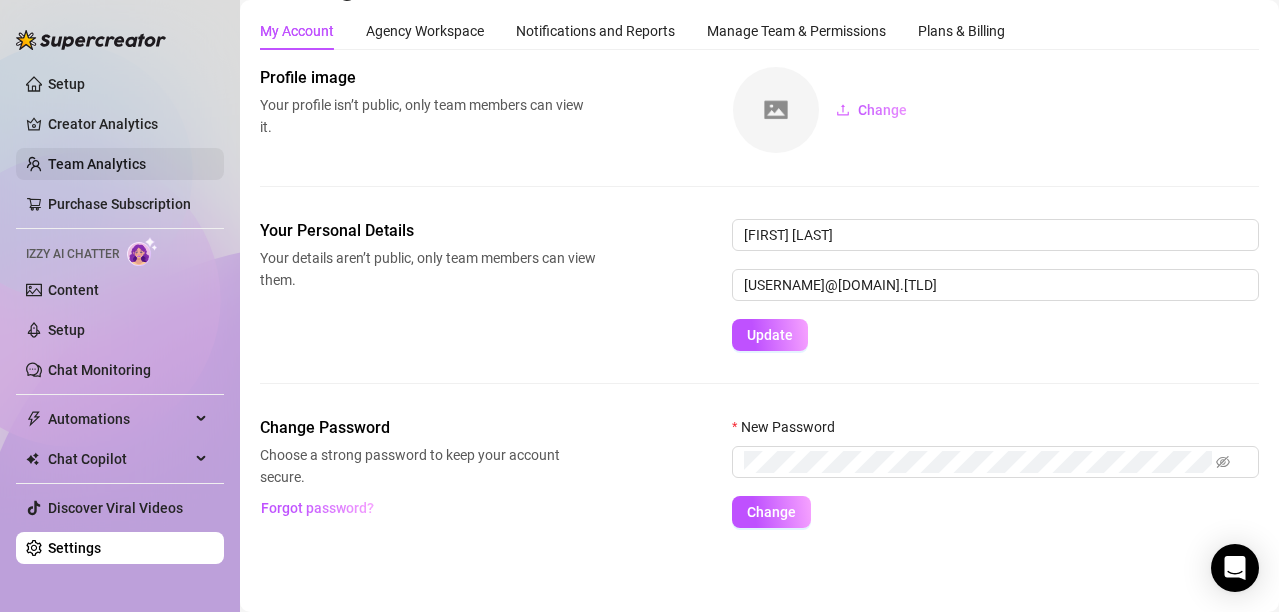 click on "Team Analytics" at bounding box center (97, 164) 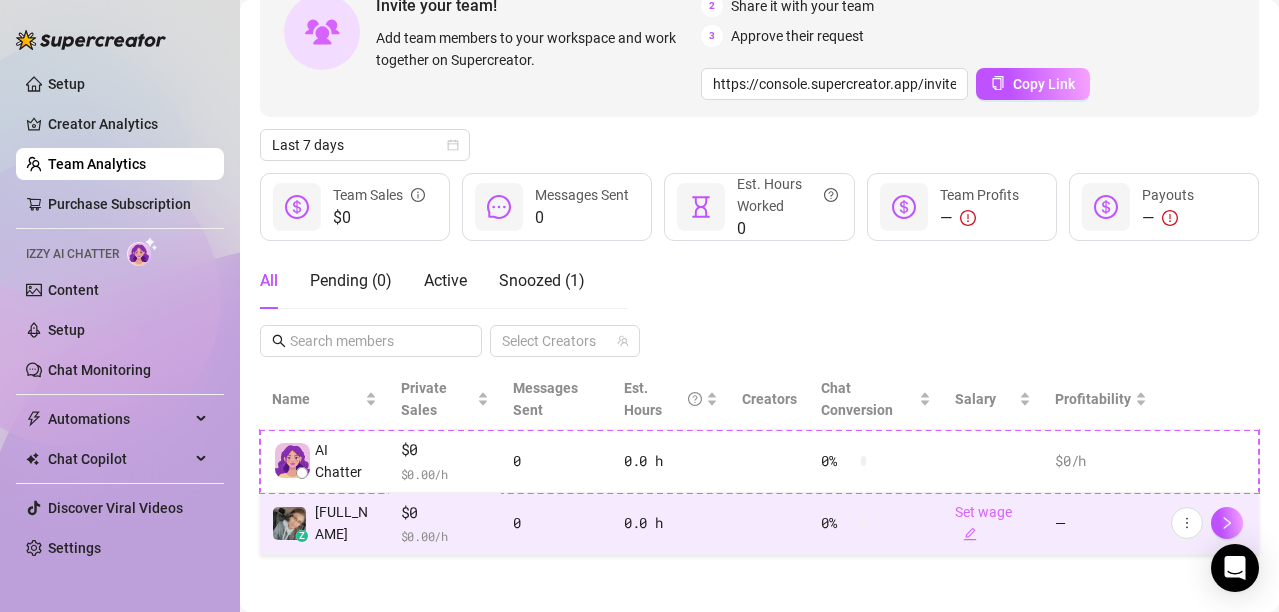 scroll, scrollTop: 149, scrollLeft: 0, axis: vertical 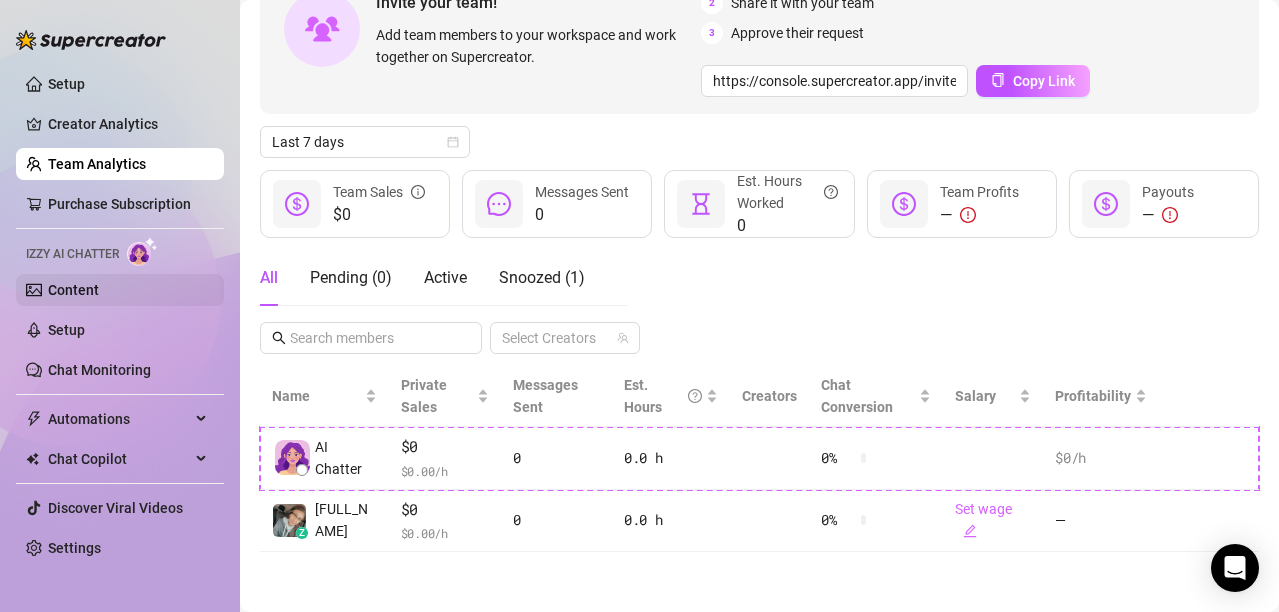 click on "Content" at bounding box center [73, 290] 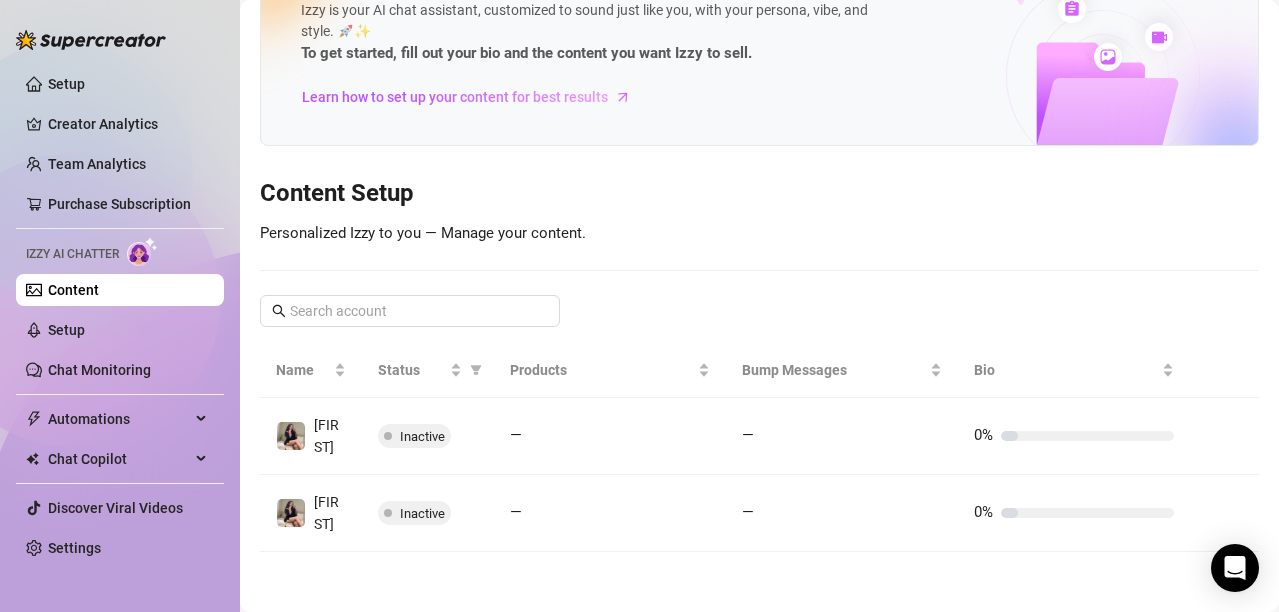 scroll, scrollTop: 75, scrollLeft: 0, axis: vertical 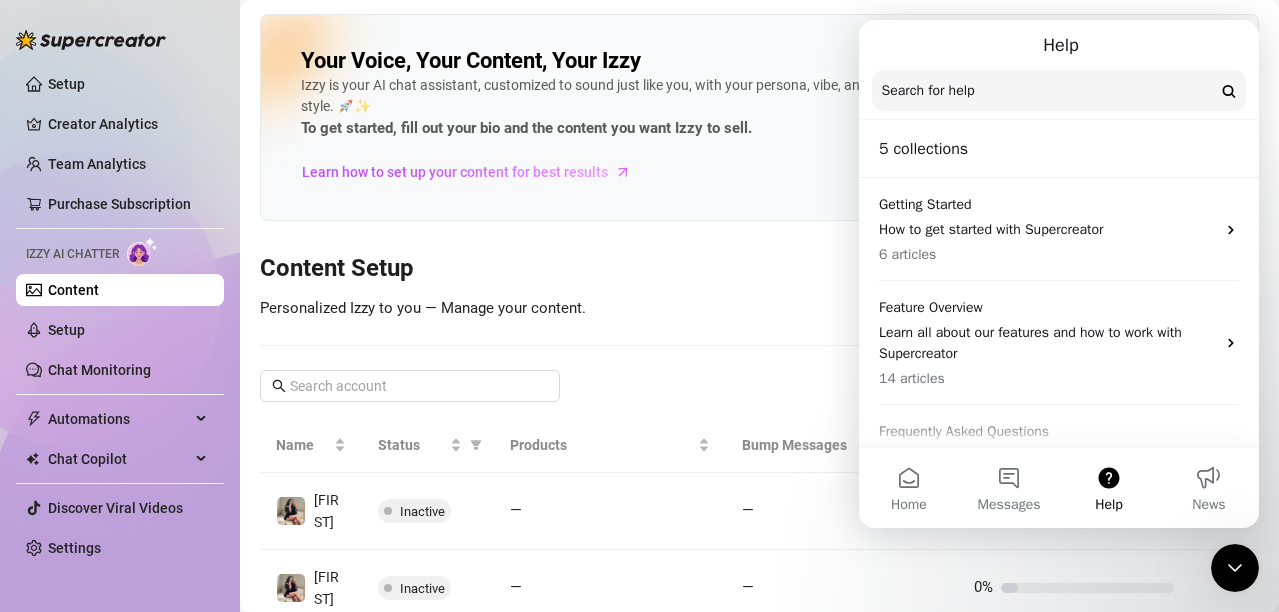 click on "Your Voice, Your Content, Your Izzy Izzy is your AI chat assistant, customized to sound just like you, with your persona, vibe, and style. 🚀✨ To get started, fill out your bio and the content you want Izzy to sell. Learn how to set up your content for best results Content Setup Personalized Izzy to you — Manage your content. Name Status Products Bump Messages Bio Gabby Inactive — — 0% Gabby Inactive — — 0%" at bounding box center (759, 320) 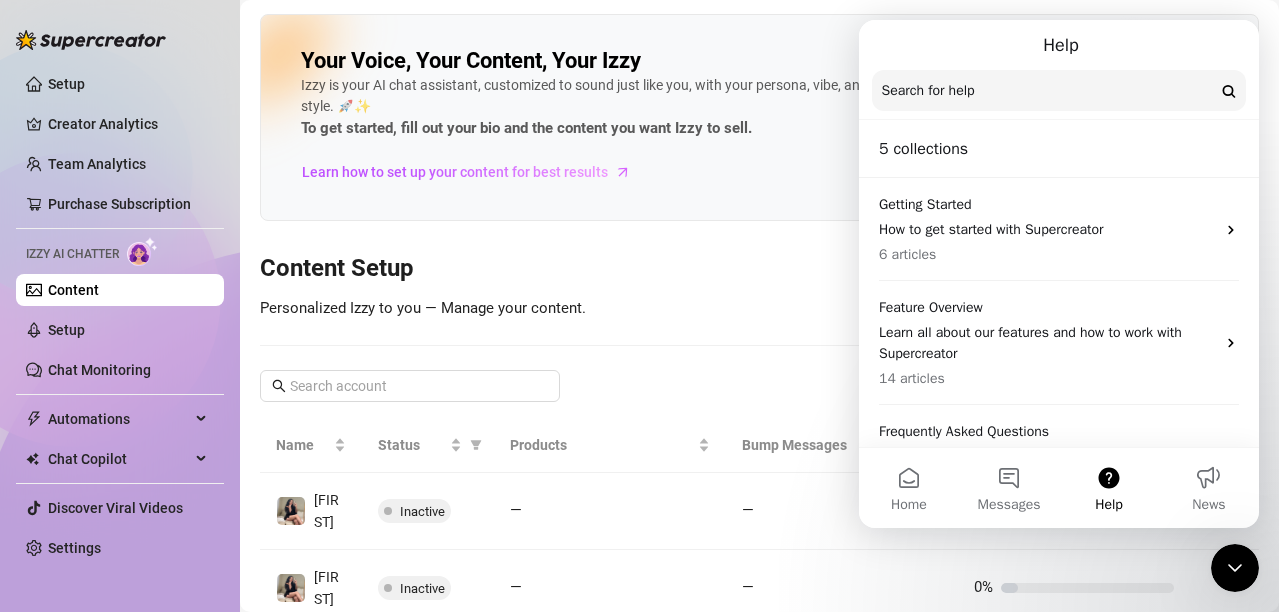 click on "Your Voice, Your Content, Your Izzy Izzy is your AI chat assistant, customized to sound just like you, with your persona, vibe, and style. 🚀✨ To get started, fill out your bio and the content you want Izzy to sell. Learn how to set up your content for best results" at bounding box center (759, 117) 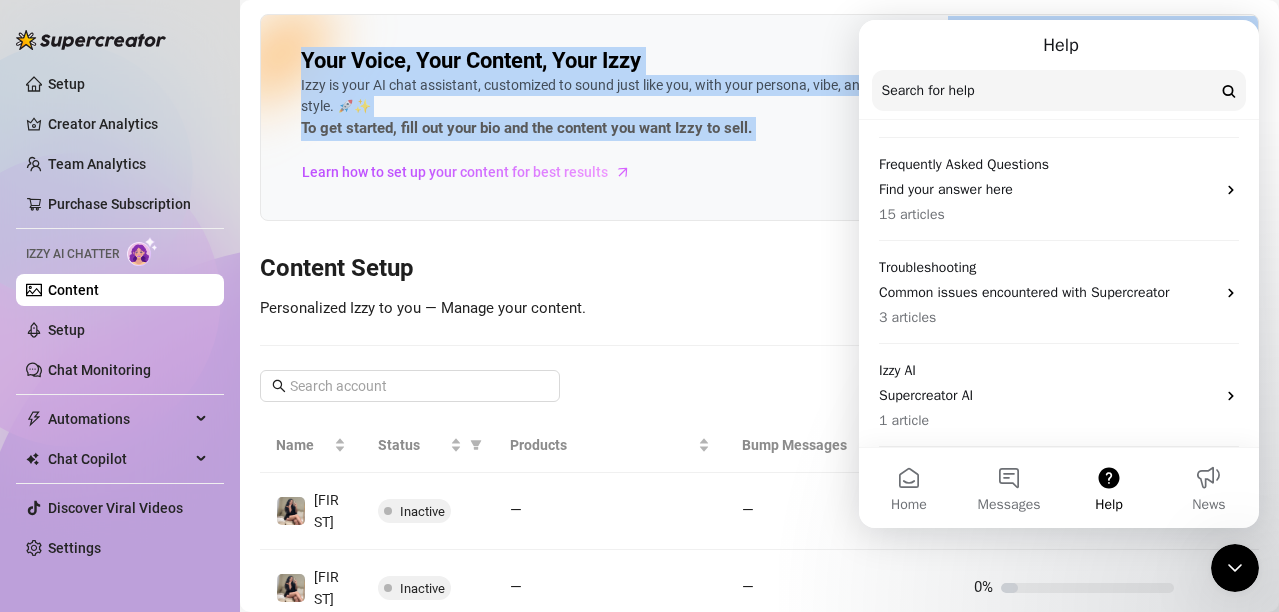 scroll, scrollTop: 267, scrollLeft: 0, axis: vertical 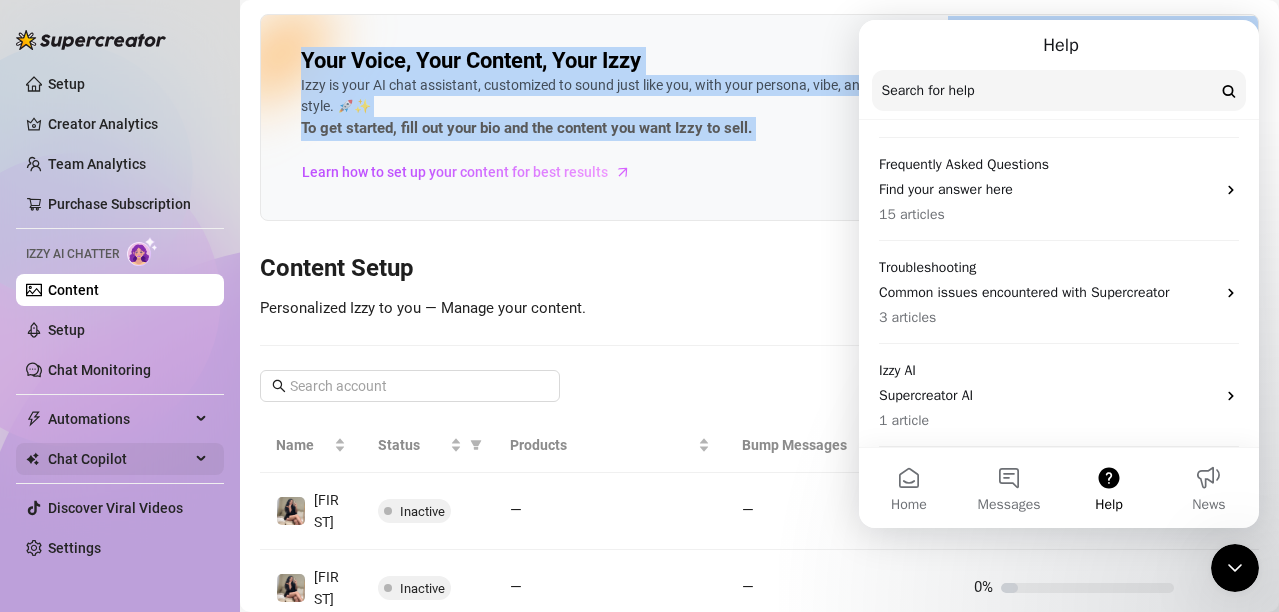 click on "Chat Copilot" at bounding box center (119, 459) 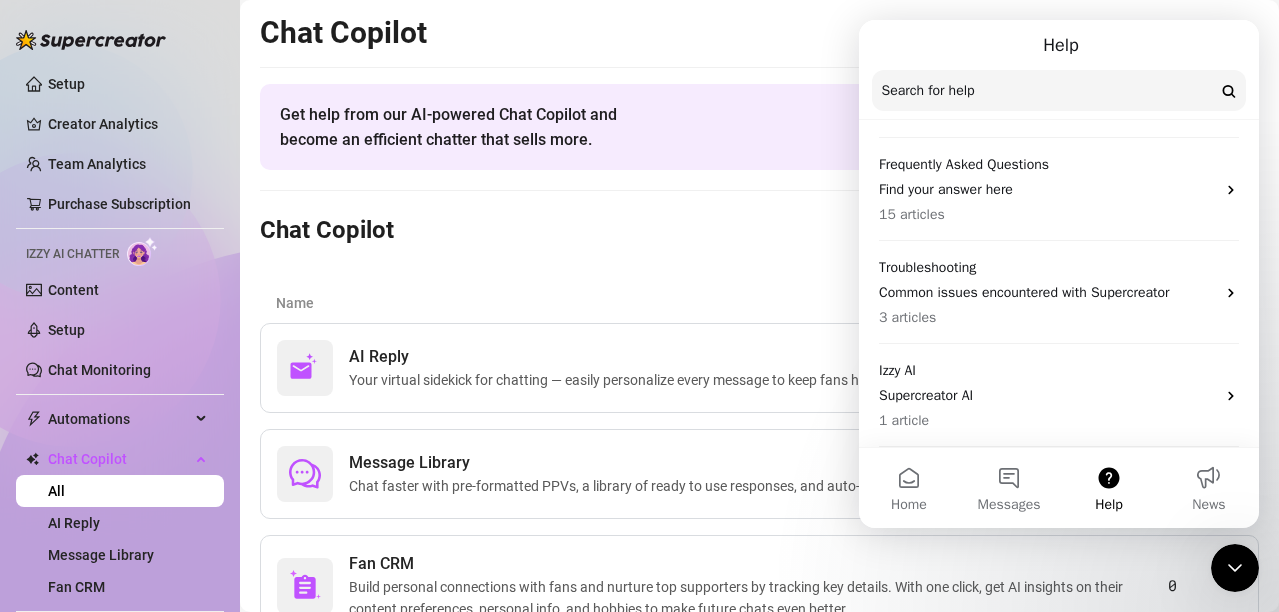 click 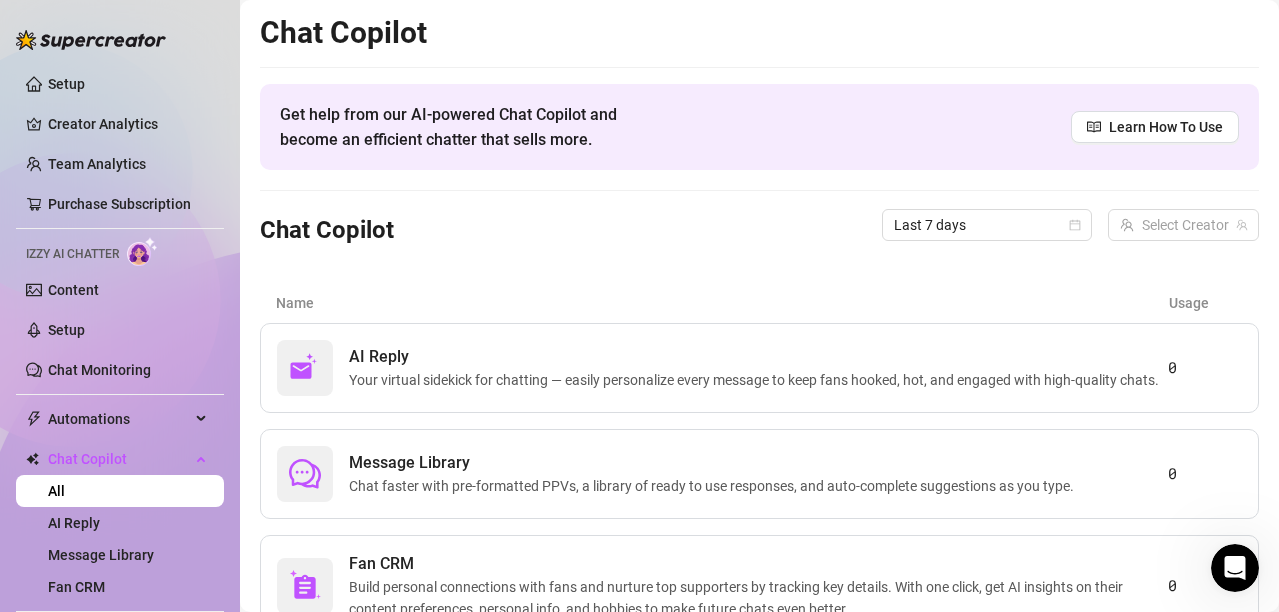 click 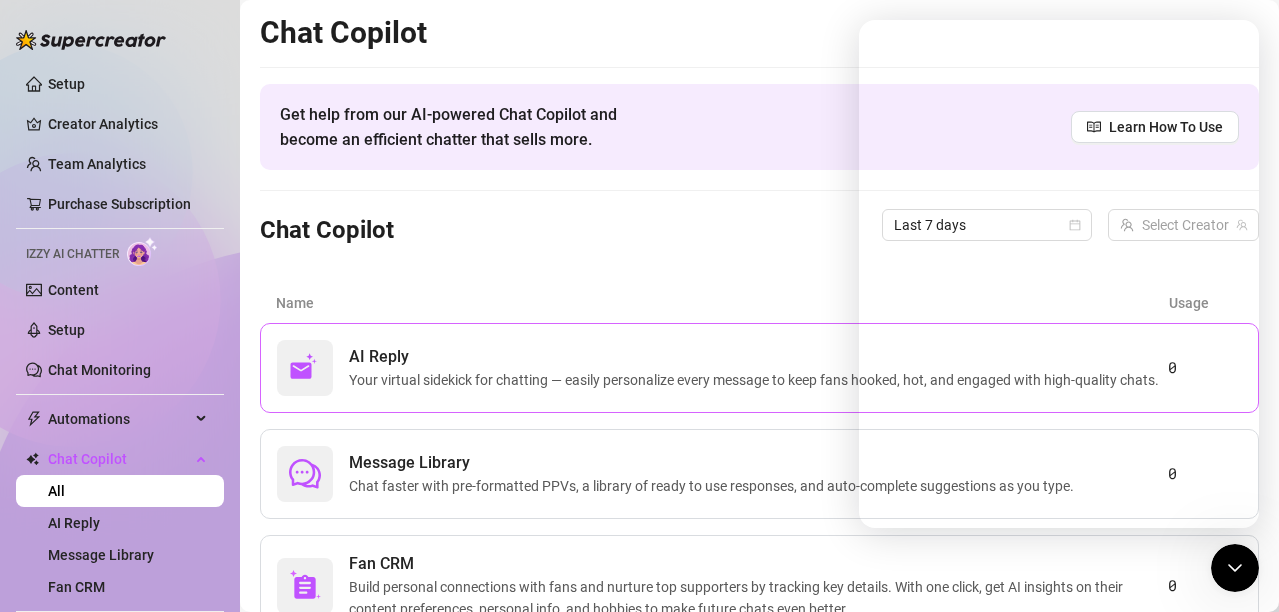 scroll, scrollTop: 97, scrollLeft: 0, axis: vertical 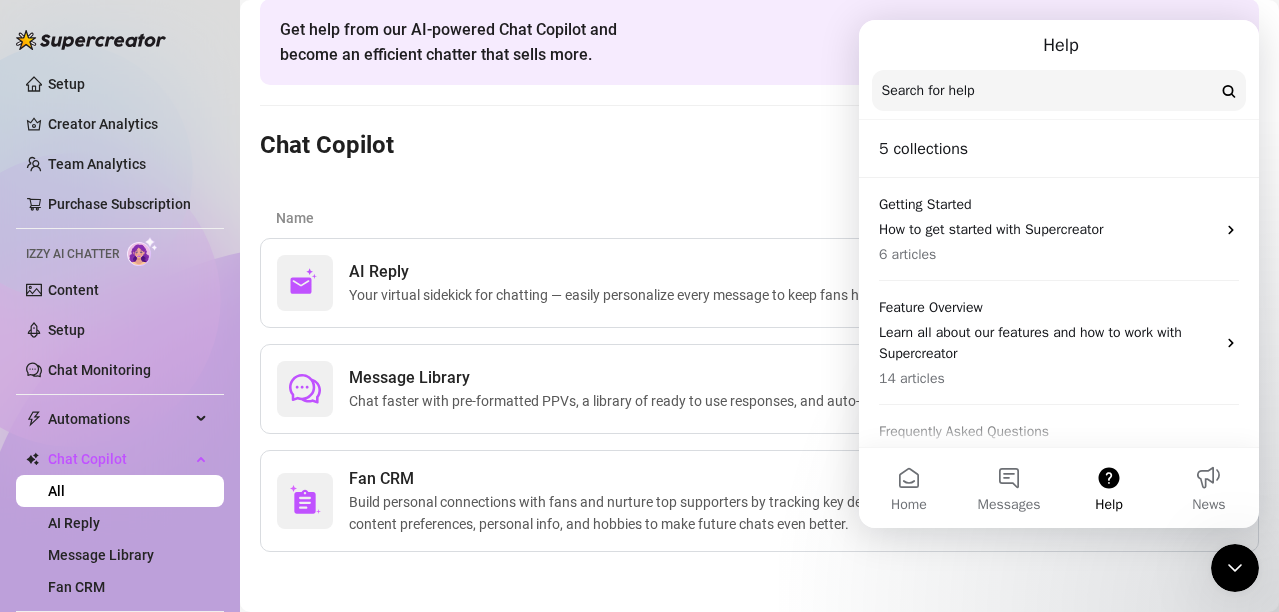 click on "Chat Copilot   Last 7 days Select Creator" at bounding box center [759, 140] 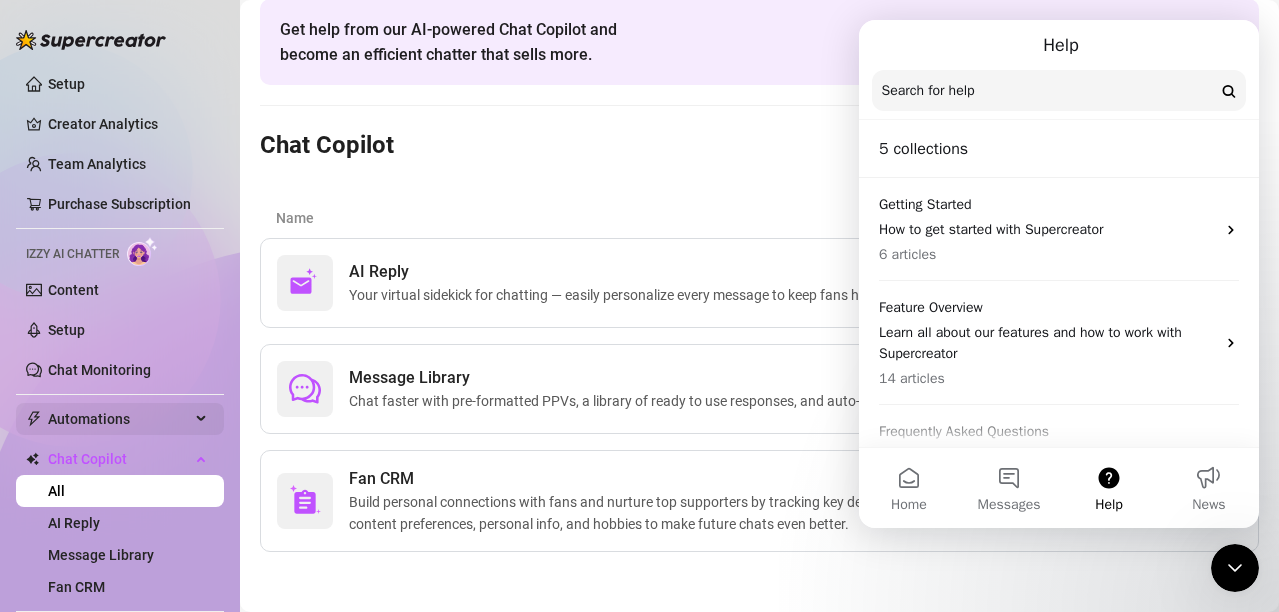 click on "Automations" at bounding box center (119, 419) 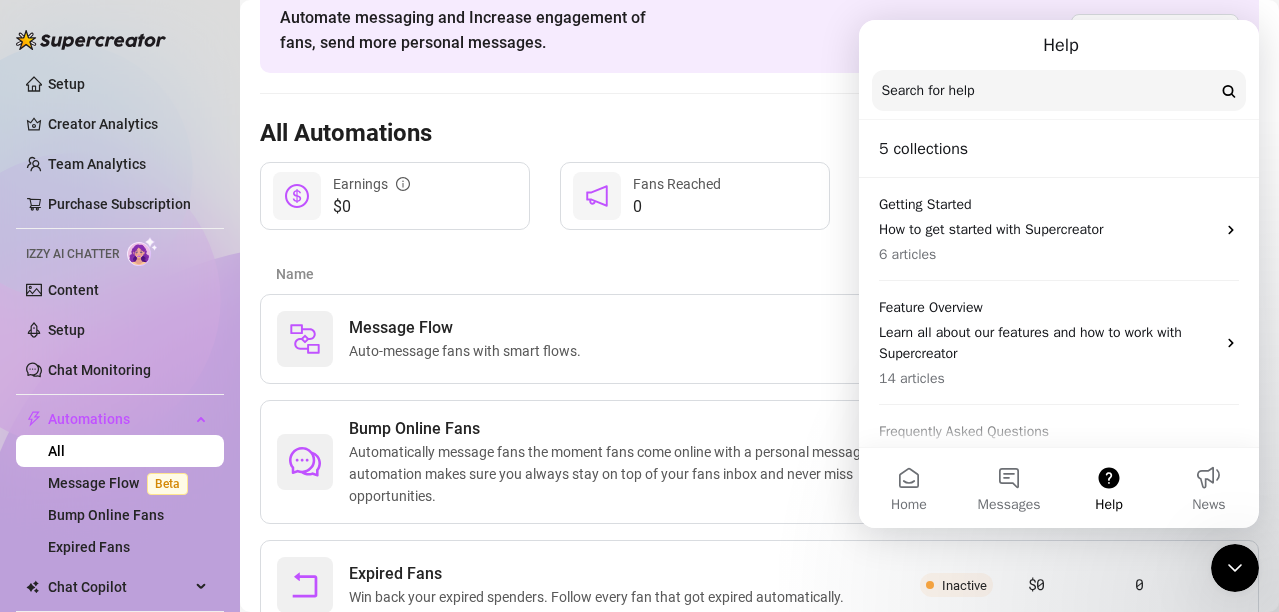 click 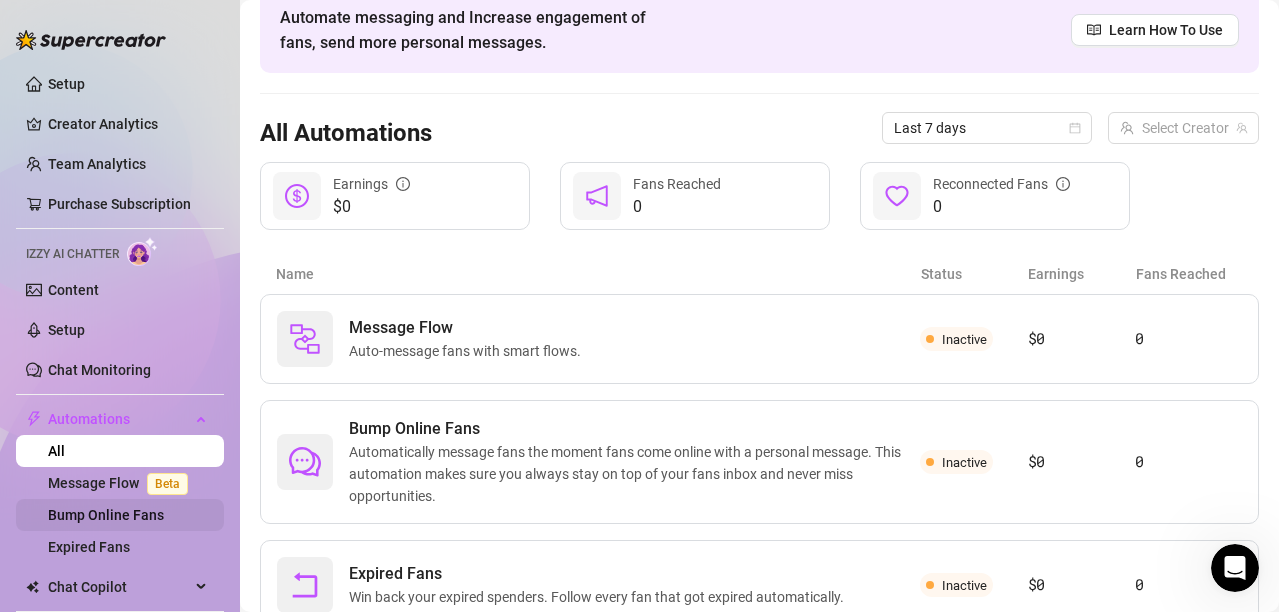 scroll, scrollTop: 88, scrollLeft: 0, axis: vertical 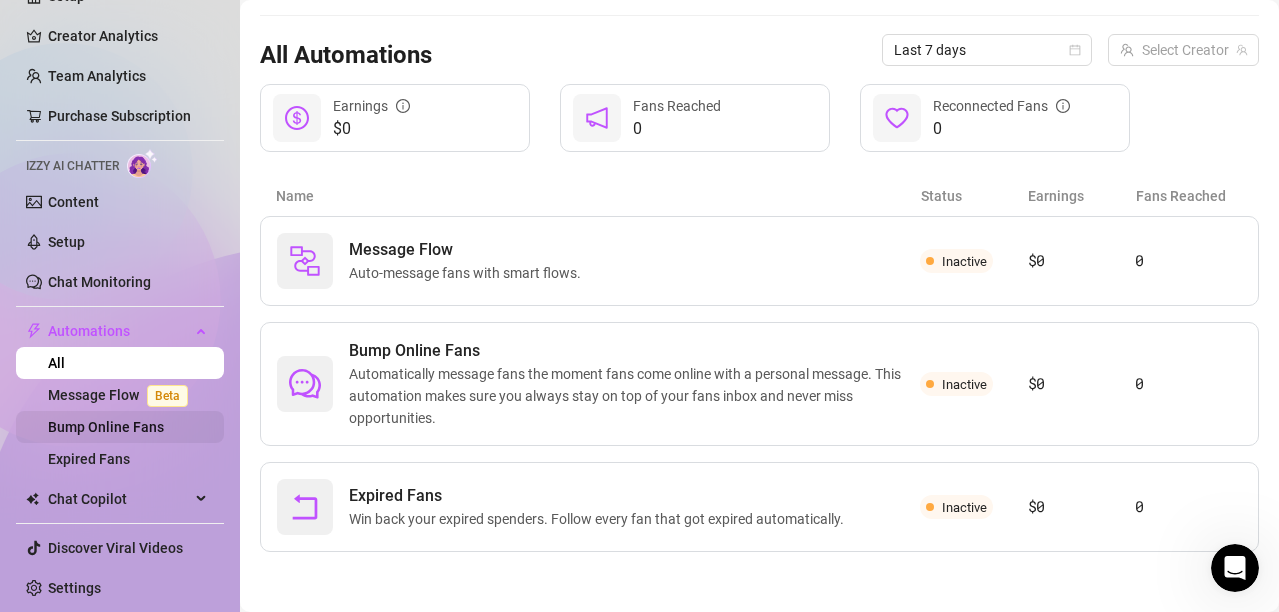 click on "Bump Online Fans" at bounding box center [106, 427] 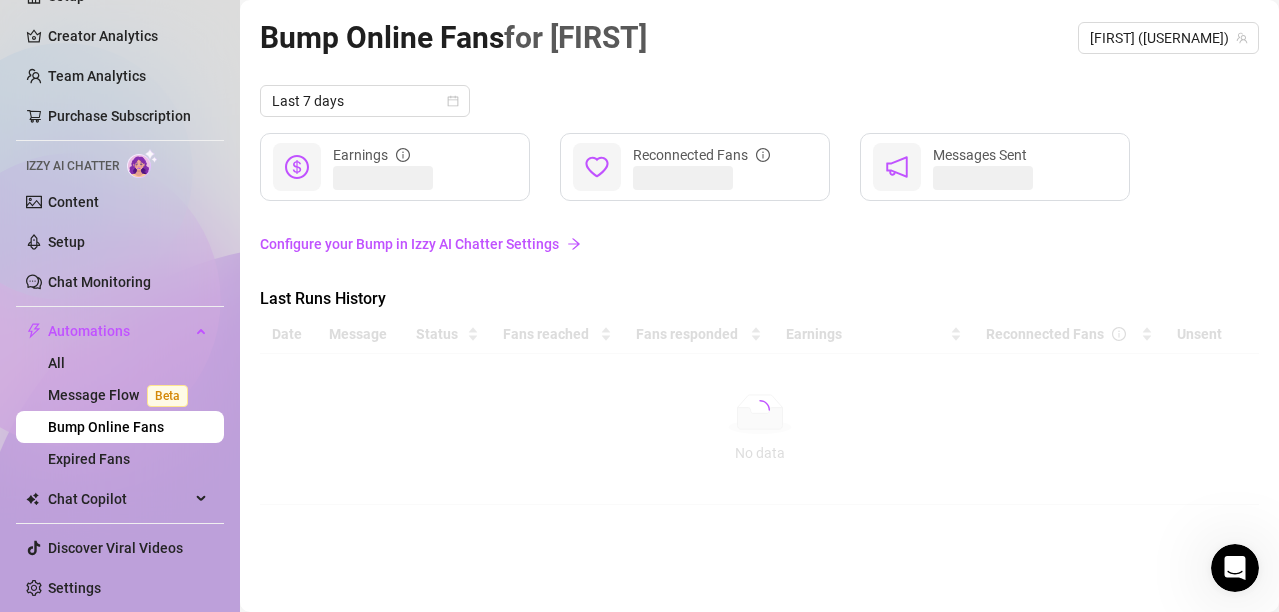 scroll, scrollTop: 0, scrollLeft: 0, axis: both 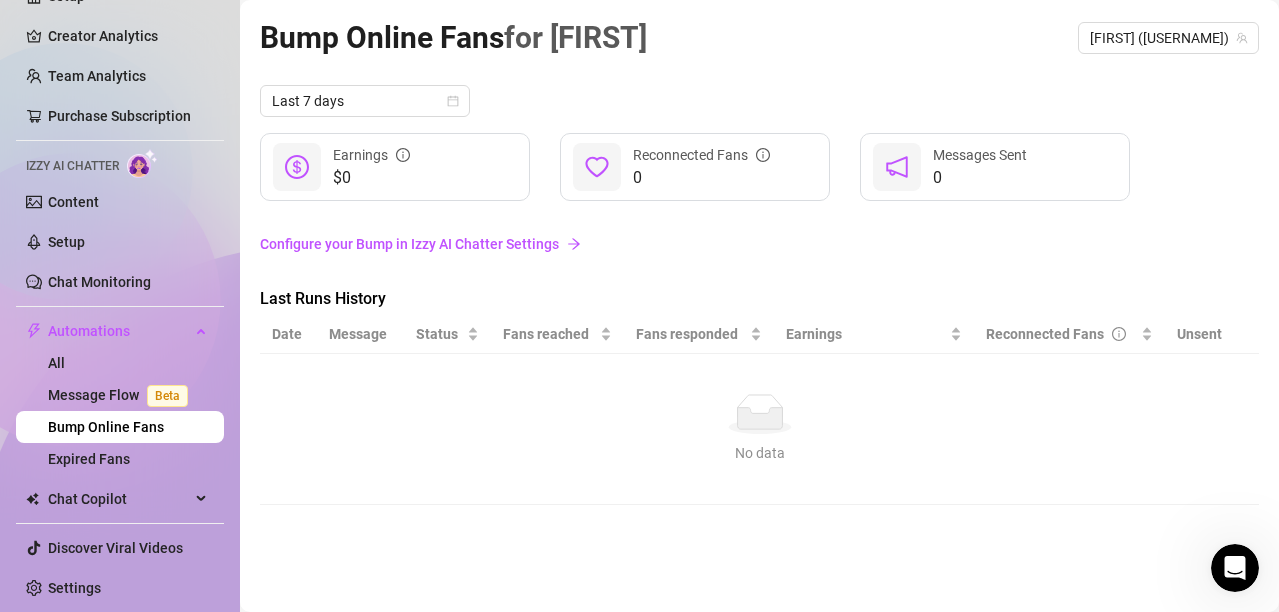 click on "Configure your Bump in Izzy AI Chatter Settings" at bounding box center (759, 244) 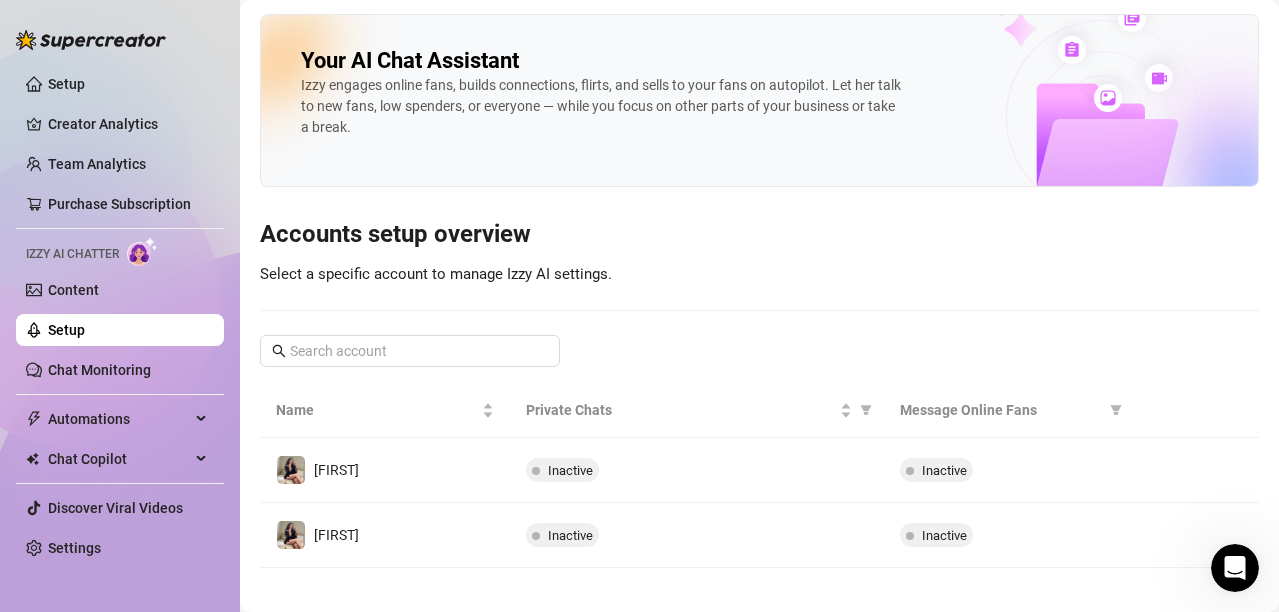scroll, scrollTop: 0, scrollLeft: 0, axis: both 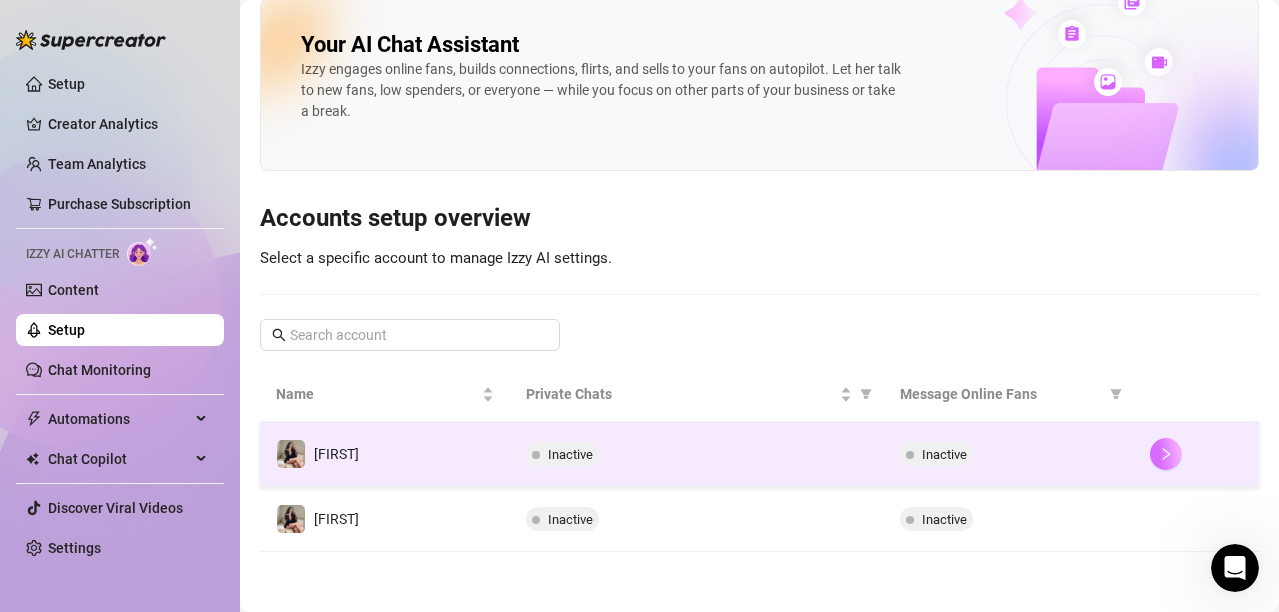 click at bounding box center [1166, 454] 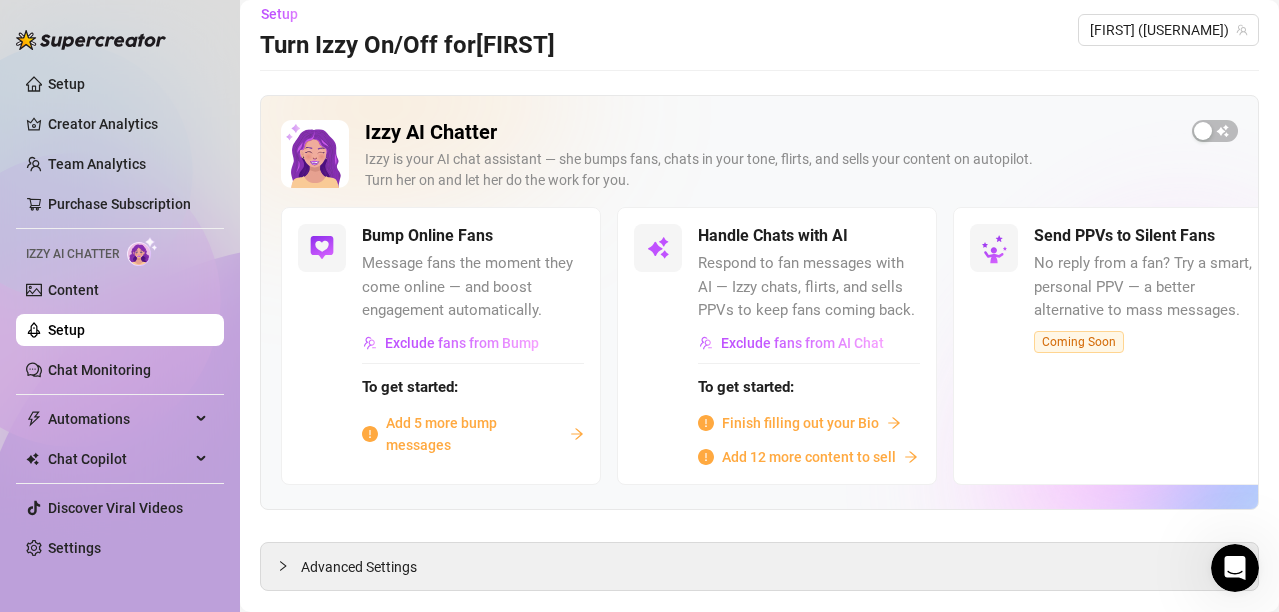 scroll, scrollTop: 0, scrollLeft: 0, axis: both 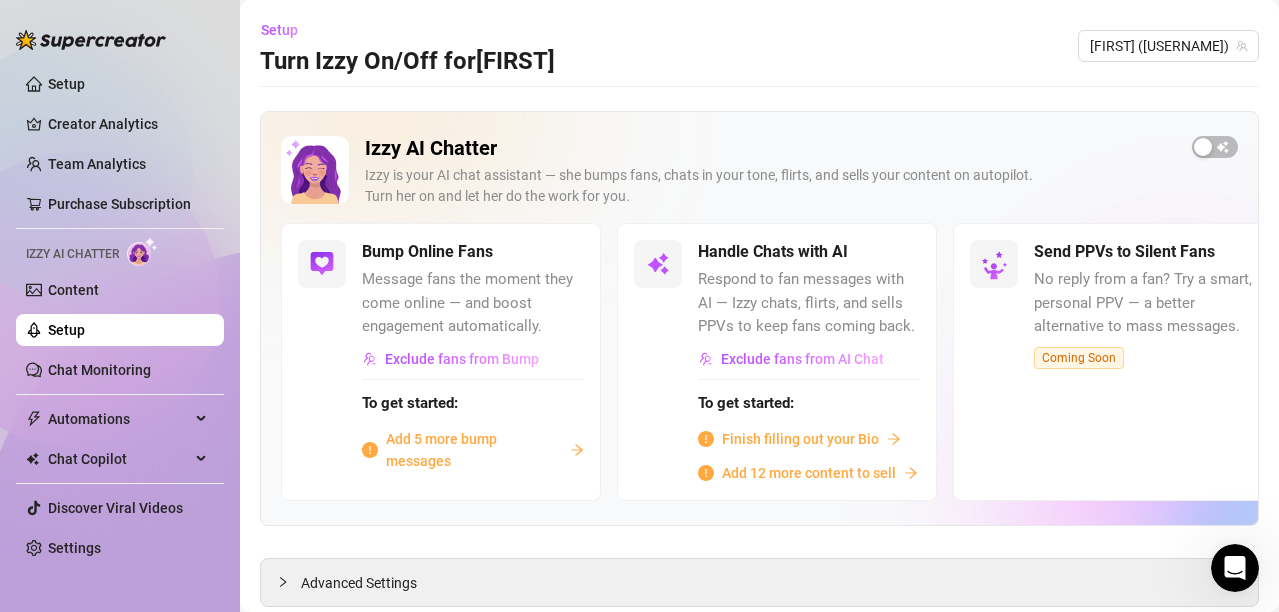 click on "Send PPVs to Silent Fans No reply from a fan? Try a smart, personal PPV — a better alternative to mass messages. Coming Soon" at bounding box center [1113, 361] 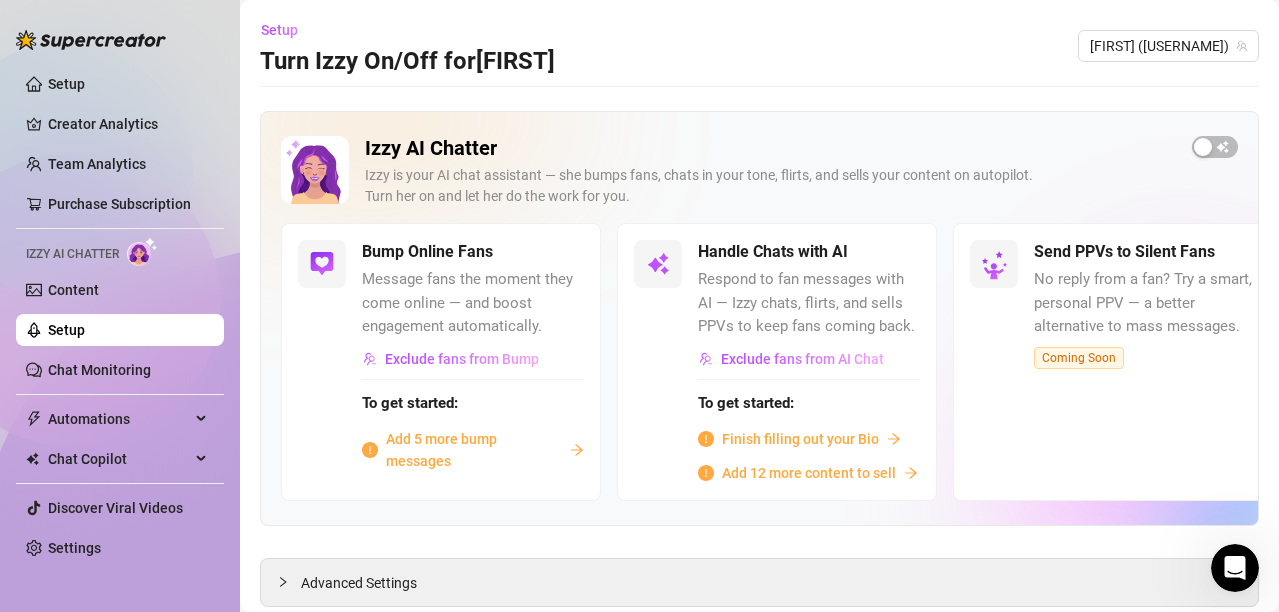 scroll, scrollTop: 56, scrollLeft: 0, axis: vertical 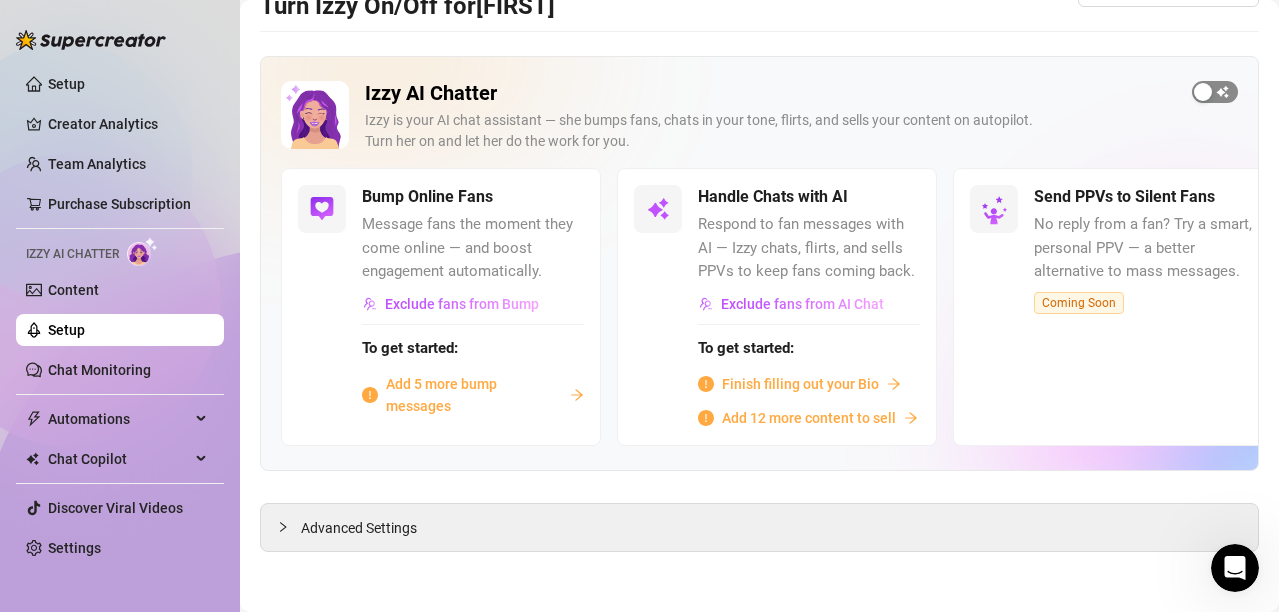 click at bounding box center [1215, 92] 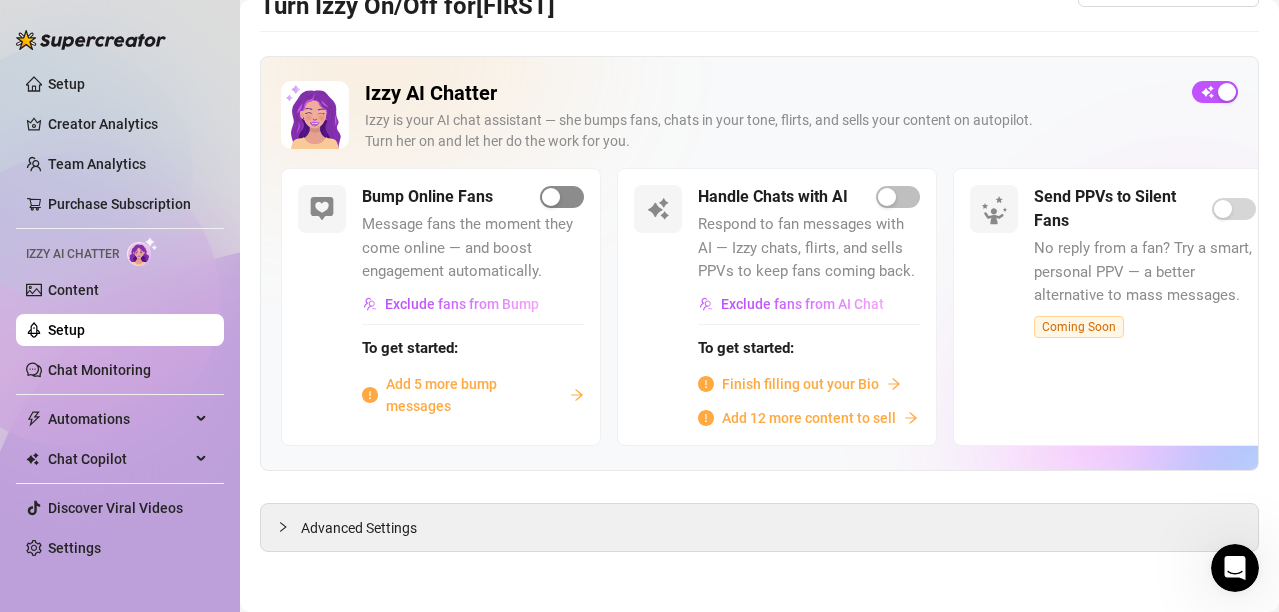 click at bounding box center [562, 197] 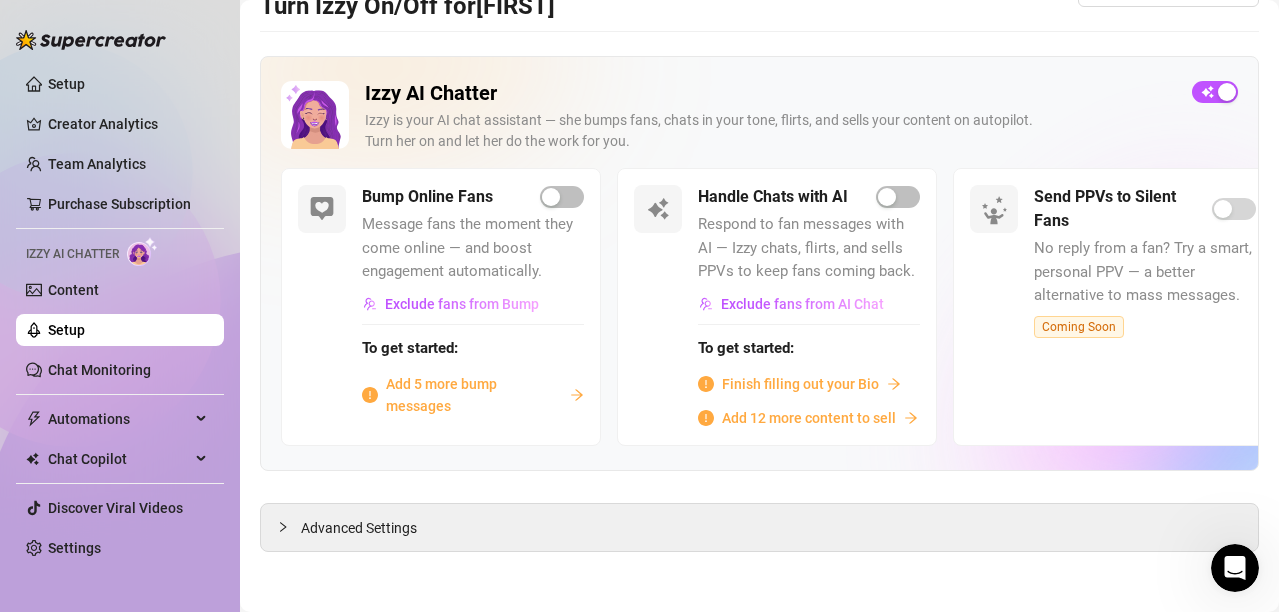 click on "Coming Soon" at bounding box center (1079, 327) 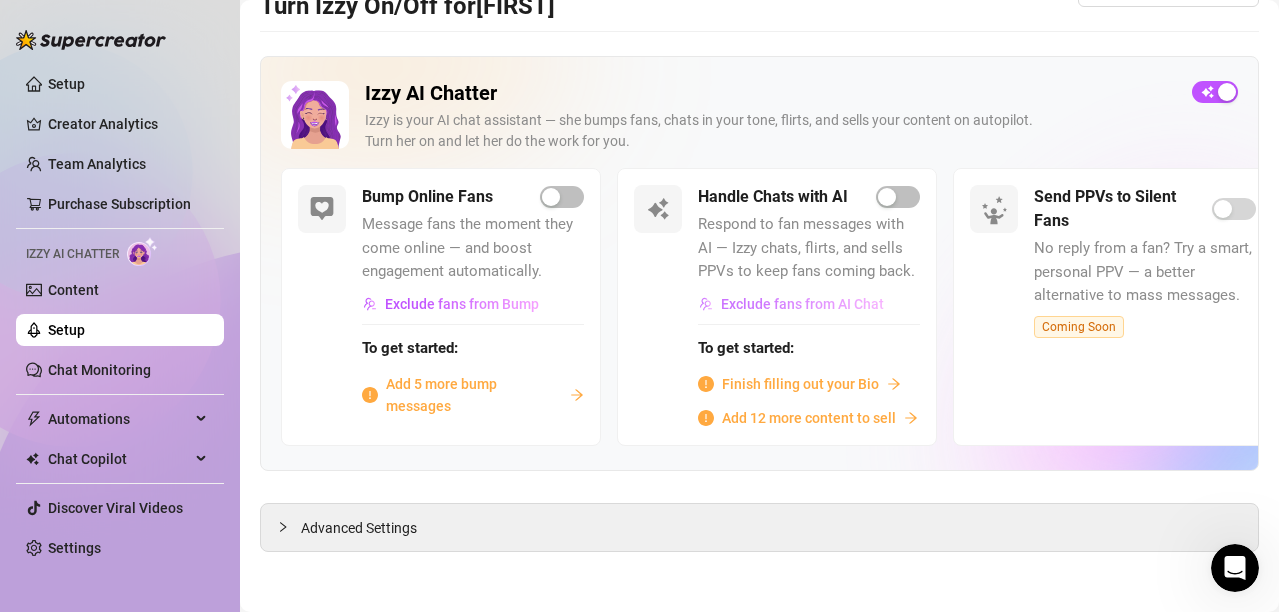 click on "Exclude fans from AI Chat" at bounding box center (802, 304) 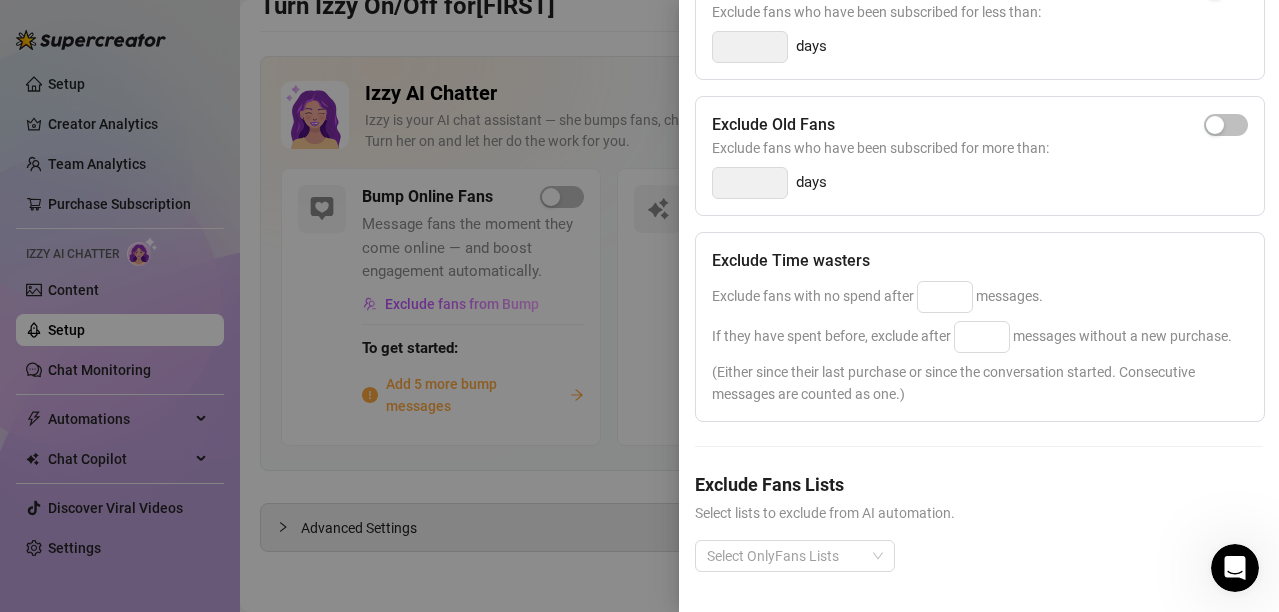 scroll, scrollTop: 0, scrollLeft: 0, axis: both 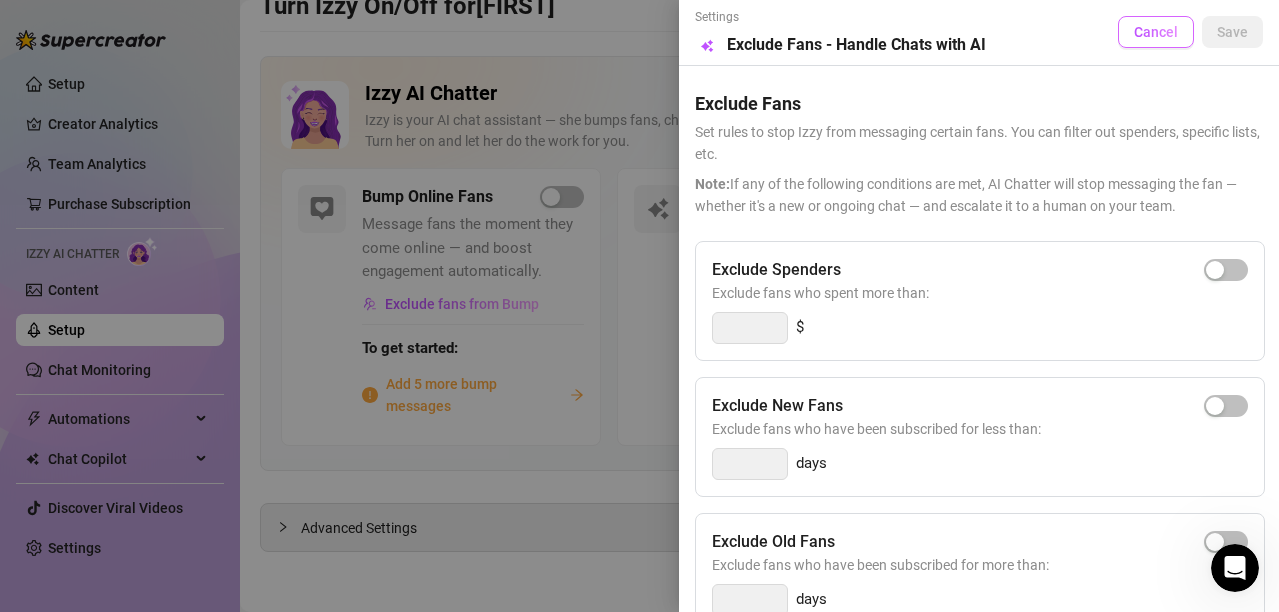 click on "Cancel" at bounding box center (1156, 32) 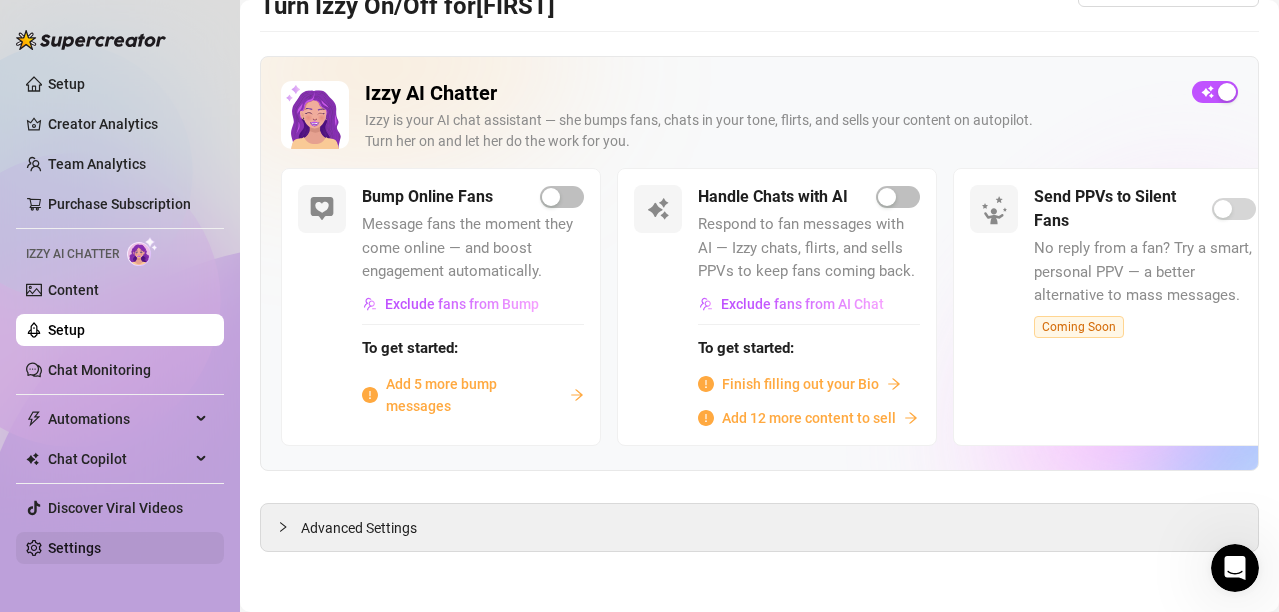 click on "Settings" at bounding box center [74, 548] 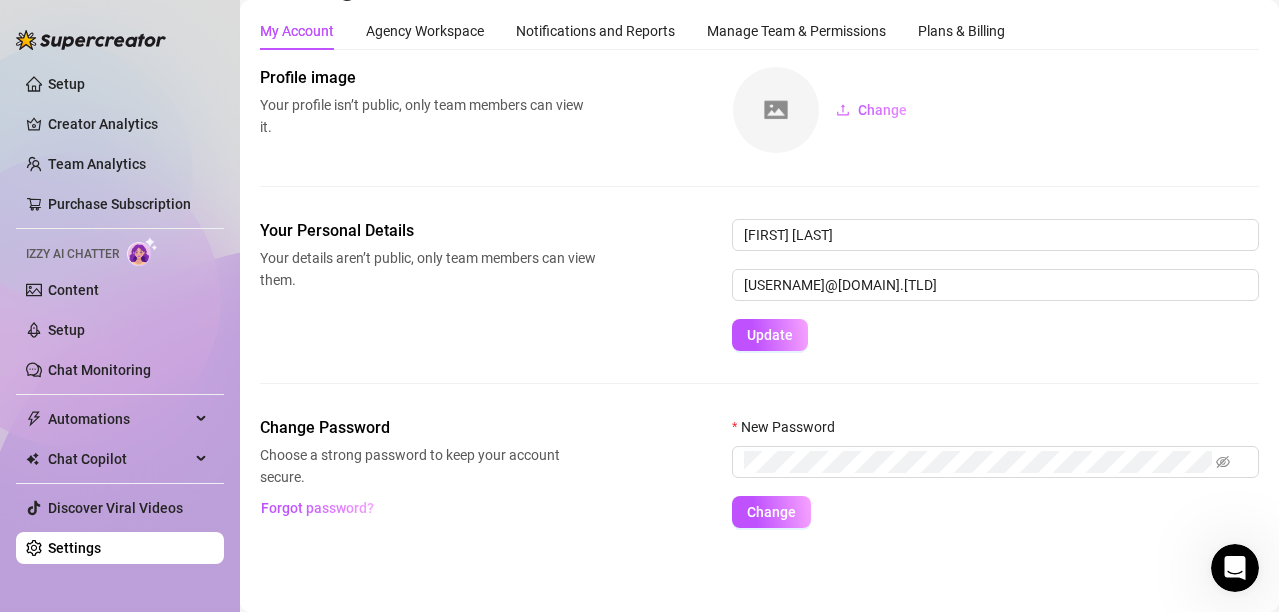 scroll, scrollTop: 49, scrollLeft: 0, axis: vertical 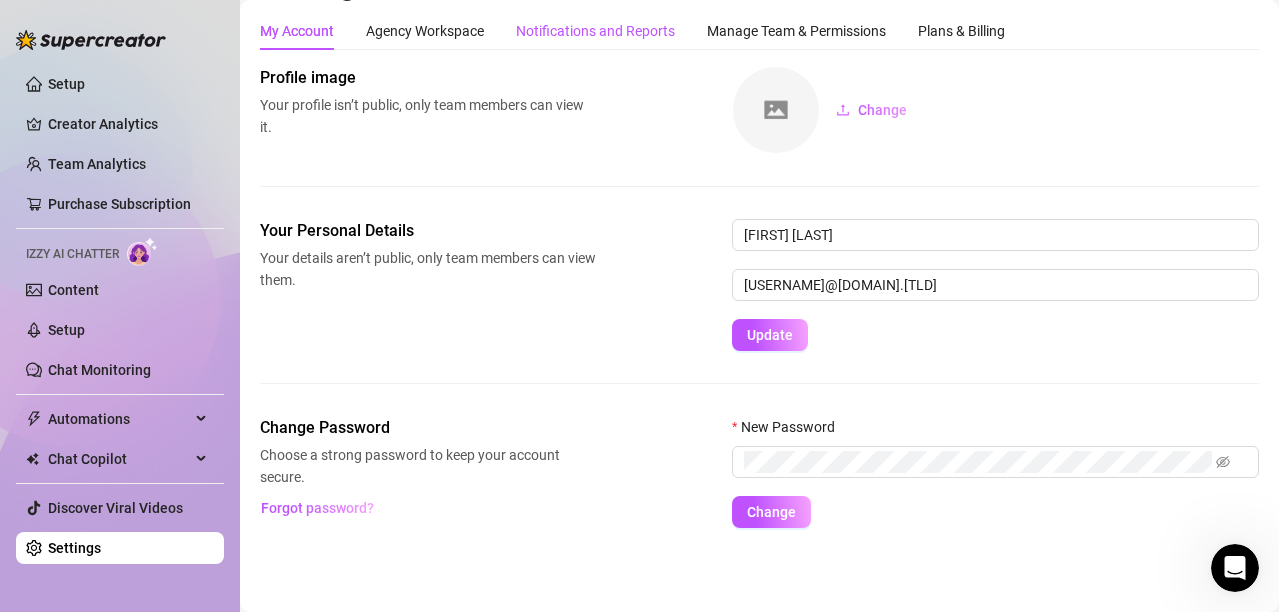 click on "Notifications and Reports" at bounding box center [595, 31] 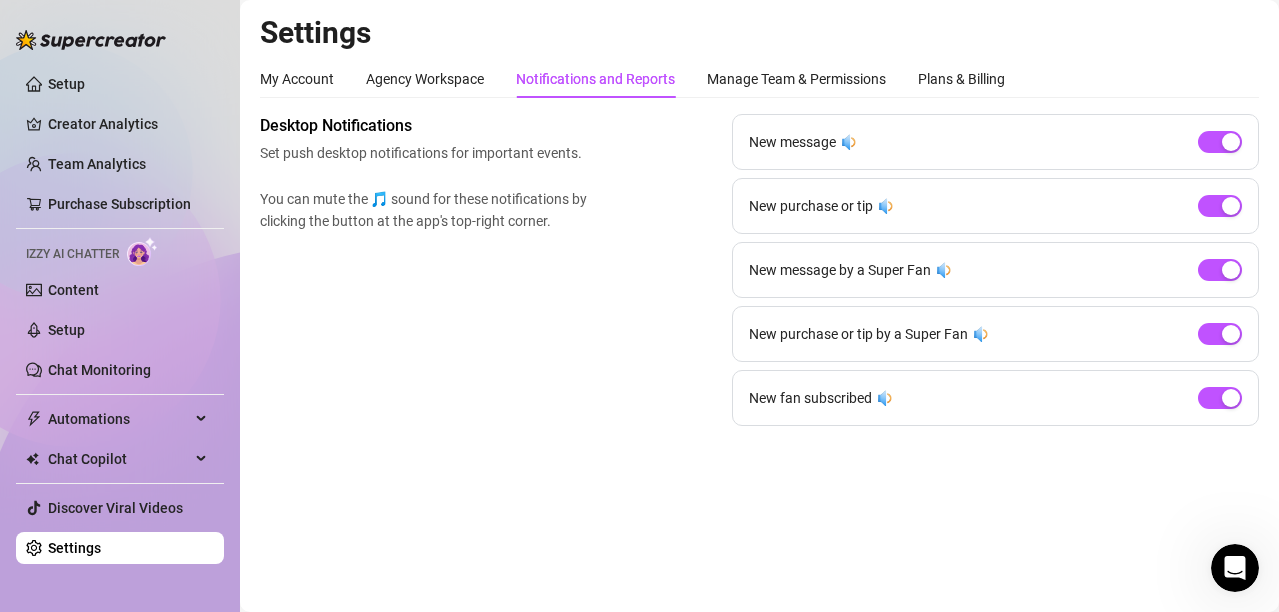 scroll, scrollTop: 0, scrollLeft: 0, axis: both 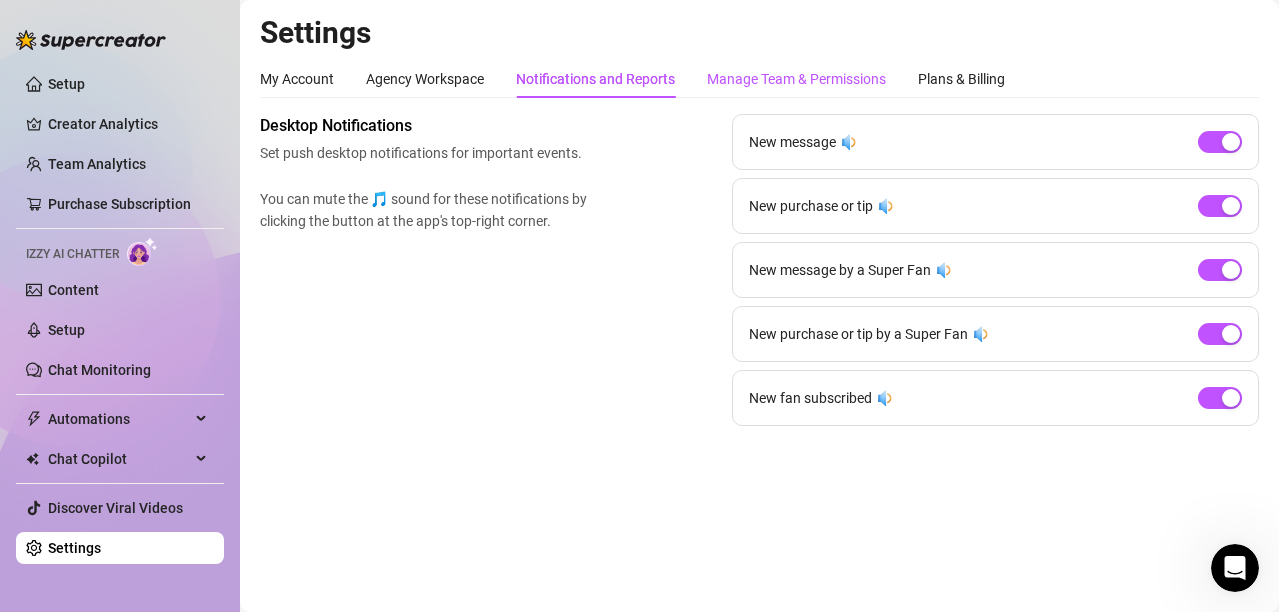 click on "Manage Team & Permissions" at bounding box center (796, 79) 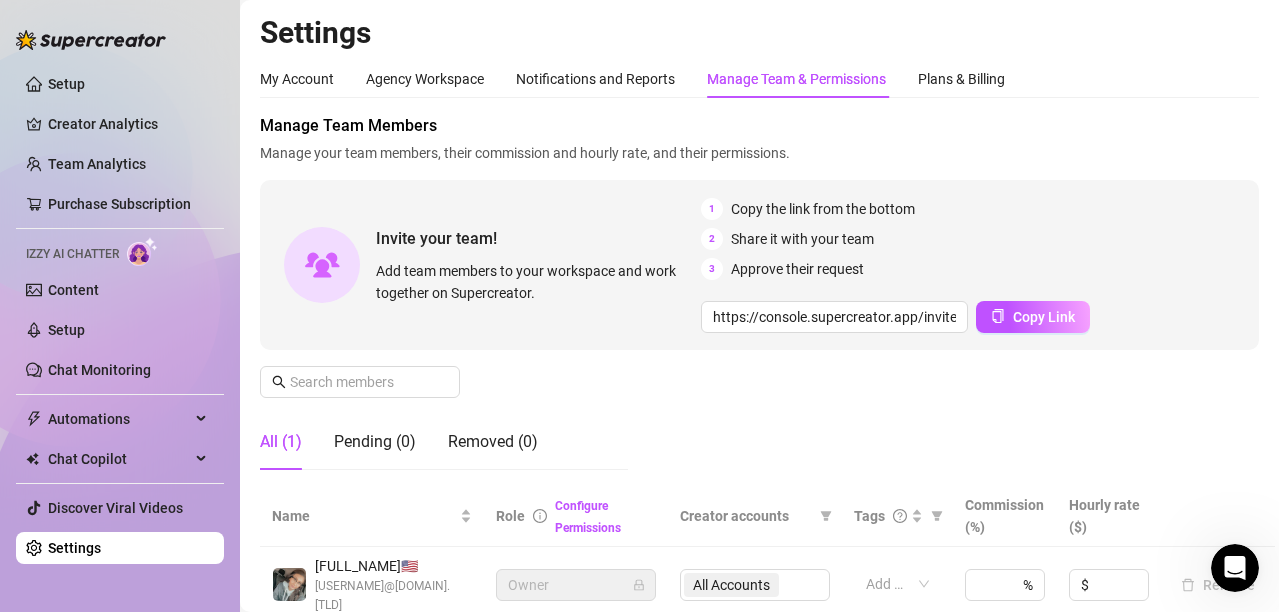 scroll, scrollTop: 660, scrollLeft: 0, axis: vertical 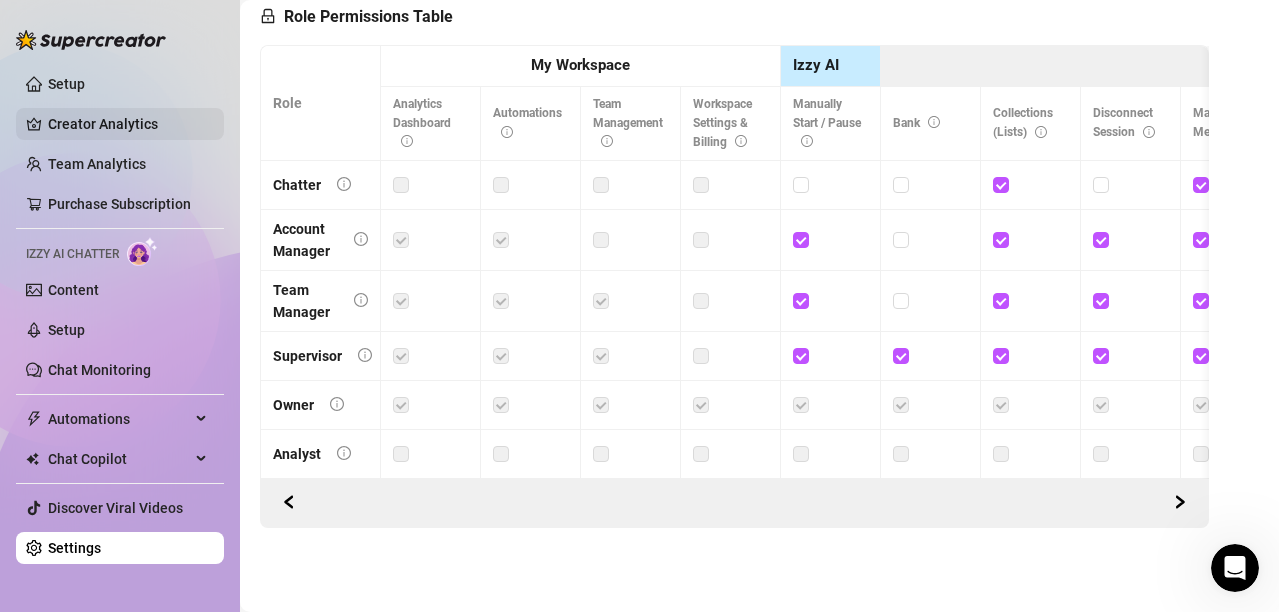 click on "Creator Analytics" at bounding box center [128, 124] 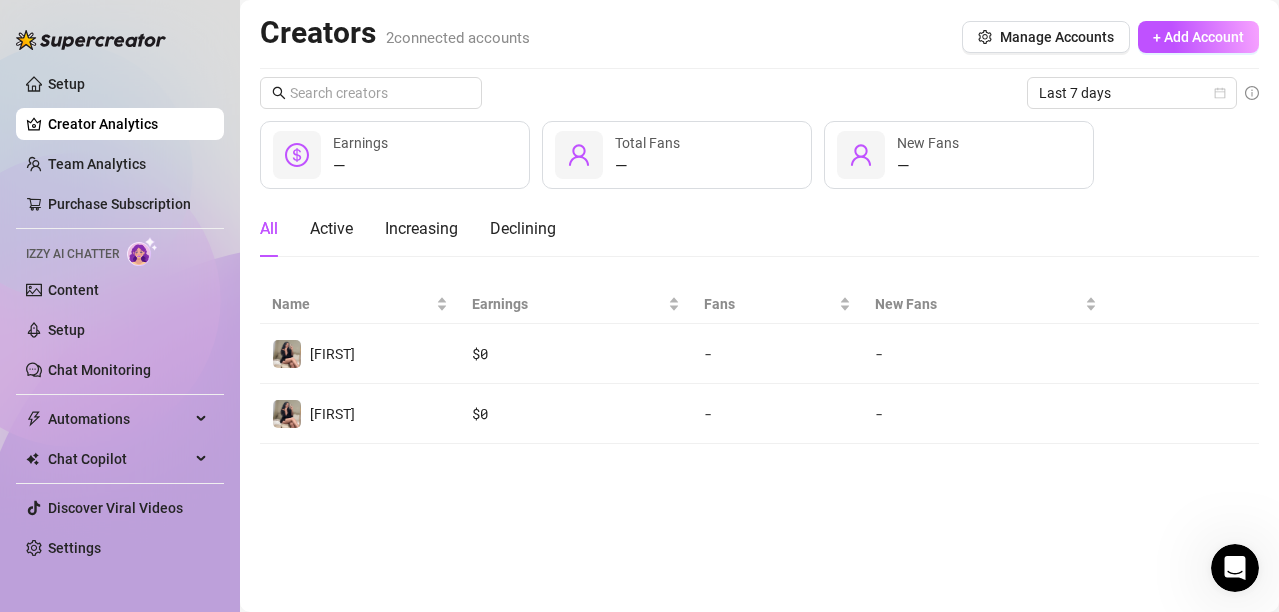 scroll, scrollTop: 0, scrollLeft: 0, axis: both 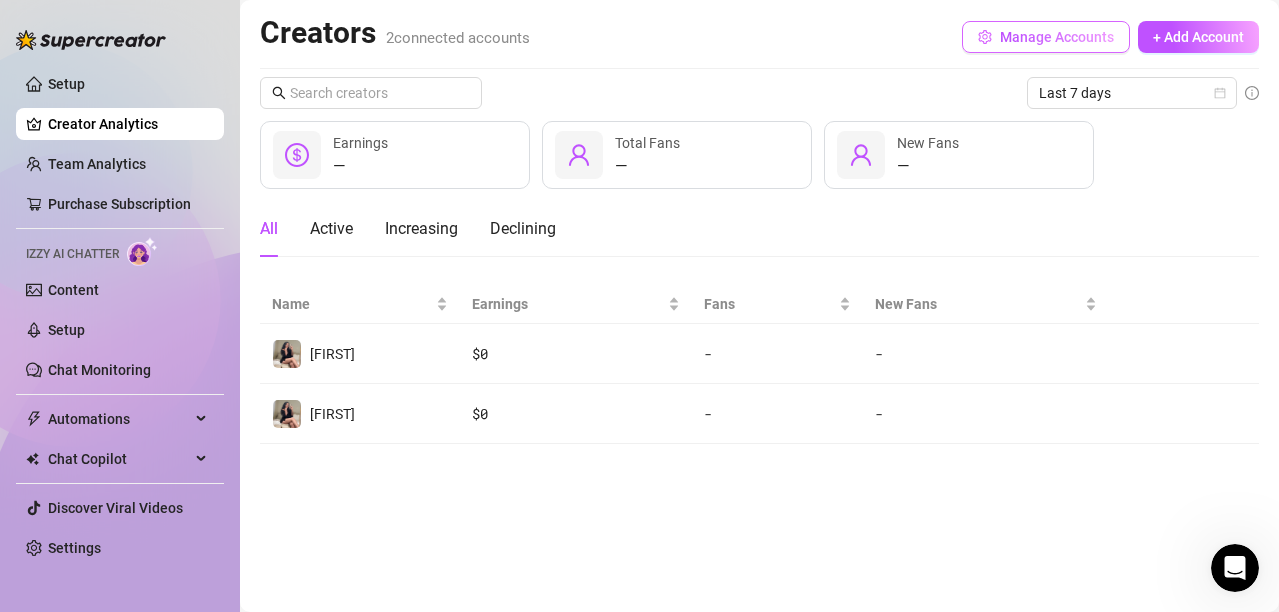 click on "Manage Accounts" at bounding box center [1057, 37] 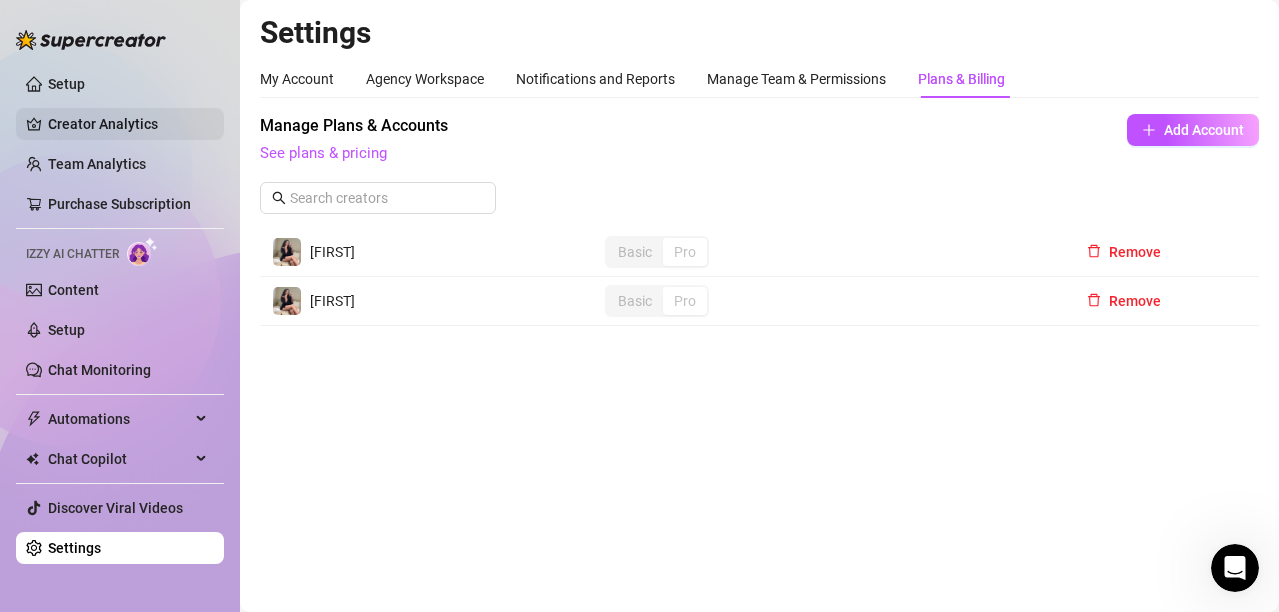 click on "Creator Analytics" at bounding box center [128, 124] 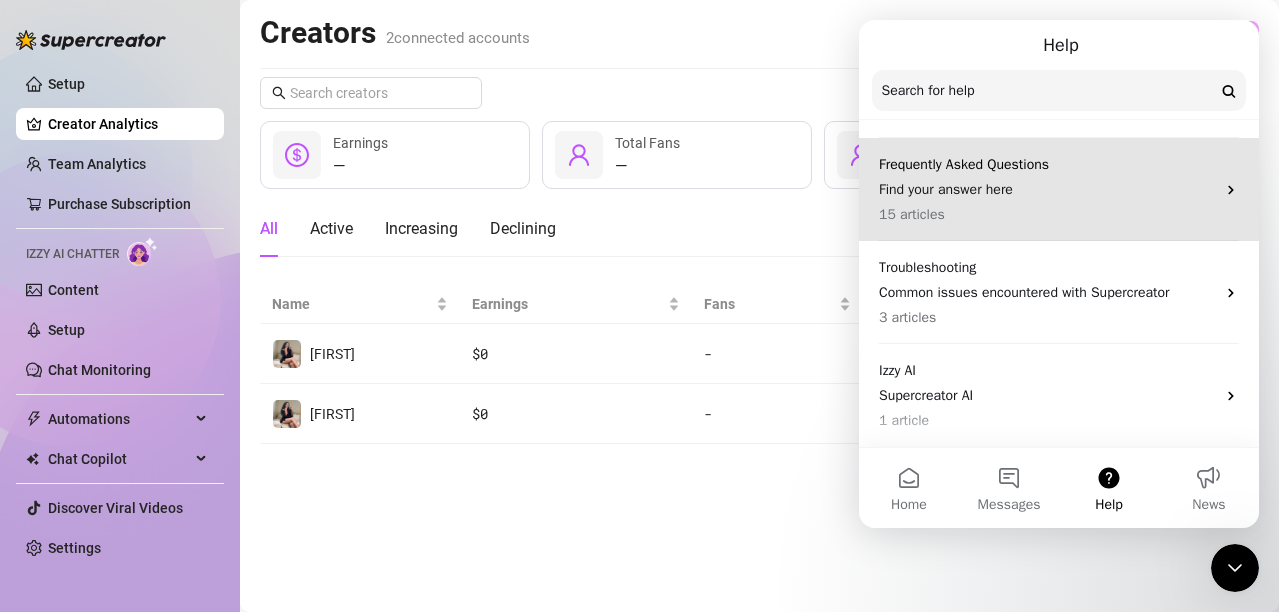scroll, scrollTop: 0, scrollLeft: 0, axis: both 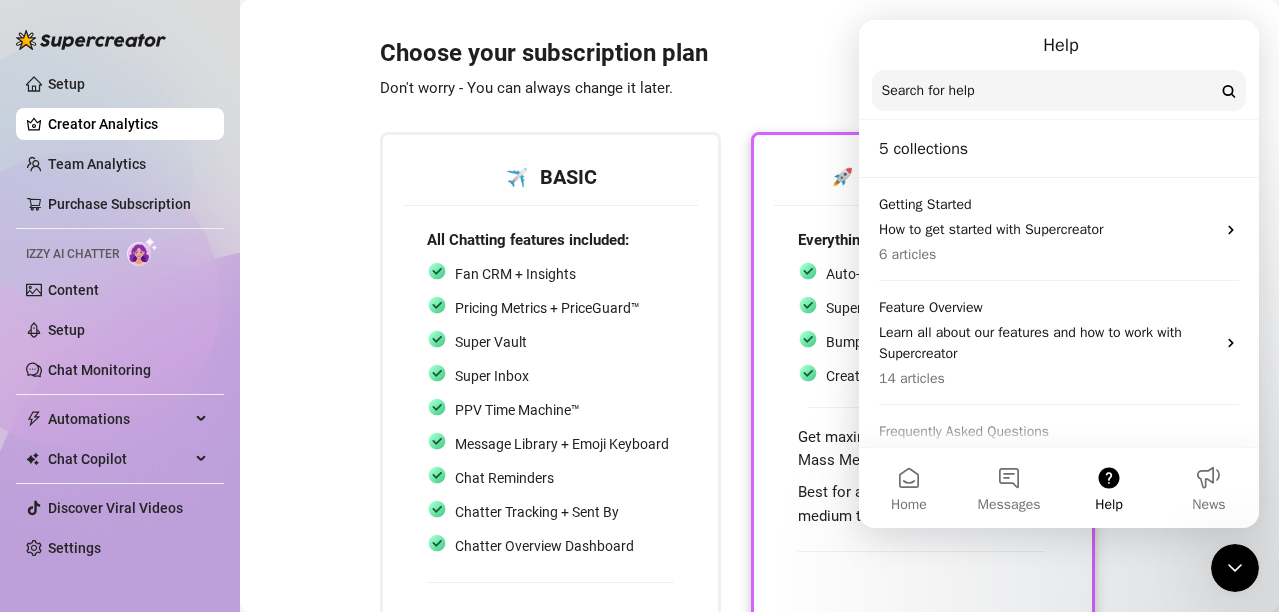 click 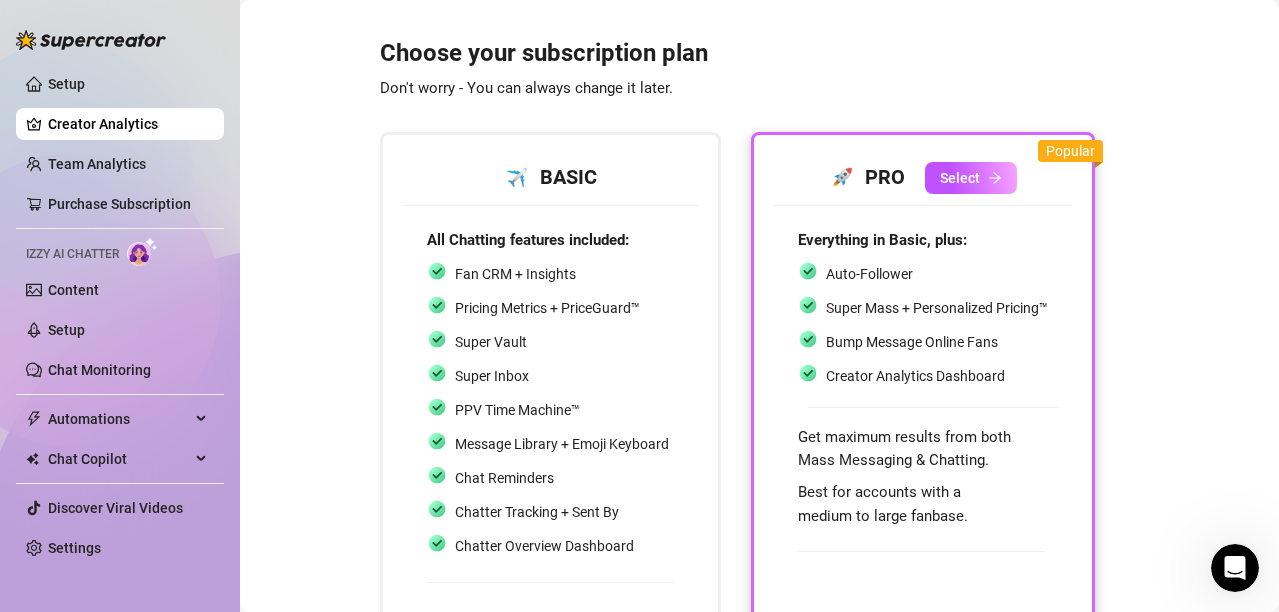 click 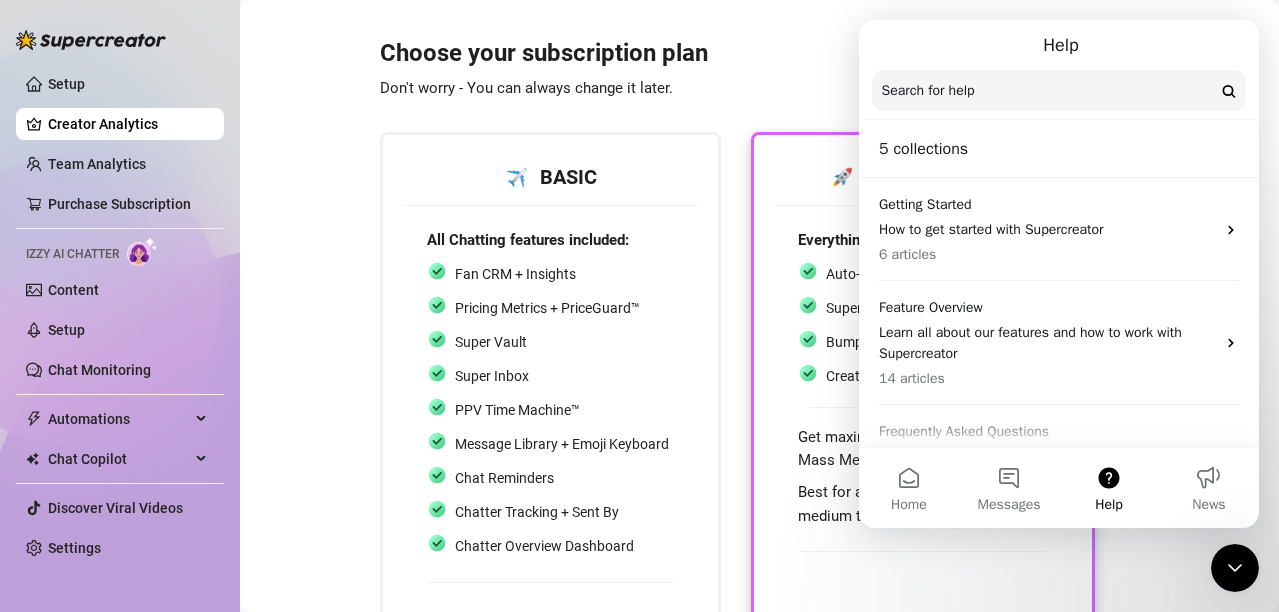 scroll, scrollTop: 225, scrollLeft: 0, axis: vertical 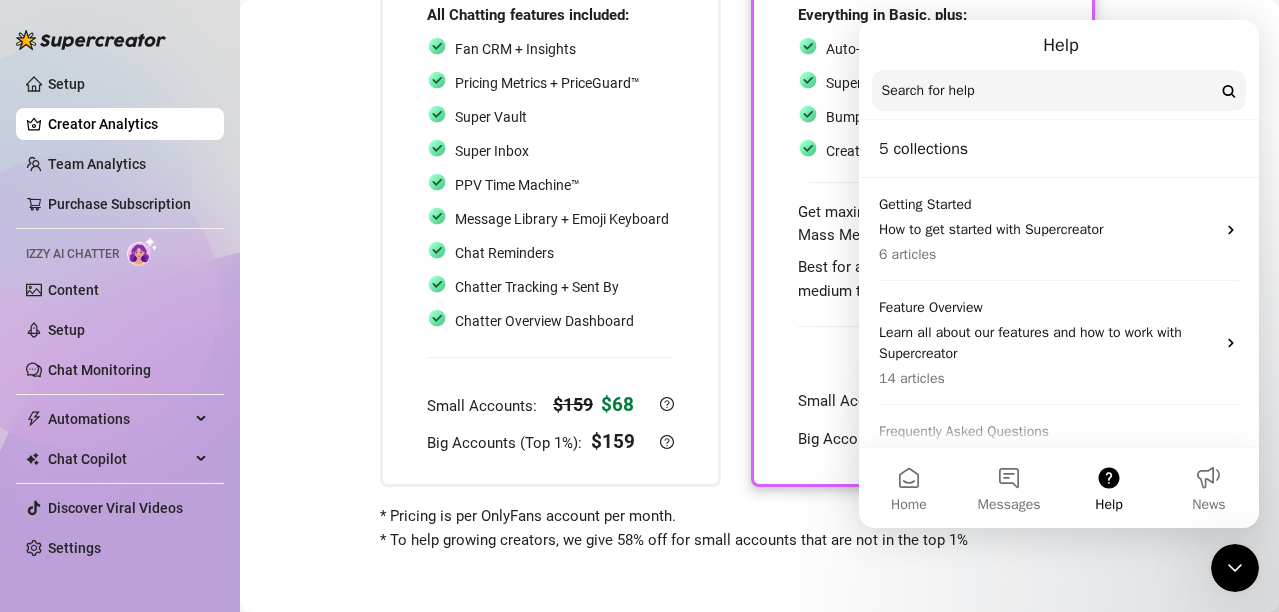 click 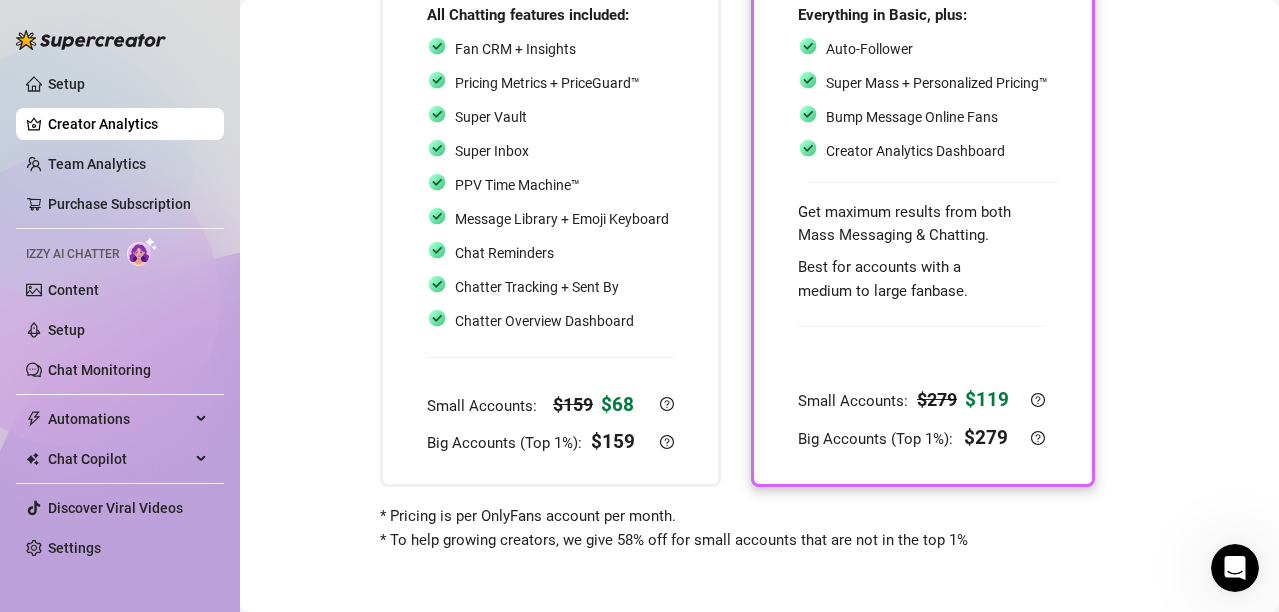 scroll, scrollTop: 0, scrollLeft: 0, axis: both 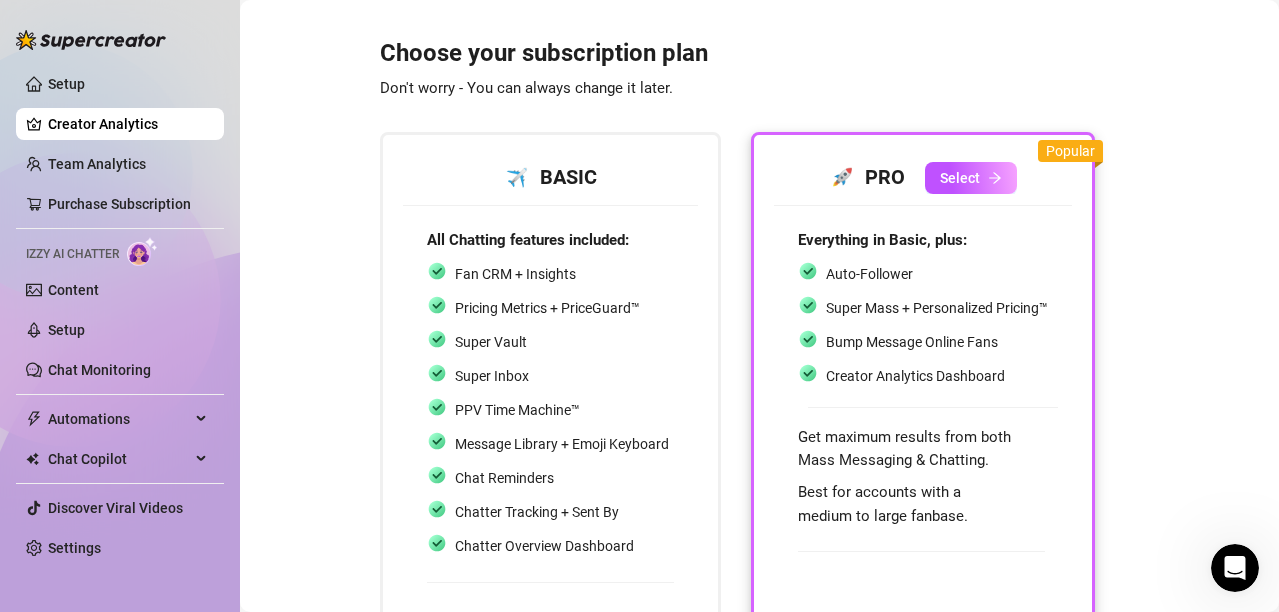 click at bounding box center [923, 407] 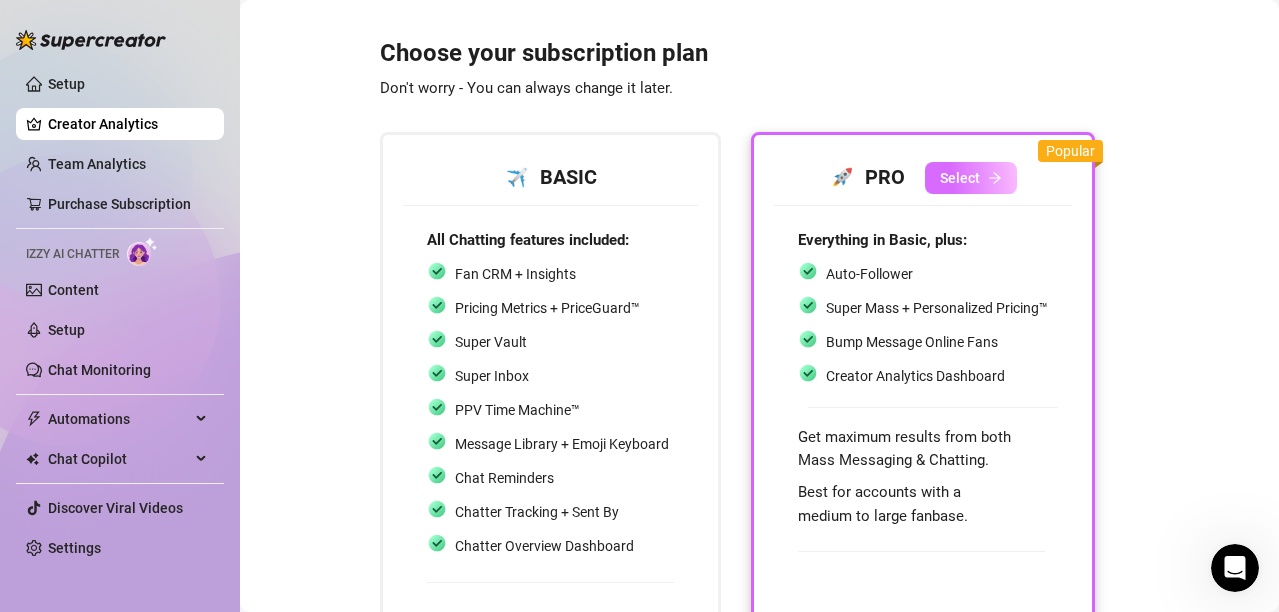 click on "Select" at bounding box center [960, 178] 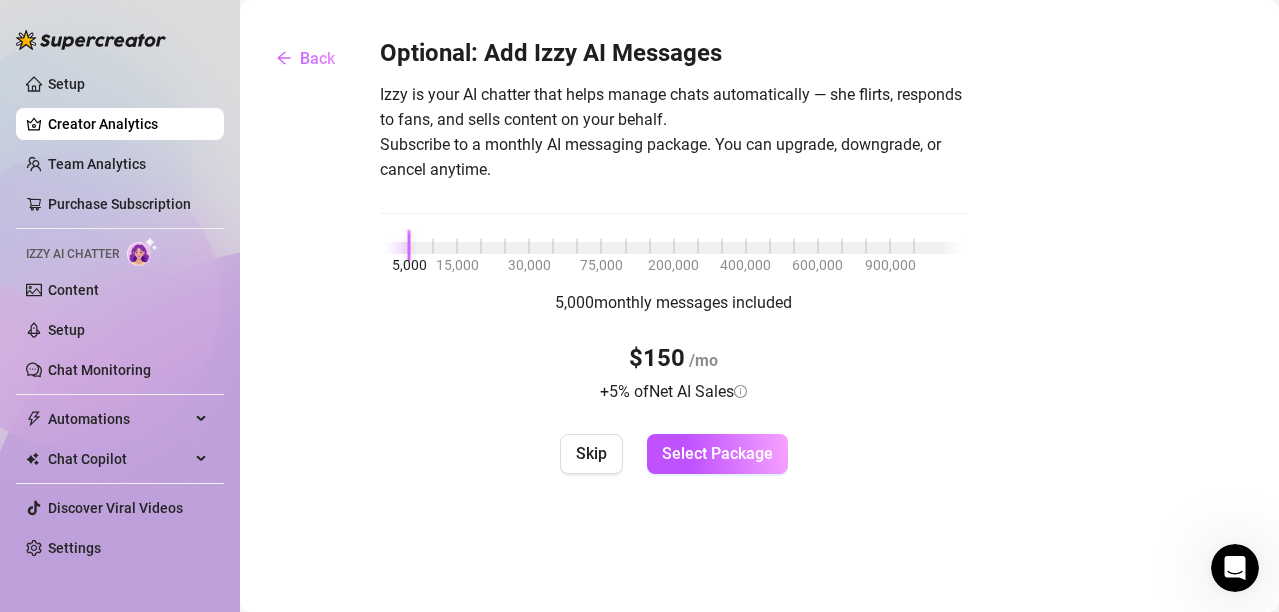 click on "Optional: Add Izzy AI Messages Izzy is your AI chatter that helps manage chats automatically — she flirts, responds to fans, and sells content on your behalf. Subscribe to a monthly AI messaging package. You can upgrade, downgrade, or cancel anytime. 5,000 15,000 30,000 75,000 200,000 400,000 600,000 900,000 5,000  monthly messages included $150   /mo +  5 % of  Net AI Sales  Skip Select Package" at bounding box center (673, 256) 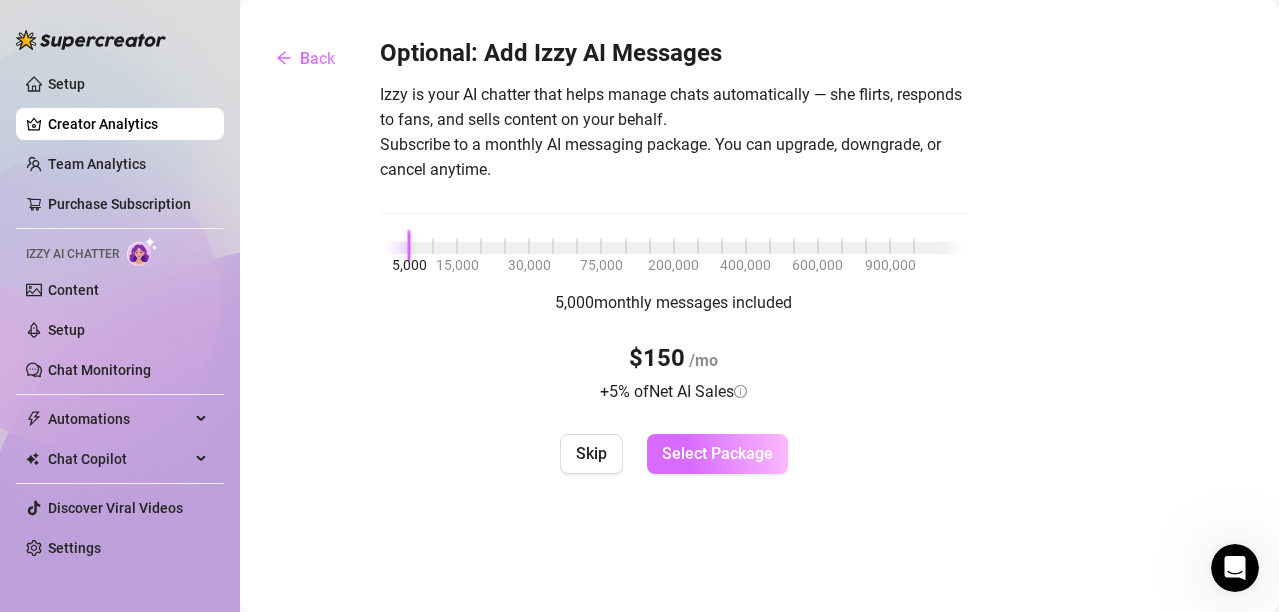click on "Select Package" at bounding box center (717, 454) 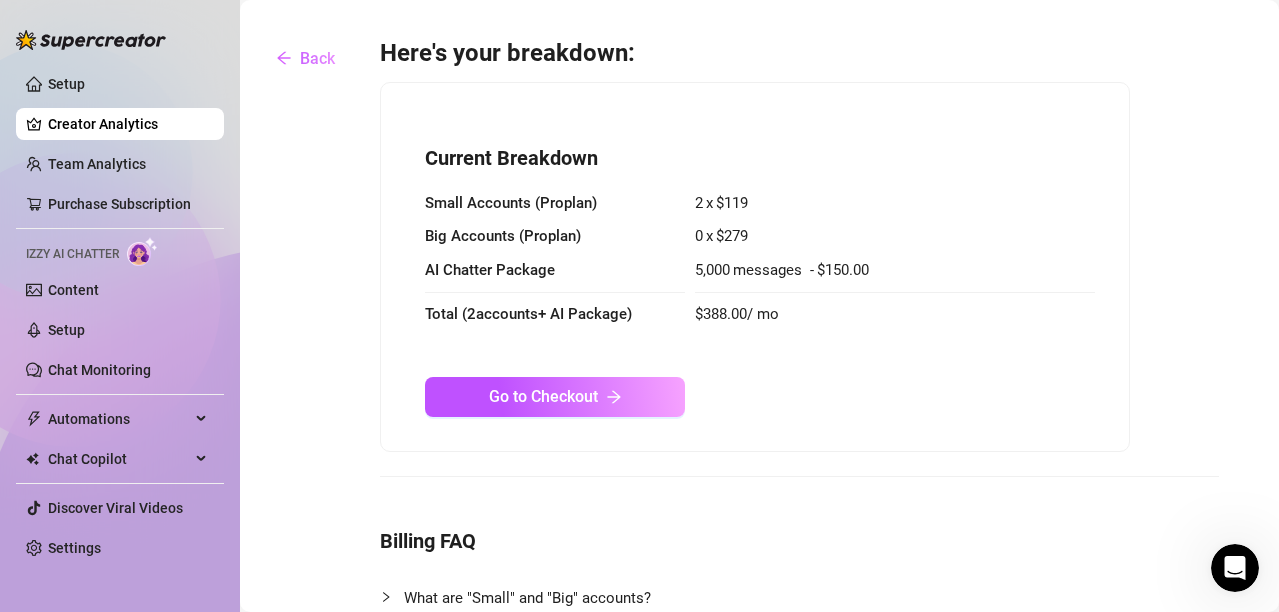 scroll, scrollTop: 98, scrollLeft: 0, axis: vertical 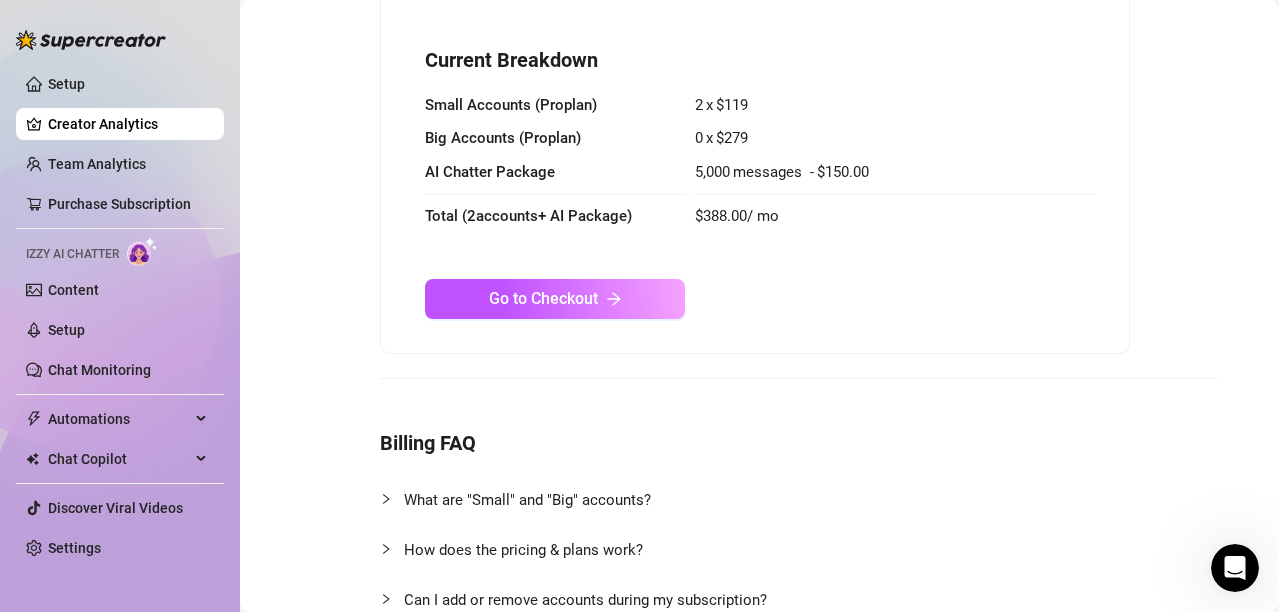 click on "Here's your breakdown: Current Breakdown Small Accounts ( Pro plan) 2 x $ 119 Big Accounts ( Pro plan) 0 x $ 279 AI Chatter Package 5,000 messages - $ 150.00 Total ( 2 accounts + AI Package ) $ 388.00 / mo Go to Checkout Billing FAQ What are "Small" and "Big" accounts? How does the pricing & plans work? Can I add or remove accounts during my subscription? Can I change plans during my subscription? Where can I see my usage breakdown? Do I need to pay extra for my writers or other computers I use? What payment methods do you accept? Current Usage Breakdown Invoicing Taxes Can I cancel my subscription?" at bounding box center (759, 480) 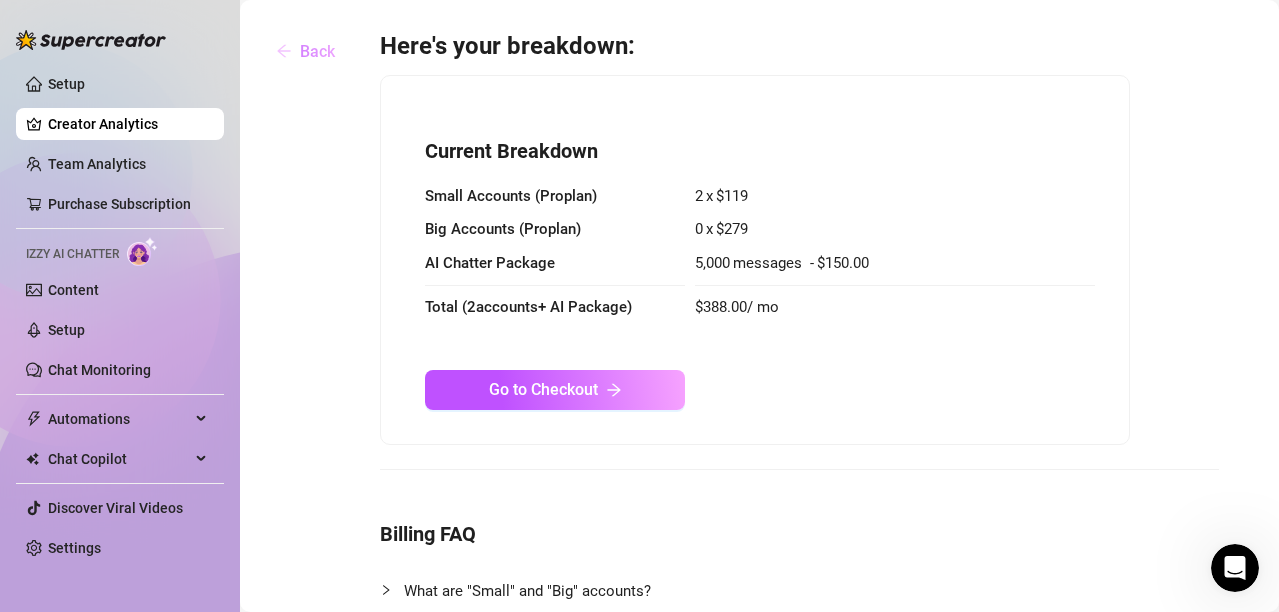 click on "Back" at bounding box center [317, 51] 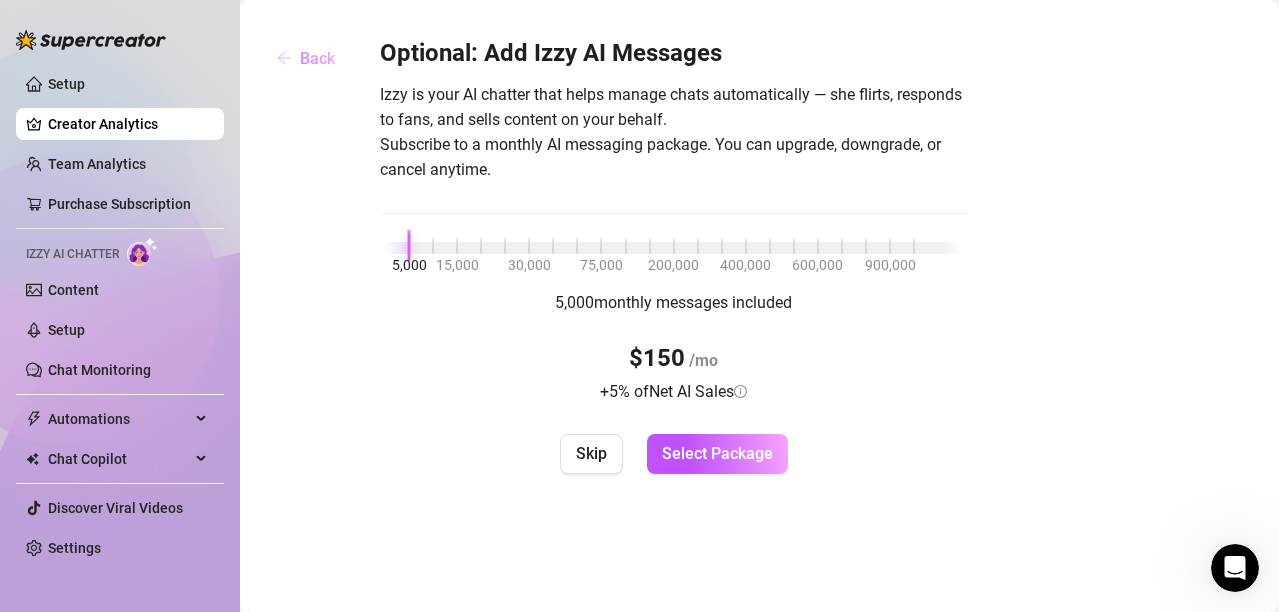 scroll, scrollTop: 0, scrollLeft: 0, axis: both 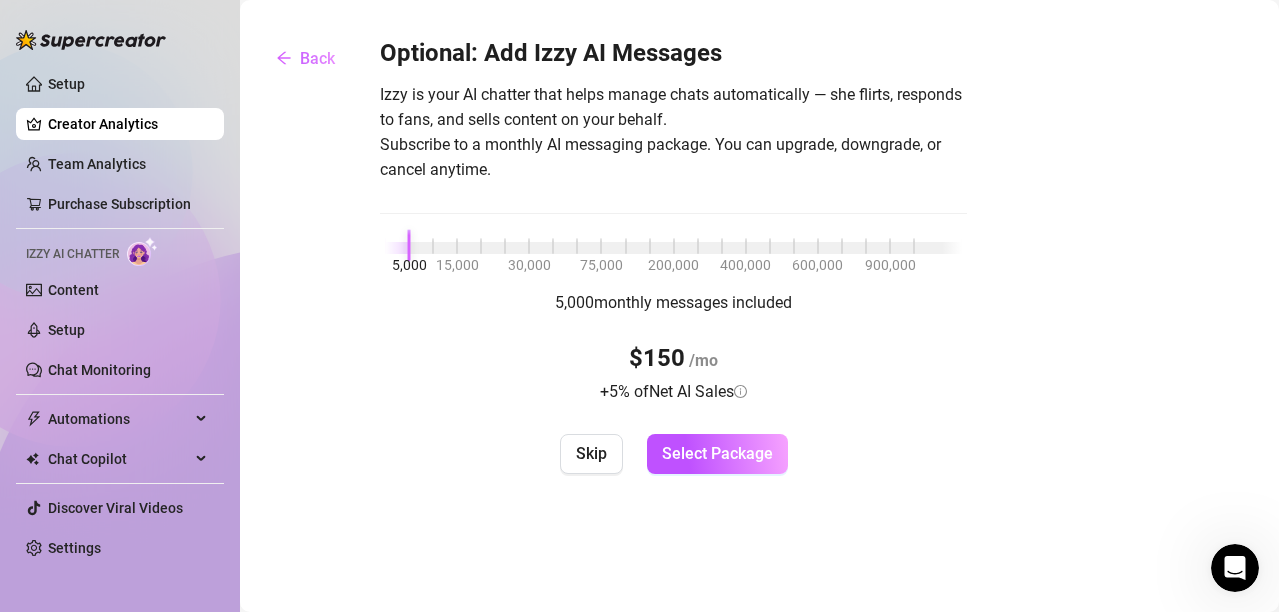 drag, startPoint x: 410, startPoint y: 248, endPoint x: 354, endPoint y: 232, distance: 58.24088 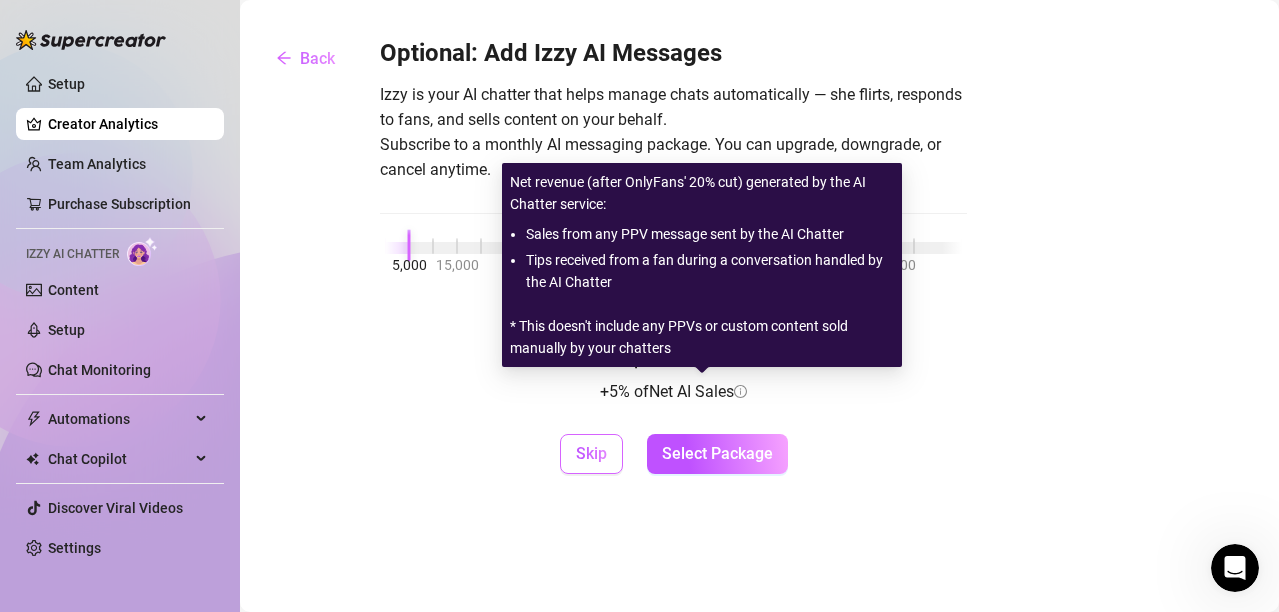 click on "Skip" at bounding box center (591, 453) 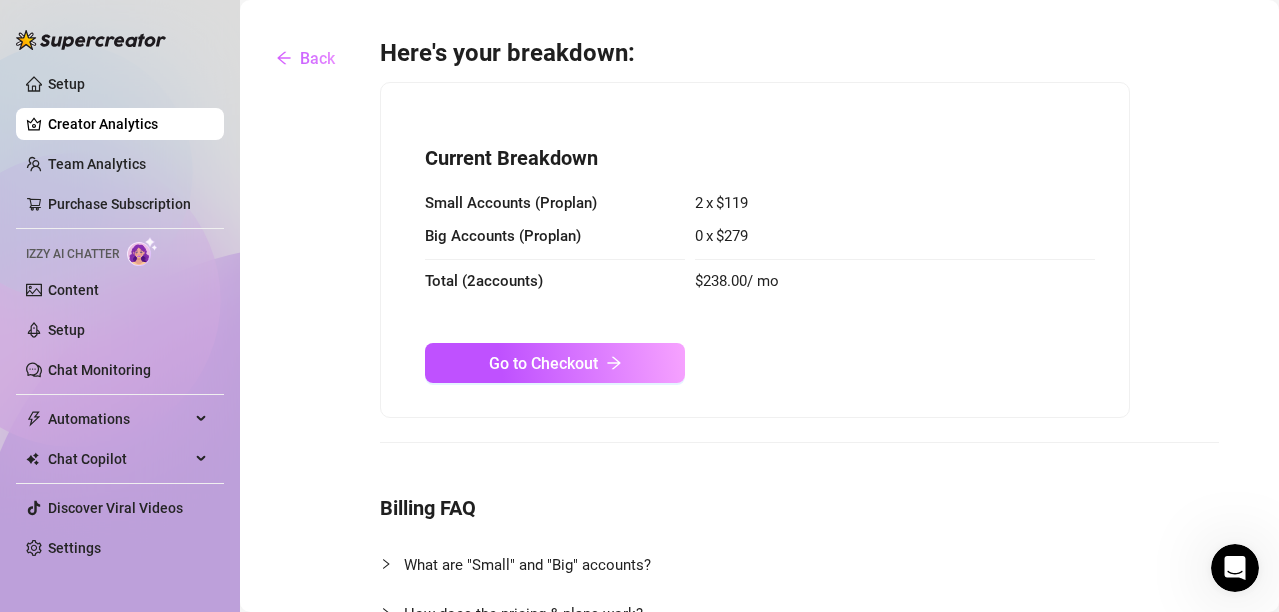 scroll, scrollTop: 533, scrollLeft: 0, axis: vertical 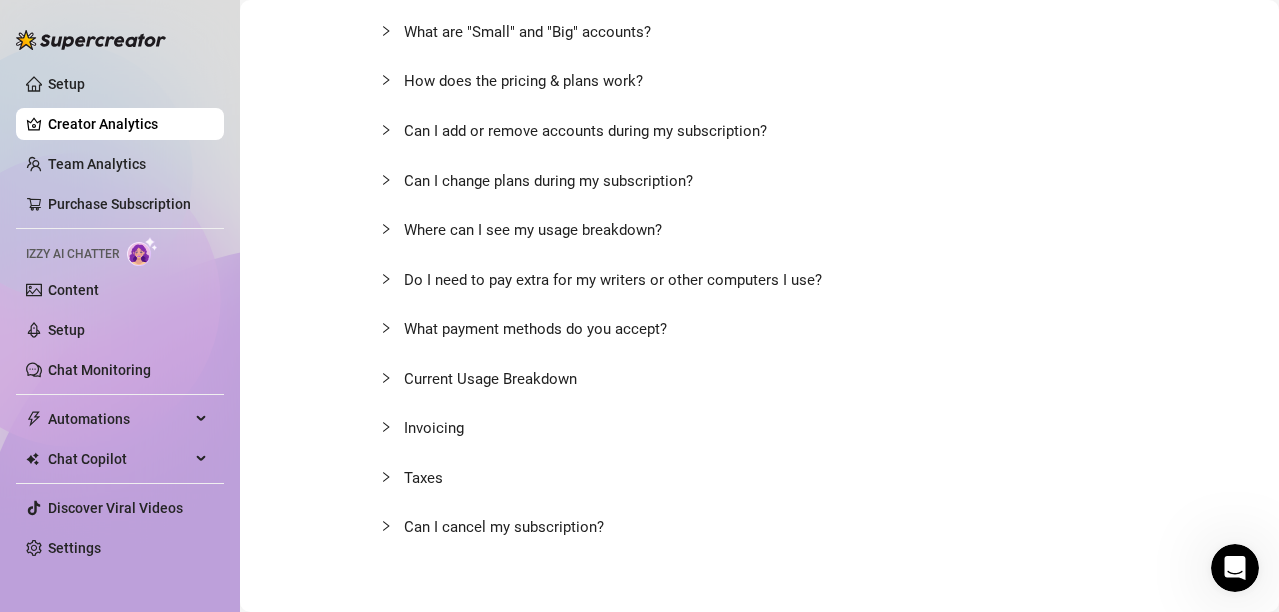 click on "How does the pricing & plans work?" at bounding box center (523, 81) 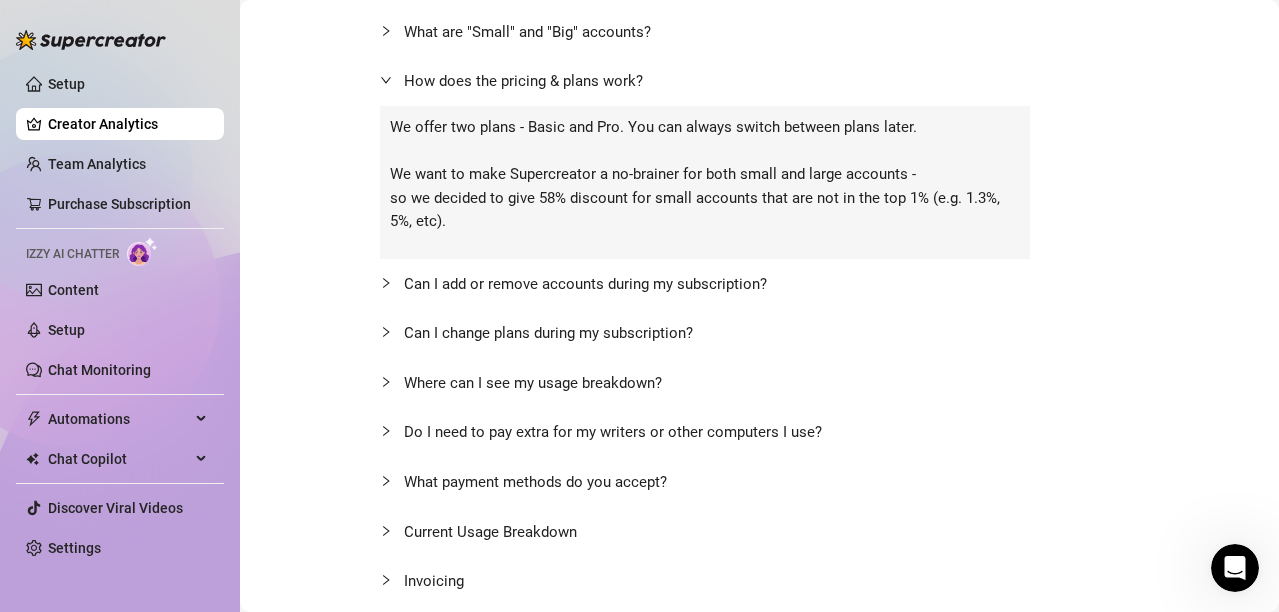 click on "Can I add or remove accounts during my subscription?" at bounding box center [585, 284] 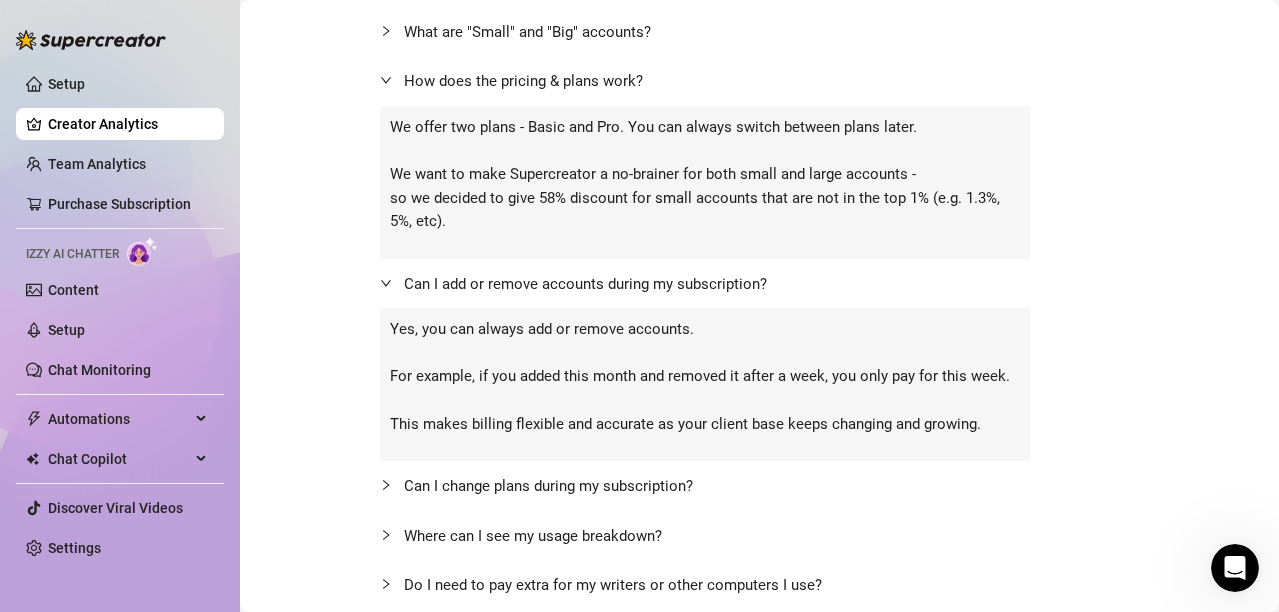 click on "Can I change plans during my subscription?" at bounding box center (548, 486) 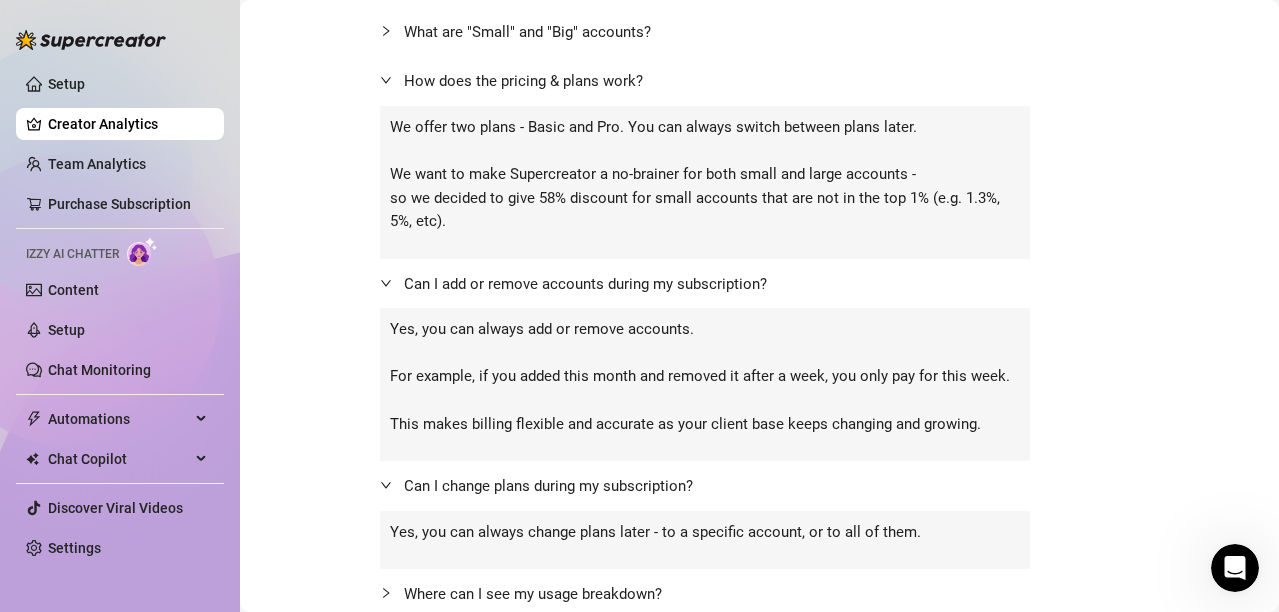 click on "Yes, you can always change plans later - to a specific account, or to all of them." at bounding box center (705, 533) 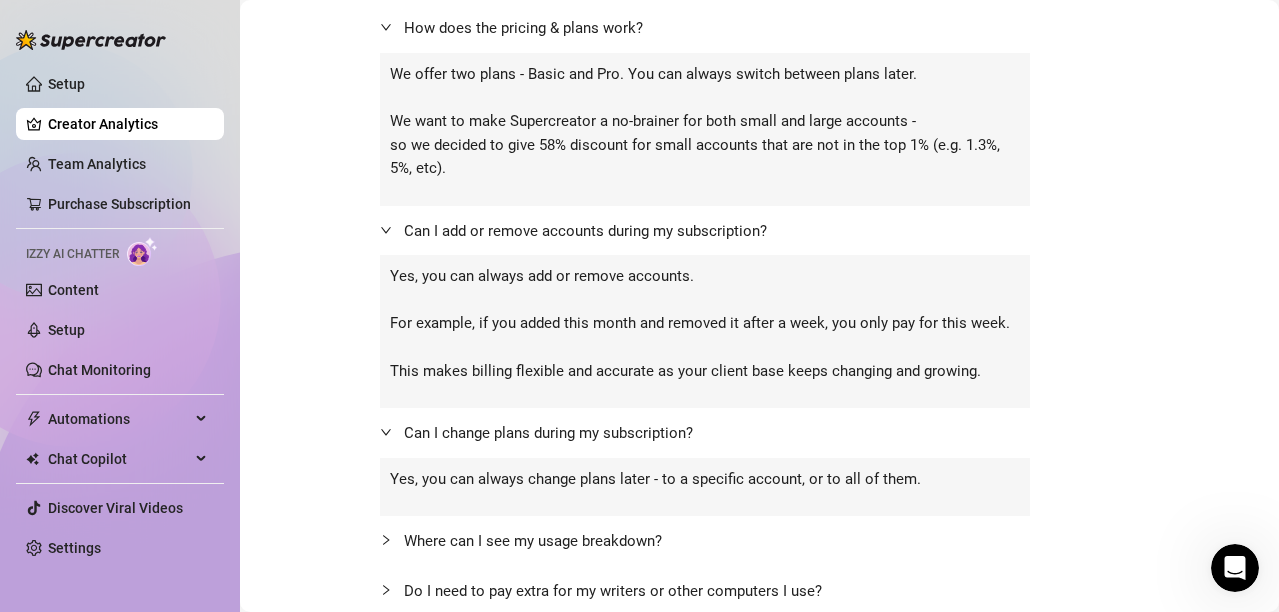 scroll, scrollTop: 897, scrollLeft: 0, axis: vertical 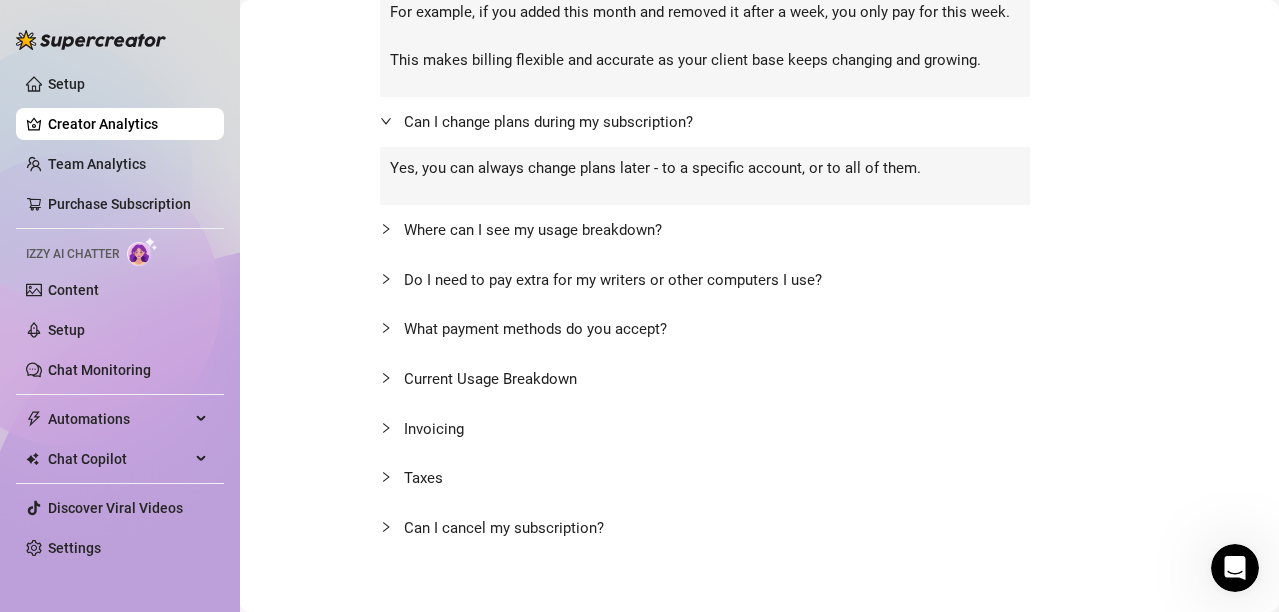 click on "Where can I see my usage breakdown?" at bounding box center [533, 230] 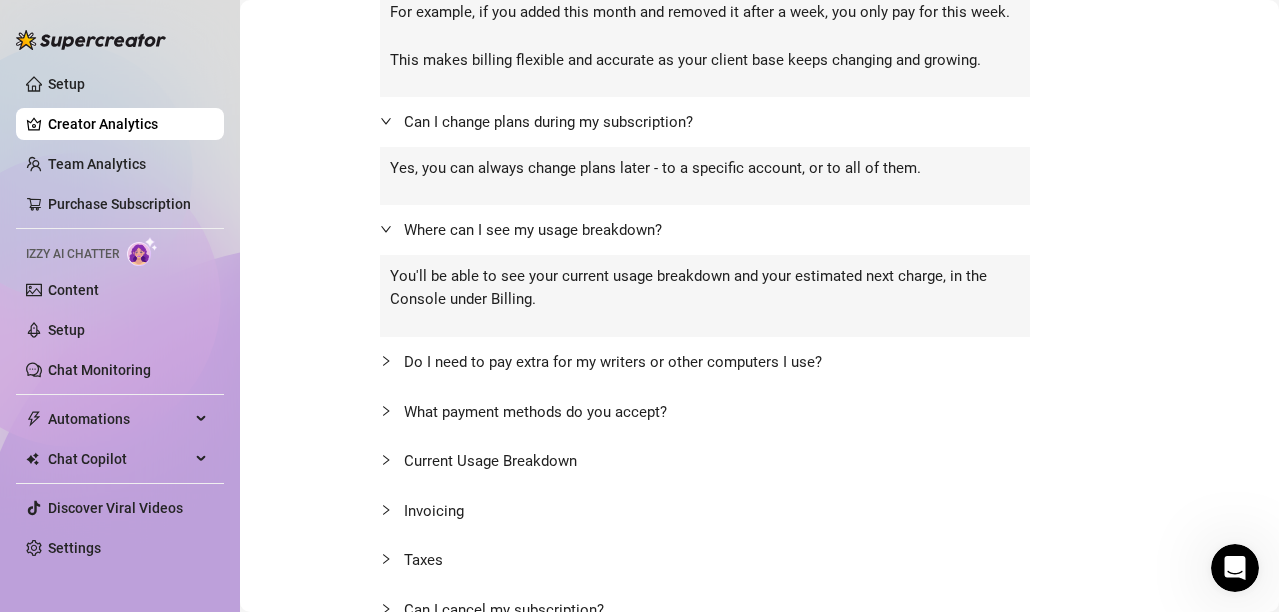 click on "Do I need to pay extra for my writers or other computers I use?" at bounding box center [613, 362] 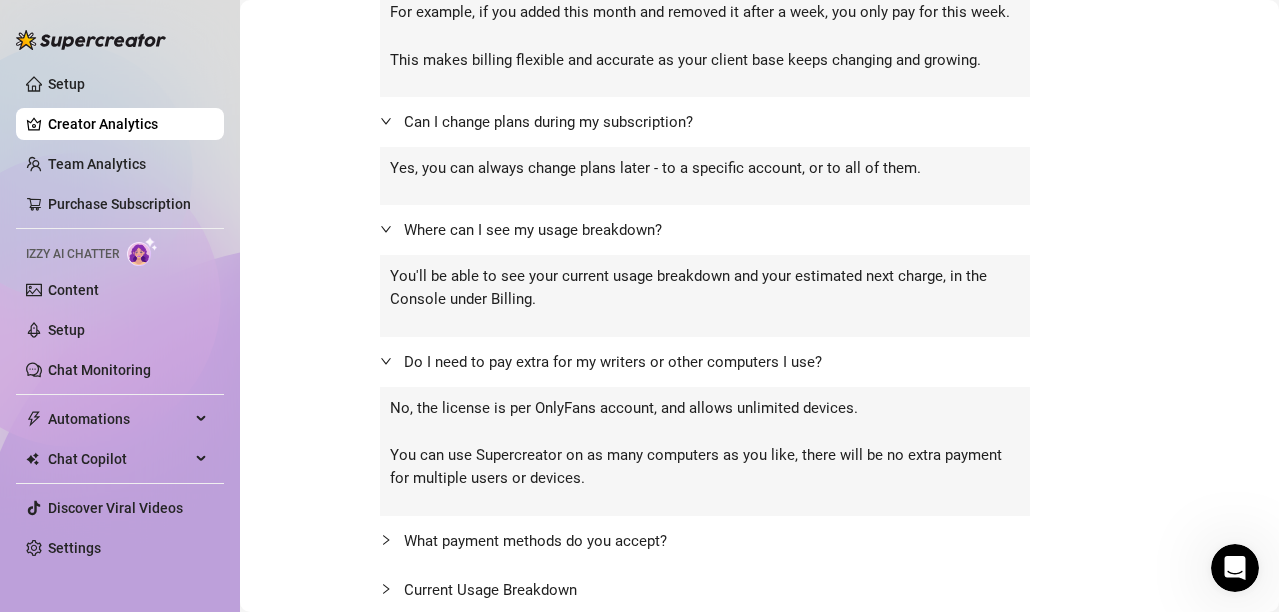 scroll, scrollTop: 1109, scrollLeft: 0, axis: vertical 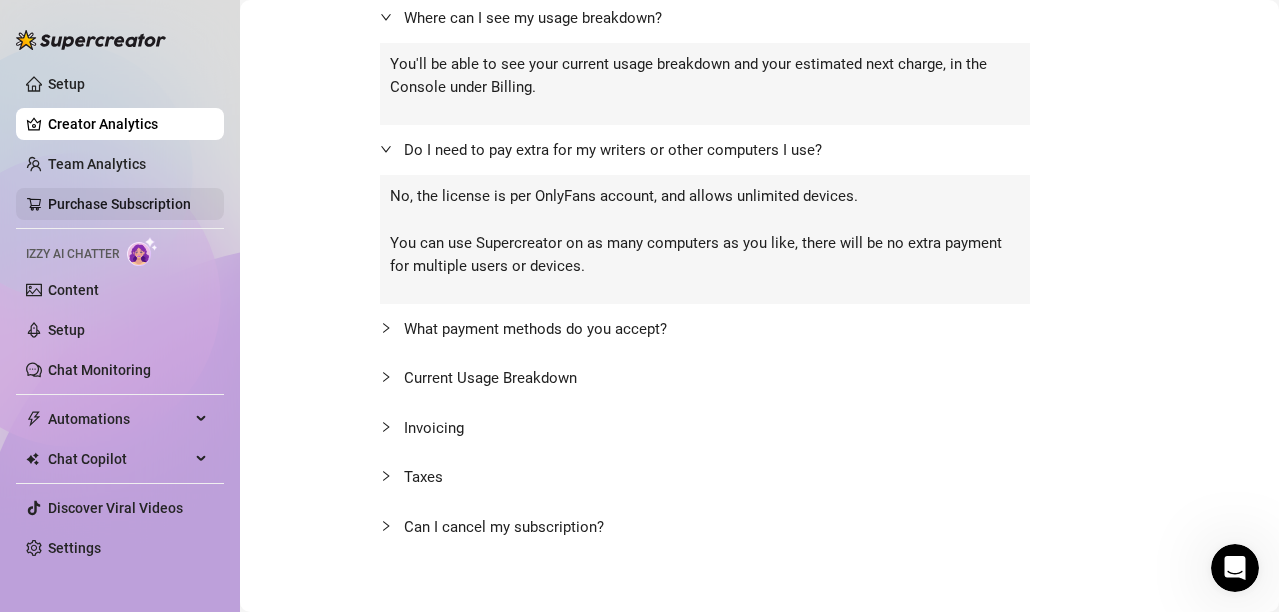 click on "Purchase Subscription" at bounding box center (119, 204) 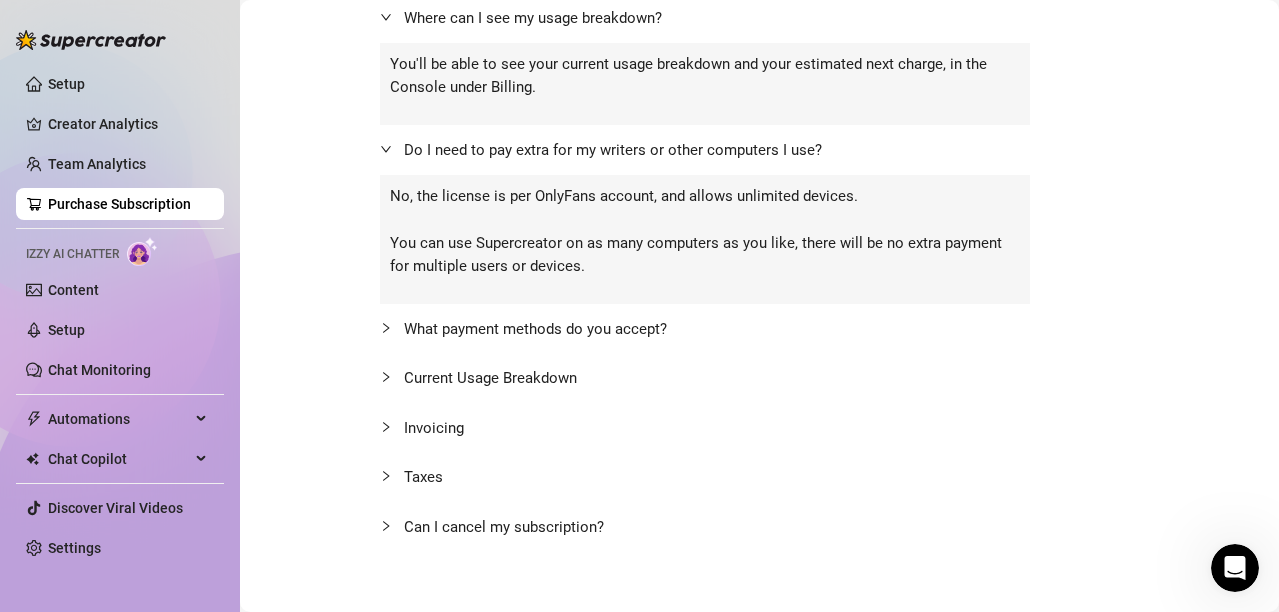 click on "Purchase Subscription" at bounding box center (119, 204) 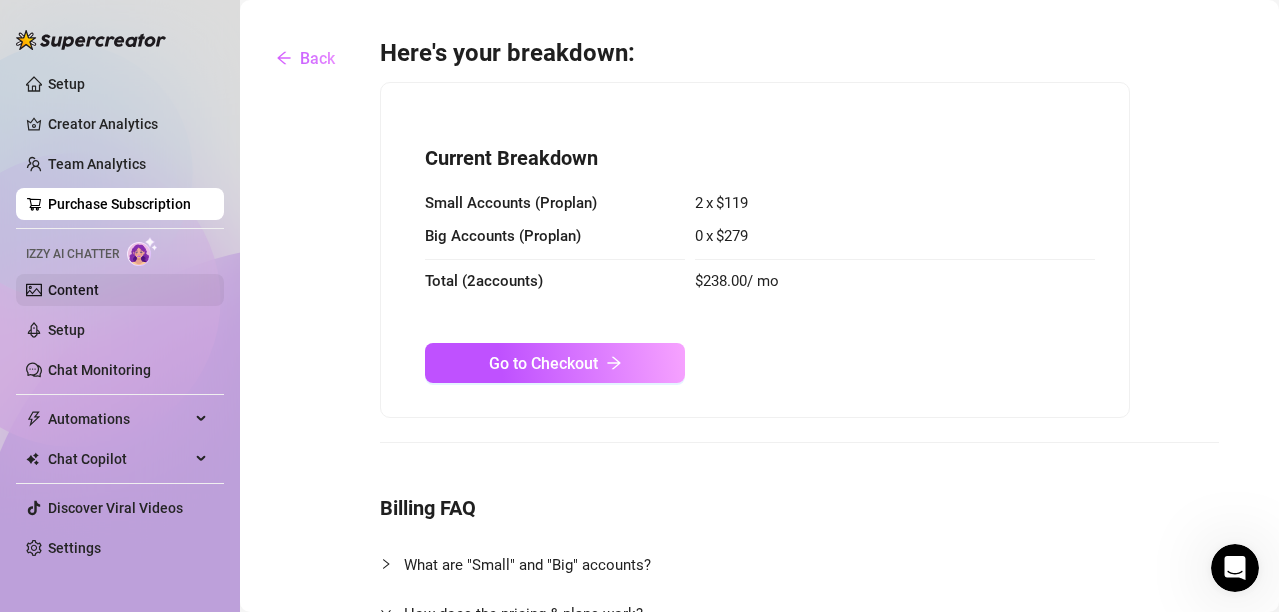 click on "Content" at bounding box center (73, 290) 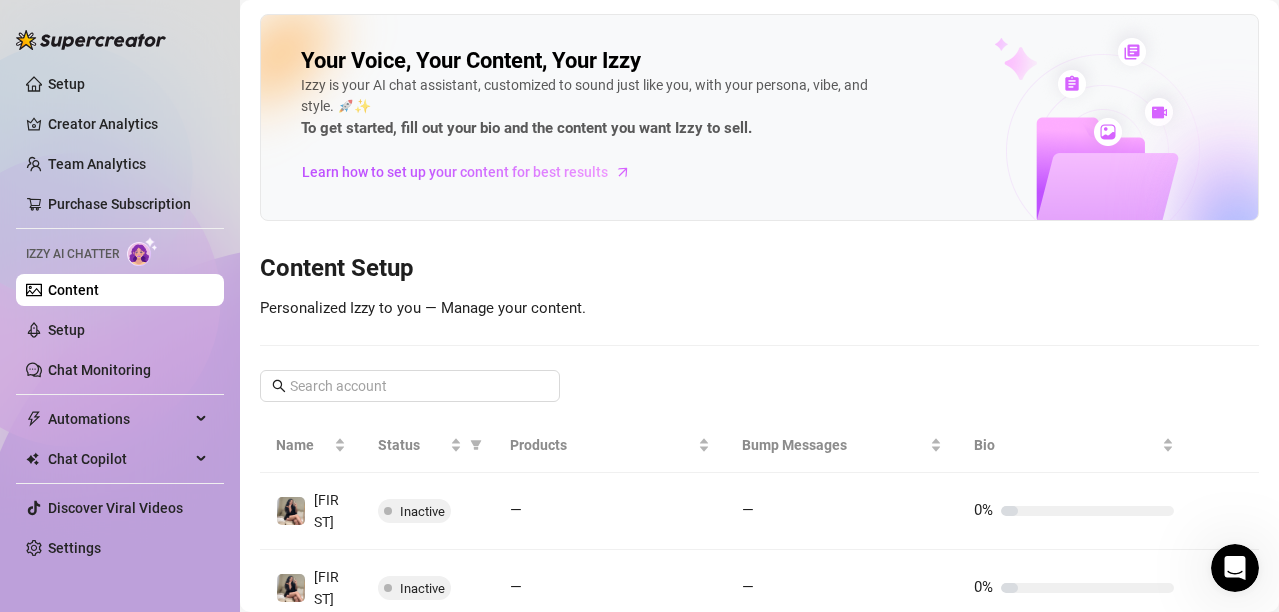 scroll, scrollTop: 0, scrollLeft: 0, axis: both 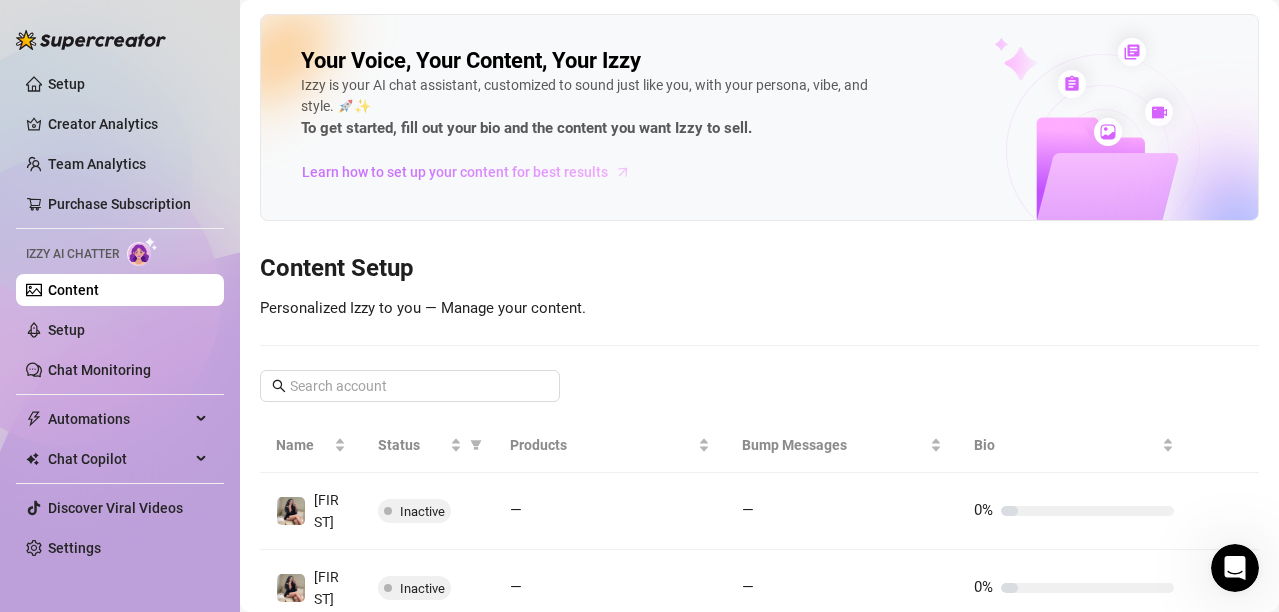 click on "Learn how to set up your content for best results" at bounding box center [455, 172] 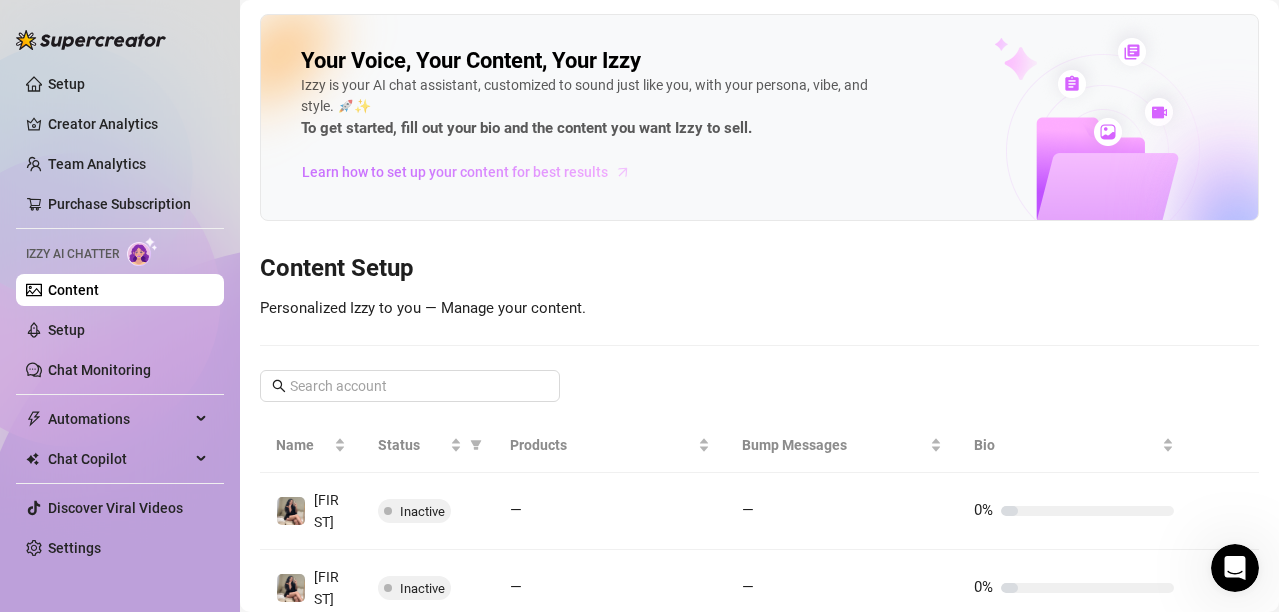 click on "Learn how to set up your content for best results" at bounding box center [455, 172] 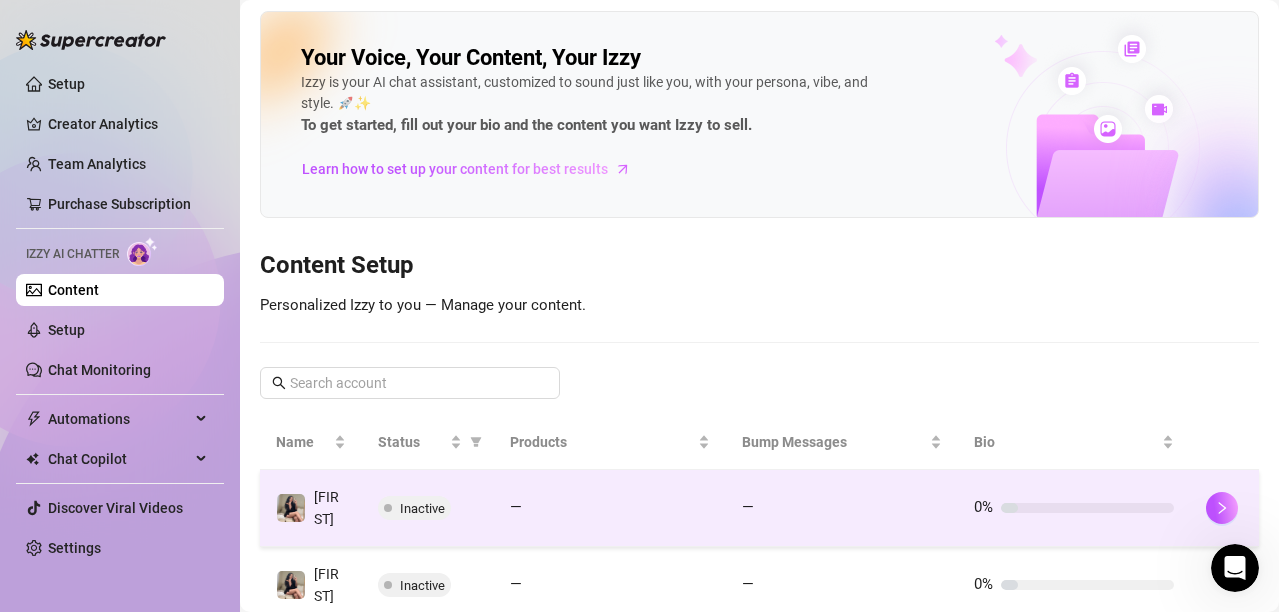 scroll, scrollTop: 75, scrollLeft: 0, axis: vertical 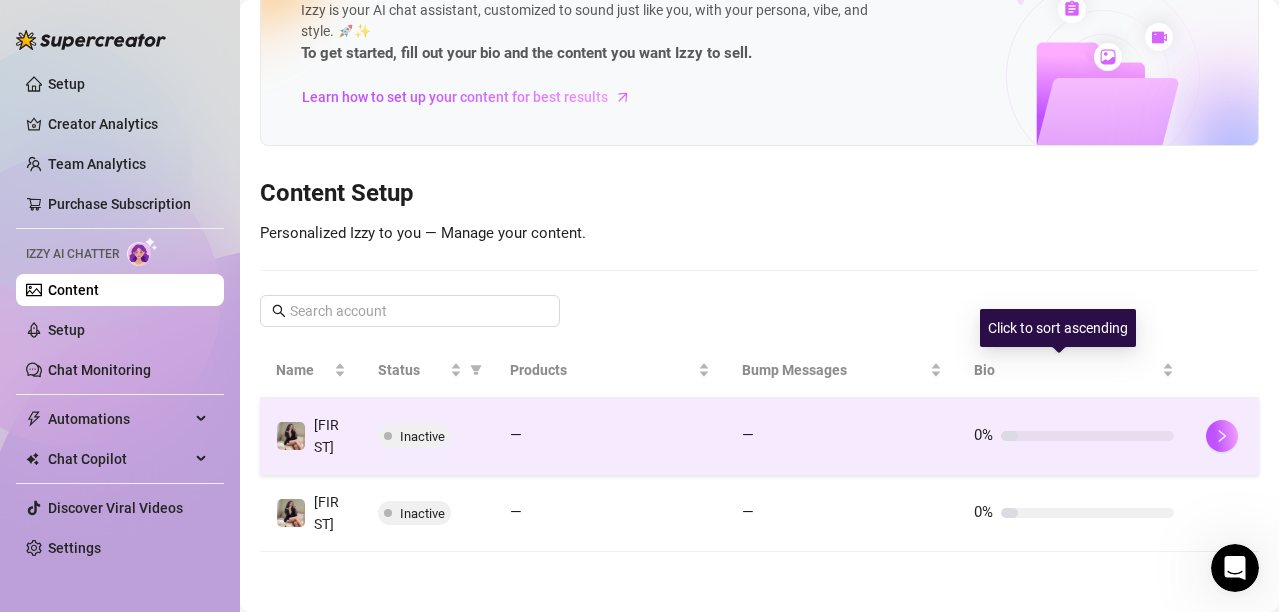 click on "0%" at bounding box center [1074, 436] 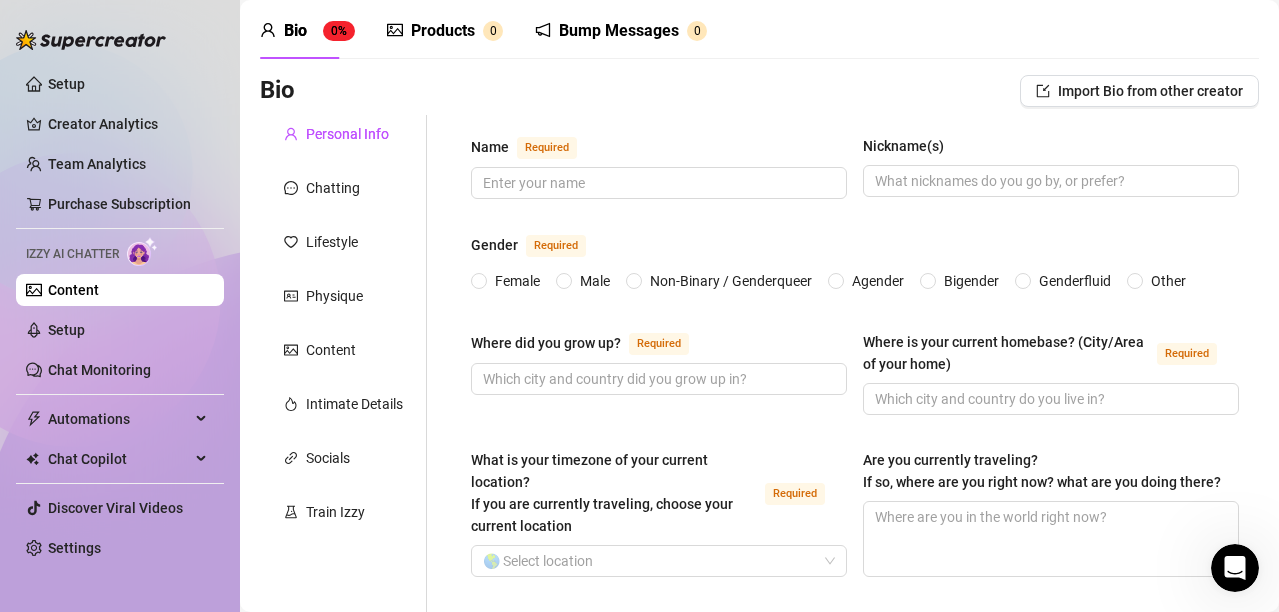 scroll, scrollTop: 0, scrollLeft: 0, axis: both 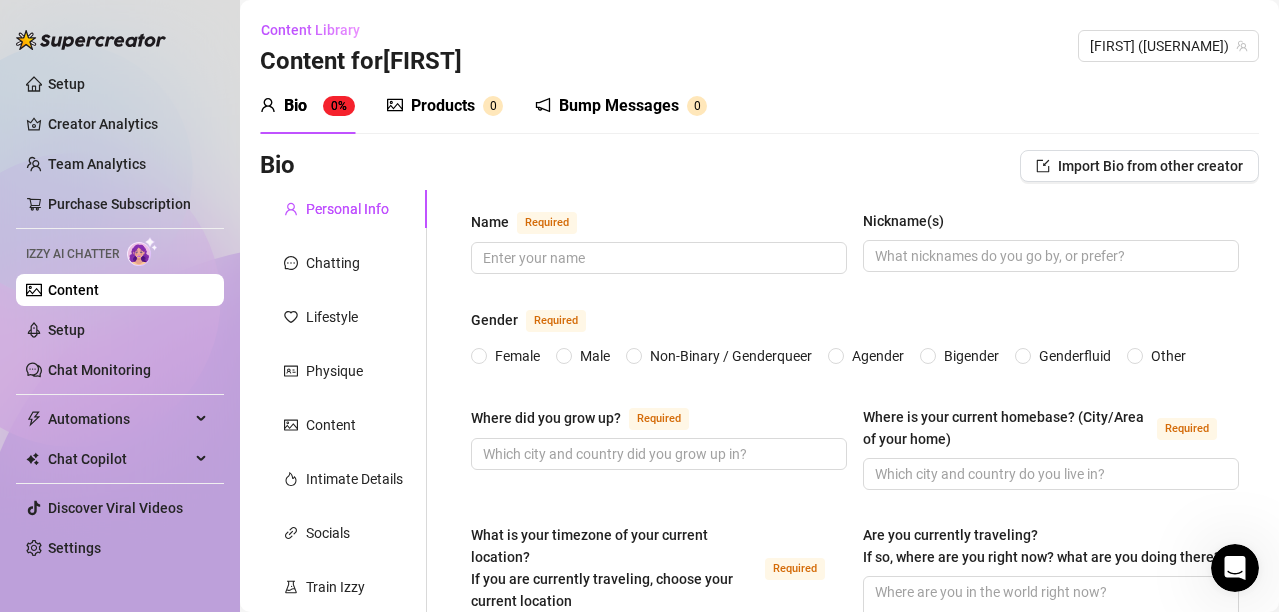 type 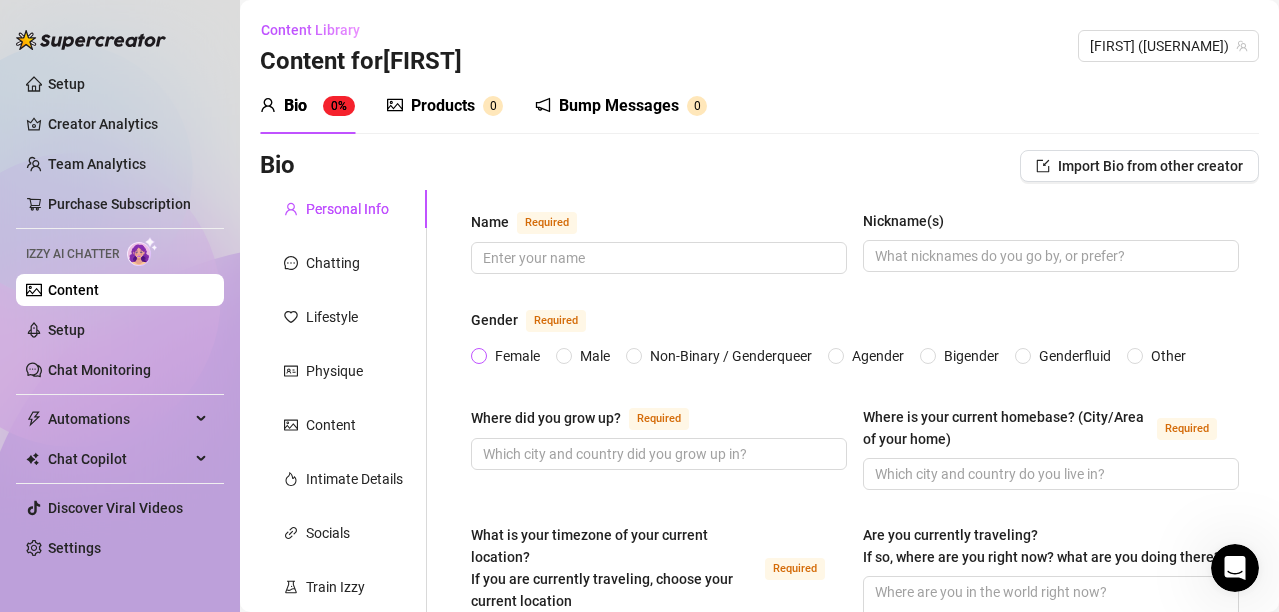 click on "Female" at bounding box center [480, 357] 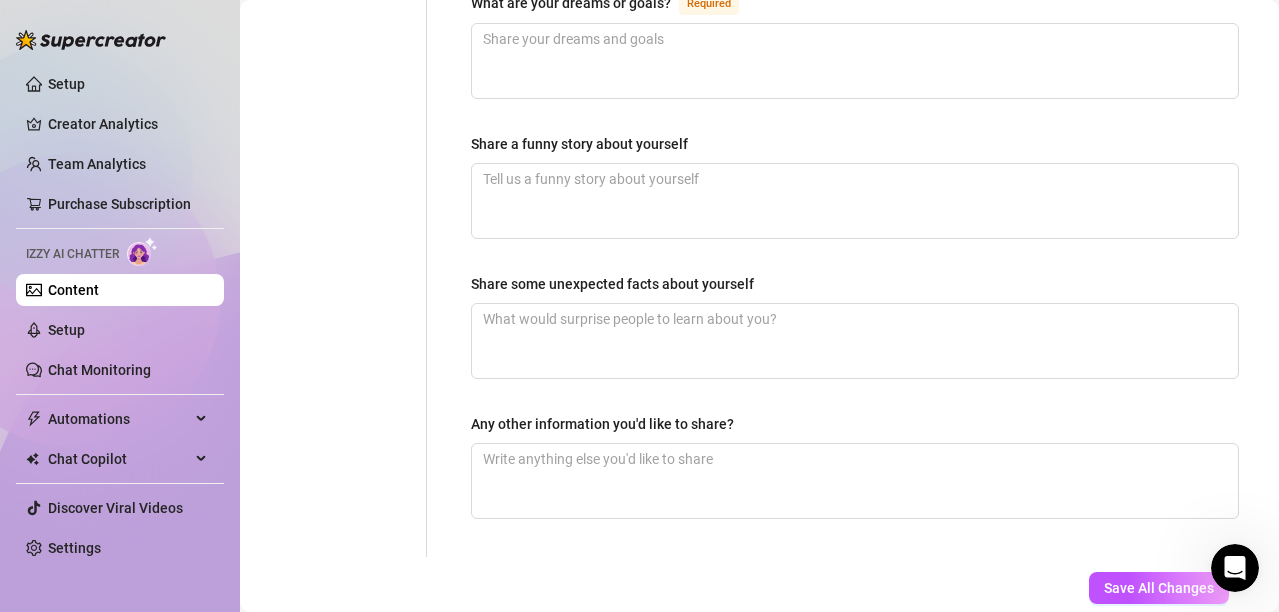 scroll, scrollTop: 0, scrollLeft: 0, axis: both 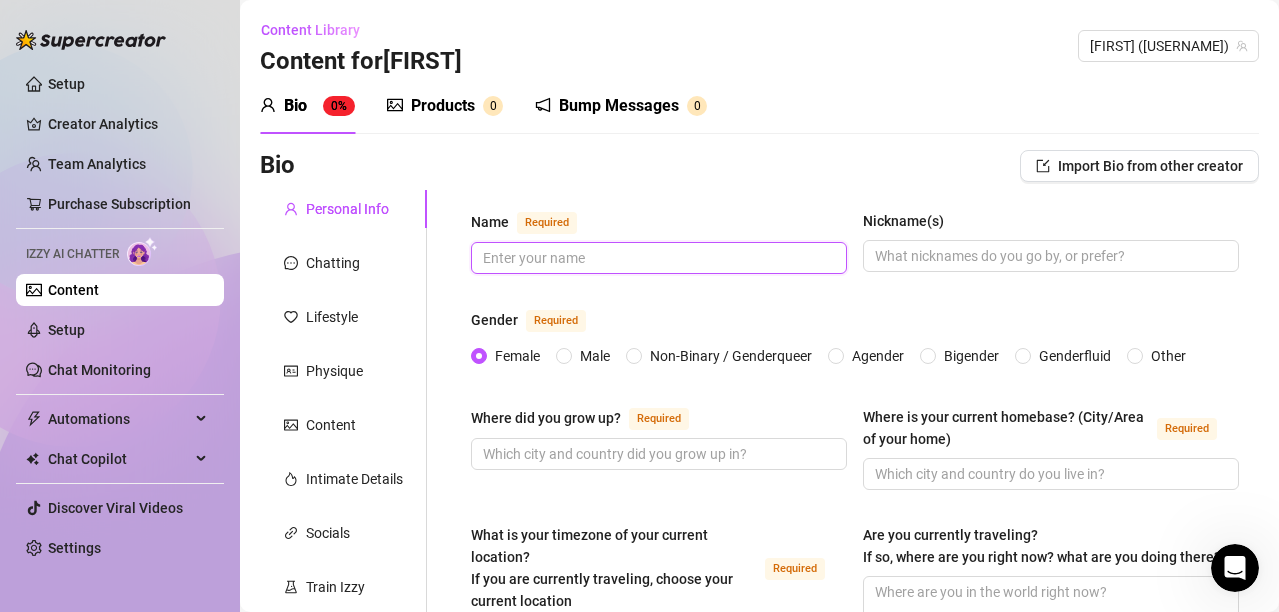 click on "Name Required" at bounding box center (657, 258) 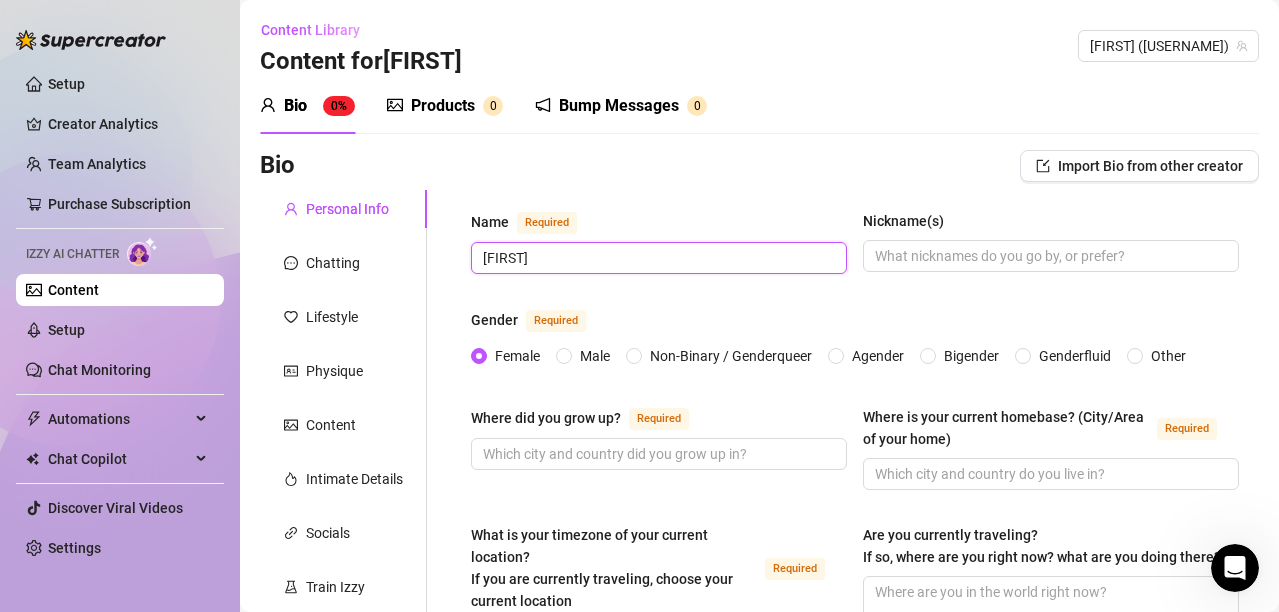 scroll, scrollTop: 447, scrollLeft: 0, axis: vertical 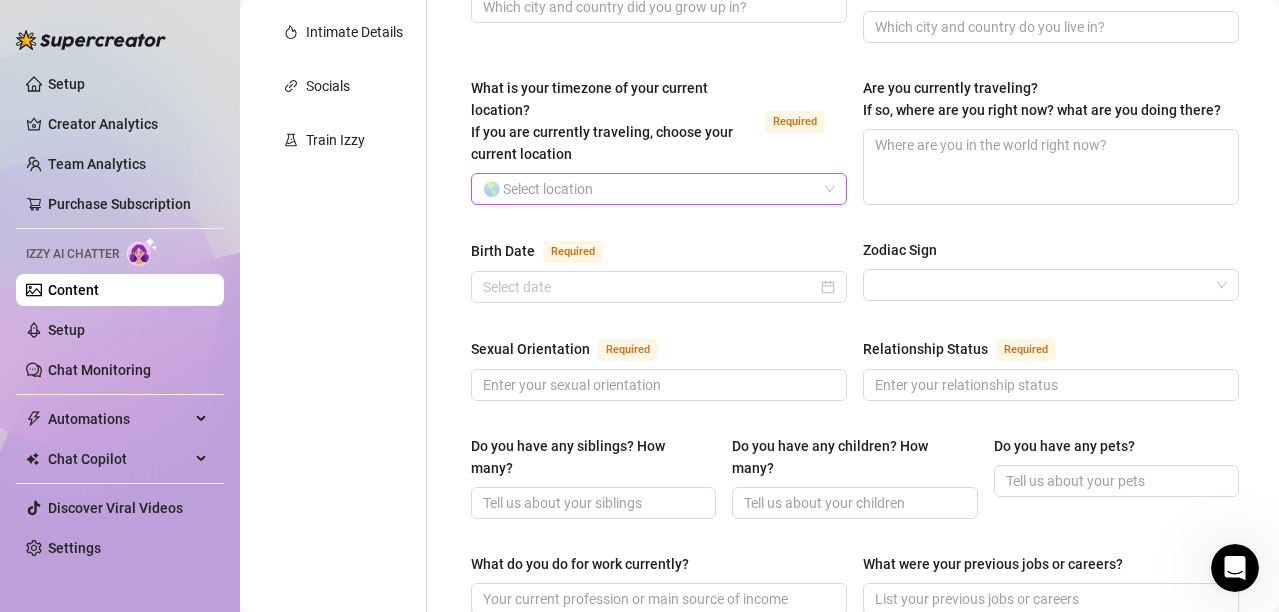 click at bounding box center [659, 189] 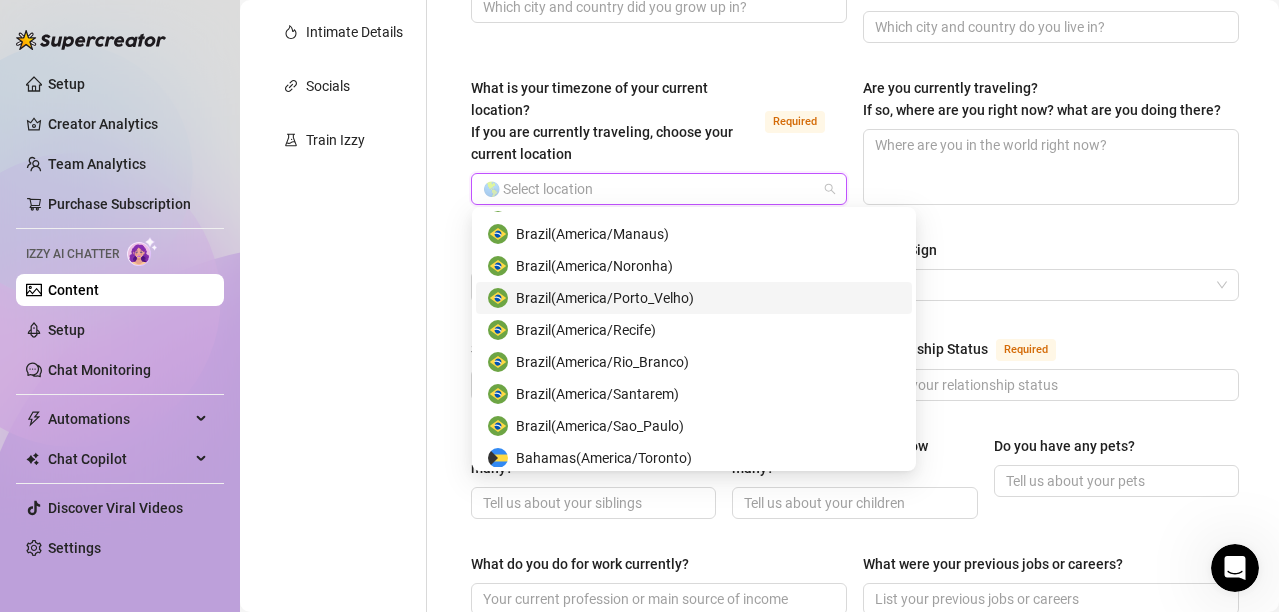 scroll, scrollTop: 10432, scrollLeft: 0, axis: vertical 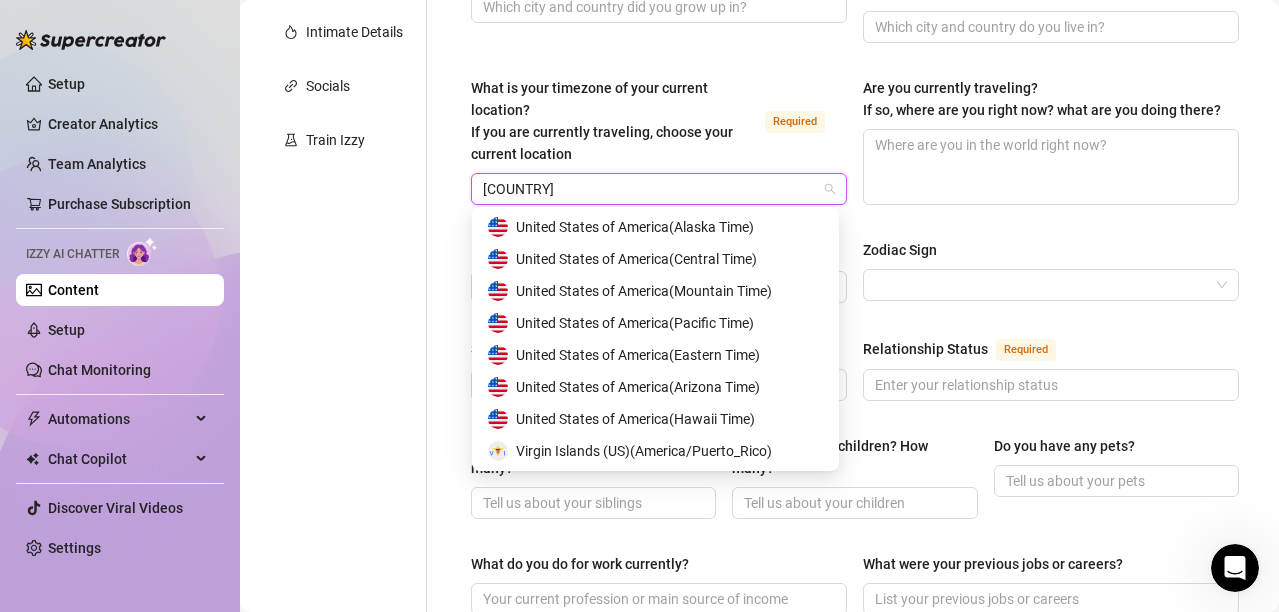 type on "[COUNTRY]" 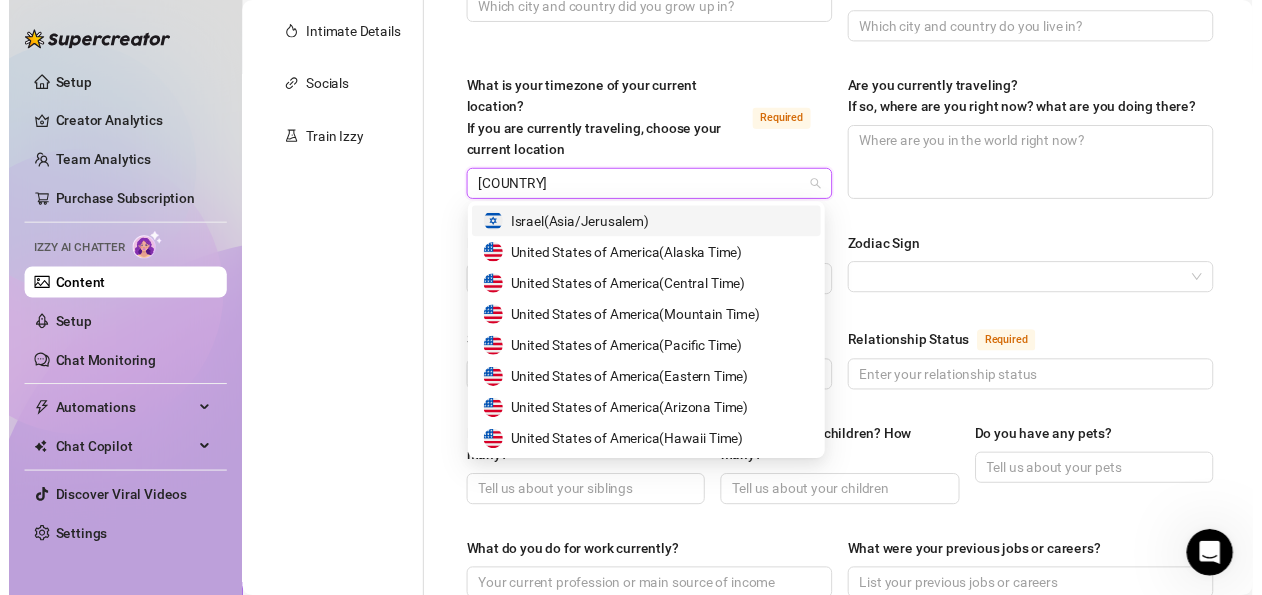 scroll, scrollTop: 0, scrollLeft: 0, axis: both 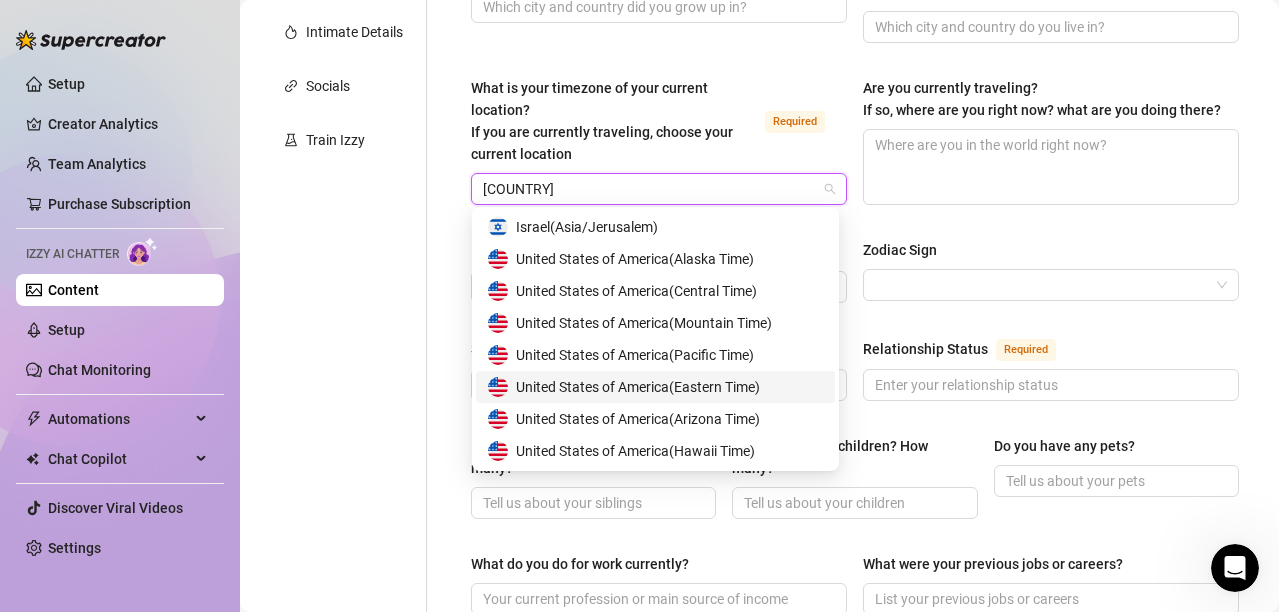 click on "United States of America  ( Eastern Time )" at bounding box center (638, 387) 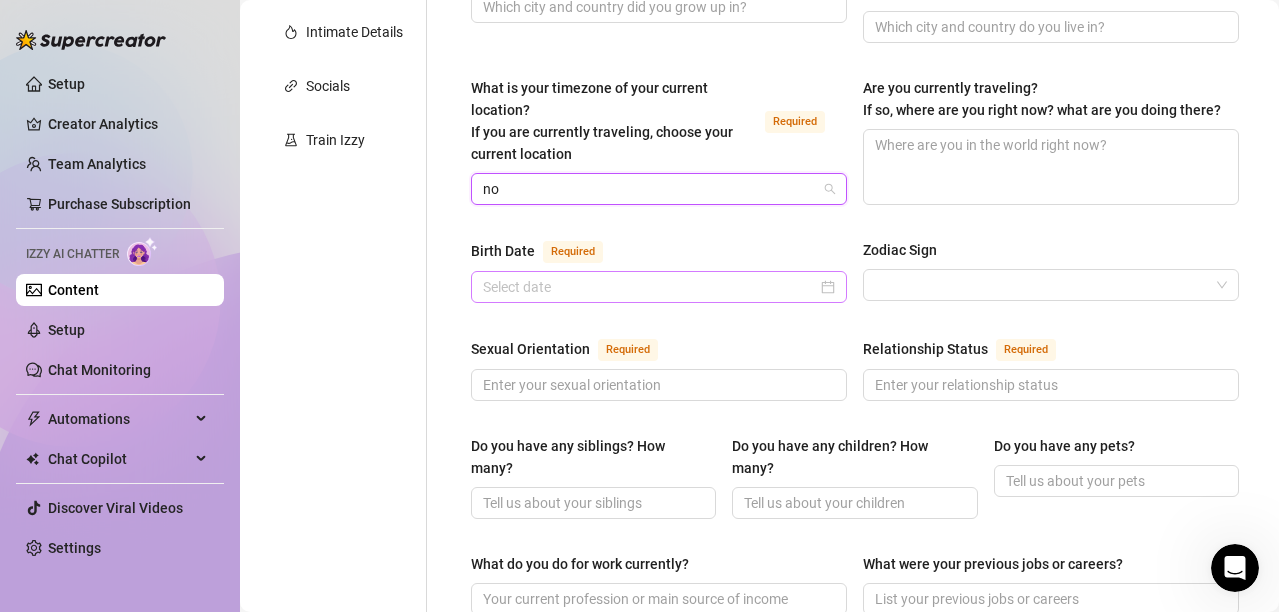 type on "no" 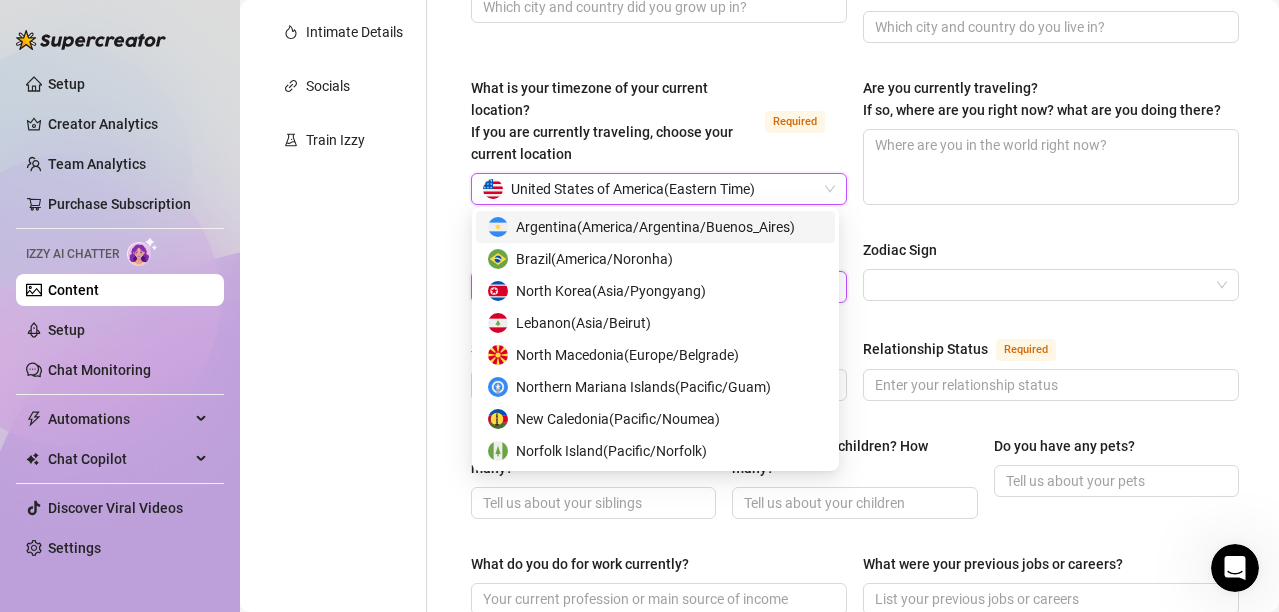 type 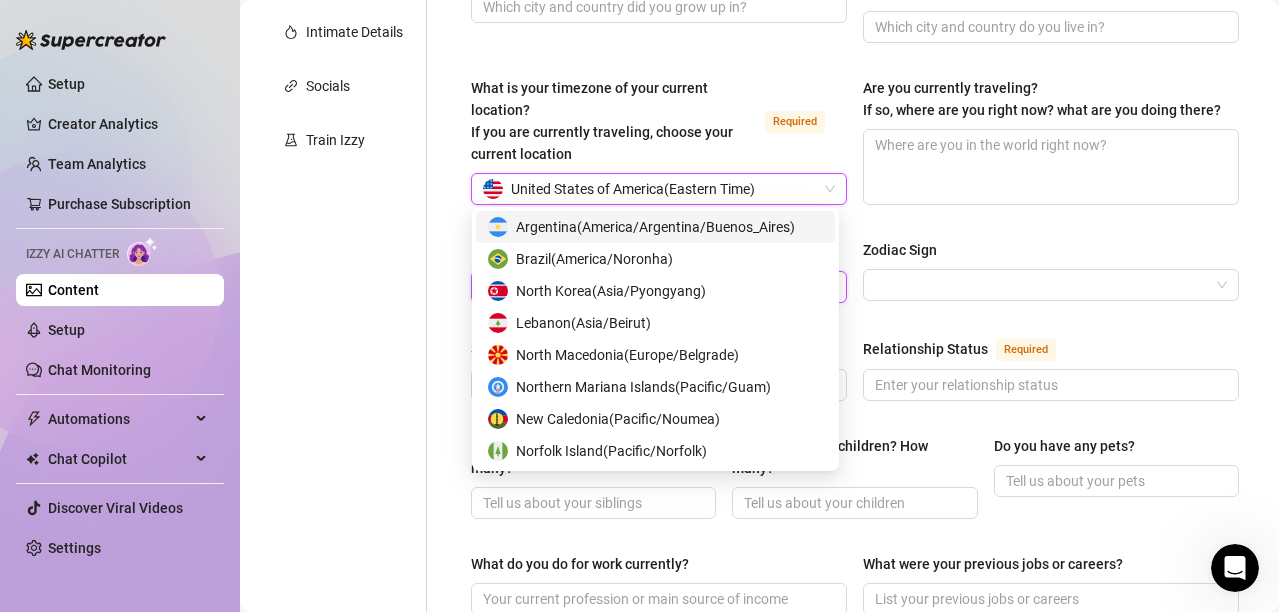 click on "Birth Date Required" at bounding box center (650, 287) 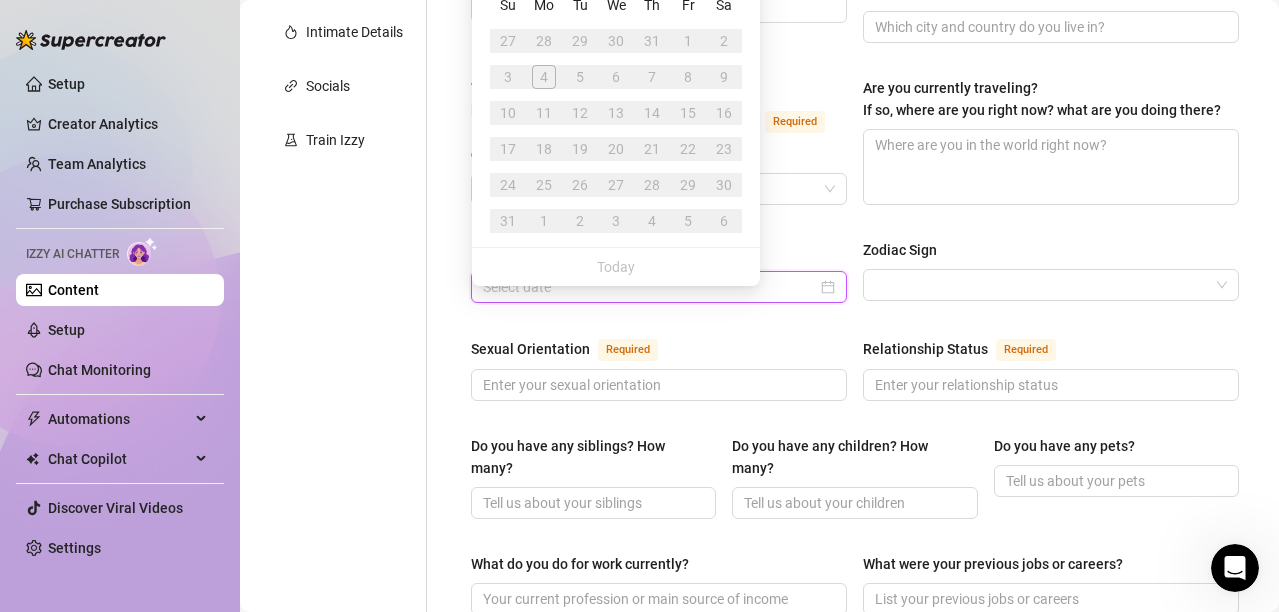 click on "Birth Date Required" at bounding box center (650, 287) 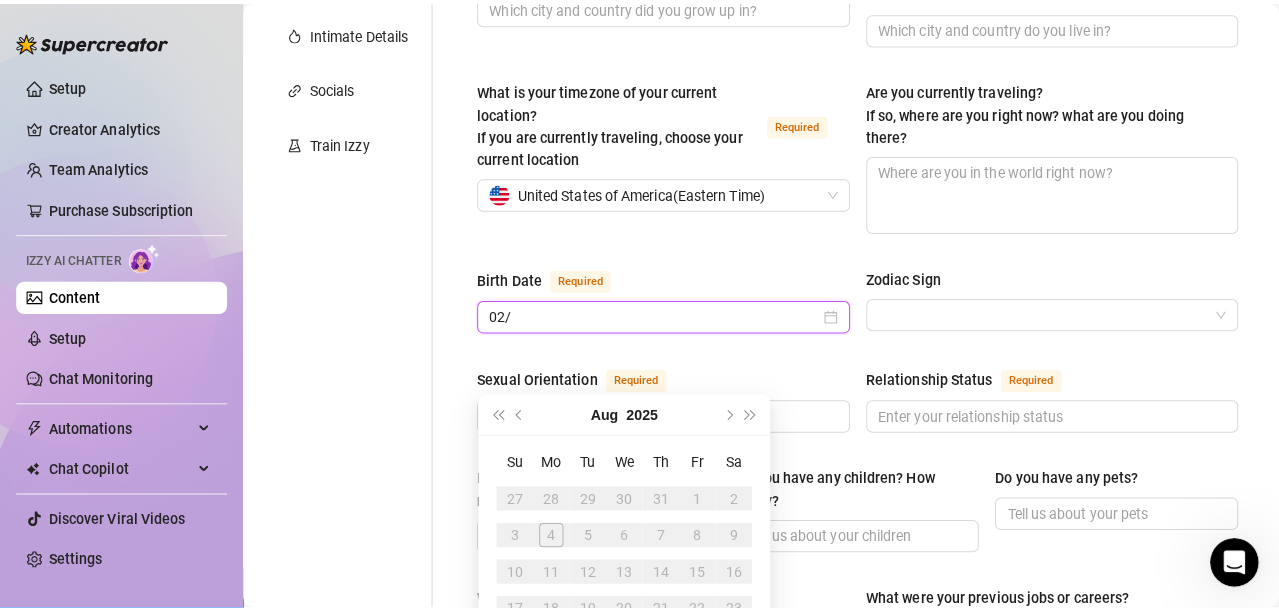 scroll, scrollTop: 0, scrollLeft: 0, axis: both 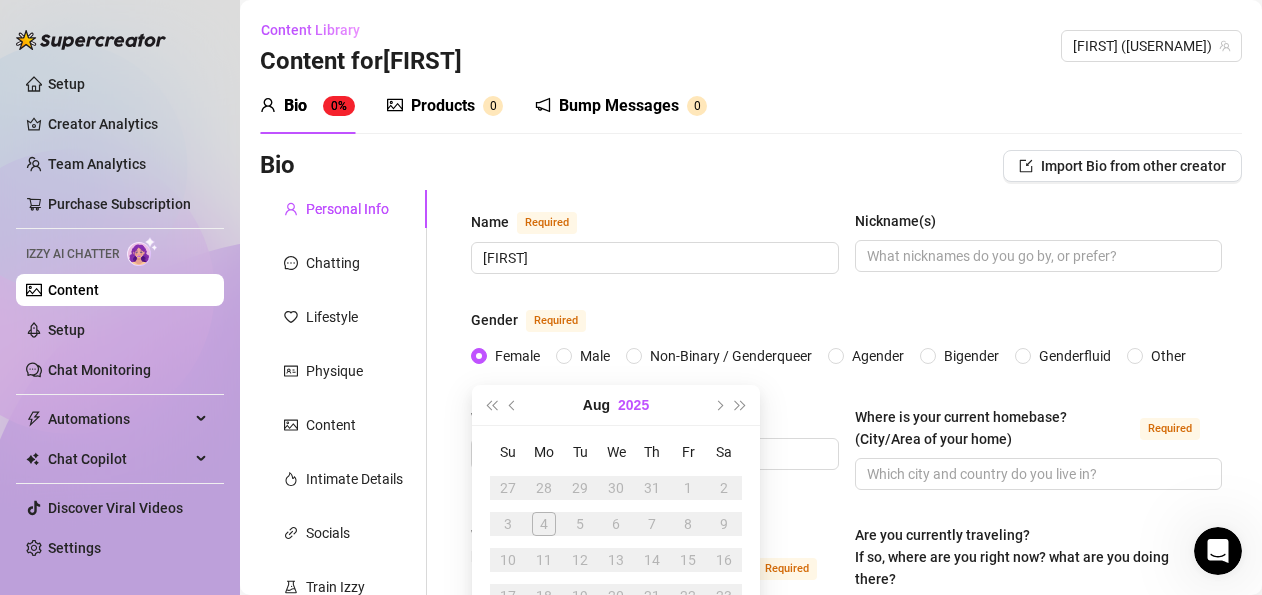 type on "02/" 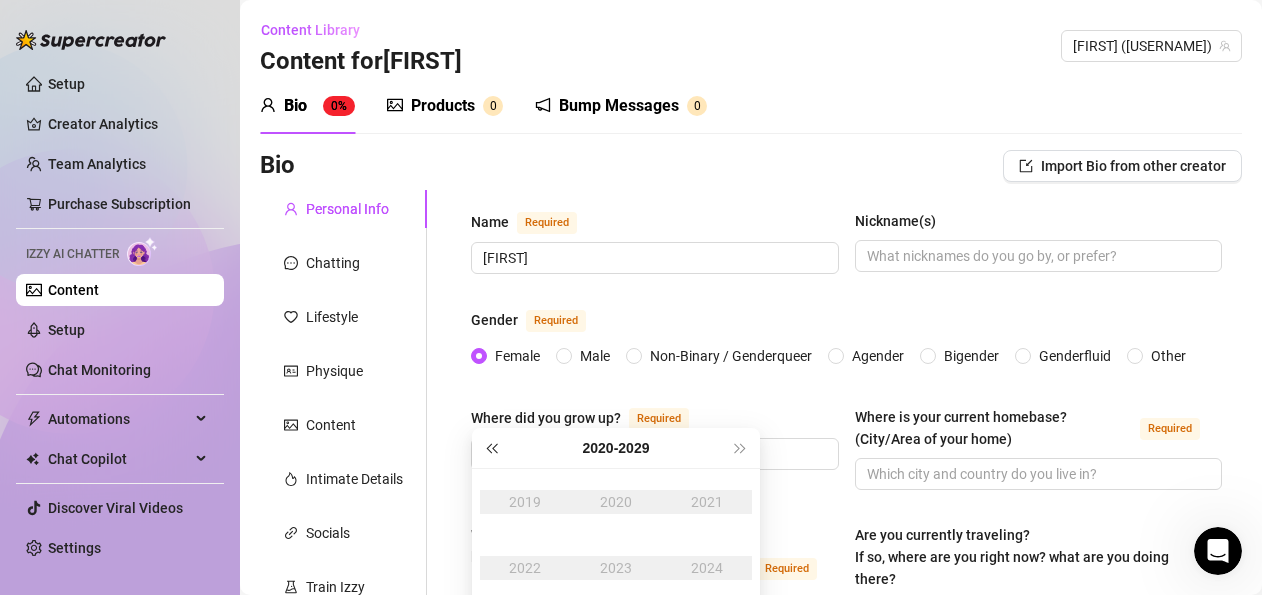 click at bounding box center (491, 448) 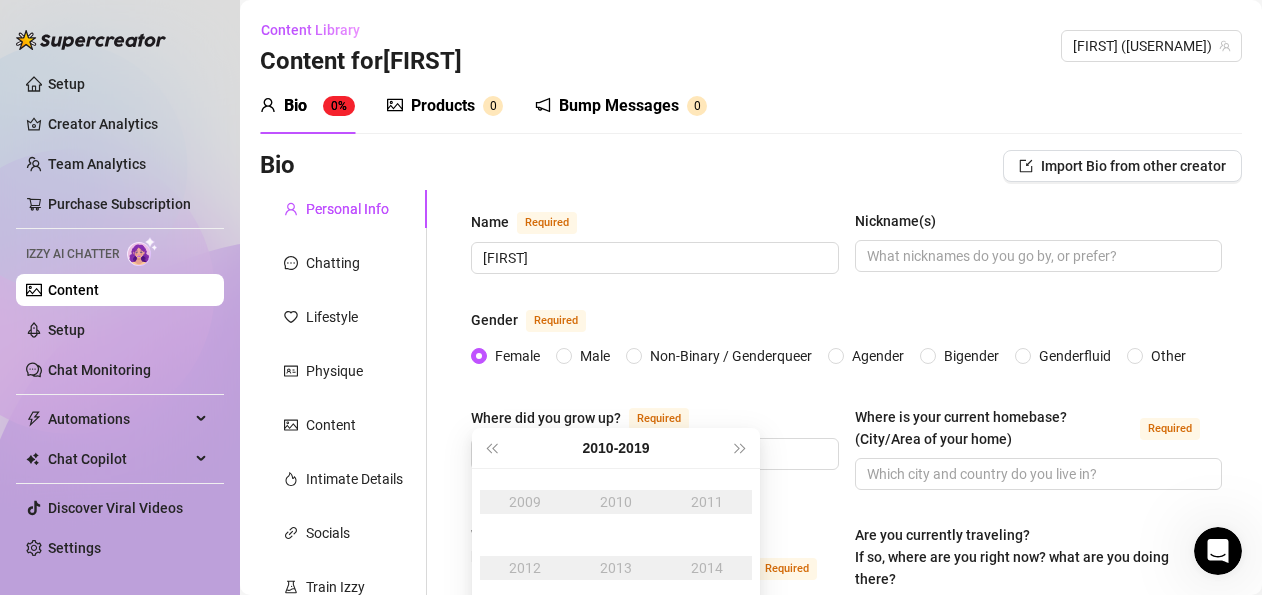 type 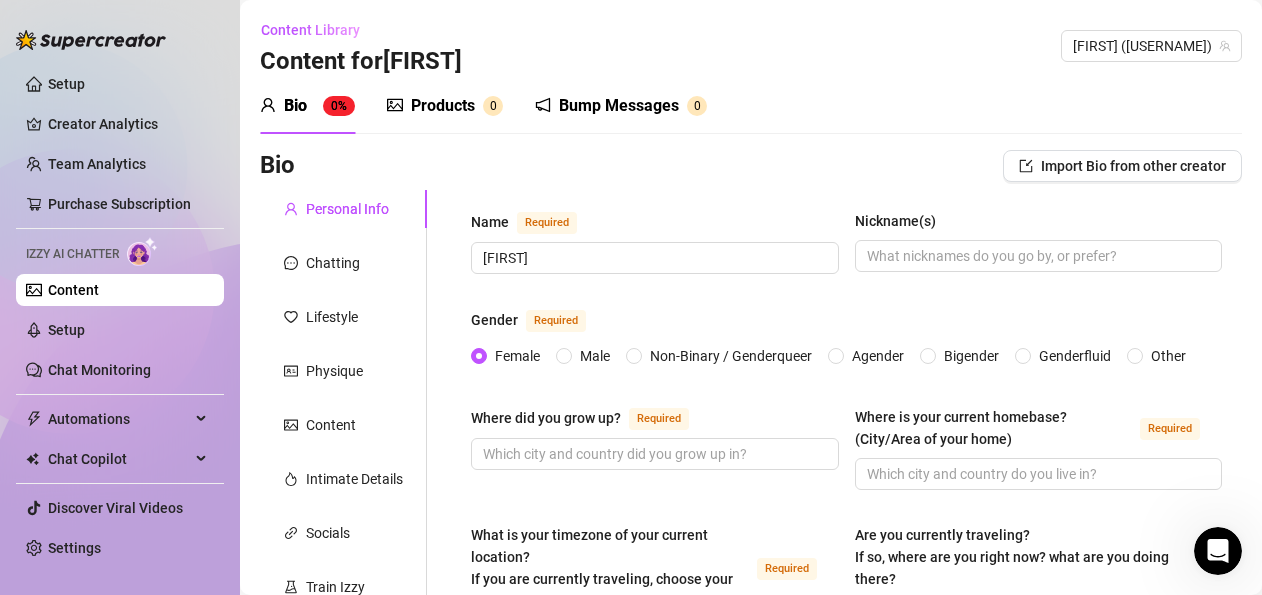 click on "Where did you grow up? Required" at bounding box center (655, 448) 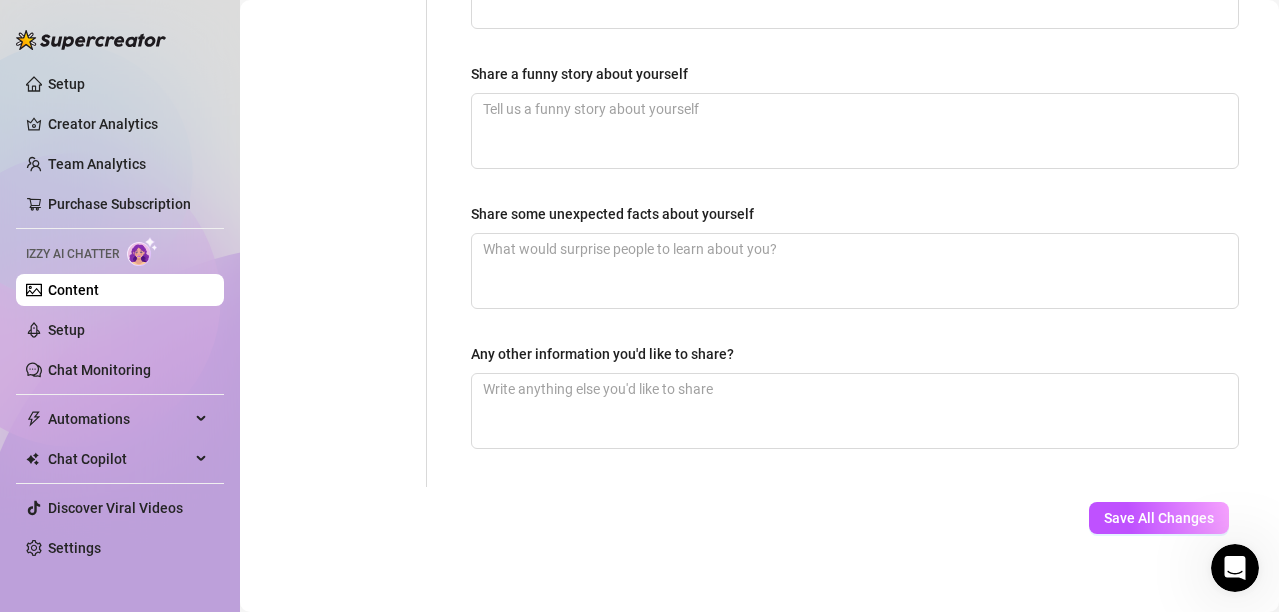 scroll, scrollTop: 0, scrollLeft: 0, axis: both 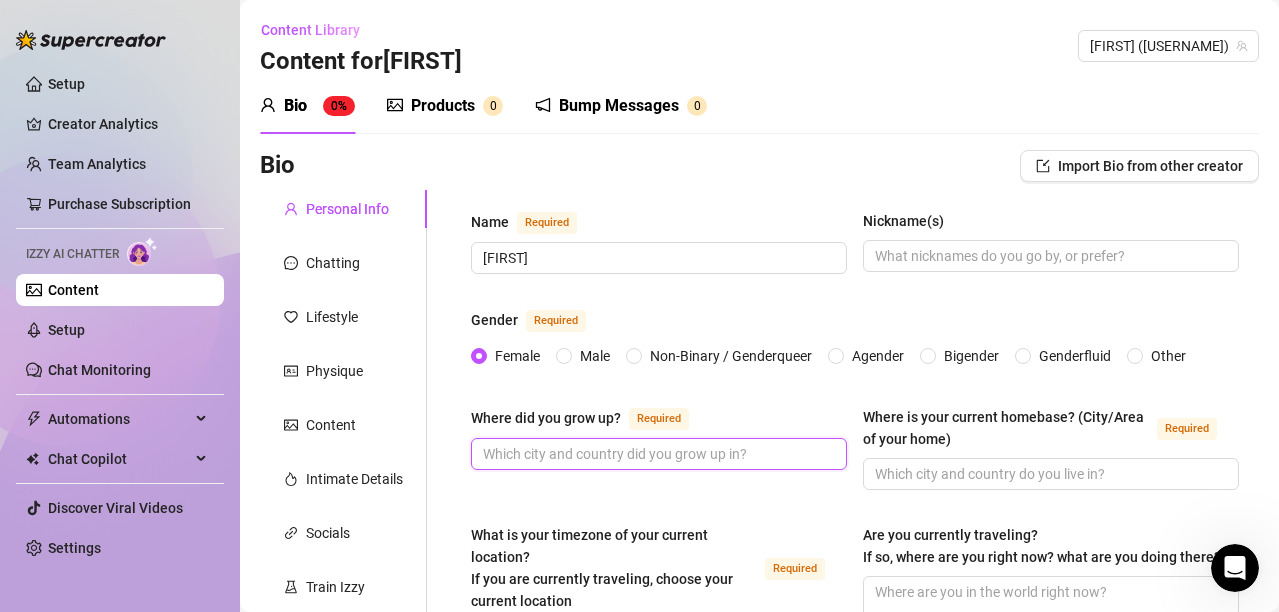 click on "Where did you grow up? Required" at bounding box center [657, 454] 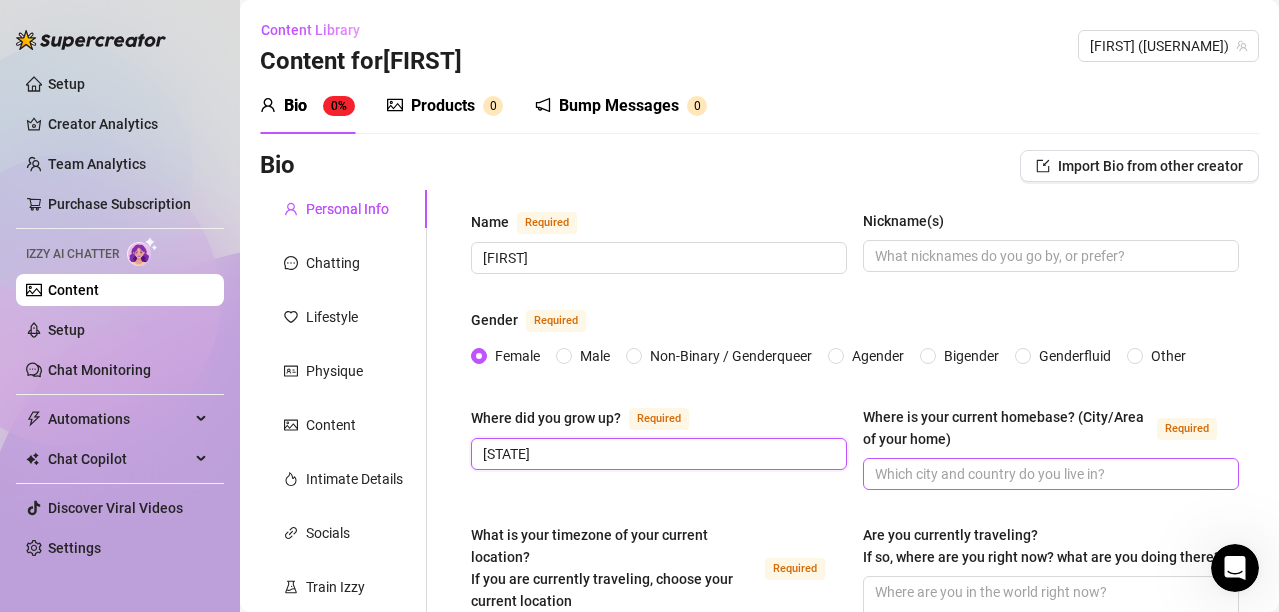 type on "[STATE]" 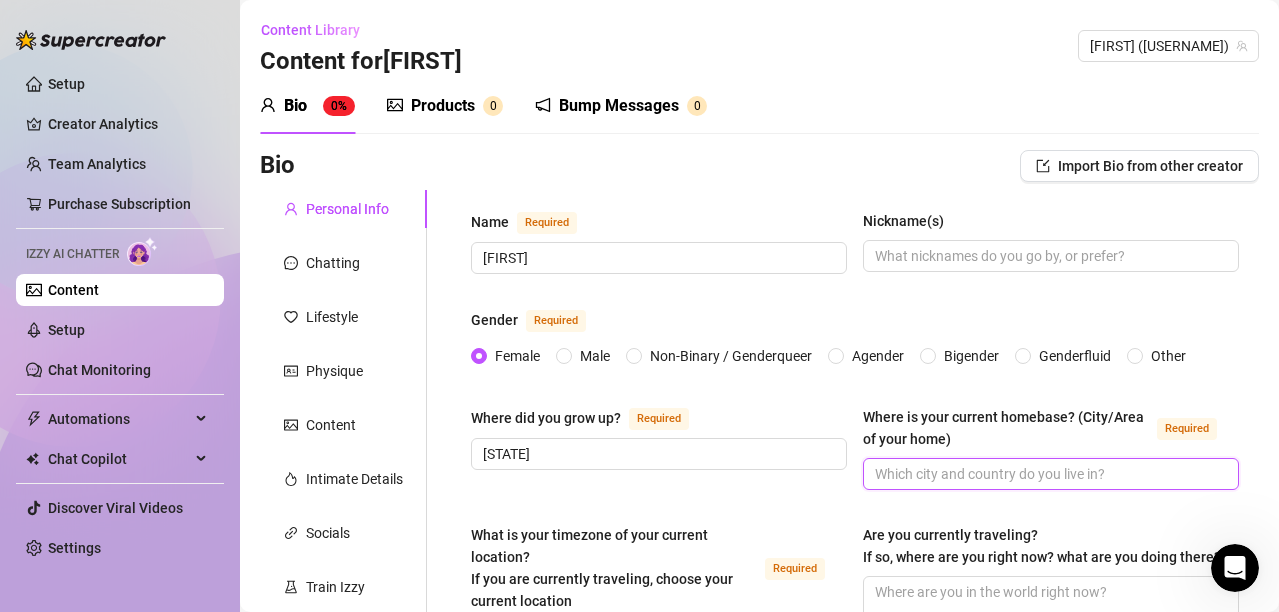 click on "Where is your current homebase? (City/Area of your home) Required" at bounding box center (1049, 474) 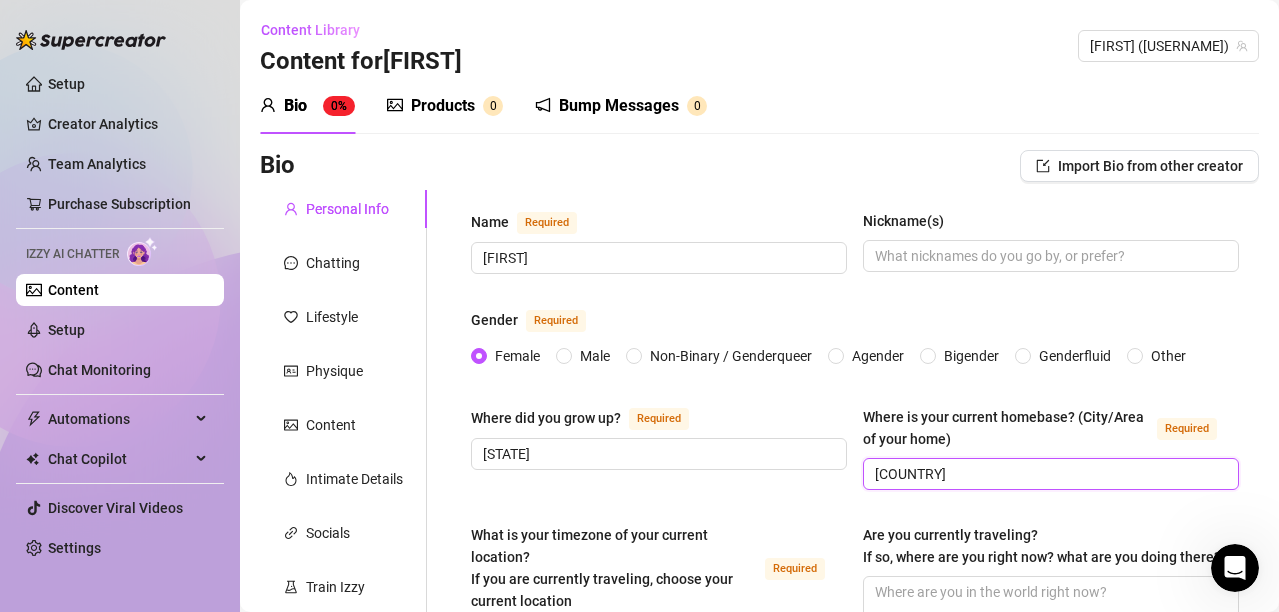 scroll, scrollTop: 773, scrollLeft: 0, axis: vertical 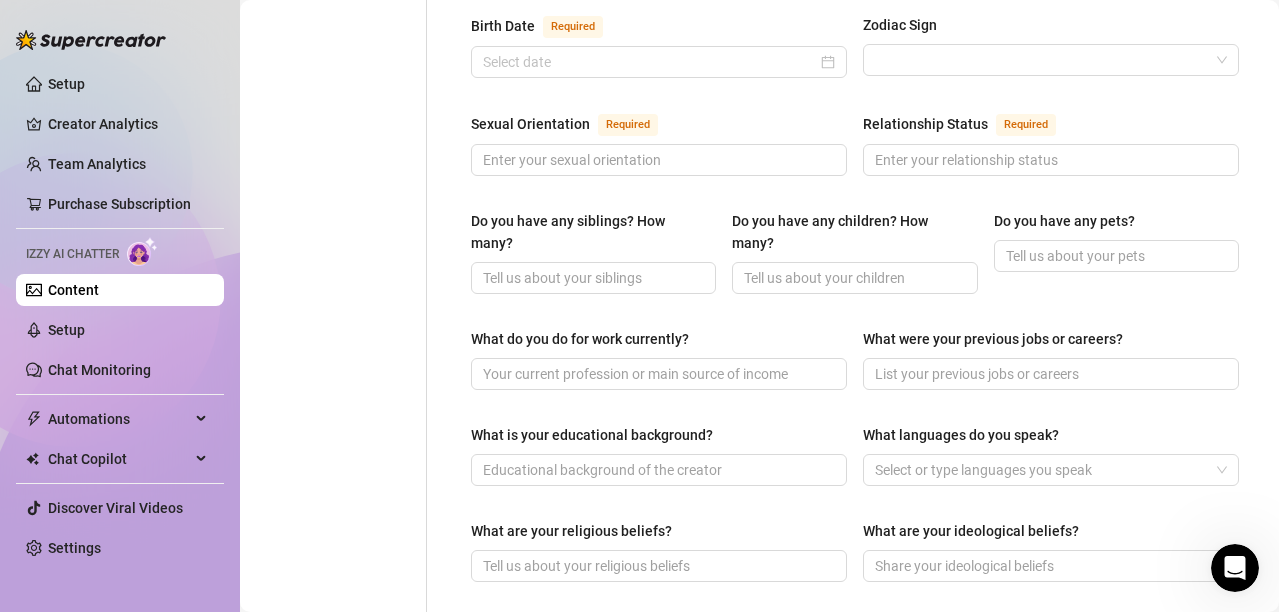type on "[COUNTRY]" 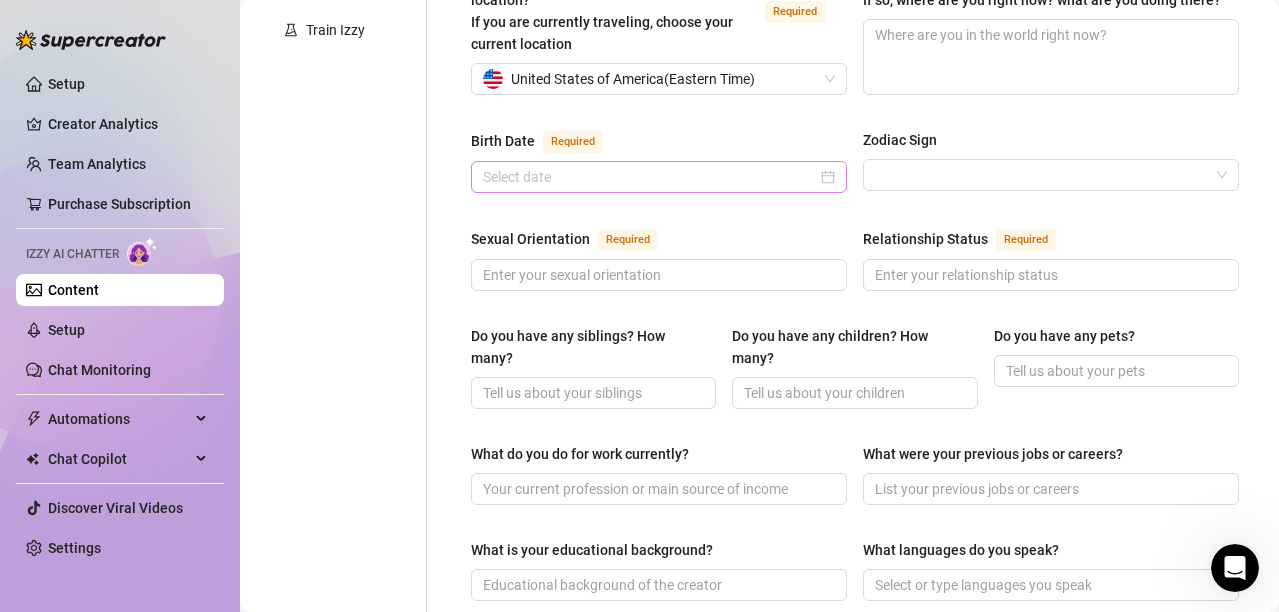 click at bounding box center [659, 177] 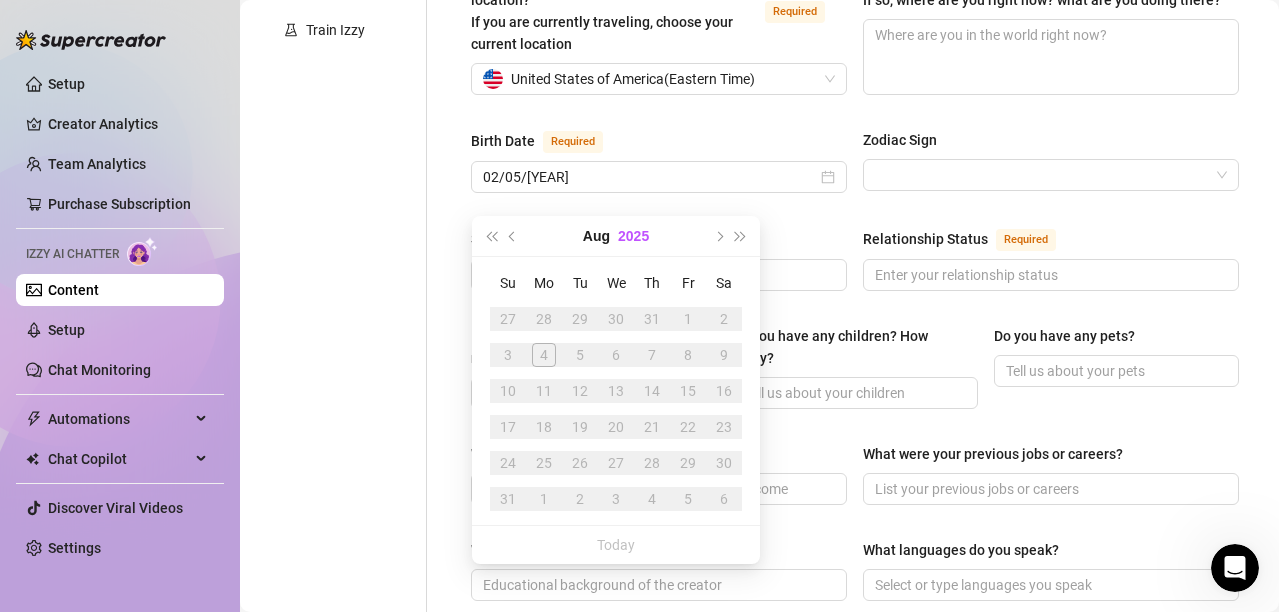 click on "2025" at bounding box center (633, 236) 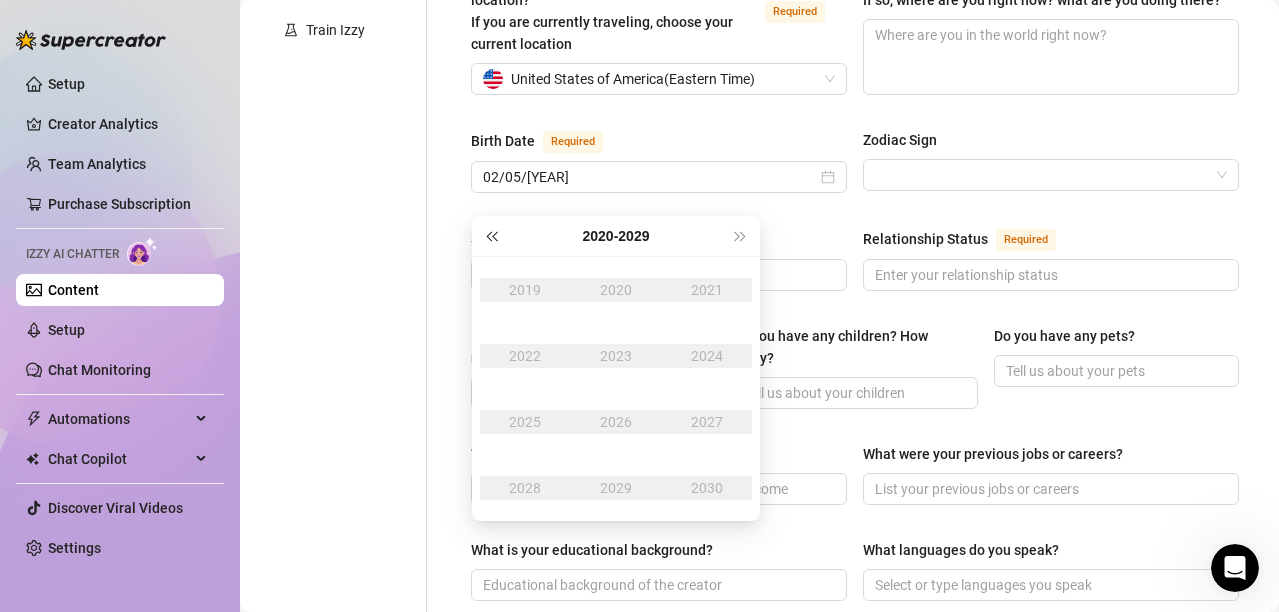 click at bounding box center (491, 236) 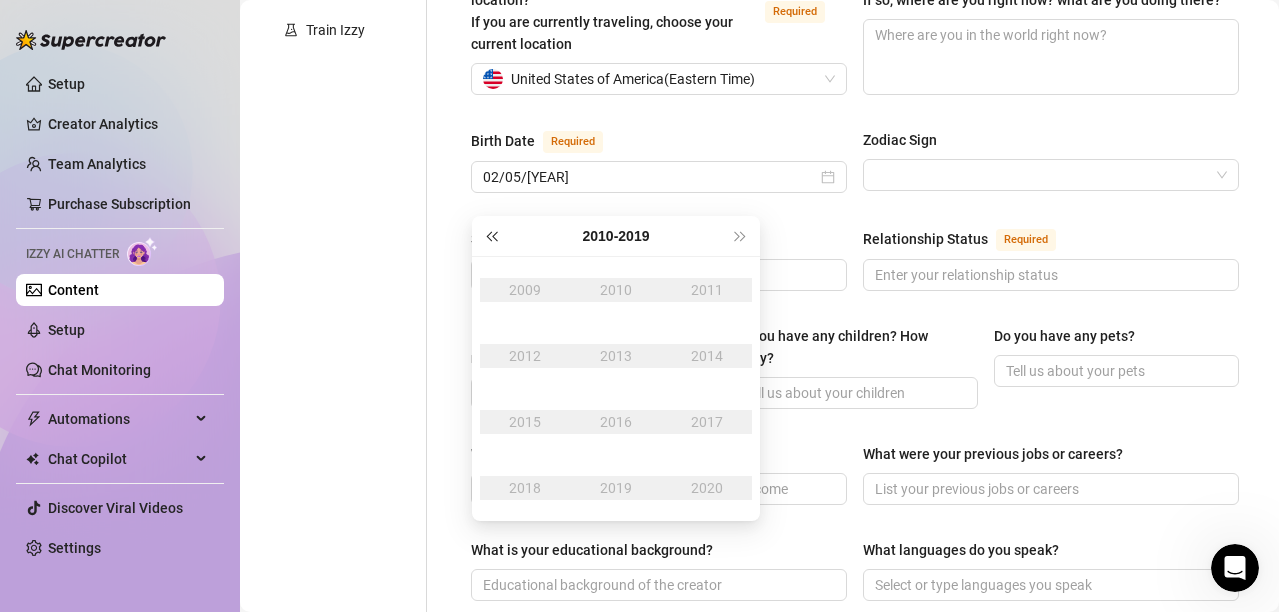 click at bounding box center (491, 236) 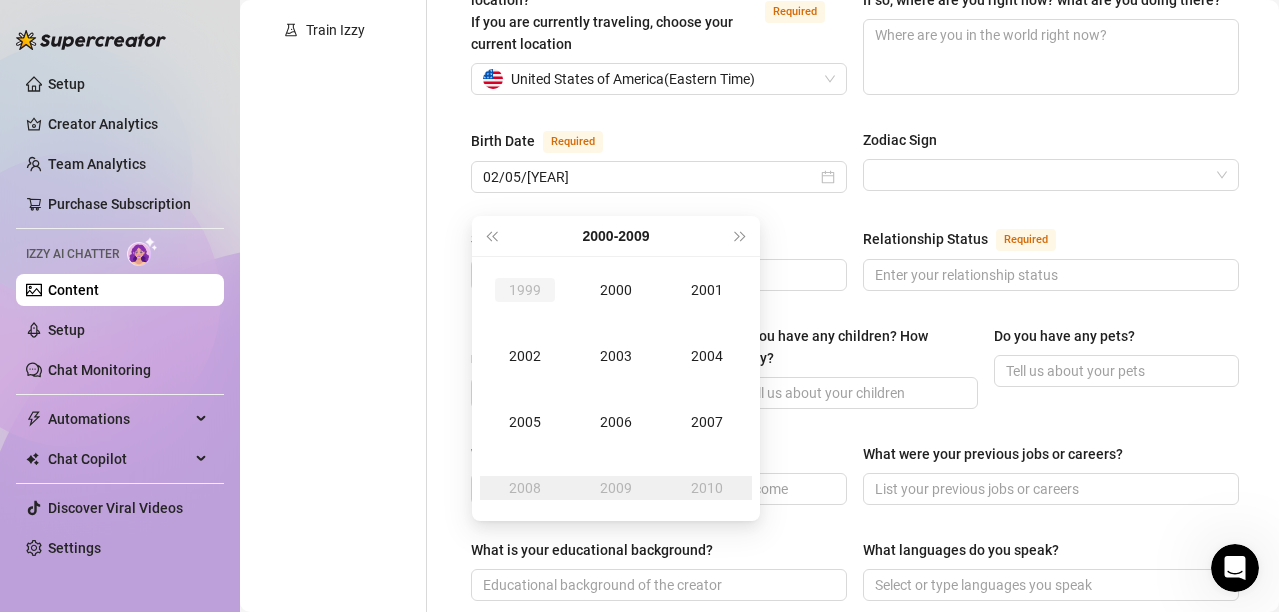 type on "August 4th, [YEAR]" 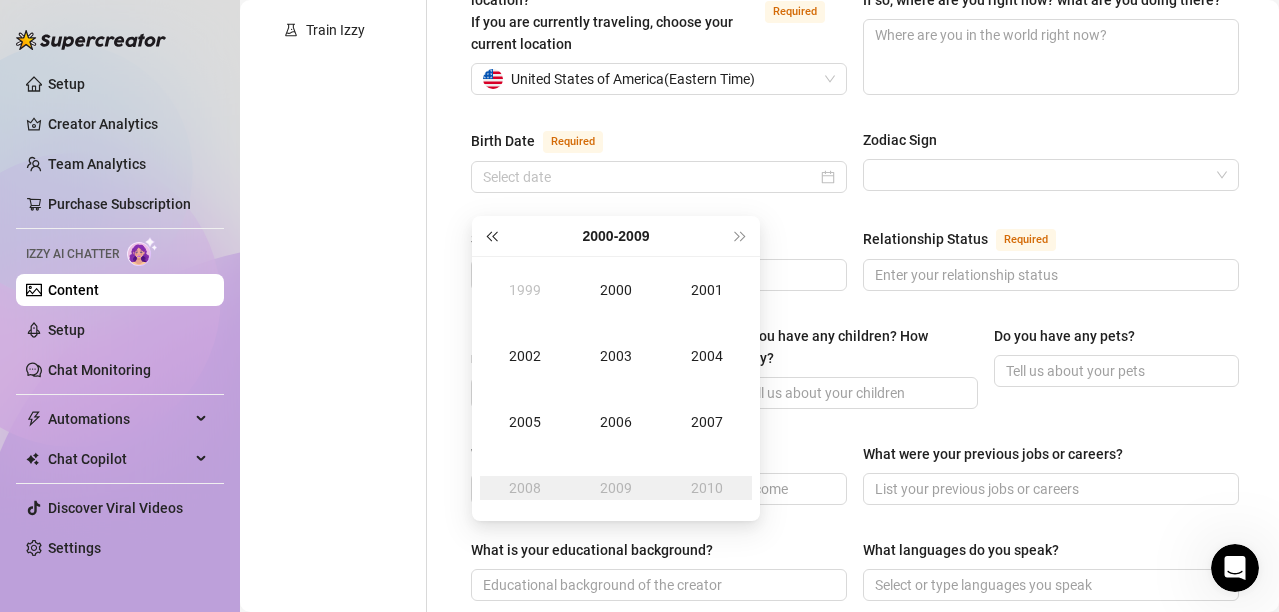 click at bounding box center (491, 236) 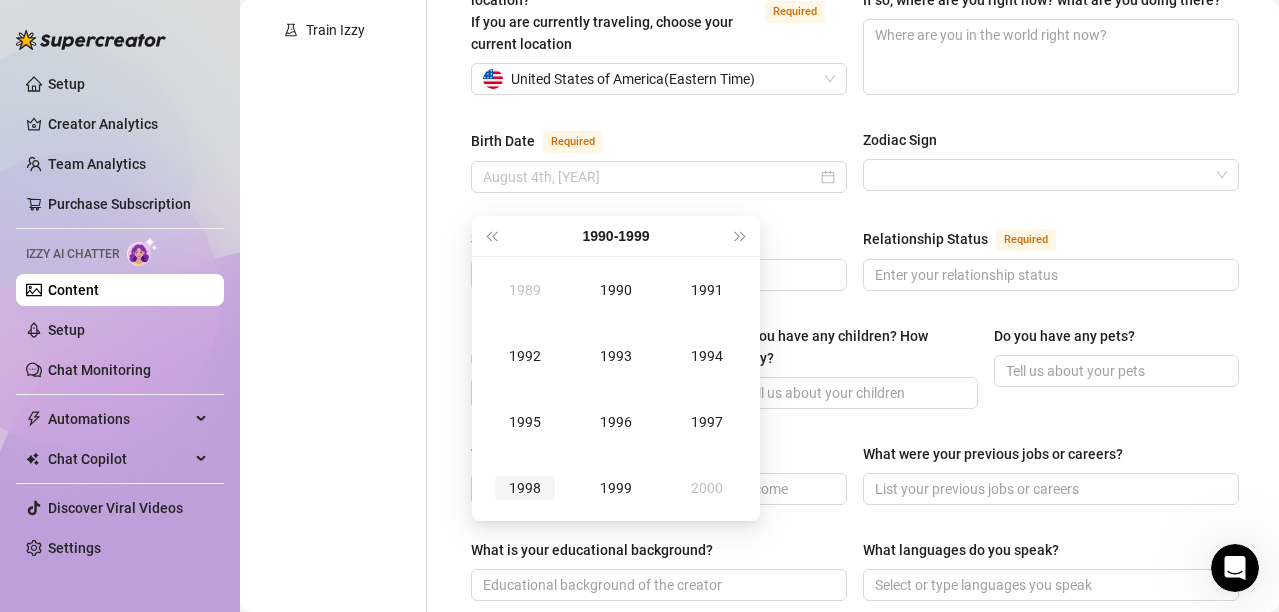 click on "1998" at bounding box center [525, 488] 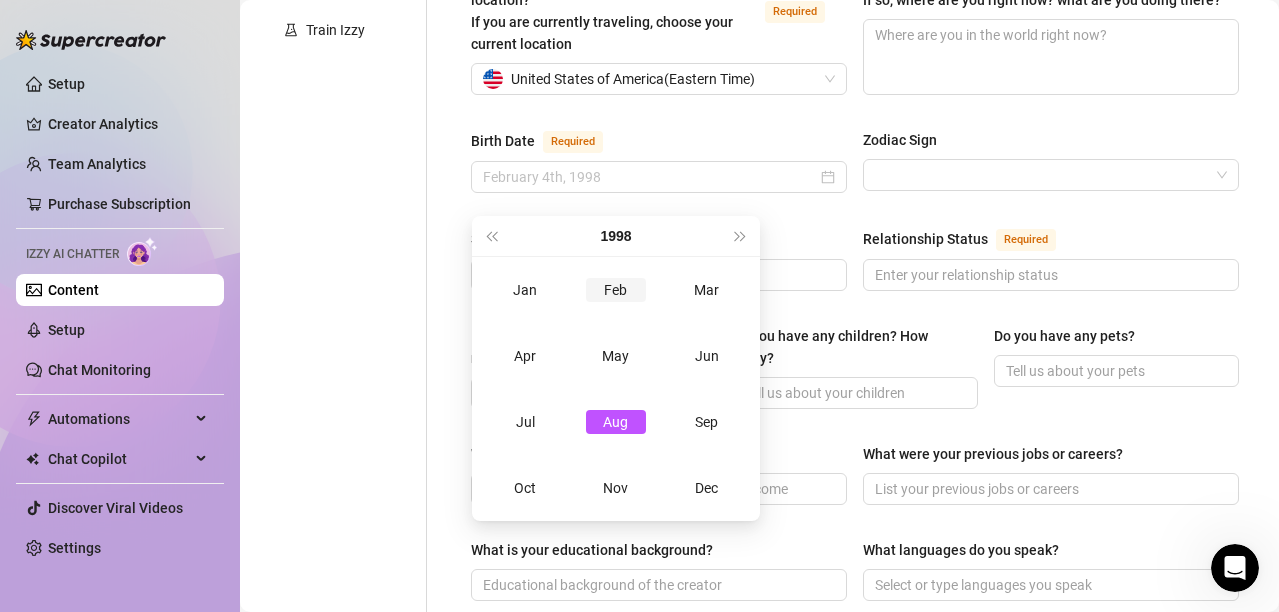 click on "Feb" at bounding box center [616, 290] 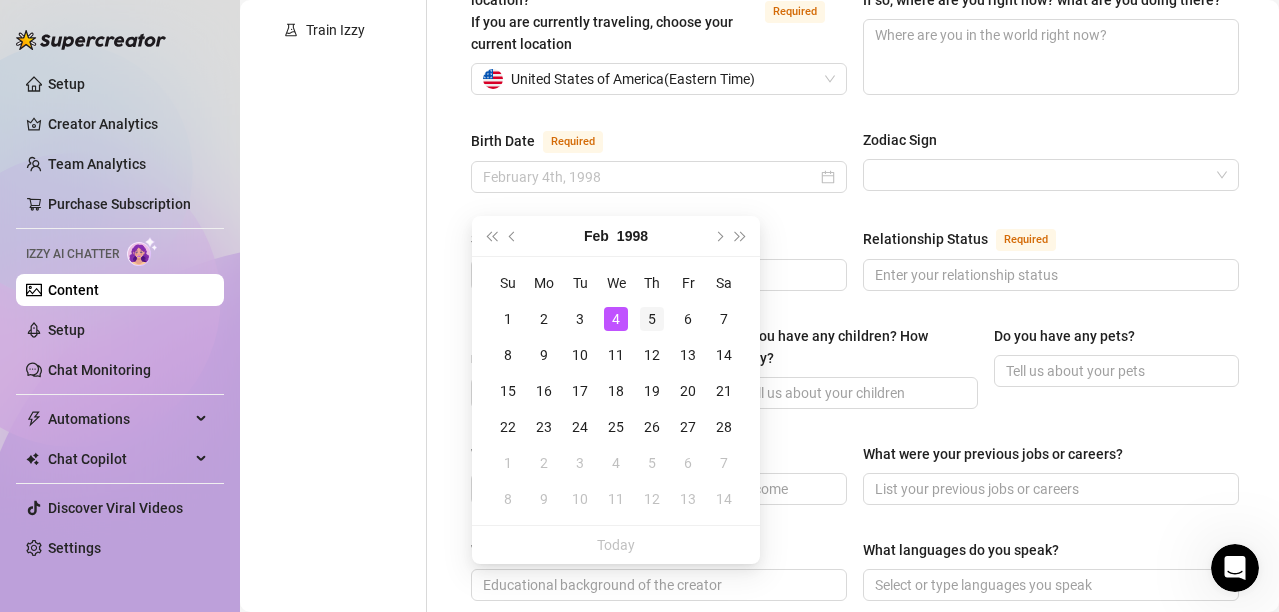 type on "[MONTH] [DAY], [YEAR]" 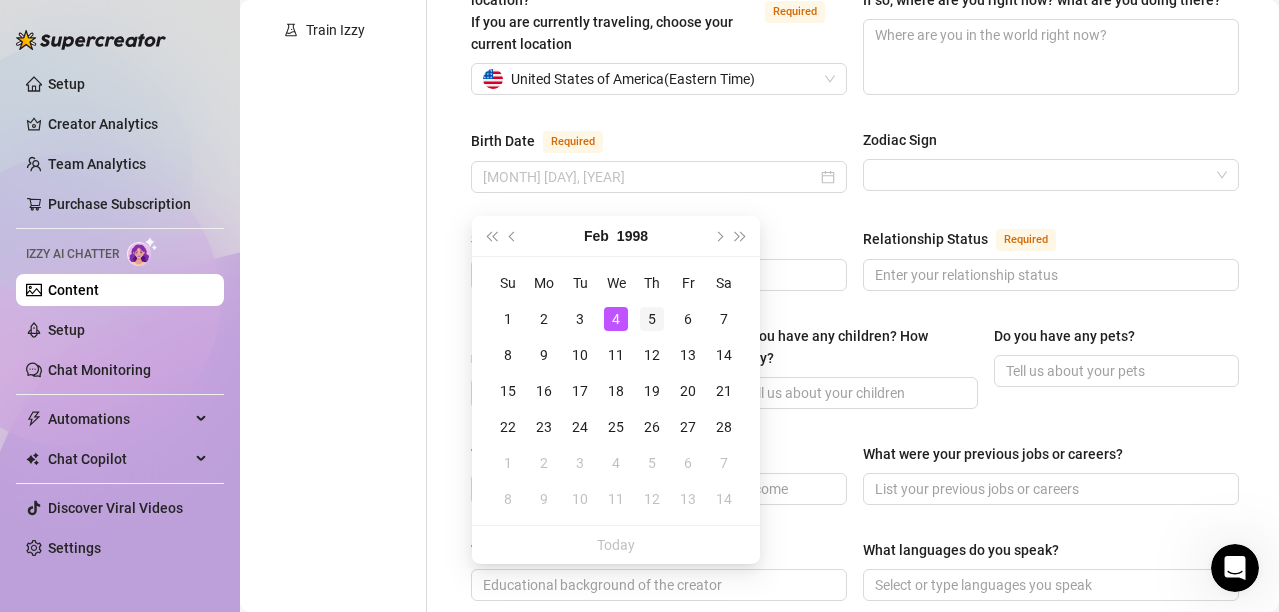 click on "5" at bounding box center [652, 319] 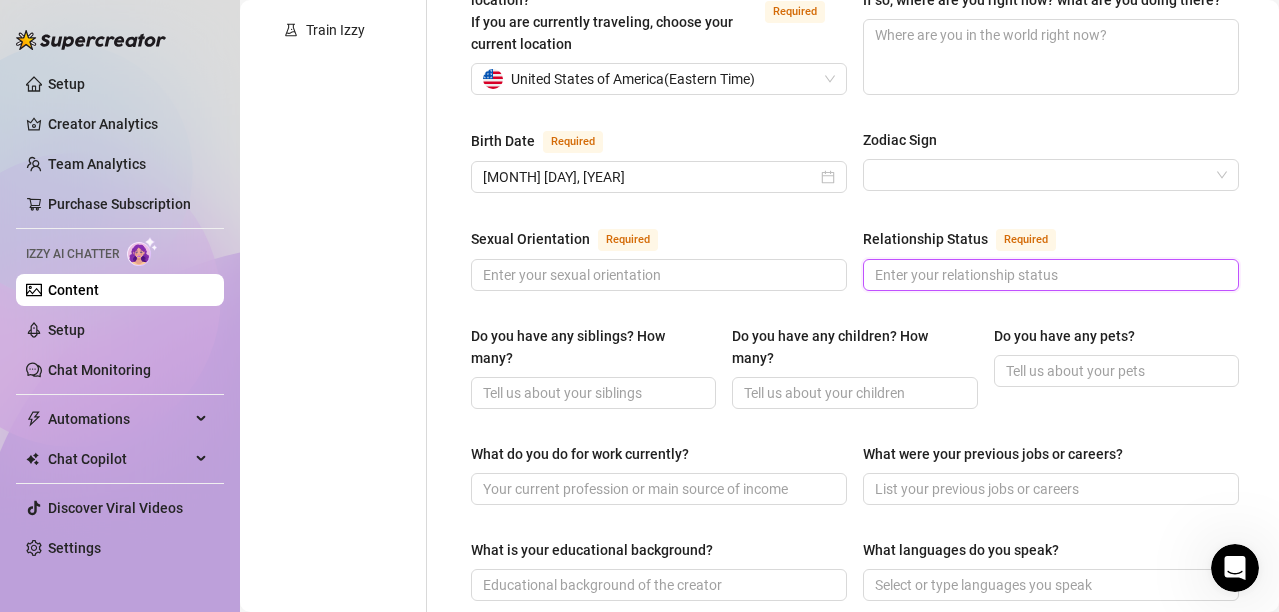 click on "Relationship Status Required" at bounding box center (1049, 275) 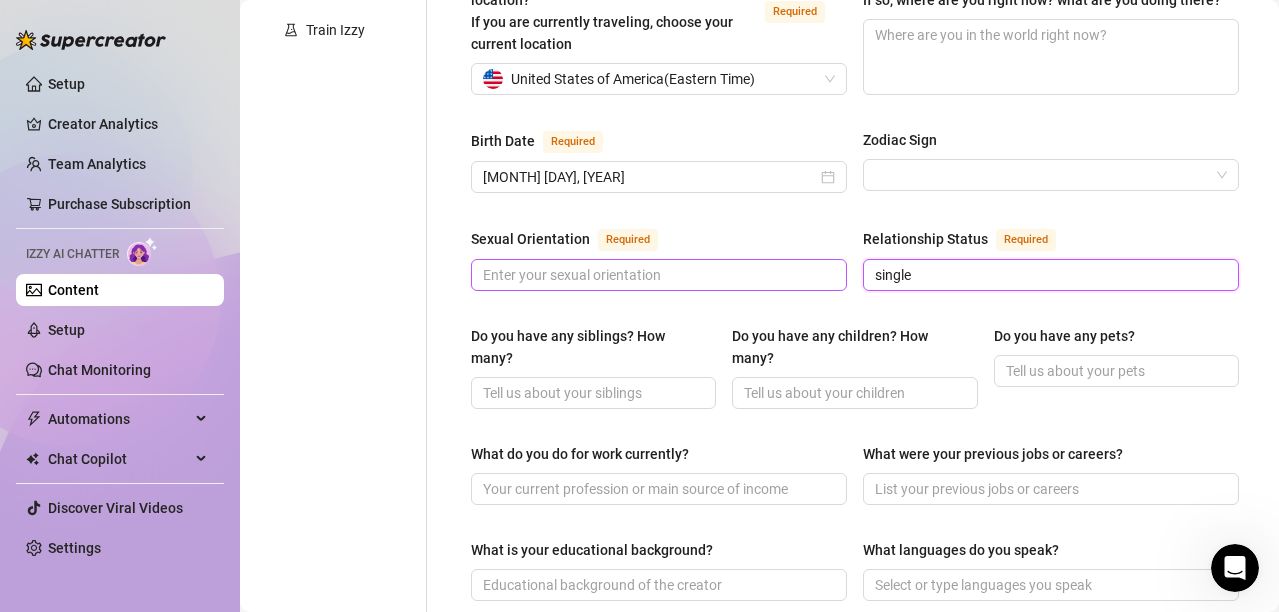 type on "single" 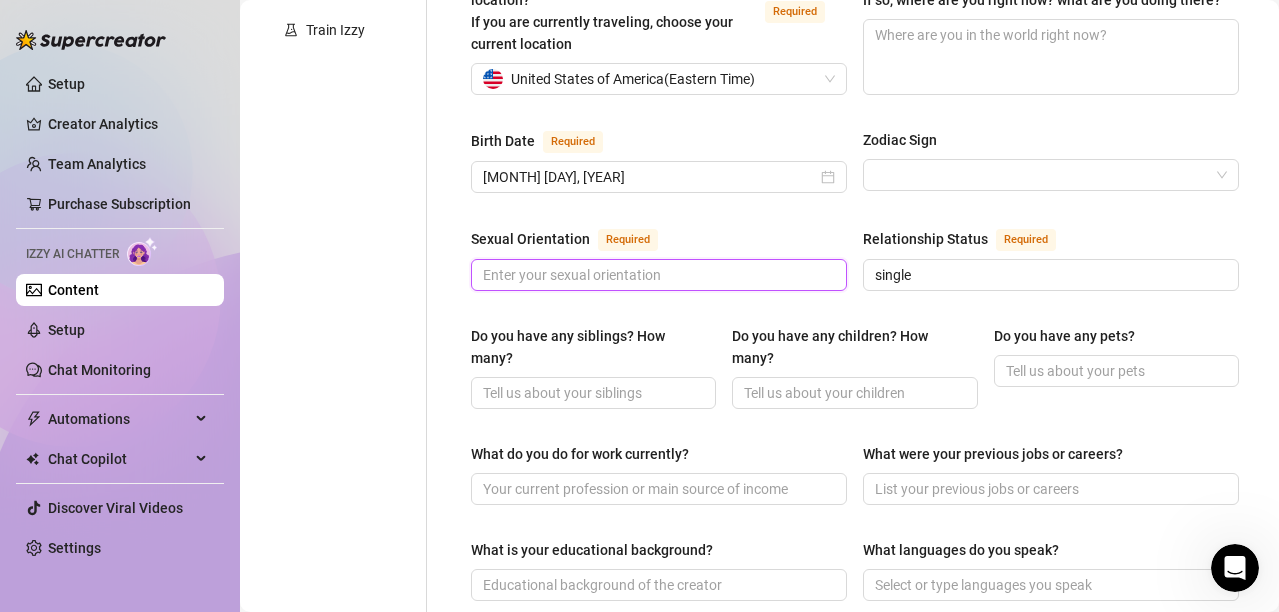 click on "Sexual Orientation Required" at bounding box center (657, 275) 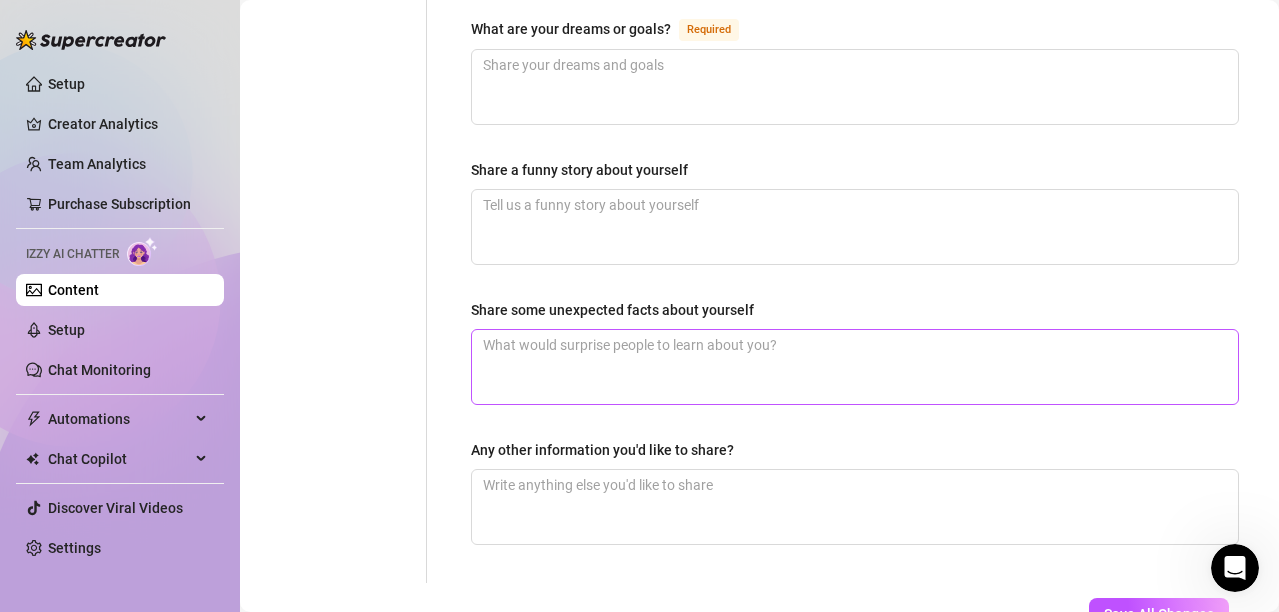 scroll, scrollTop: 1401, scrollLeft: 0, axis: vertical 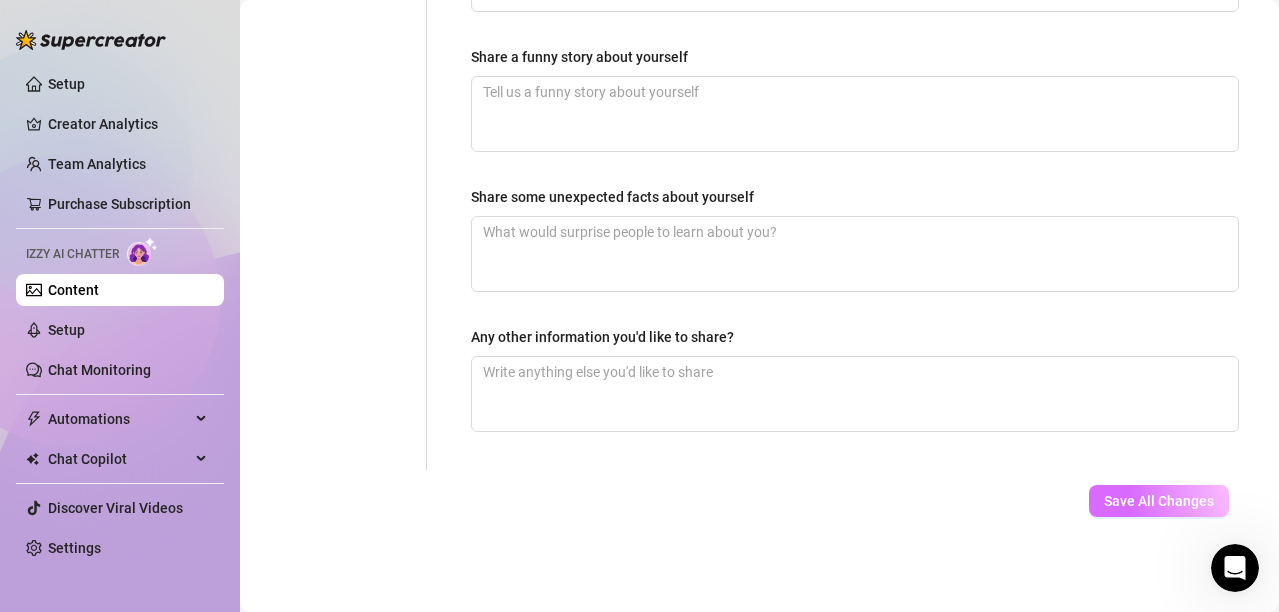 click on "Save All Changes" at bounding box center (1159, 501) 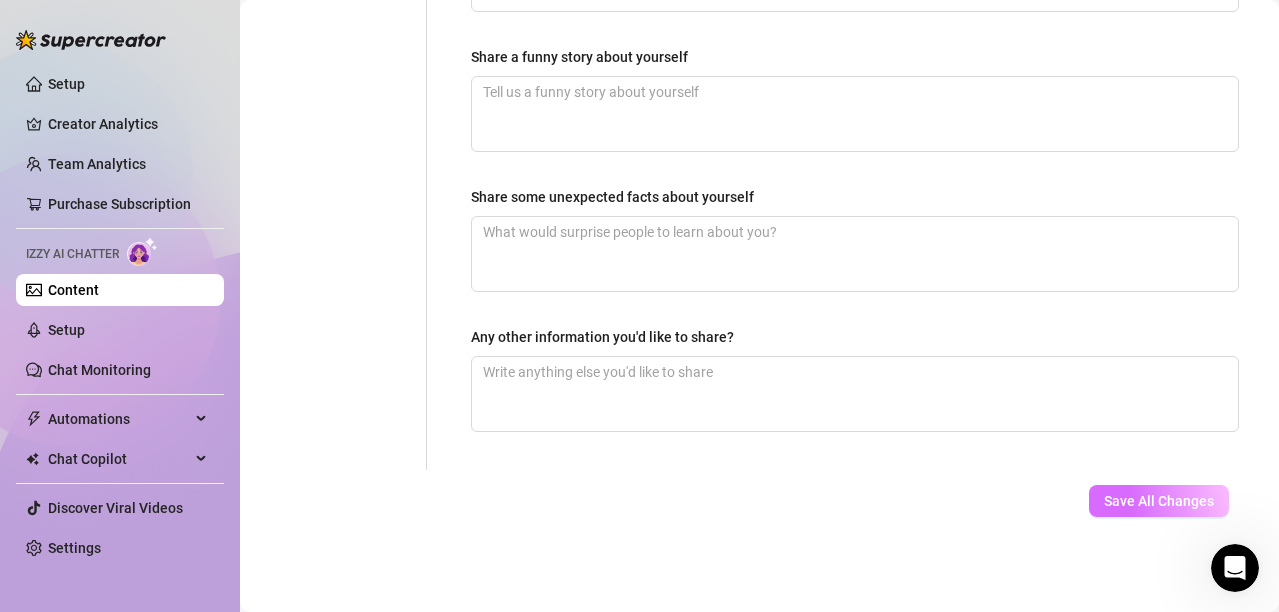 click on "Save All Changes" at bounding box center [1159, 501] 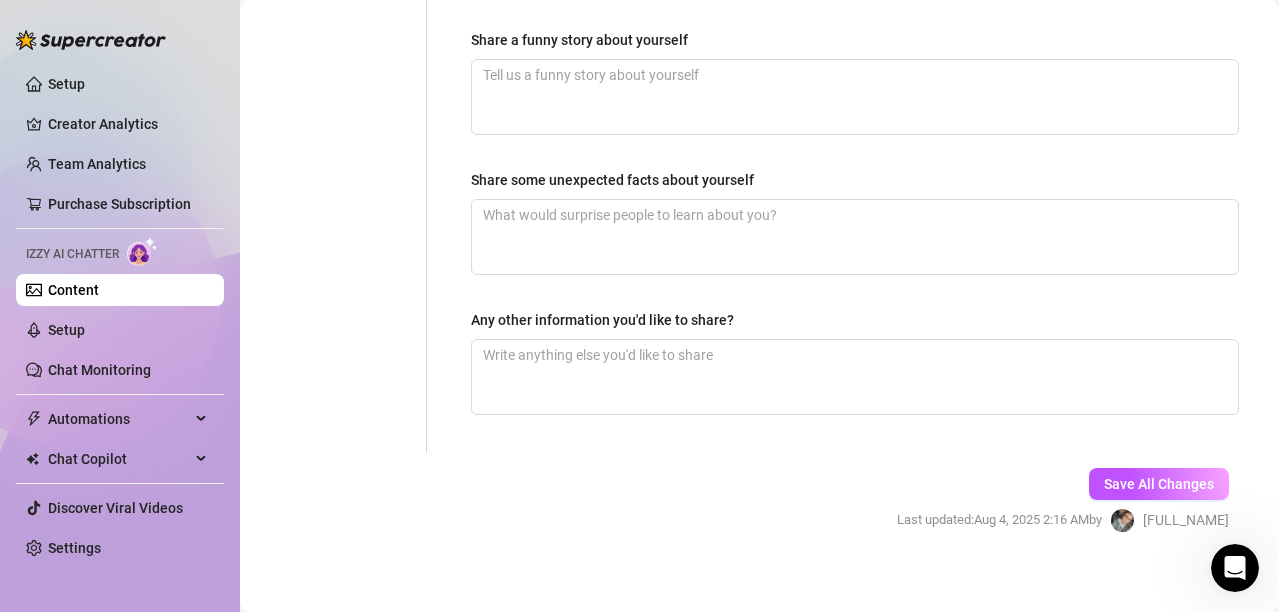 scroll, scrollTop: 0, scrollLeft: 0, axis: both 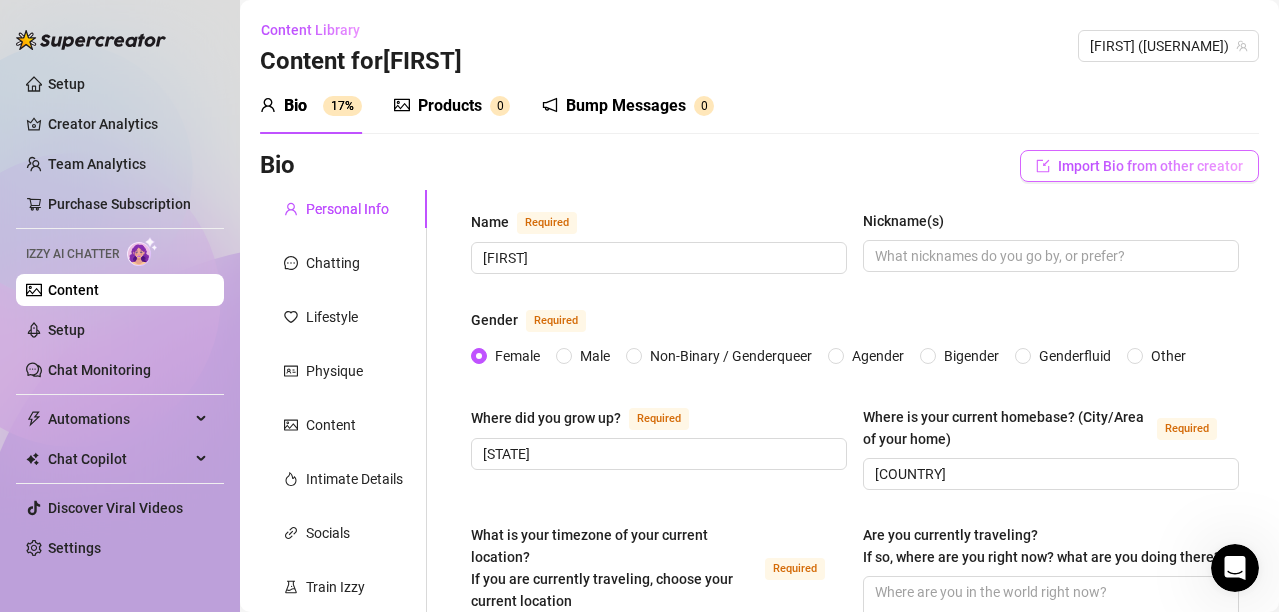 click on "Import Bio from other creator" at bounding box center (1150, 166) 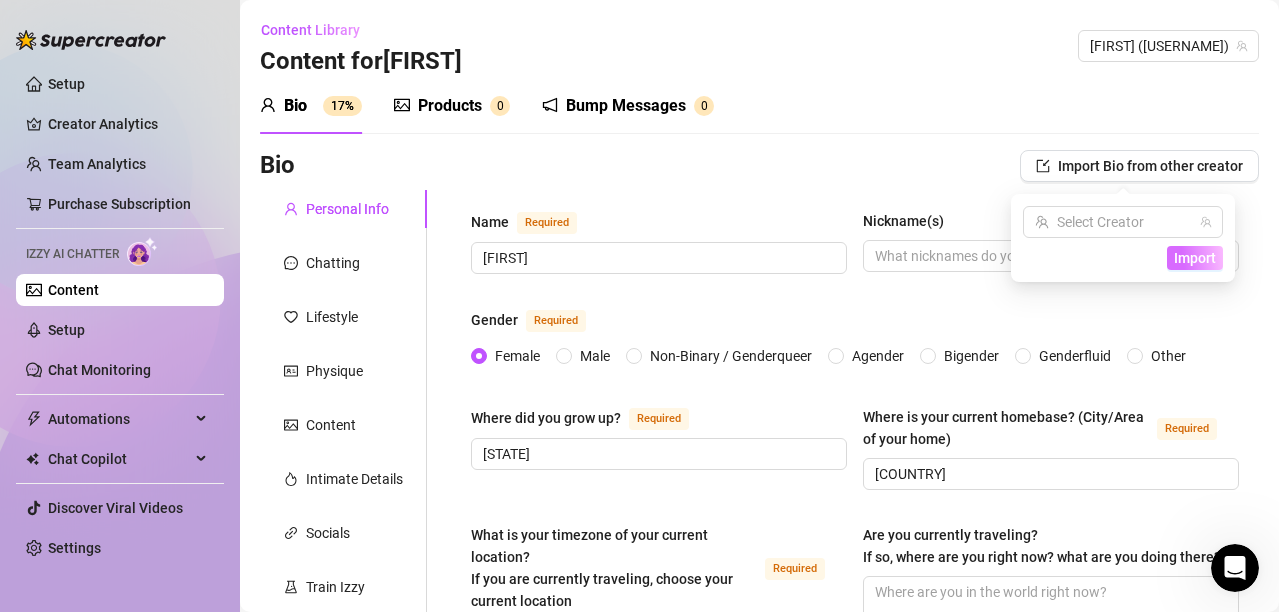 click on "Import" at bounding box center (1195, 258) 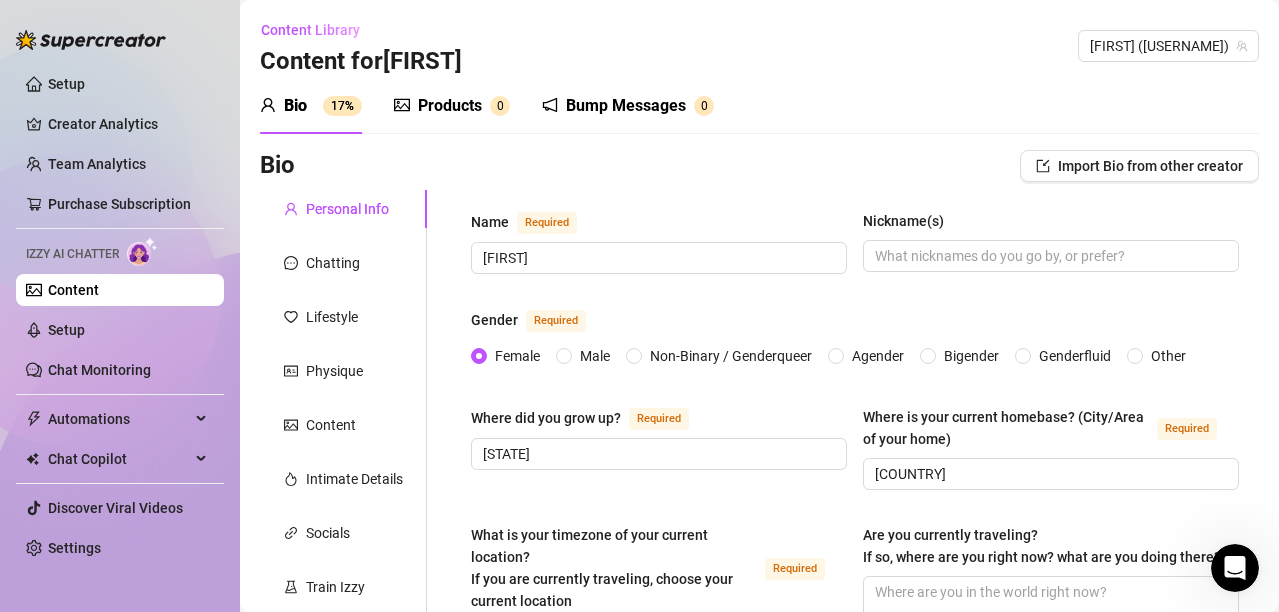 click on "Nickname(s)" at bounding box center (1051, 225) 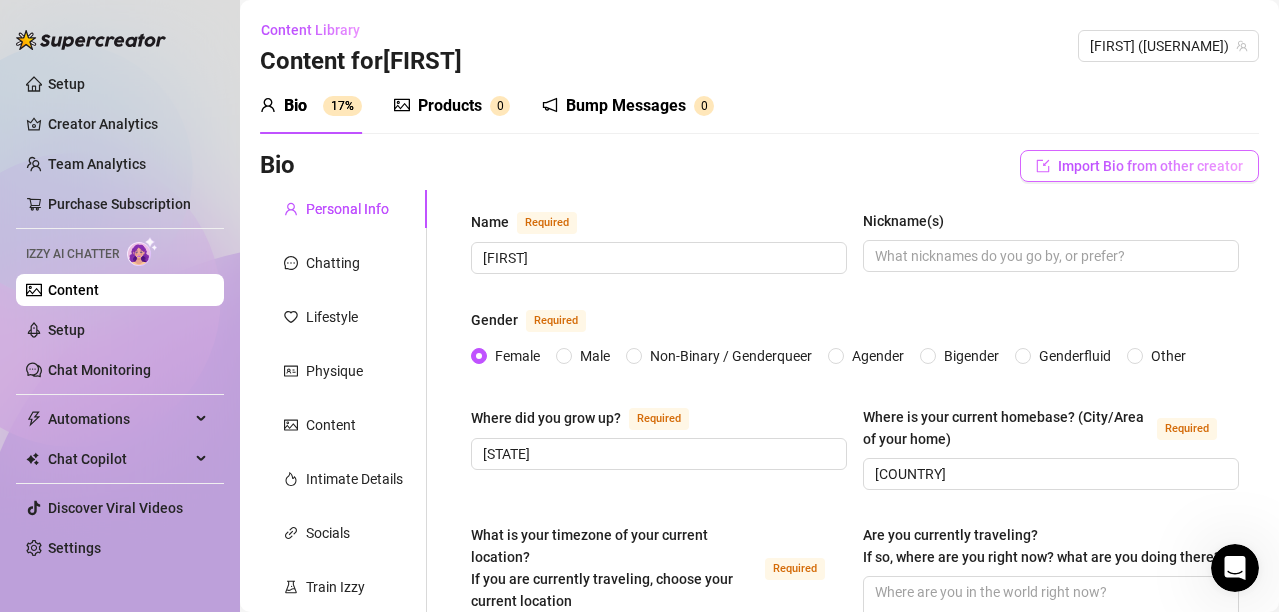 click on "Import Bio from other creator" at bounding box center [1150, 166] 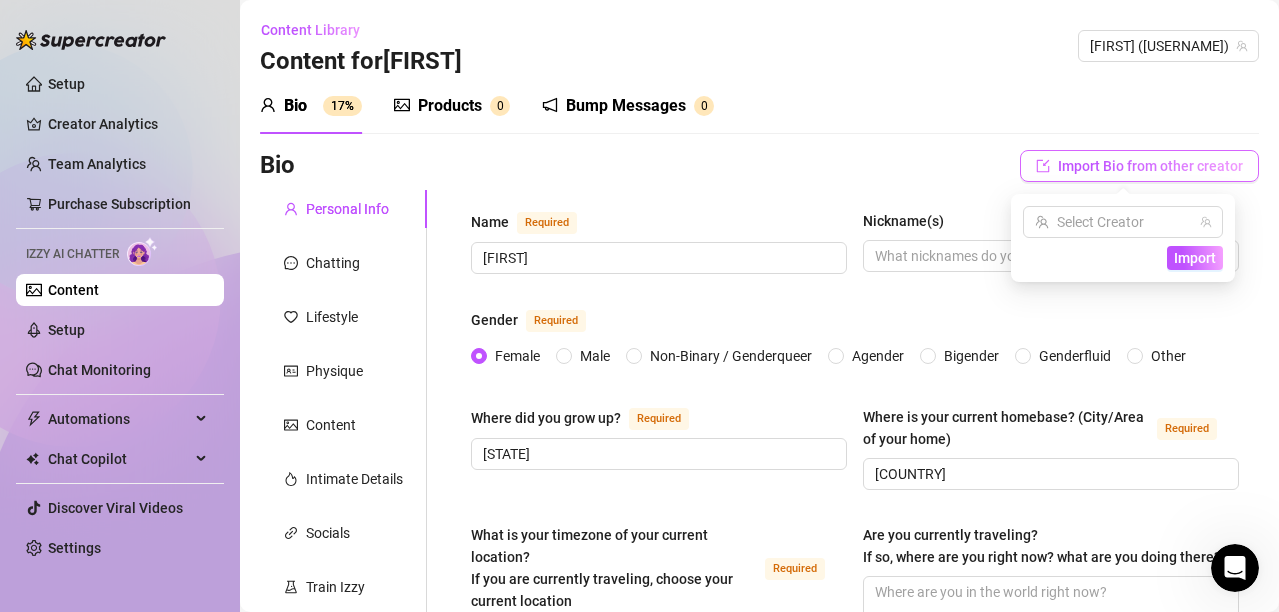 click on "Import Bio from other creator" at bounding box center [1150, 166] 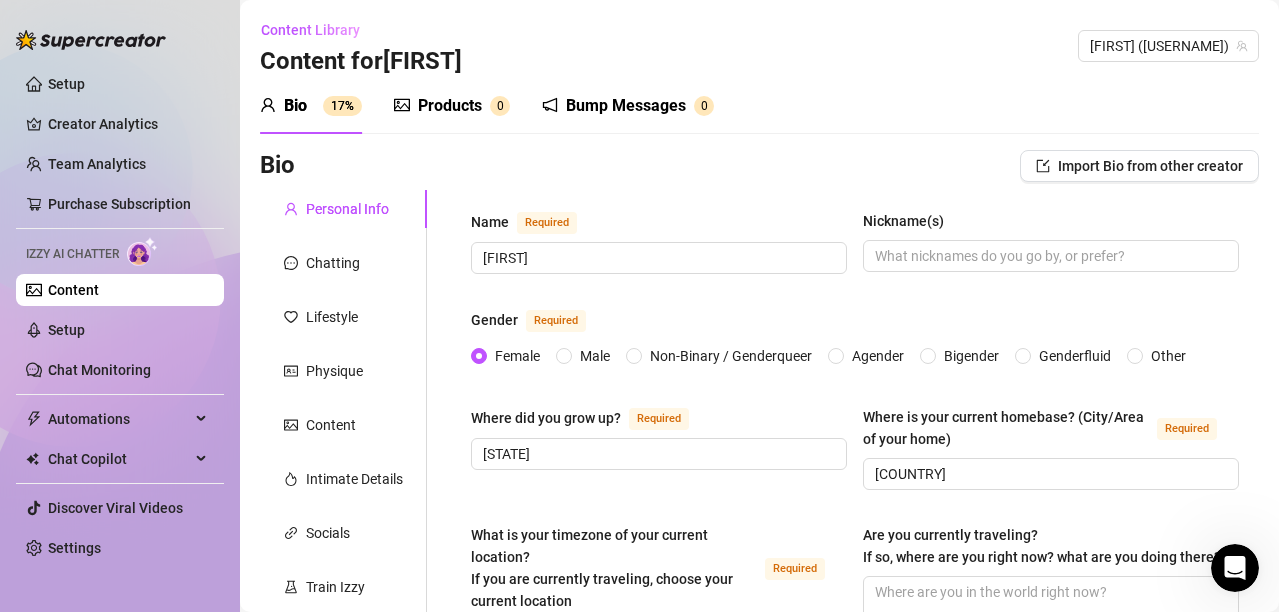 click on "Nickname(s)" at bounding box center [1051, 225] 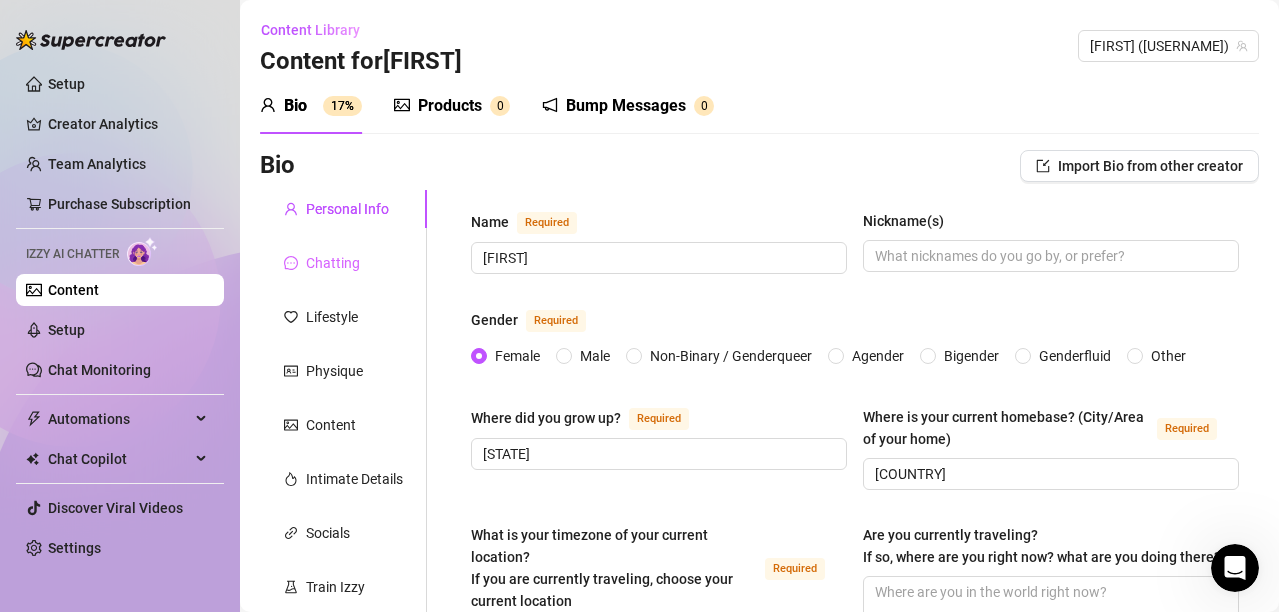 click on "Chatting" at bounding box center [343, 263] 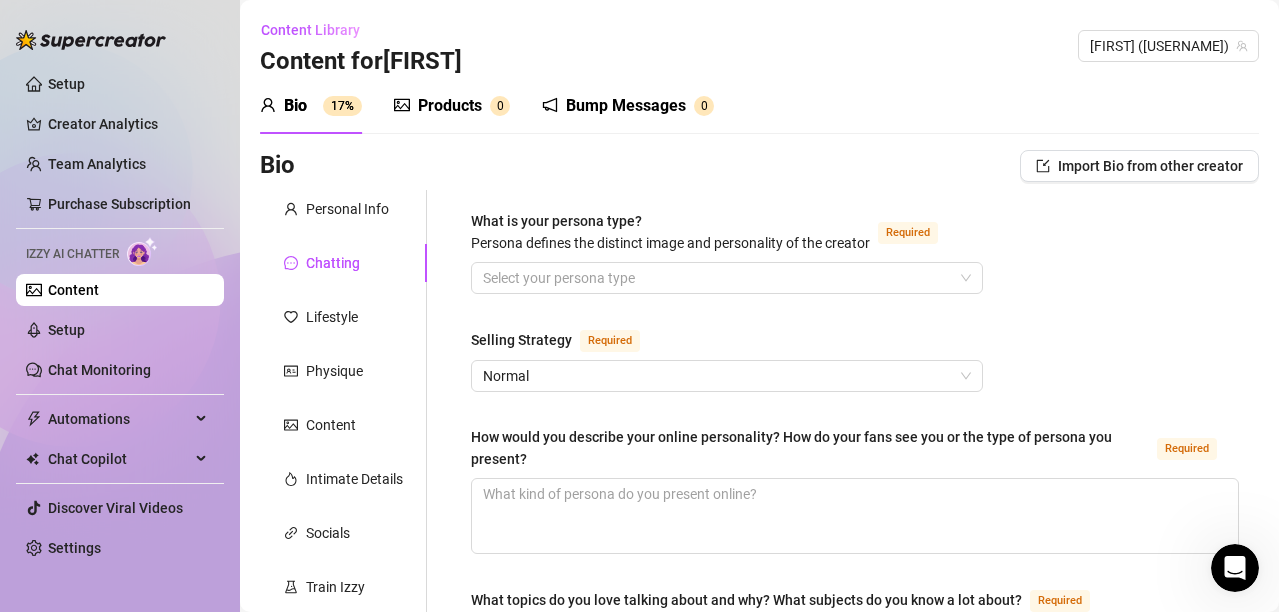 type 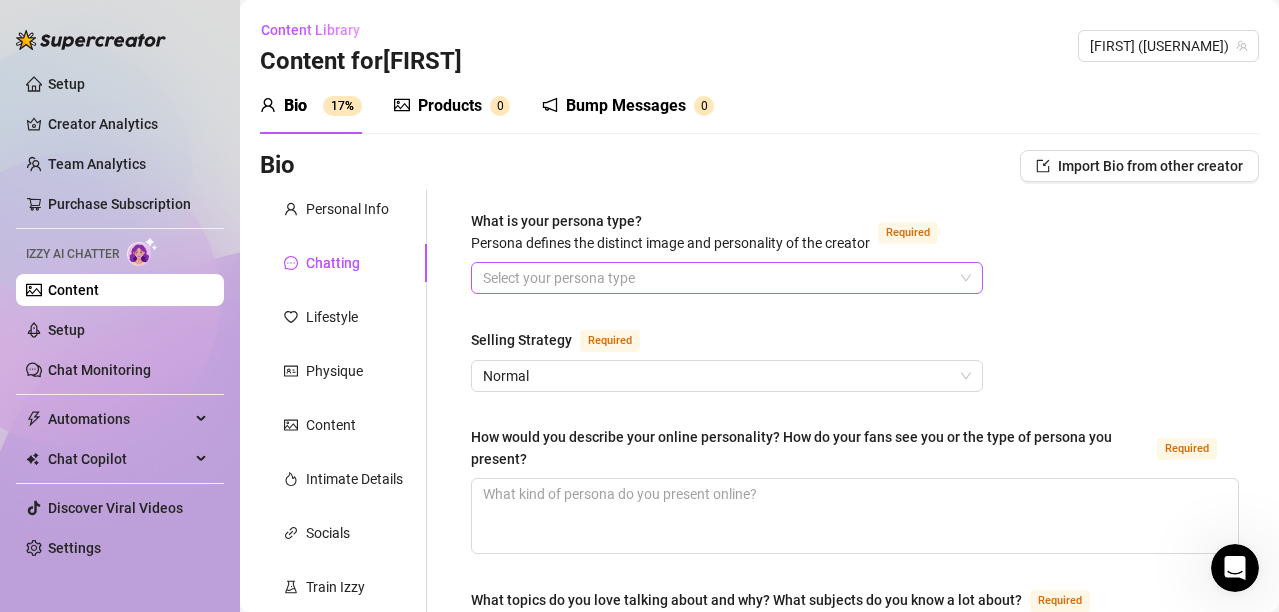 click on "What is your persona type? Persona defines the distinct image and personality of the creator Required" at bounding box center (718, 278) 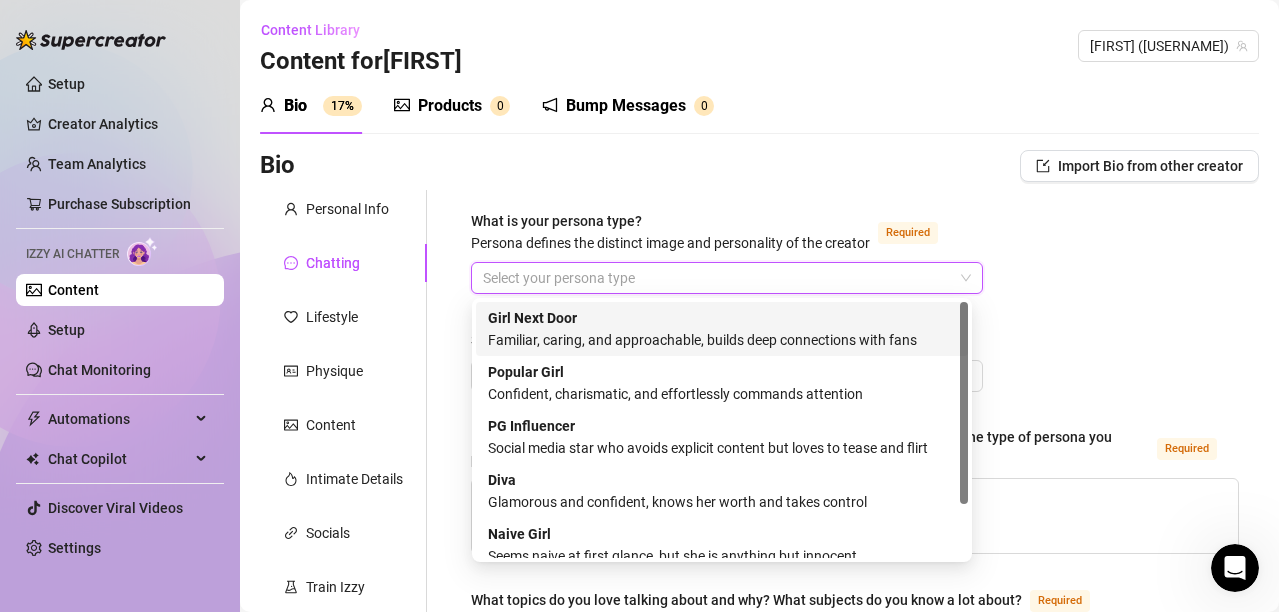 click on "What is your persona type? Persona defines the distinct image and personality of the creator Required" at bounding box center (718, 278) 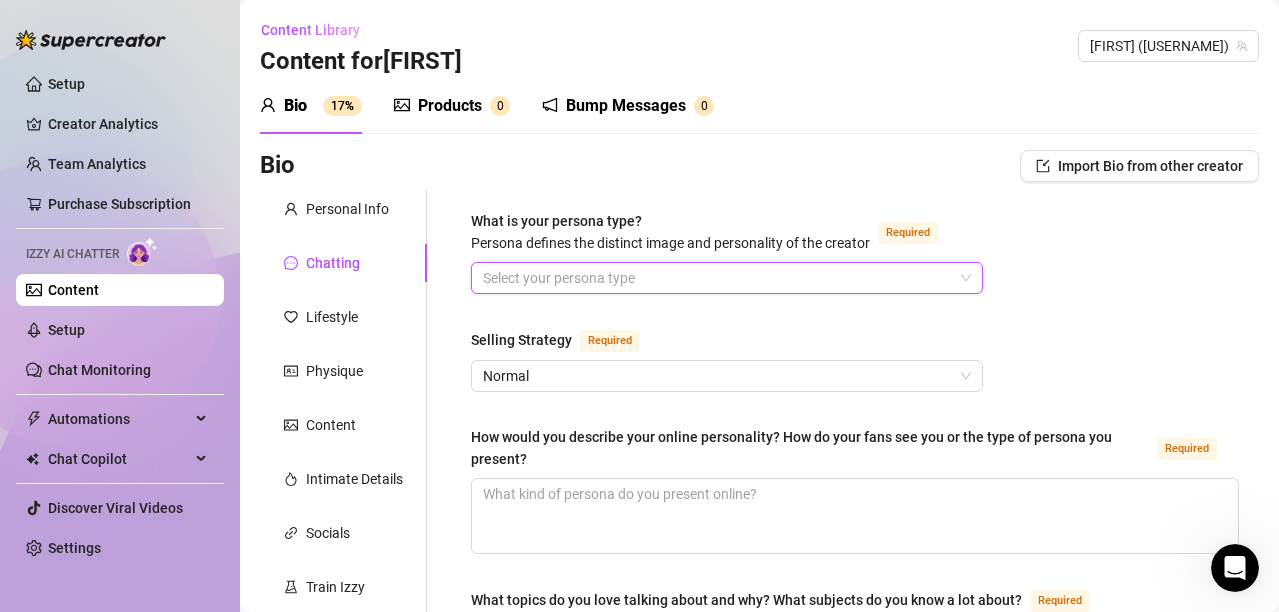 click on "What is your persona type? Persona defines the distinct image and personality of the creator Required" at bounding box center (718, 278) 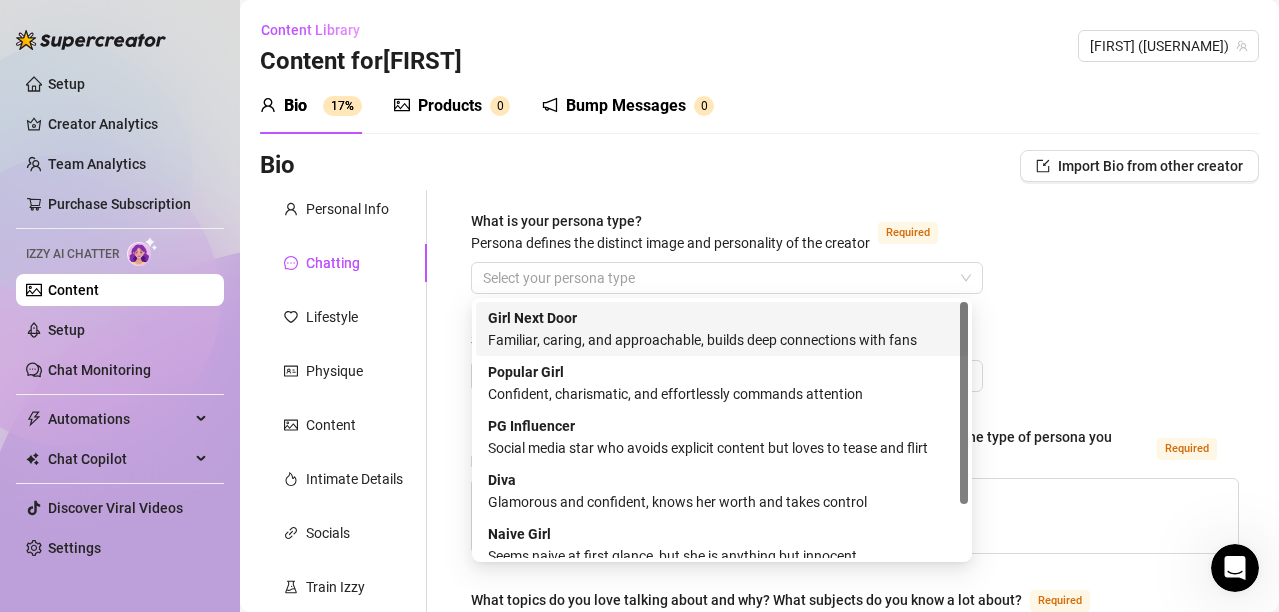 click on "Persona defines the distinct image and personality of the creator" at bounding box center (670, 243) 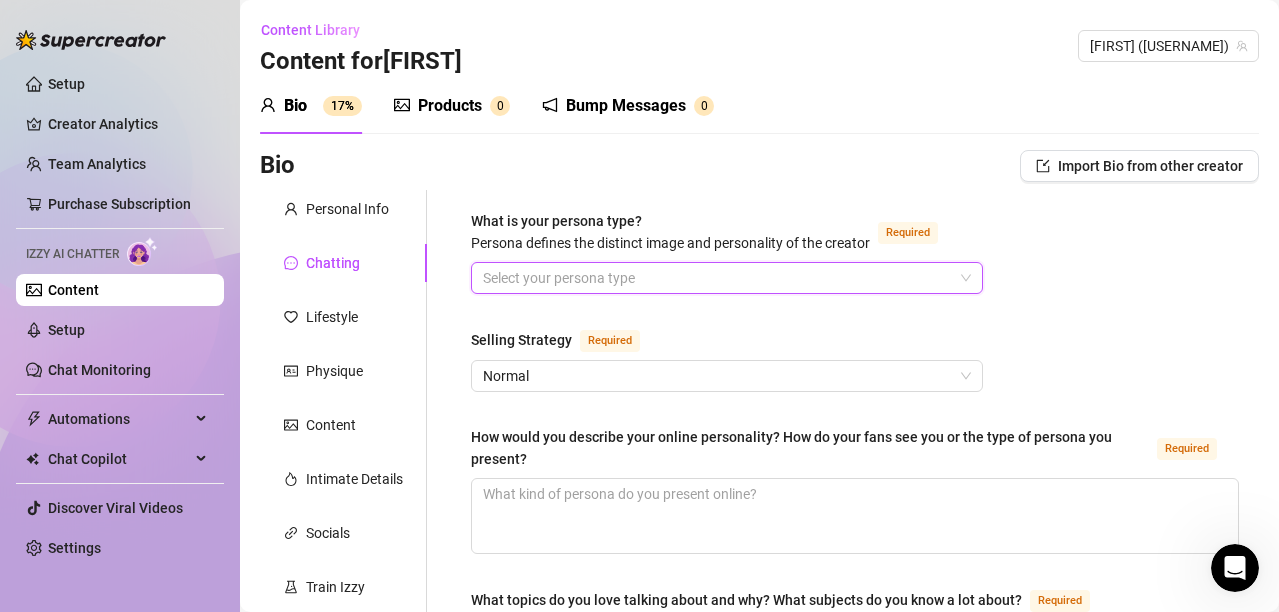 click on "What is your persona type? Persona defines the distinct image and personality of the creator Required" at bounding box center (718, 278) 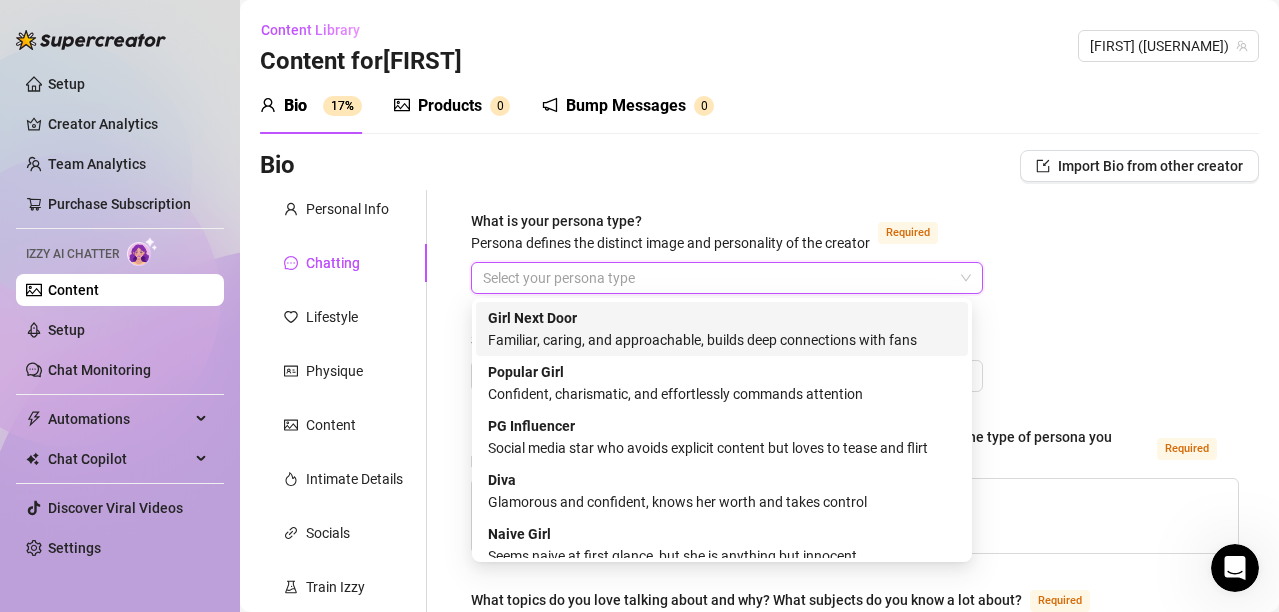 click on "What is your persona type? Persona defines the distinct image and personality of the creator Required" at bounding box center (718, 278) 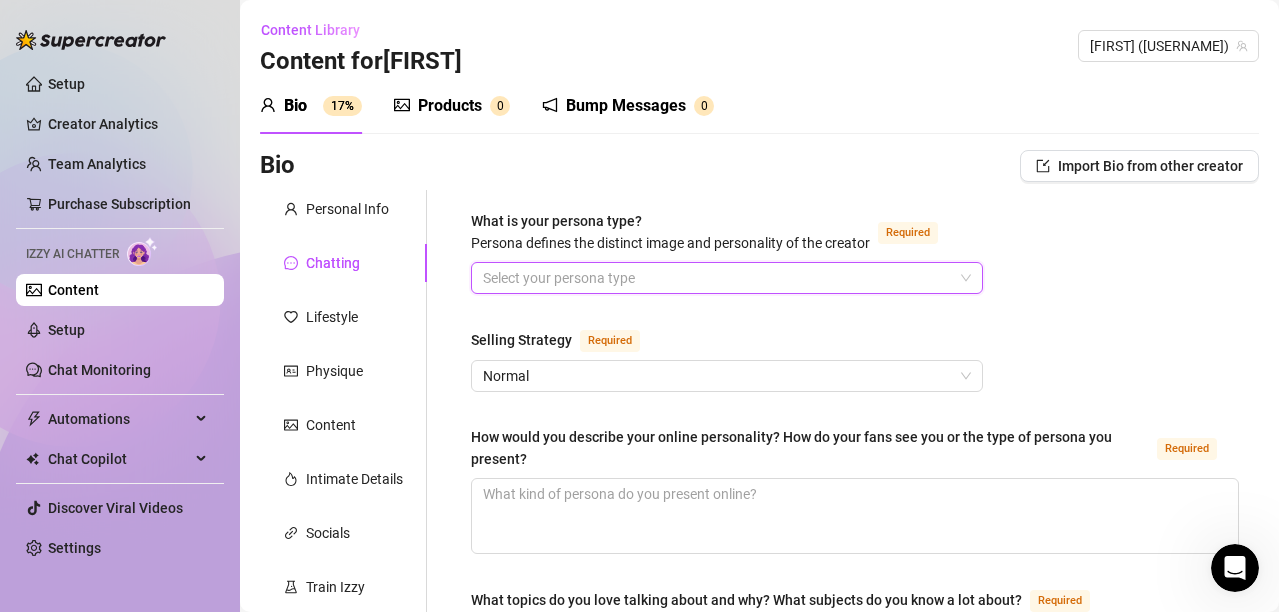 click on "Selling Strategy Required" at bounding box center [727, 344] 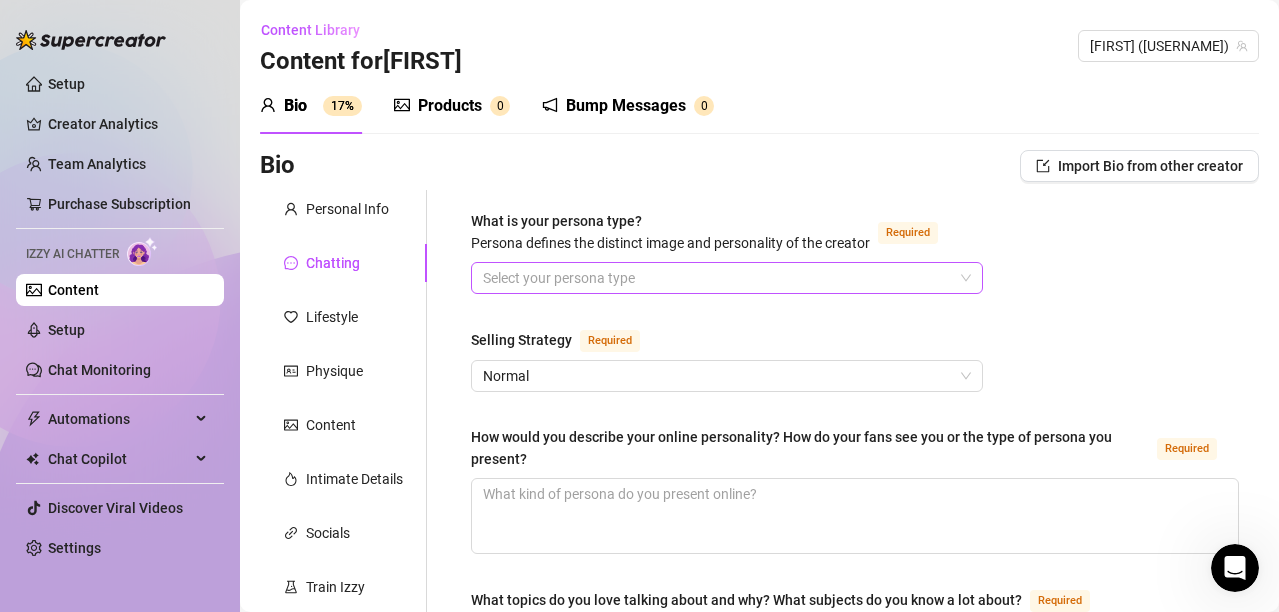 click on "What is your persona type? Persona defines the distinct image and personality of the creator Required" at bounding box center (718, 278) 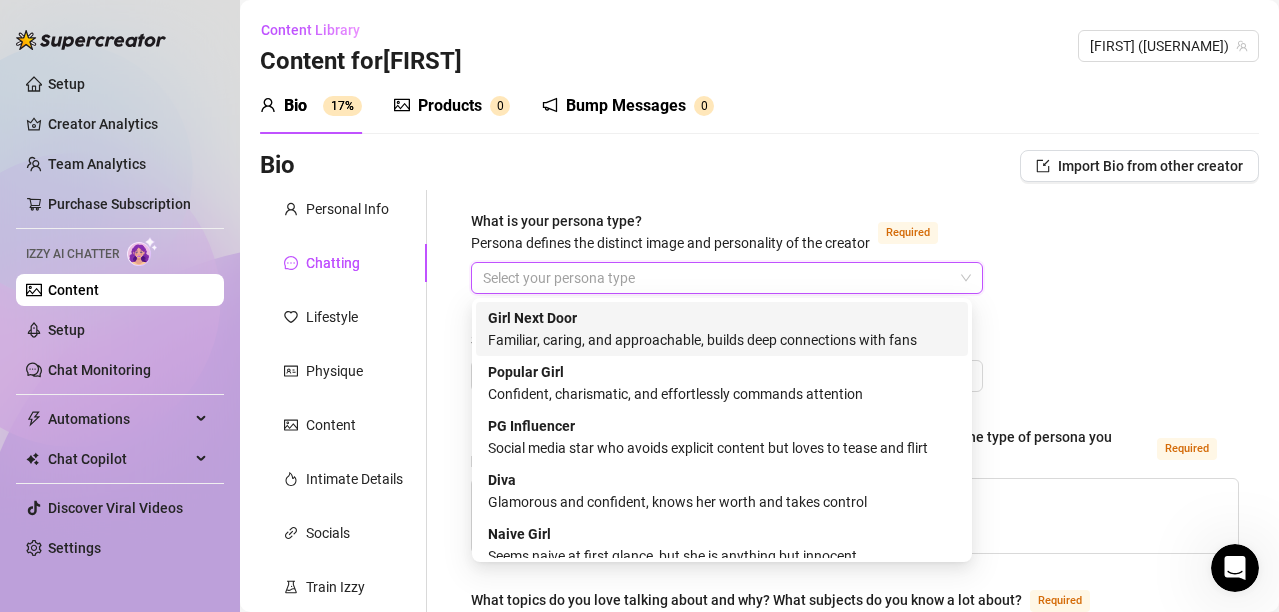 click at bounding box center (727, 278) 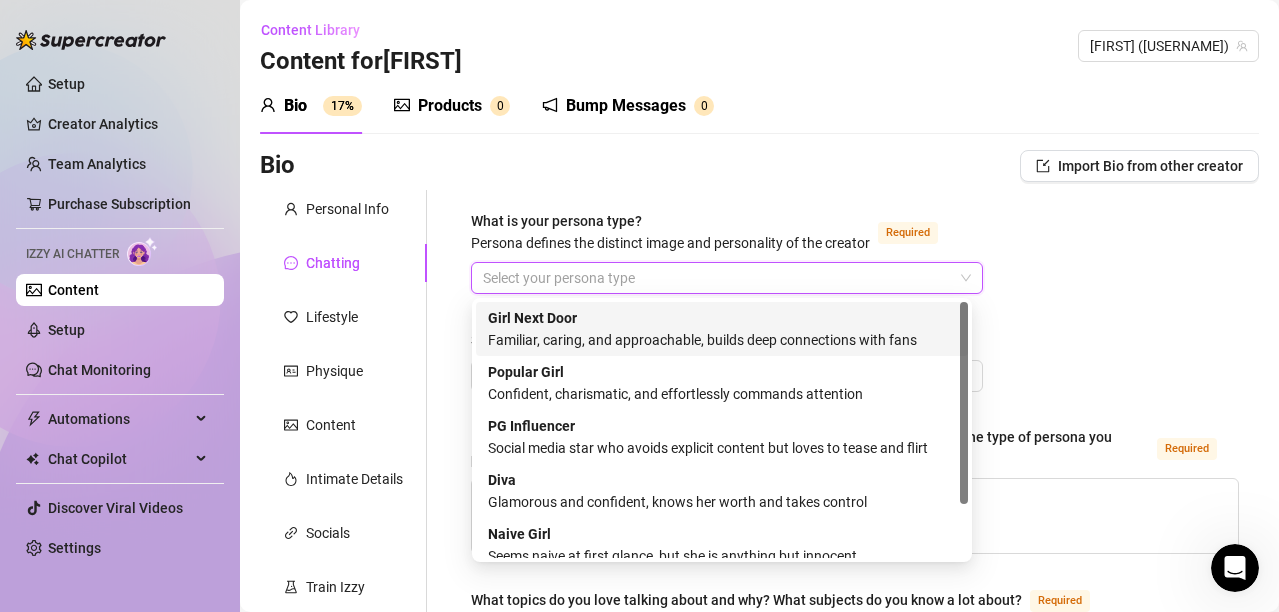 click at bounding box center [727, 278] 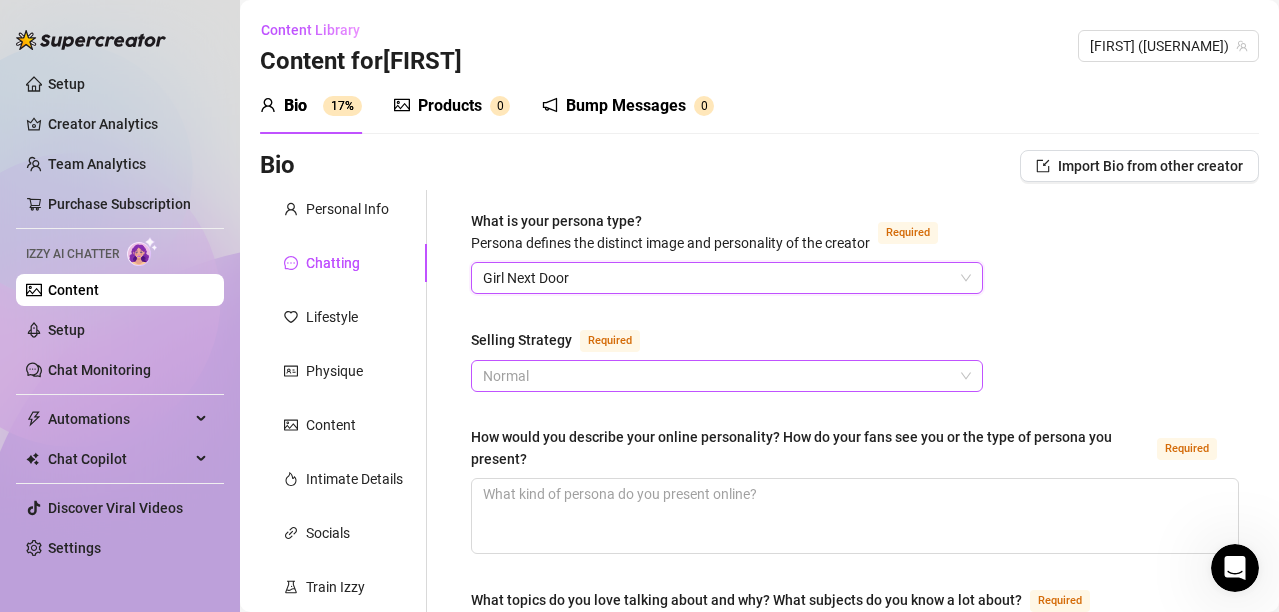 click on "Normal" at bounding box center [727, 376] 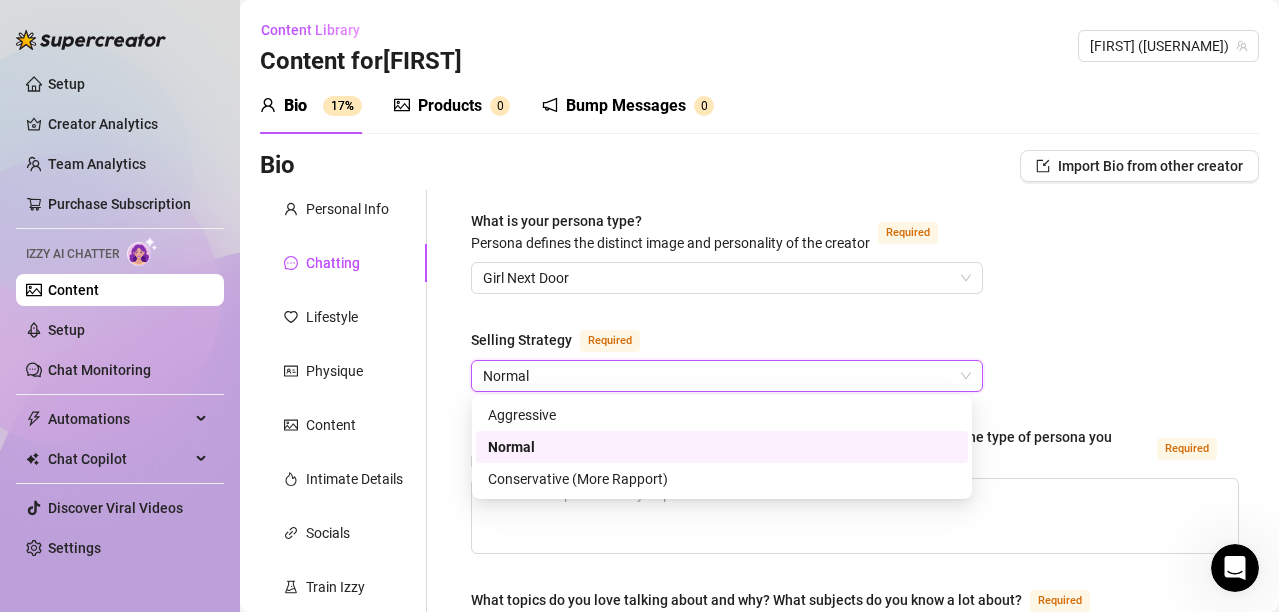 click on "What is your persona type? Persona defines the distinct image and personality of the creator Required Girl Next Door Selling Strategy Required Normal Normal How would you describe your online personality? How do your fans see you or the type of persona you present? Required What topics do you love talking about and why? What subjects do you know a lot about? Required How do you express laughter in text? Which slang do you use? Required What are your favorite emojis? Required Punctuation Style Minimal Casual Proper Capitalization Style Lowercase Proper Names Proper Writing Level Relaxed Mixed Proper Respond to fans in their native language, even if it’s not one you speak. If turned off, the AI will only reply in English.  Fill in the languages you speak under Personal tab if you want to change this. How do you want your fans to feel when chatting with you? What nicknames do you use for your fans? Required Are there any topics that should be avoided or handled with care?" at bounding box center [855, 978] 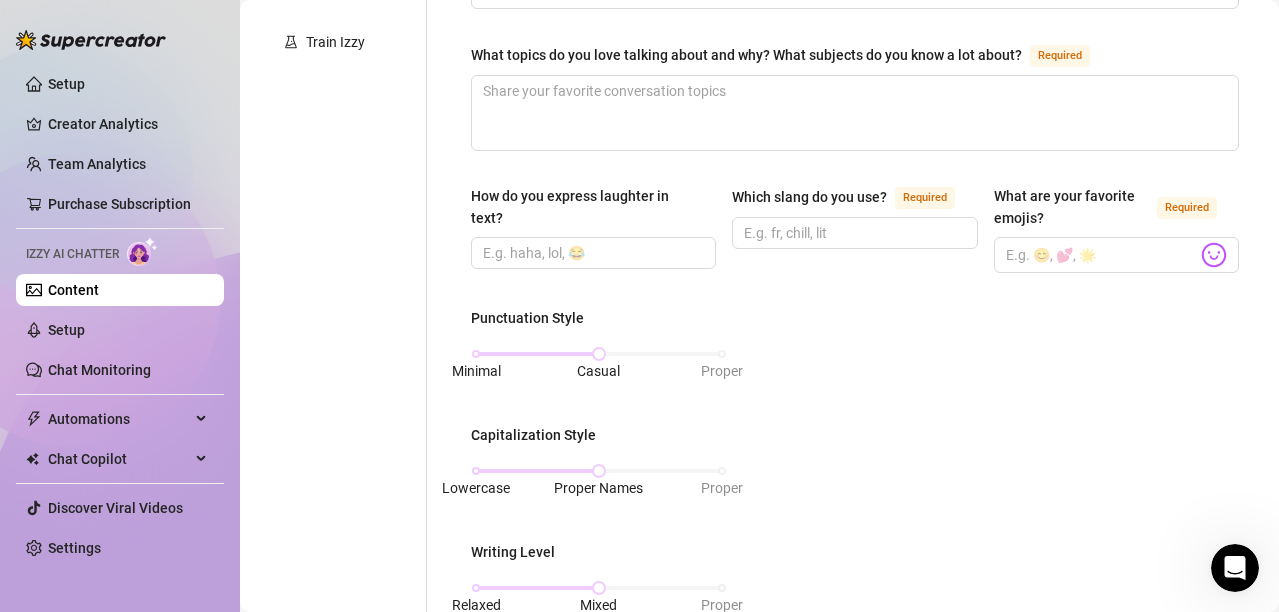 scroll, scrollTop: 1328, scrollLeft: 0, axis: vertical 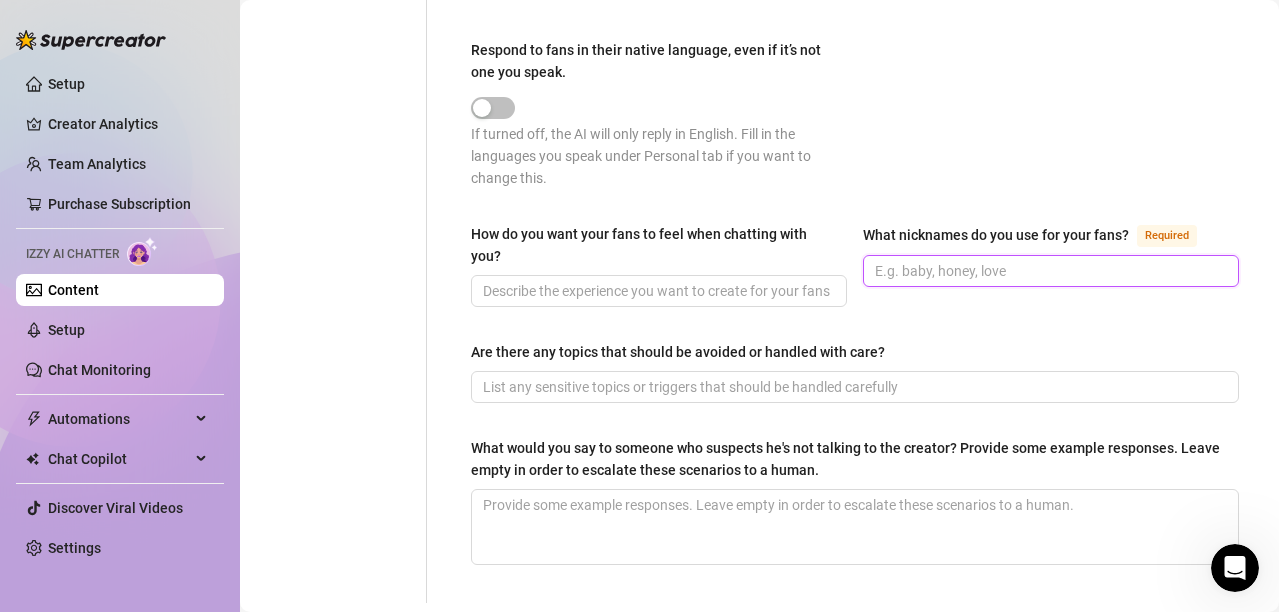 click on "What nicknames do you use for your fans? Required" at bounding box center [1049, 271] 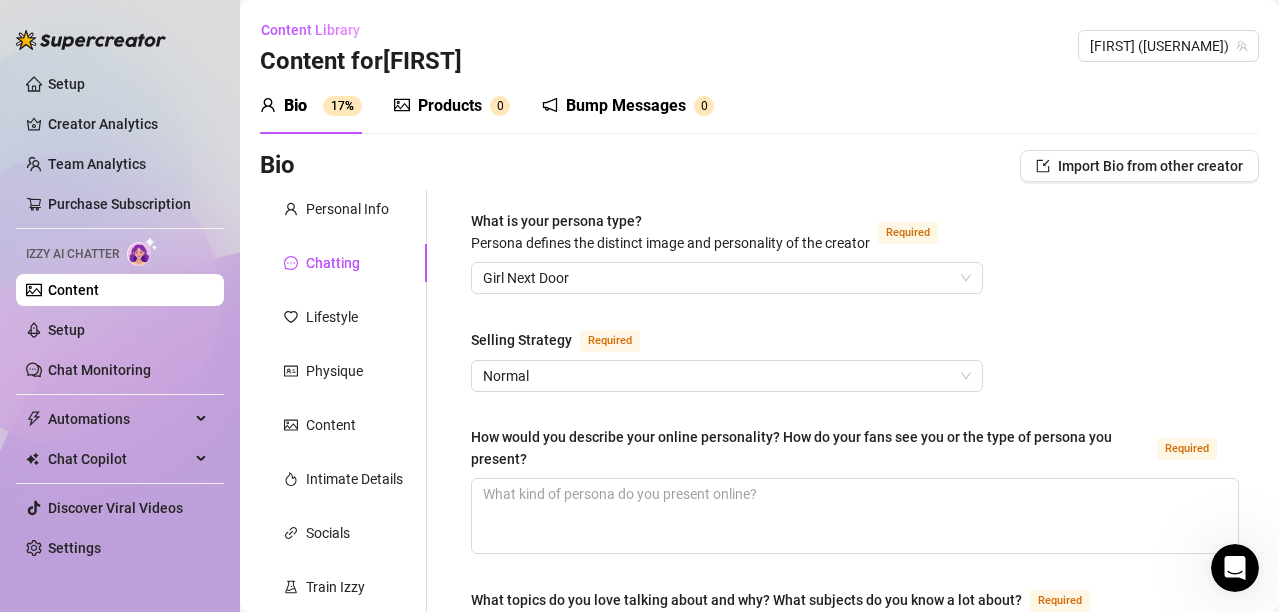 scroll, scrollTop: 680, scrollLeft: 0, axis: vertical 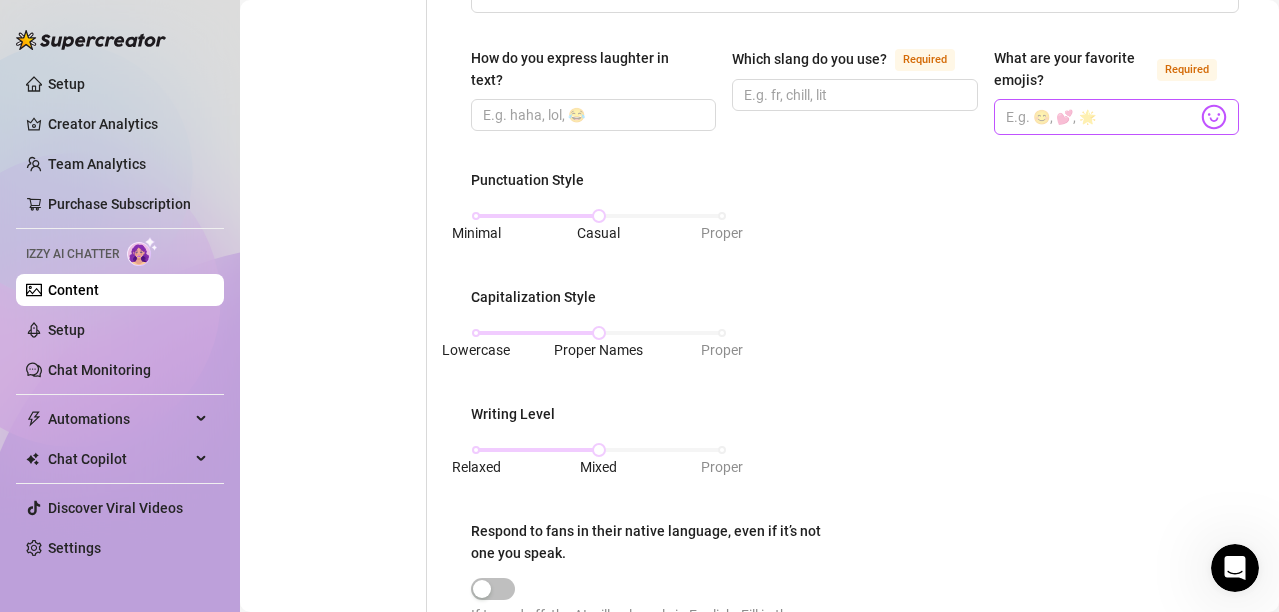 type on "babe, baby" 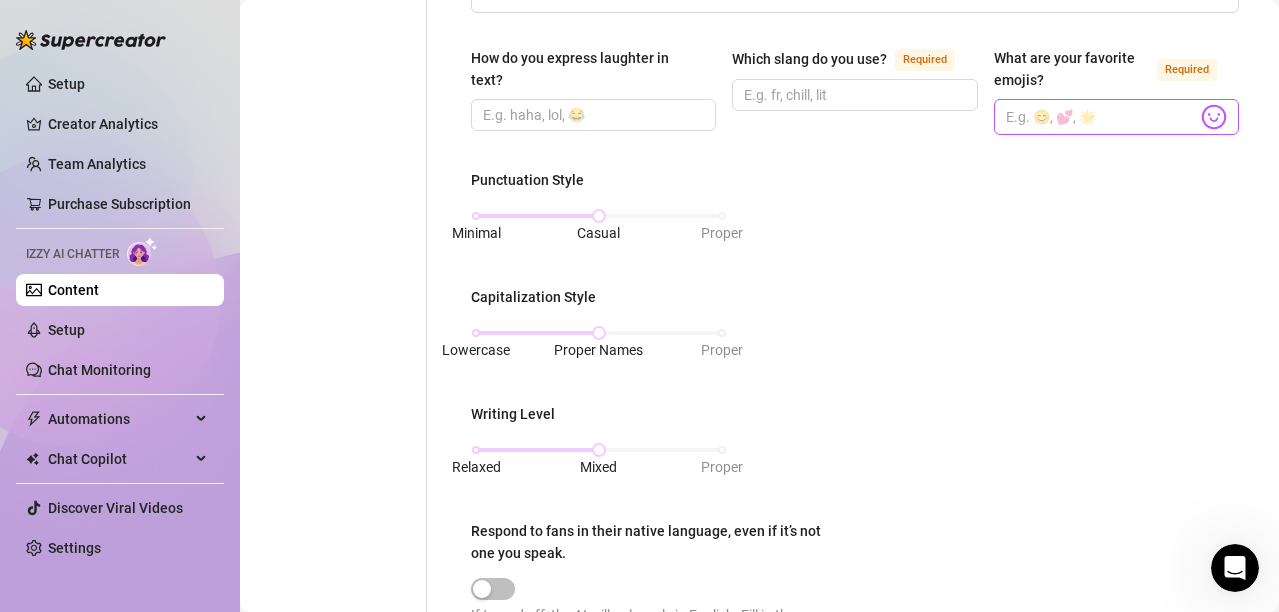 click at bounding box center [1214, 117] 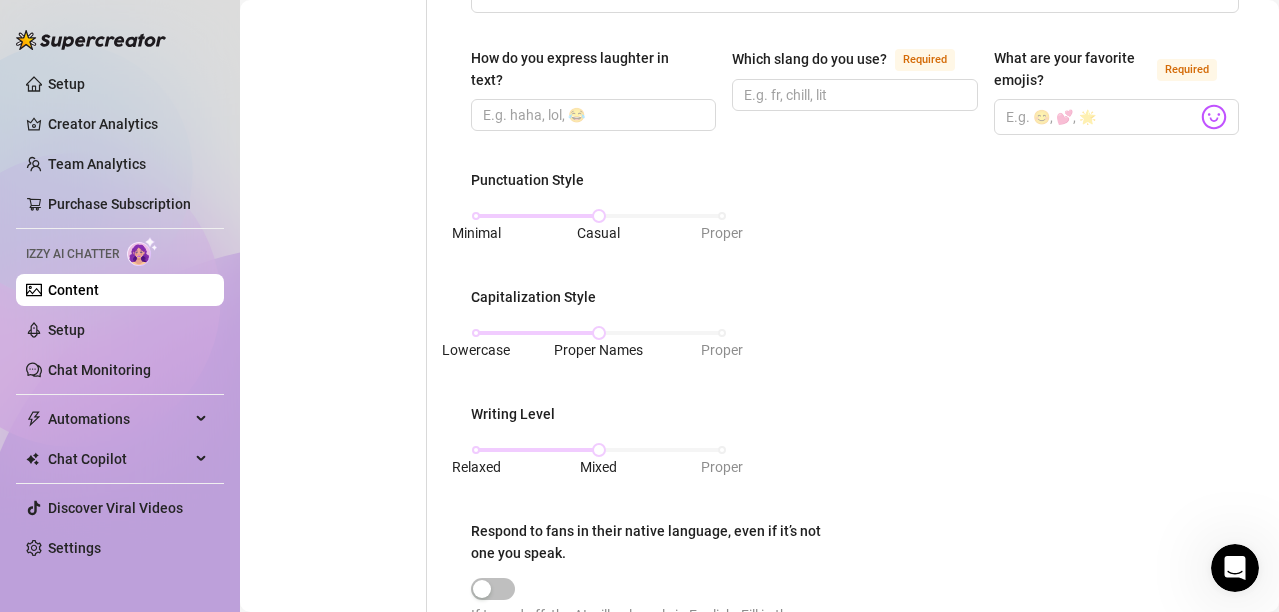 scroll, scrollTop: 7, scrollLeft: 0, axis: vertical 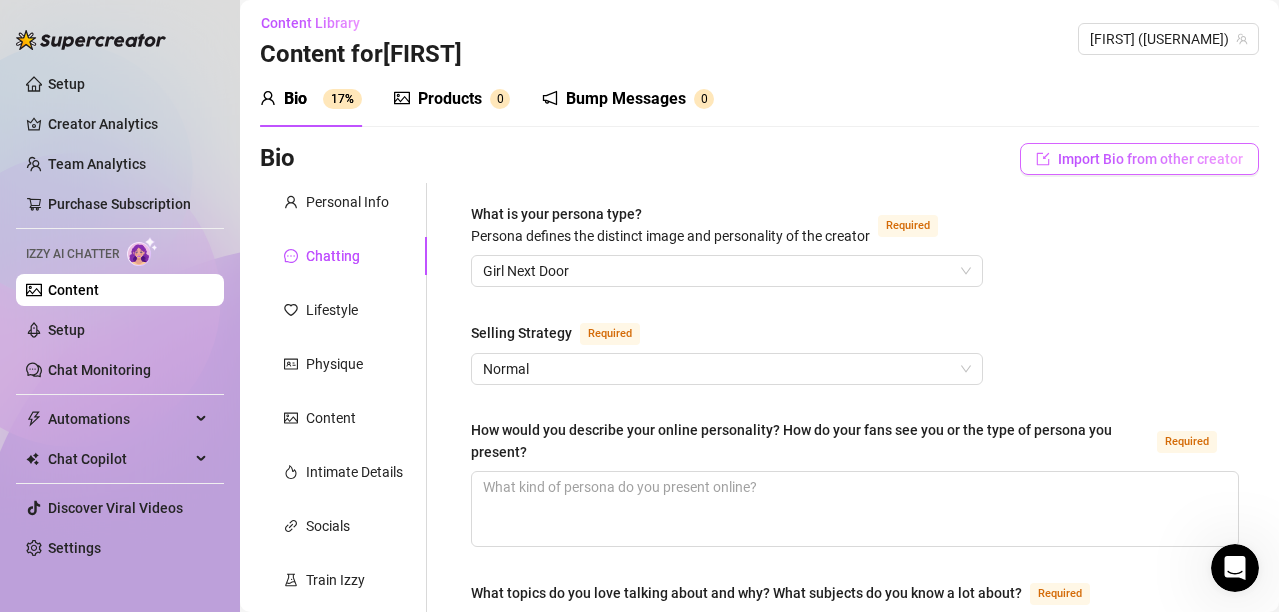 click on "Import Bio from other creator" at bounding box center [1150, 159] 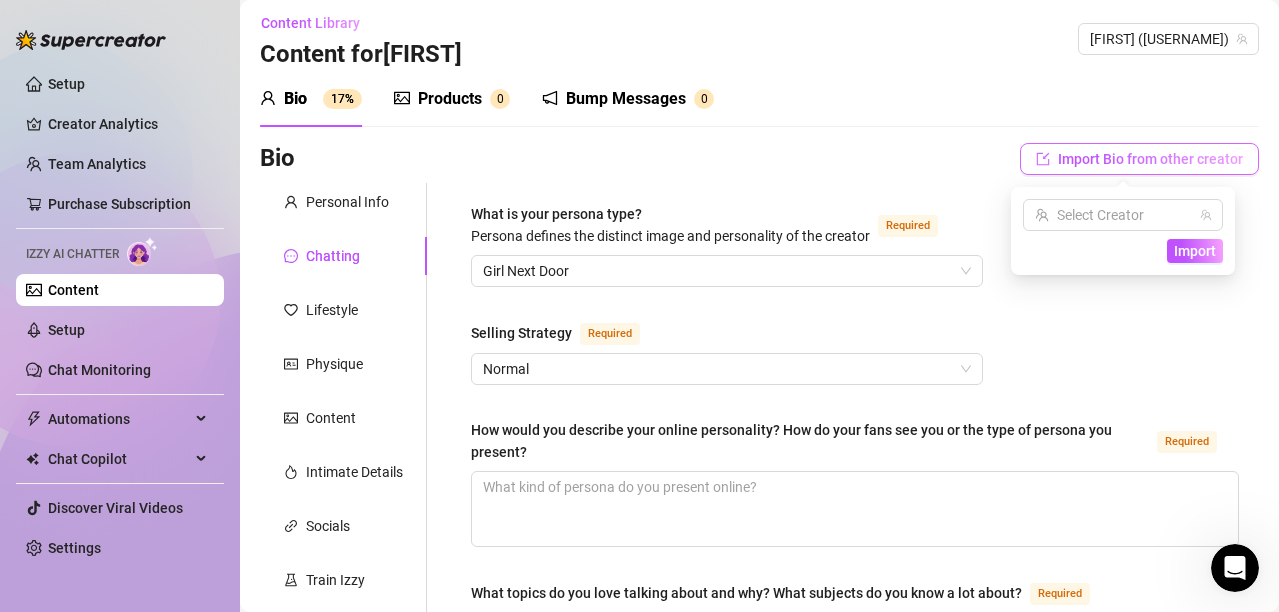 click on "Import Bio from other creator" at bounding box center [1150, 159] 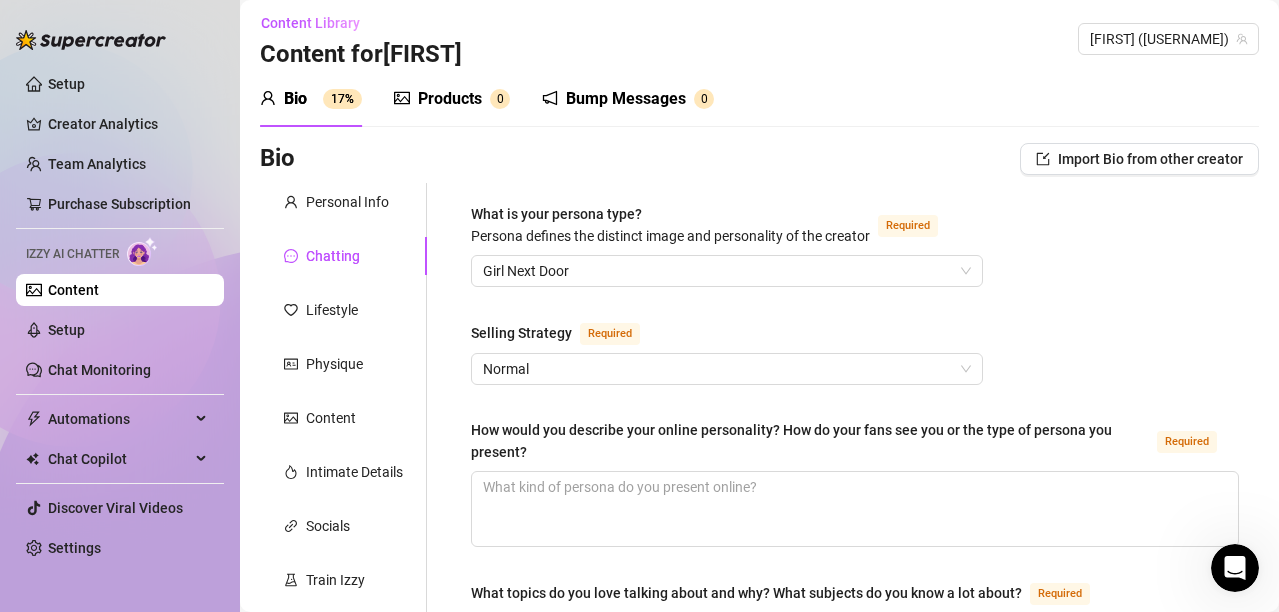 click on "What is your persona type? Persona defines the distinct image and personality of the creator Required Girl Next Door Selling Strategy Required Normal How would you describe your online personality? How do your fans see you or the type of persona you present? Required What topics do you love talking about and why? What subjects do you know a lot about? Required How do you express laughter in text? Which slang do you use? Required What are your favorite emojis? Required Punctuation Style Minimal Casual Proper Capitalization Style Lowercase Proper Names Proper Writing Level Relaxed Mixed Proper Respond to fans in their native language, even if it’s not one you speak. If turned off, the AI will only reply in English.  Fill in the languages you speak under Personal tab if you want to change this. How do you want your fans to feel when chatting with you? What nicknames do you use for your fans? Required babe, baby Are there any topics that should be avoided or handled with care?" at bounding box center [855, 971] 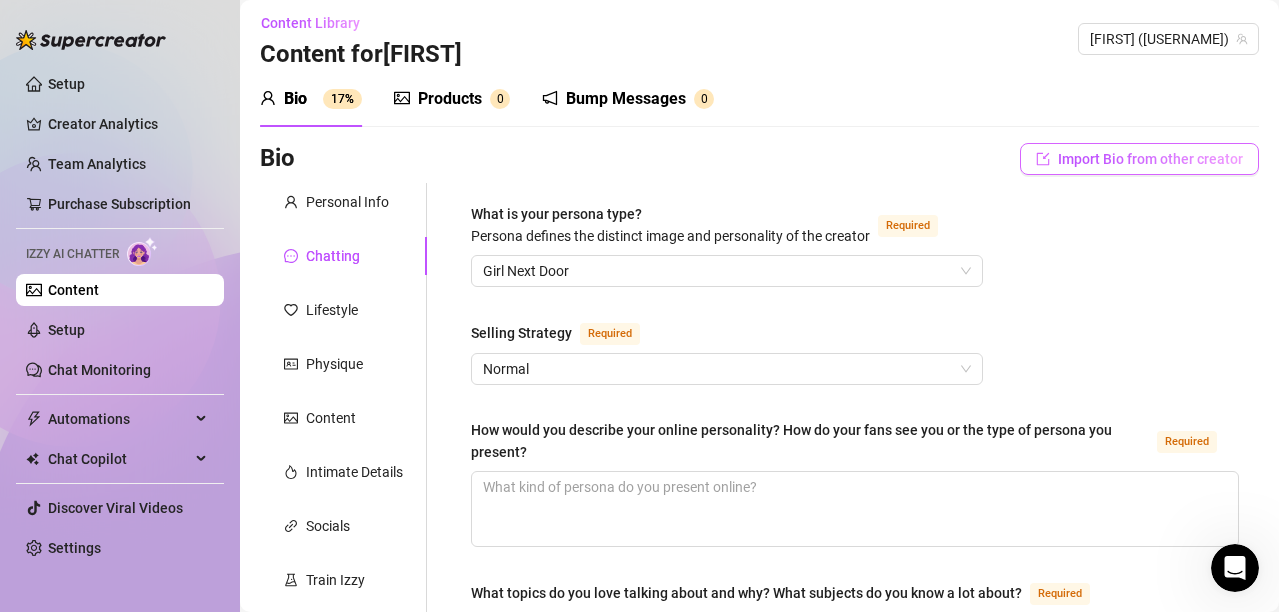 click on "Import Bio from other creator" at bounding box center (1150, 159) 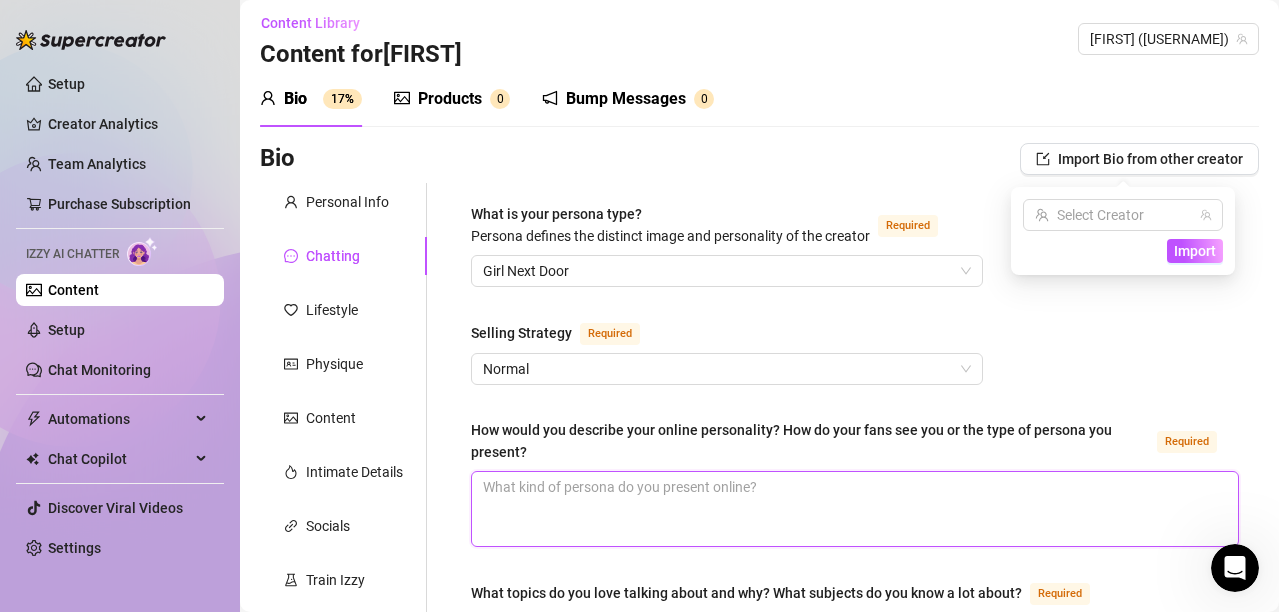 click on "How would you describe your online personality? How do your fans see you or the type of persona you present? Required" at bounding box center (855, 509) 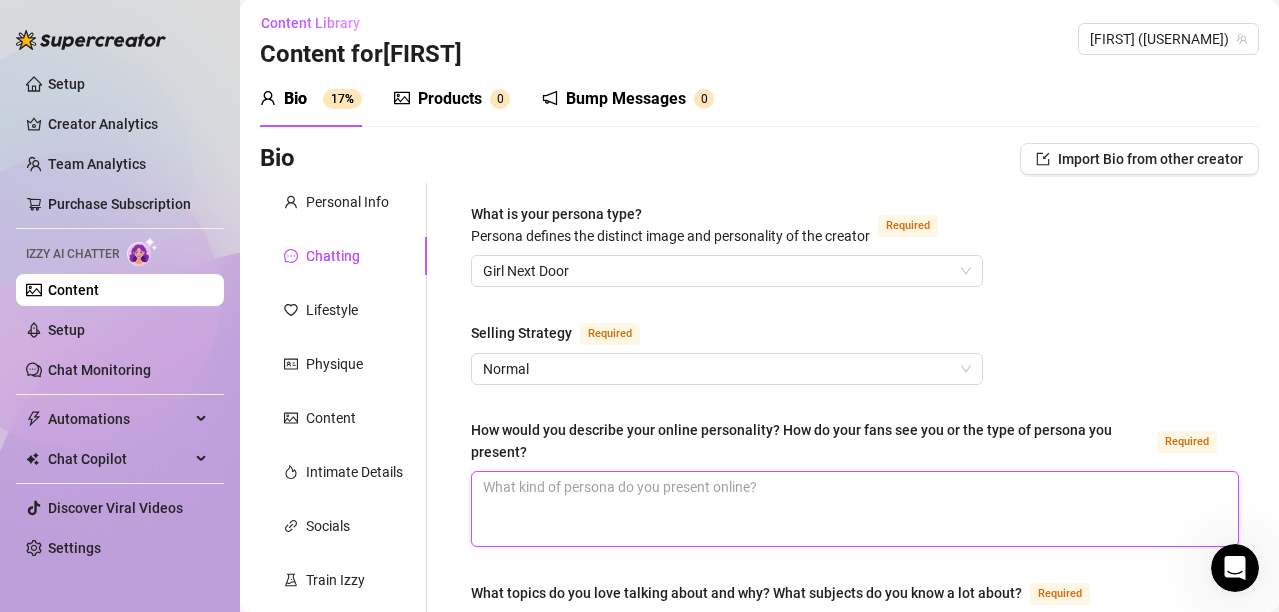 scroll, scrollTop: 1328, scrollLeft: 0, axis: vertical 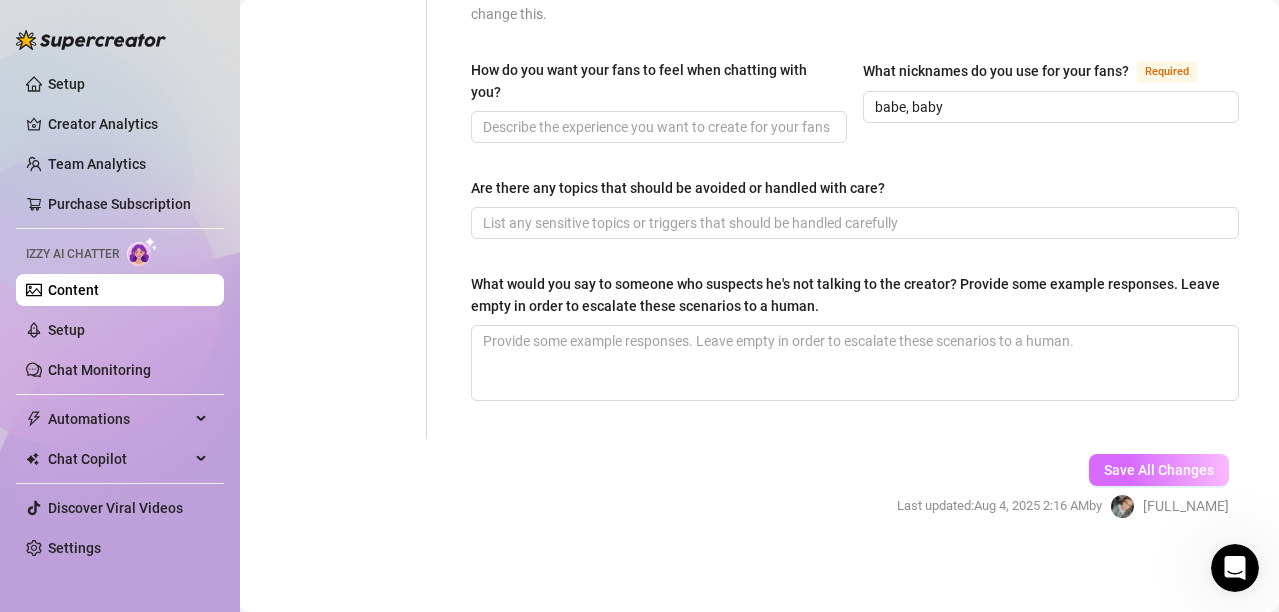 click on "Save All Changes" at bounding box center (1159, 470) 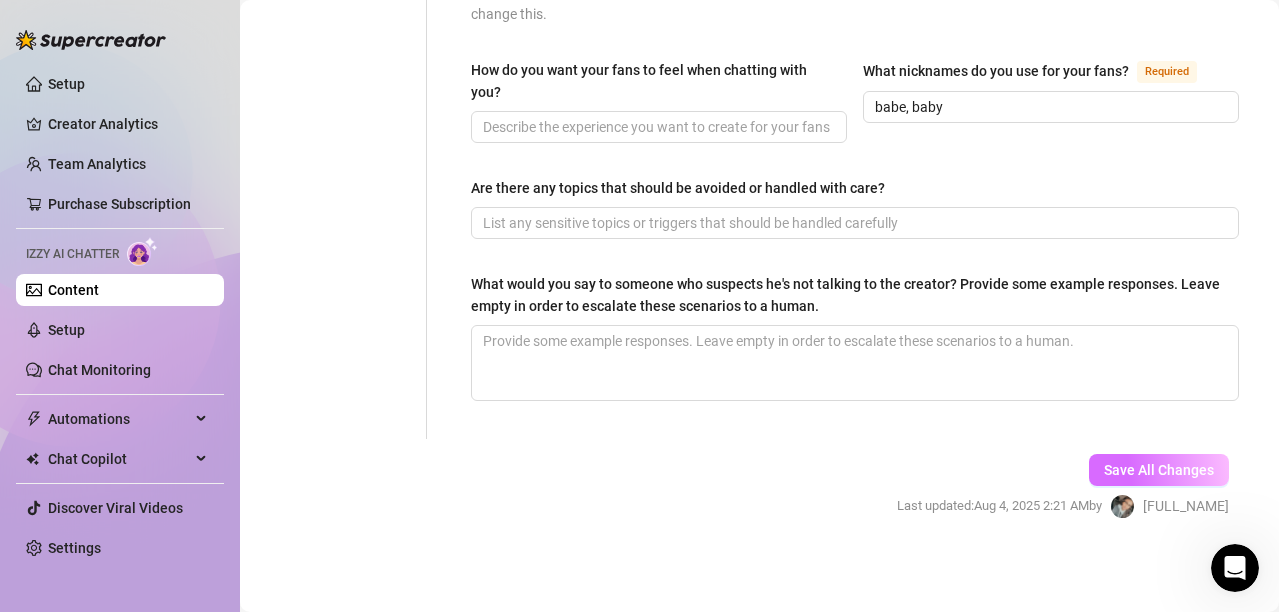 click on "Save All Changes" at bounding box center [1159, 470] 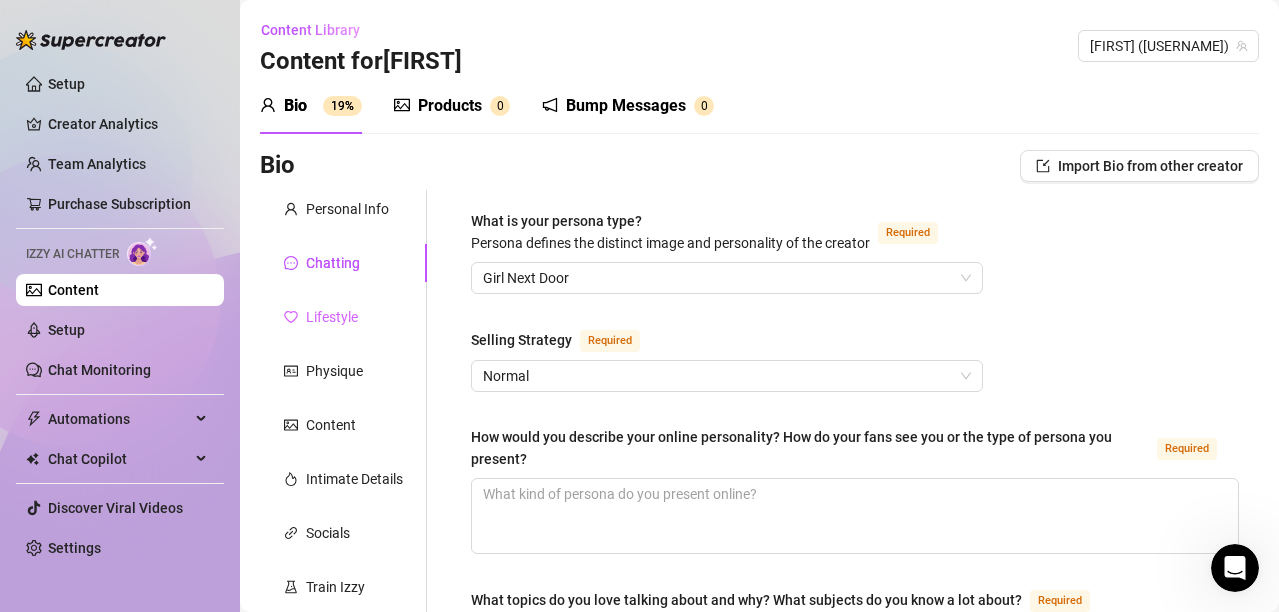 scroll, scrollTop: 2, scrollLeft: 0, axis: vertical 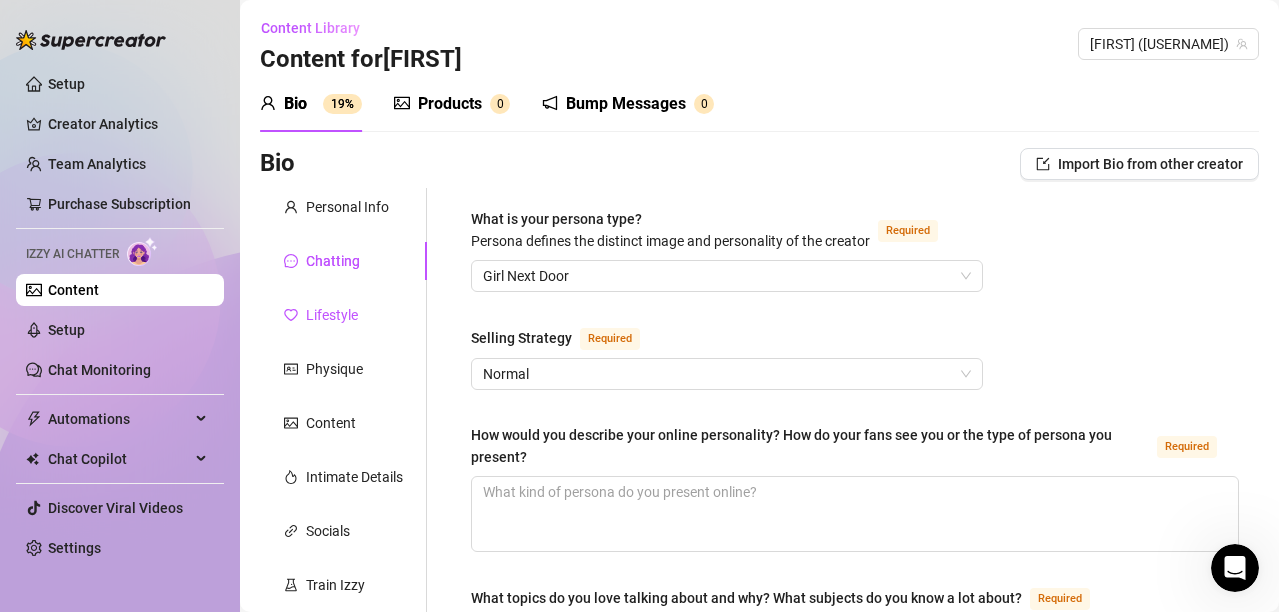 click on "Lifestyle" at bounding box center [332, 315] 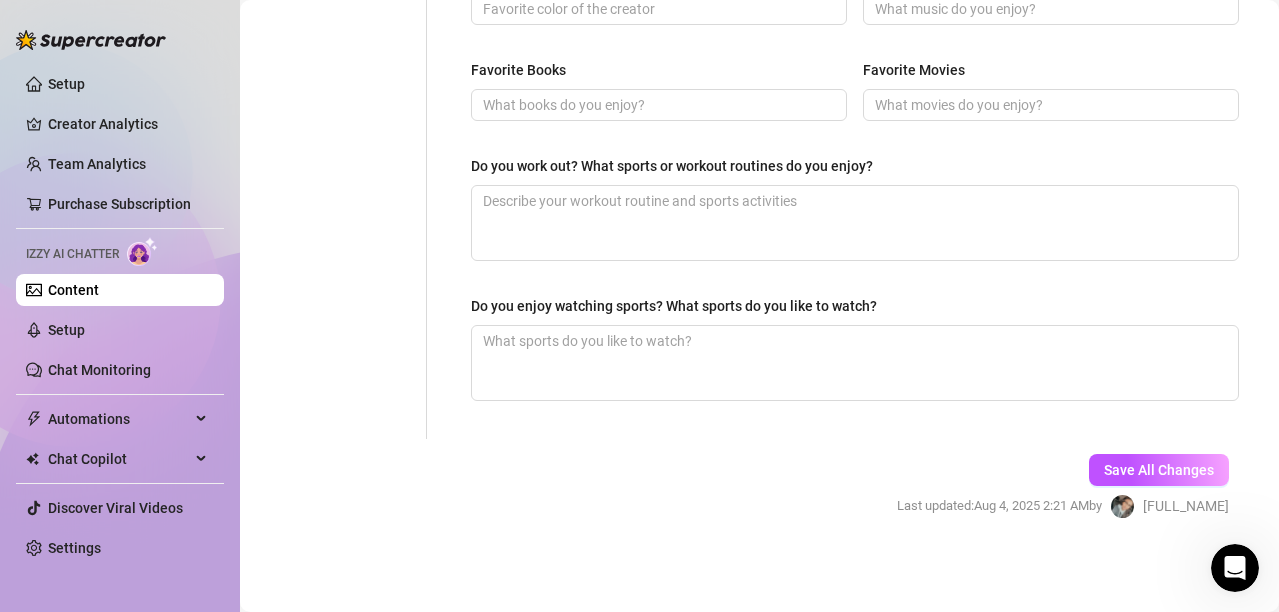 scroll, scrollTop: 0, scrollLeft: 0, axis: both 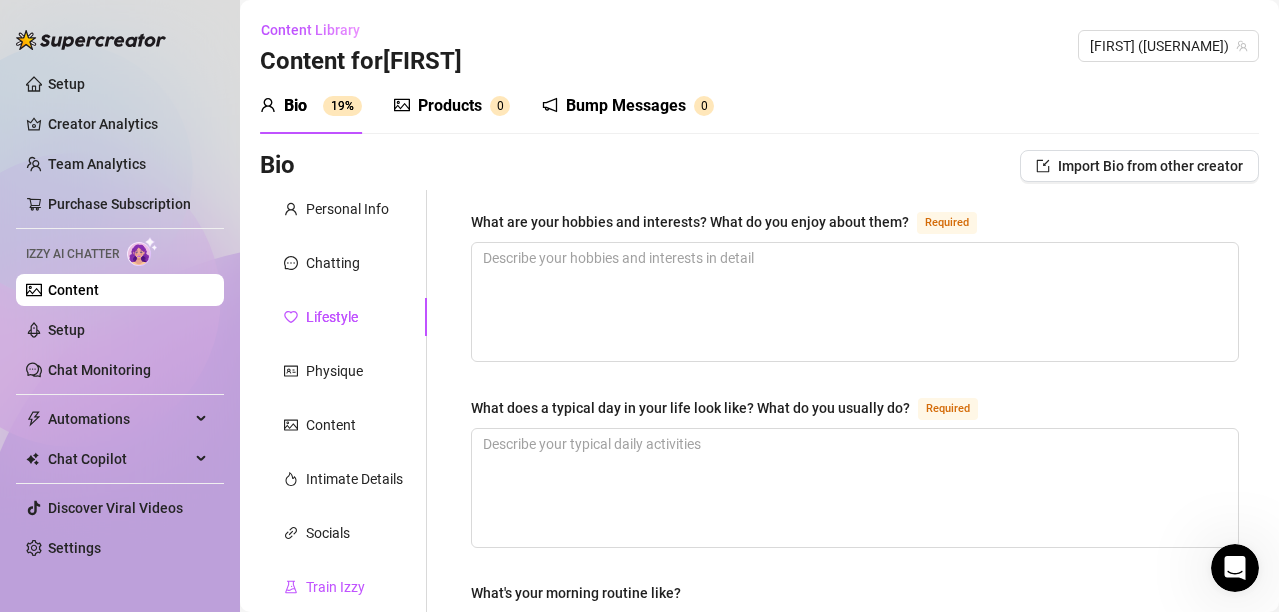 click on "Train Izzy" at bounding box center [335, 587] 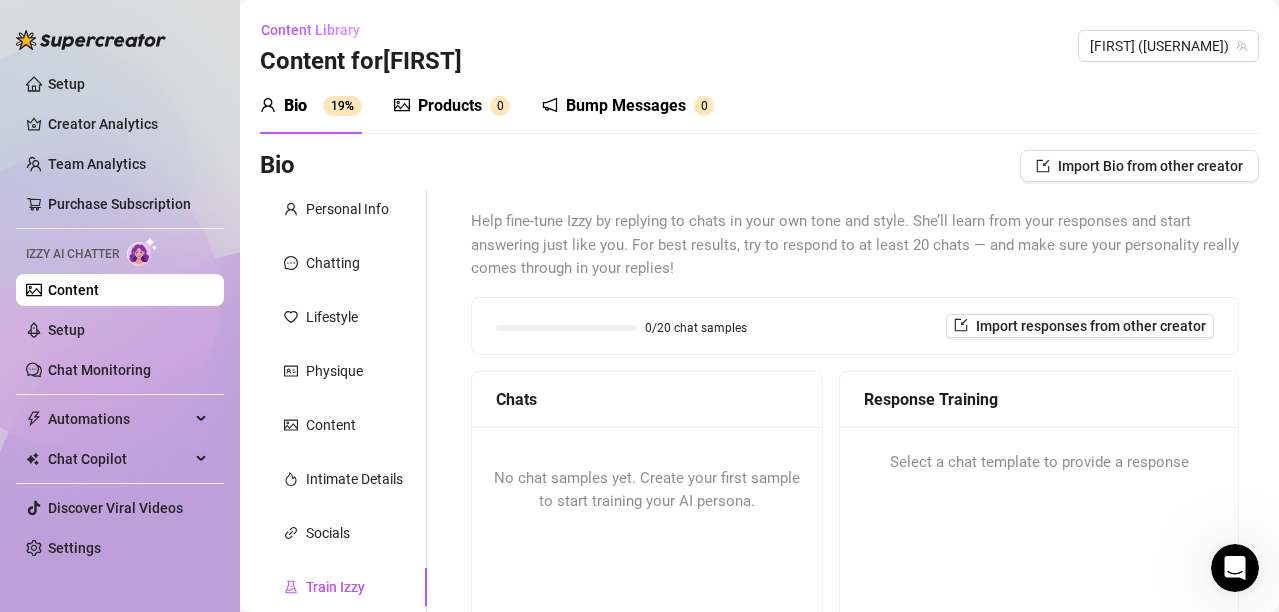 type 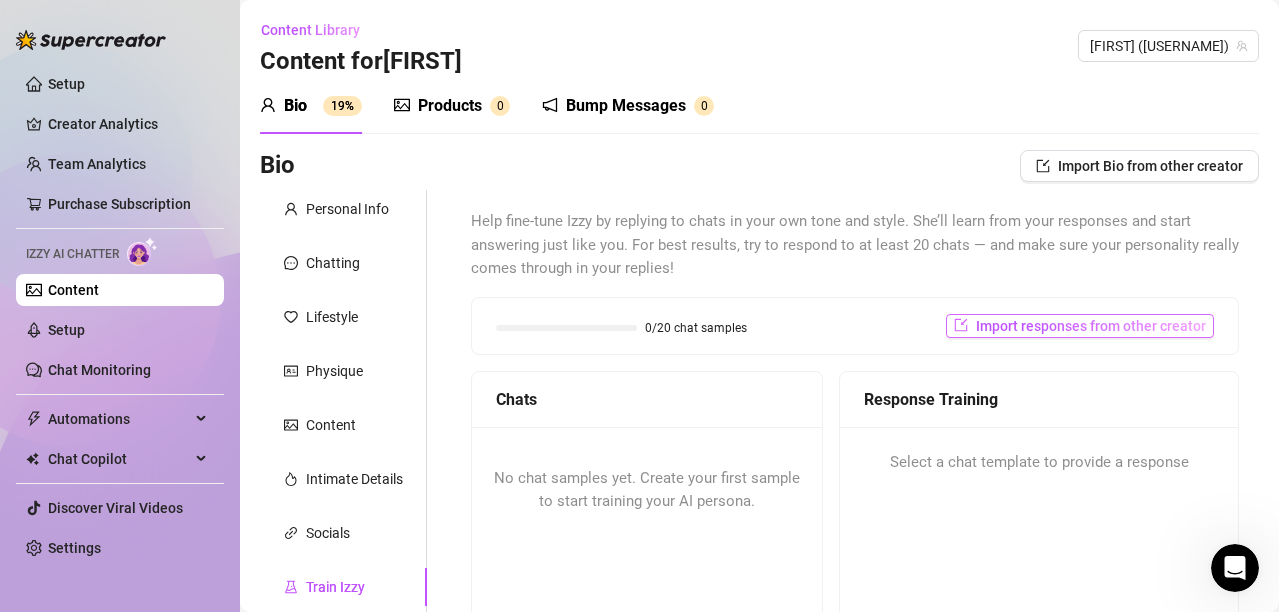 click on "Import responses from other creator" at bounding box center [1091, 326] 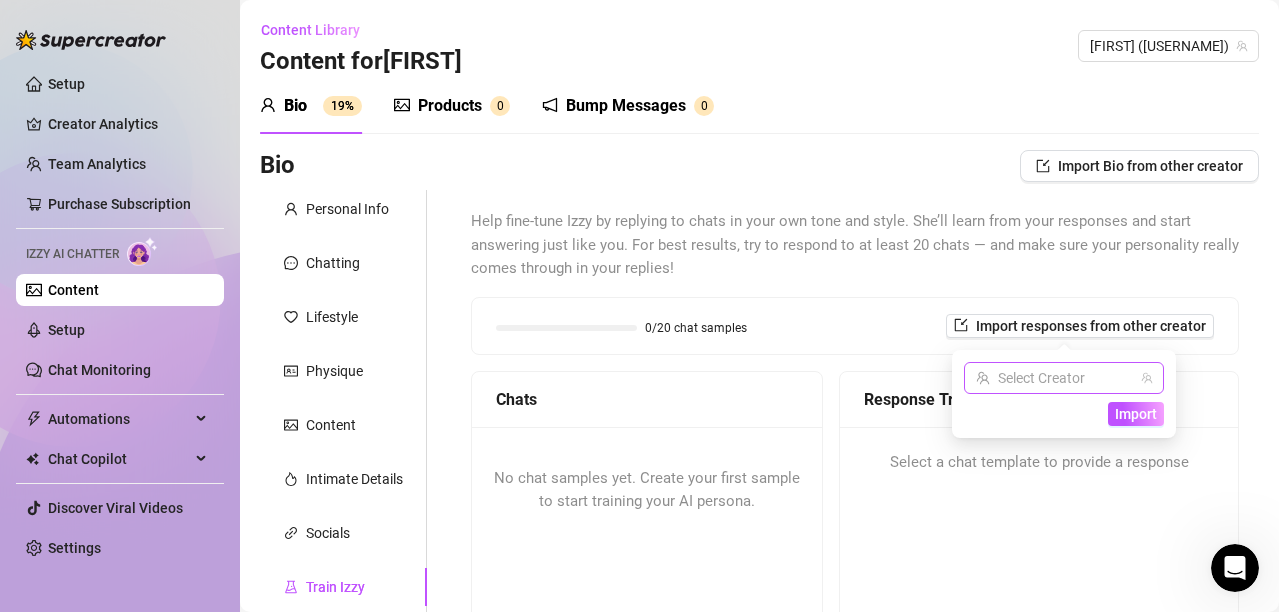 click 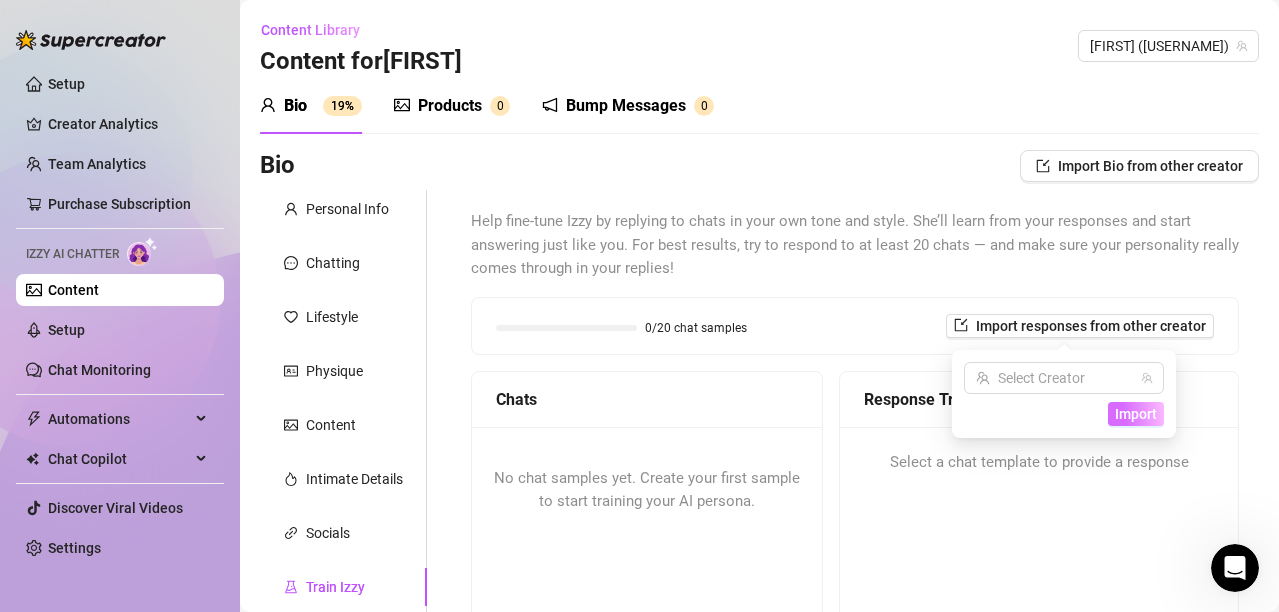 click on "Import" at bounding box center (1136, 414) 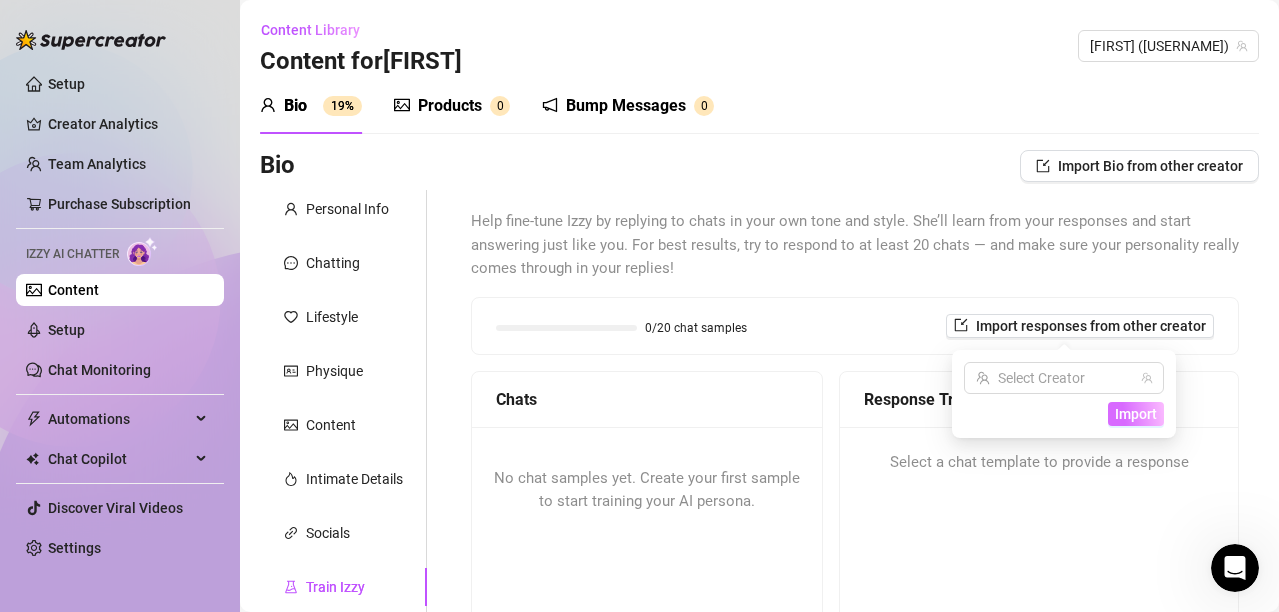 click on "Import" at bounding box center [1136, 414] 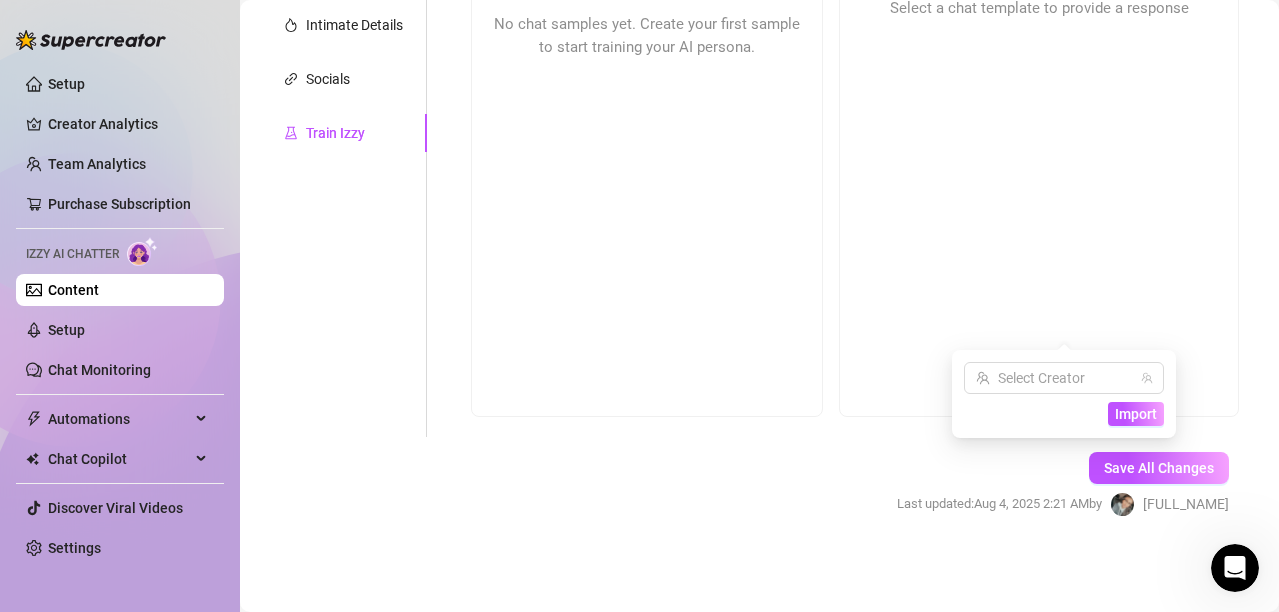 scroll, scrollTop: 0, scrollLeft: 0, axis: both 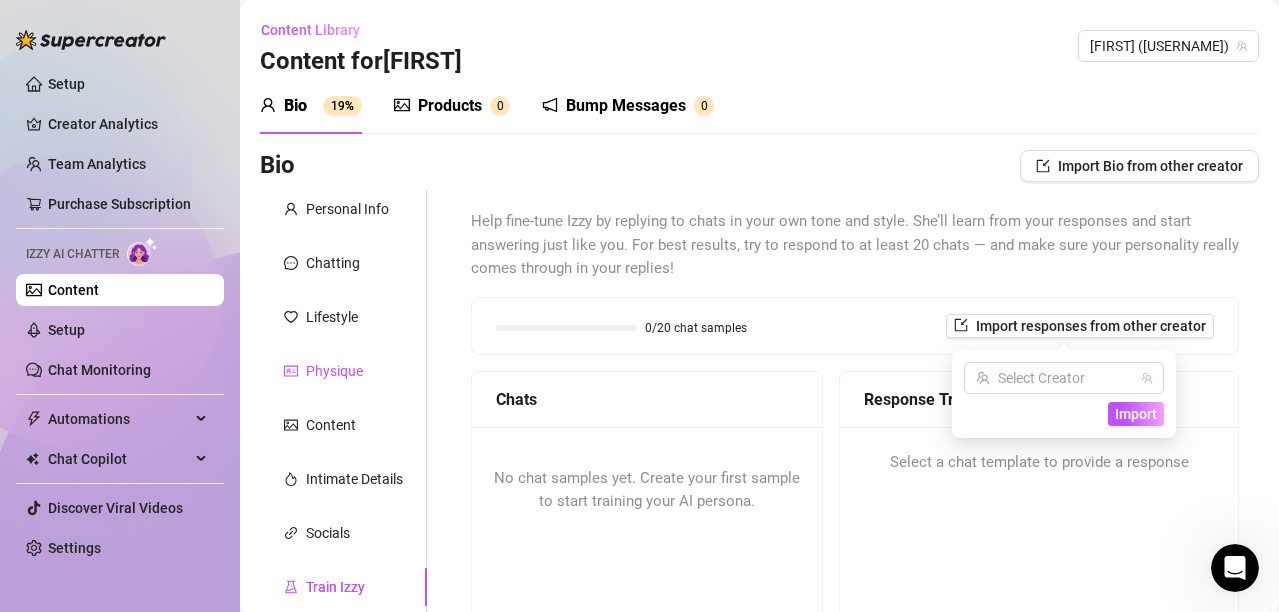 click on "Physique" at bounding box center [334, 371] 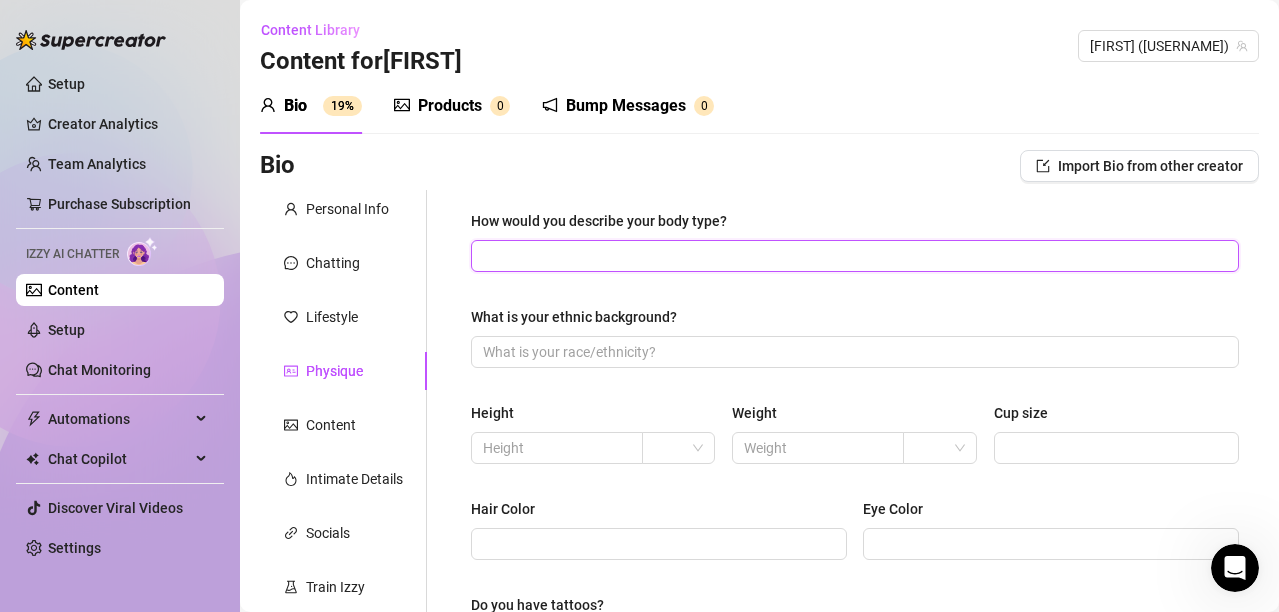 click on "How would you describe your body type?" at bounding box center (853, 256) 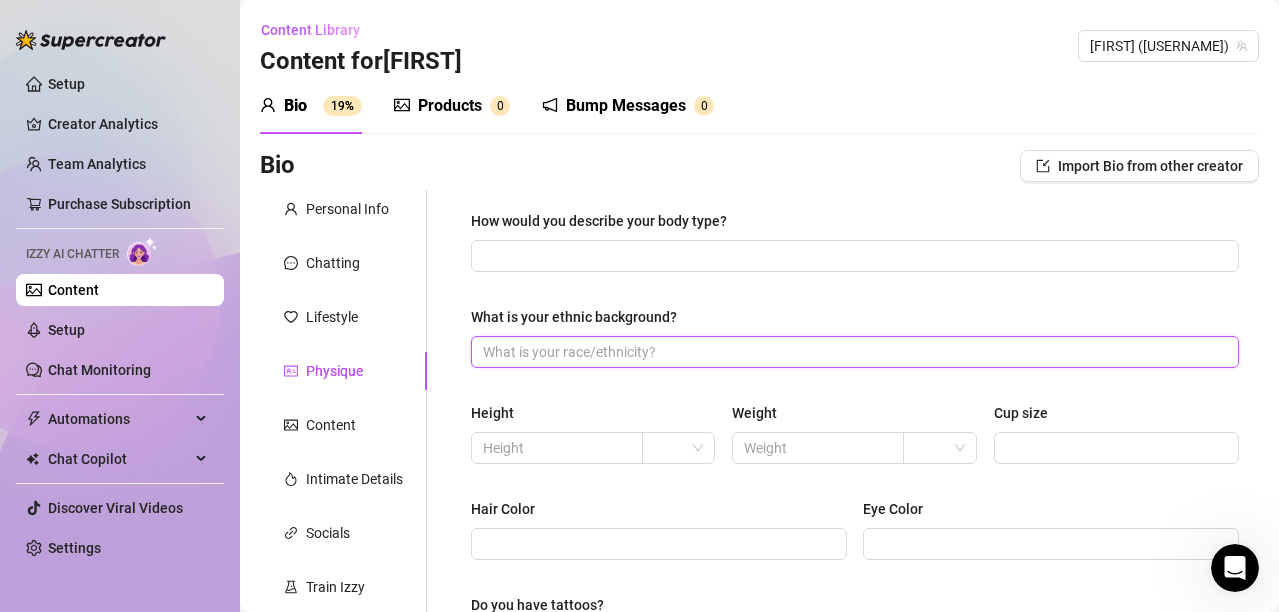 click on "What is your ethnic background?" at bounding box center [853, 352] 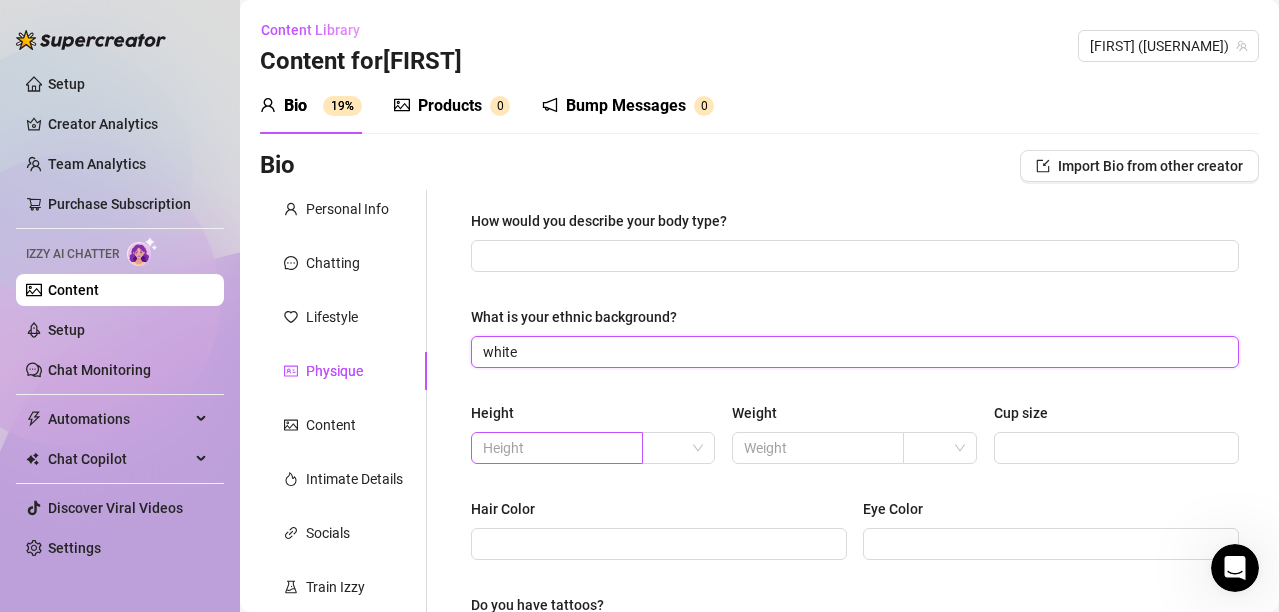 type on "white" 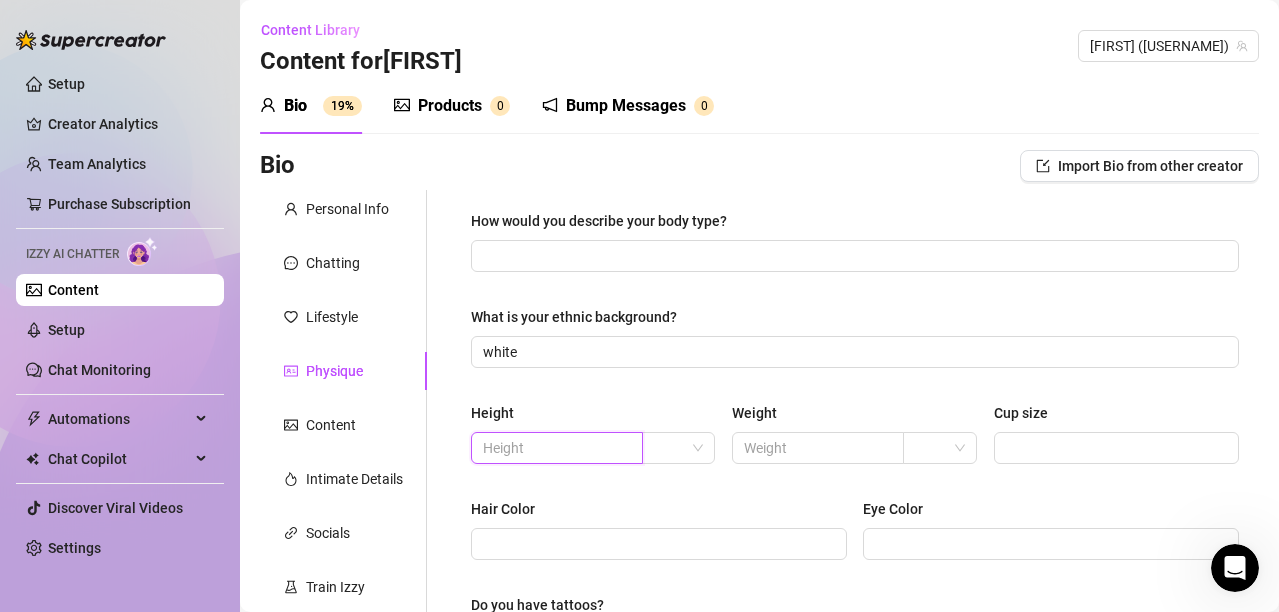 click at bounding box center [555, 448] 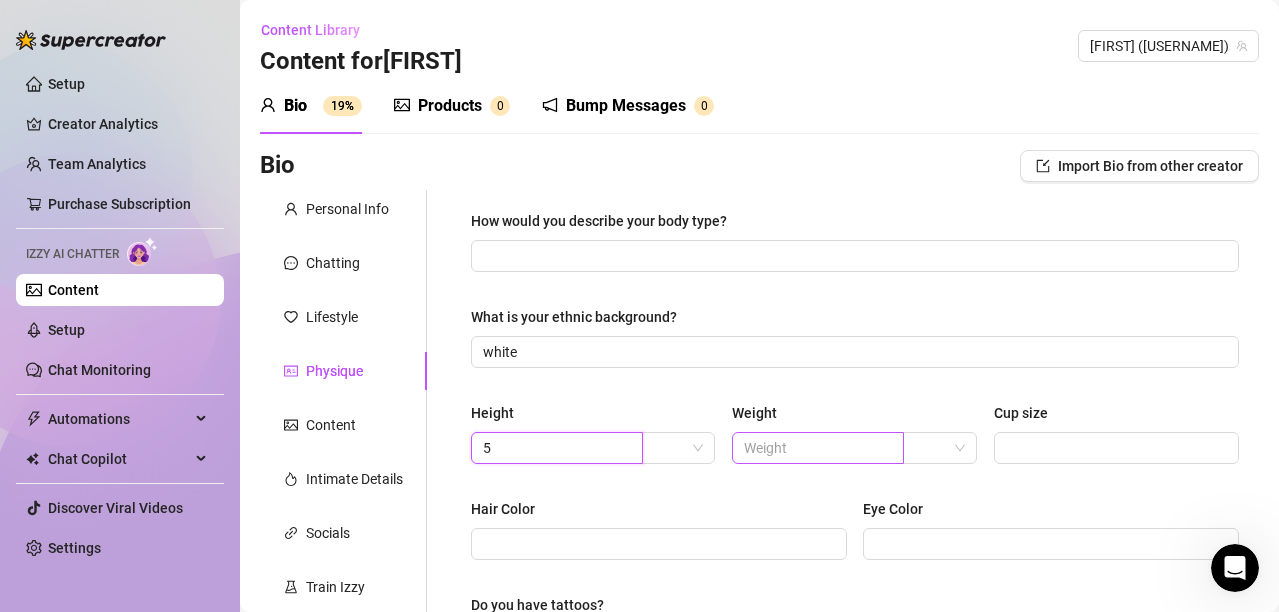 type on "5" 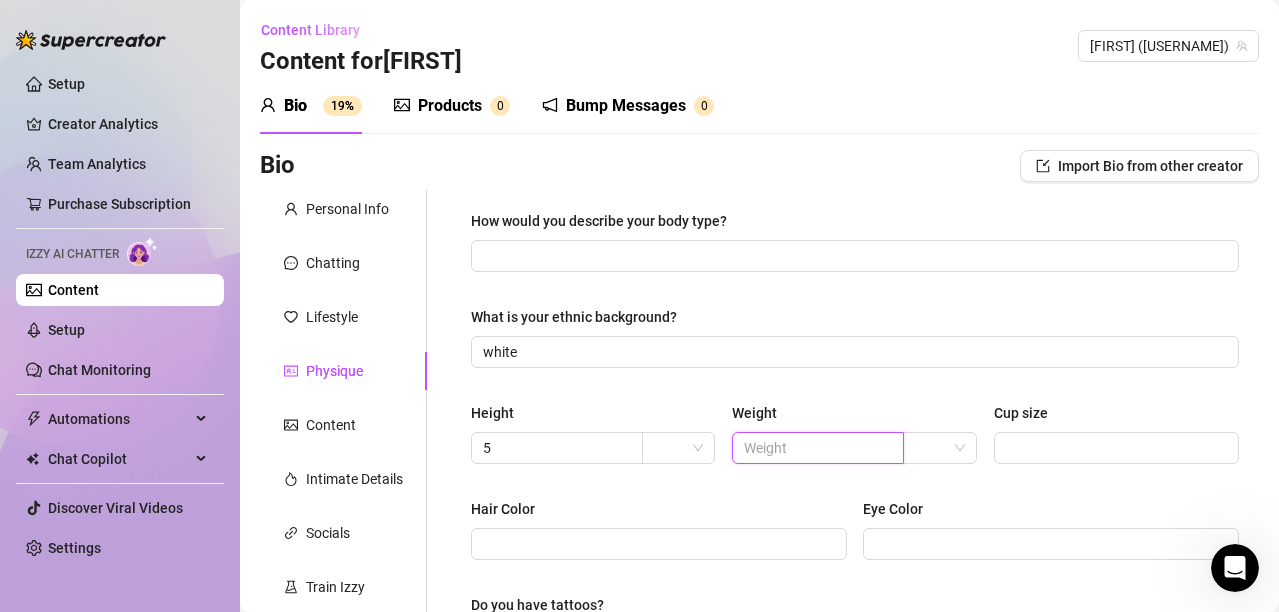 click at bounding box center [816, 448] 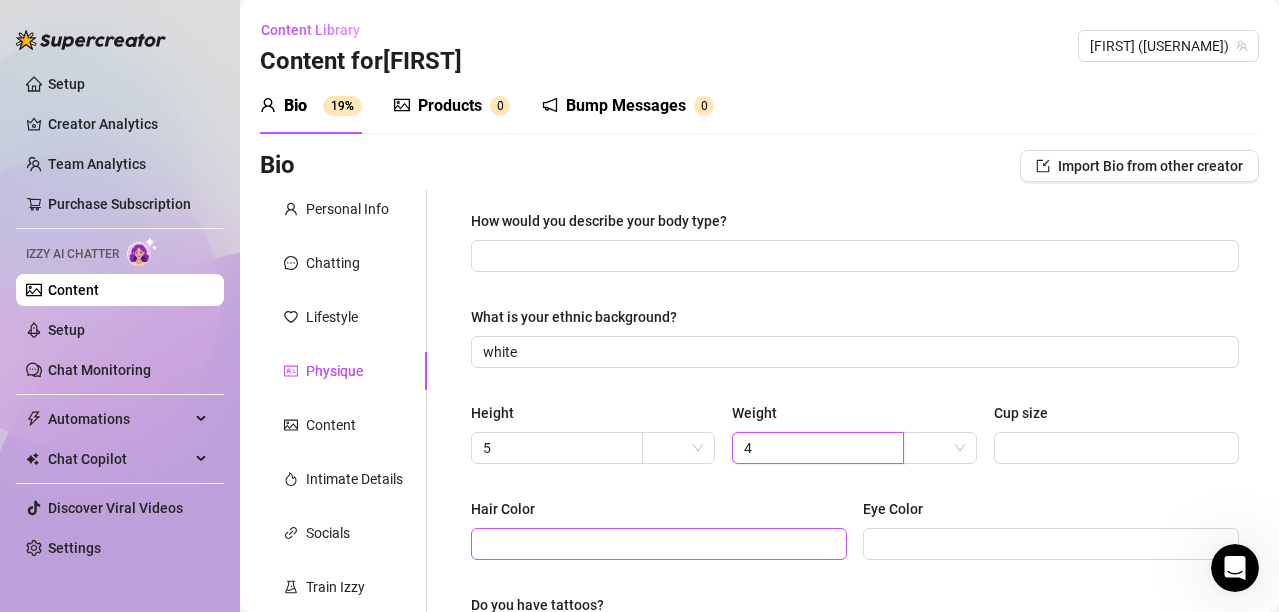 type on "4" 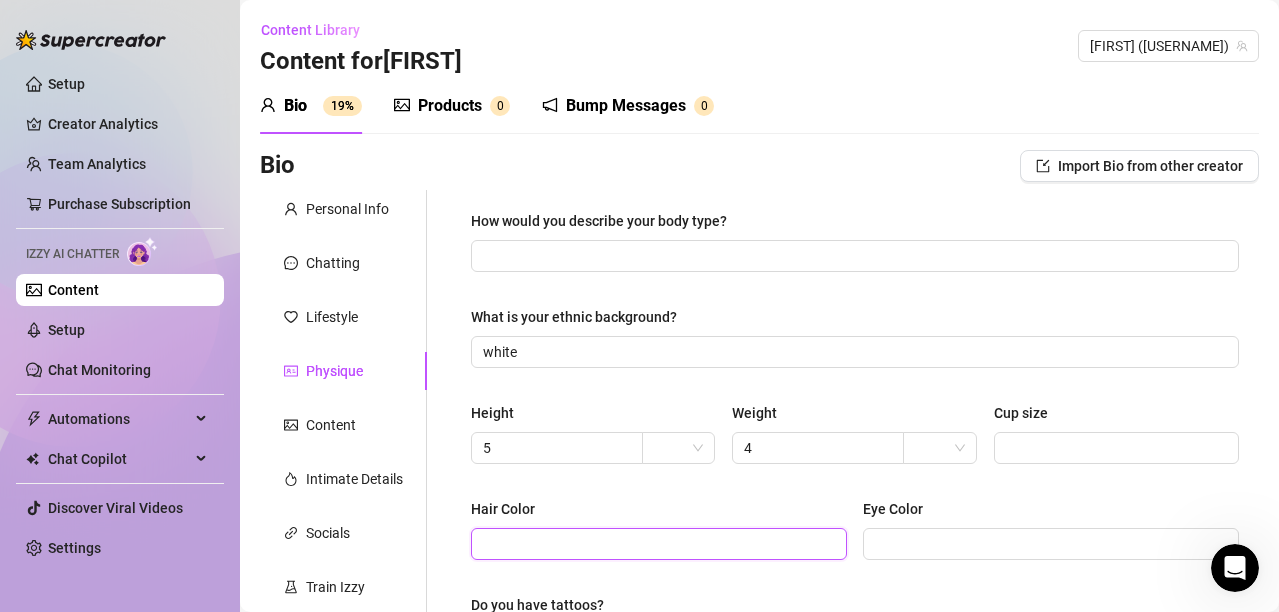click on "Hair Color" at bounding box center [657, 544] 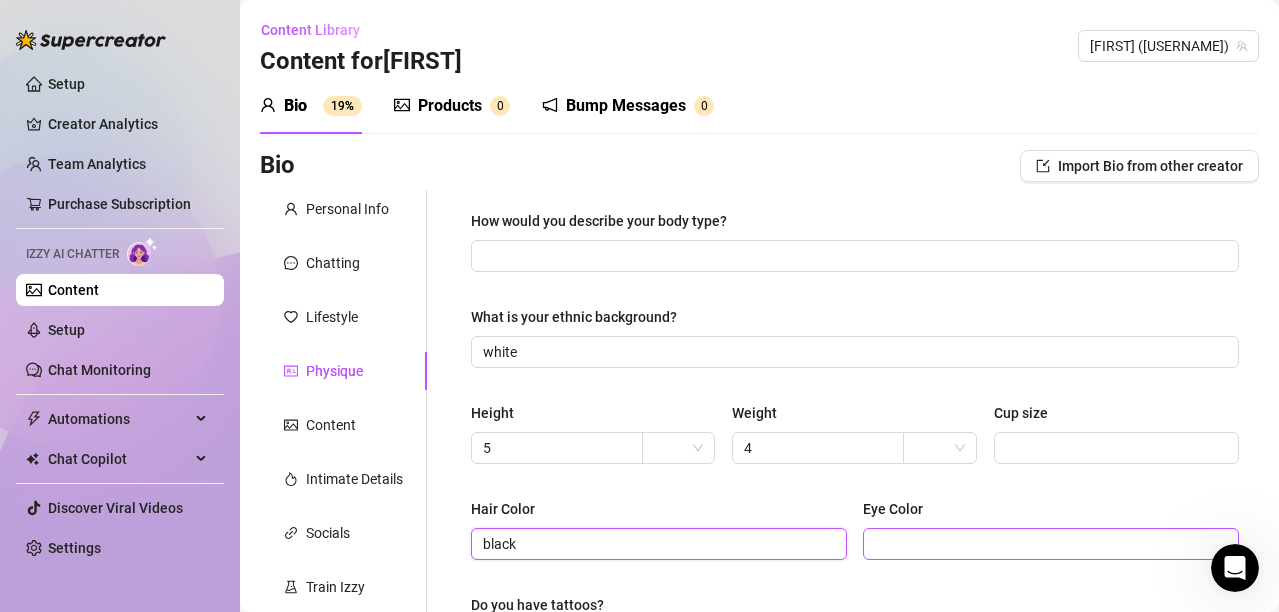 type on "black" 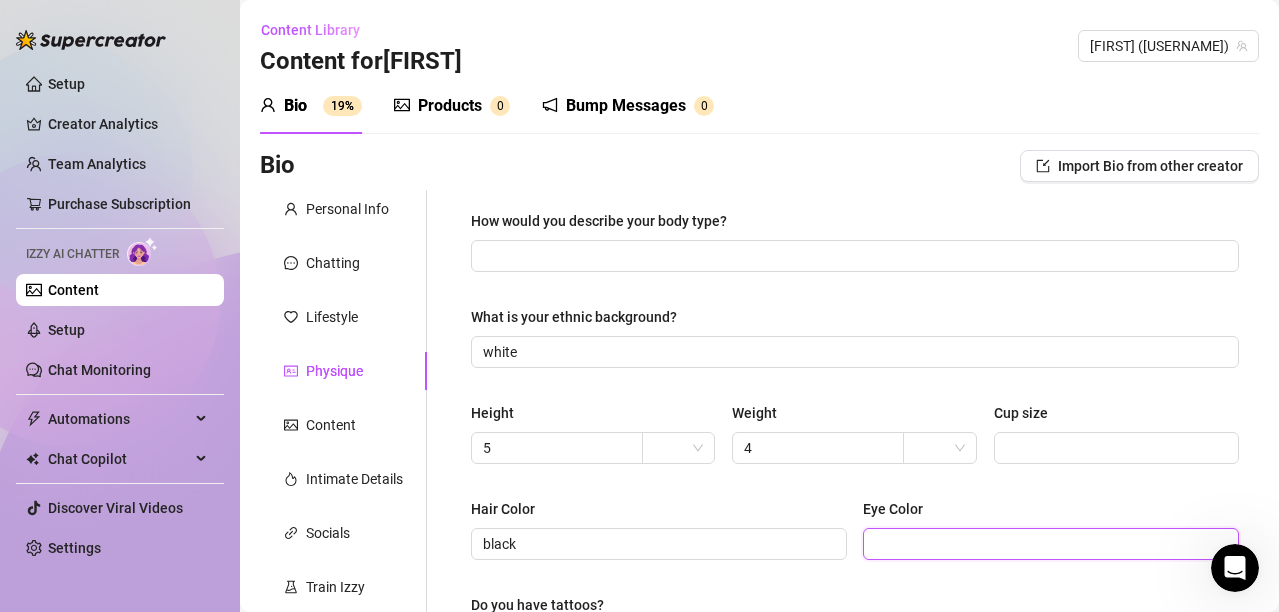 click on "Eye Color" at bounding box center (1049, 544) 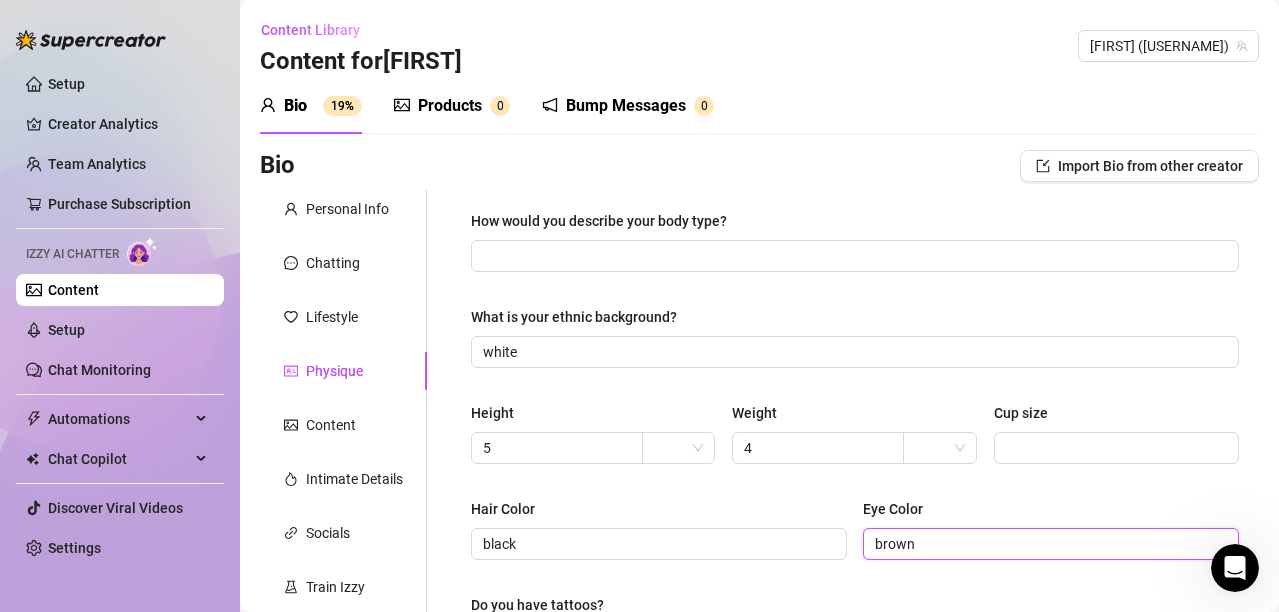 type on "brown" 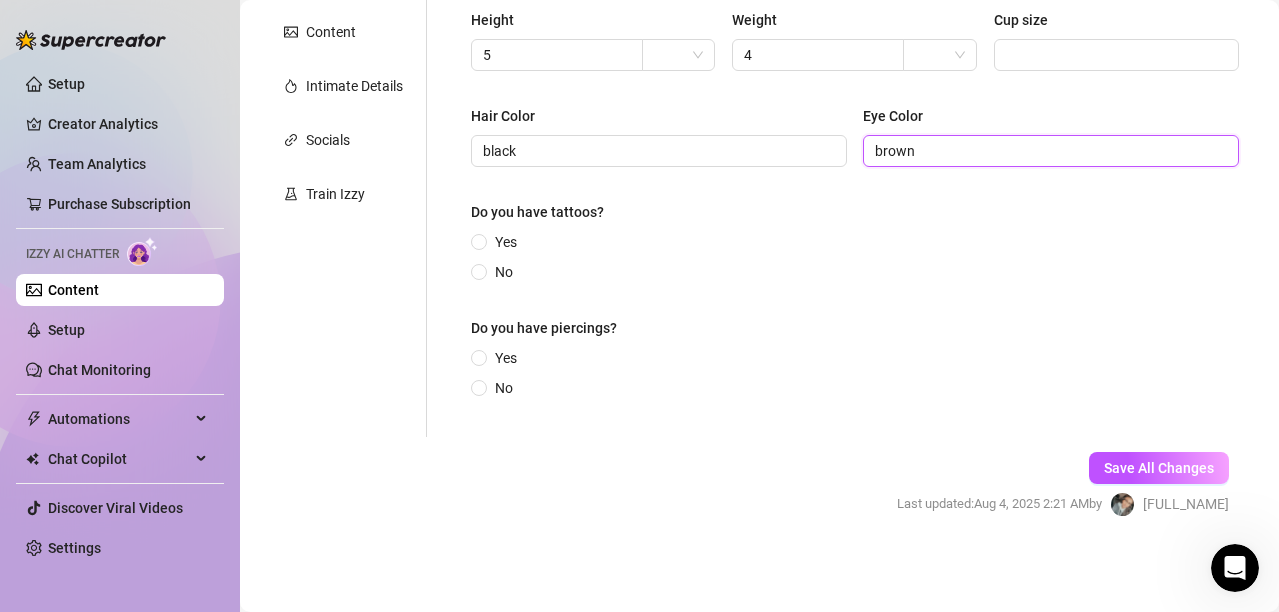 scroll, scrollTop: 393, scrollLeft: 0, axis: vertical 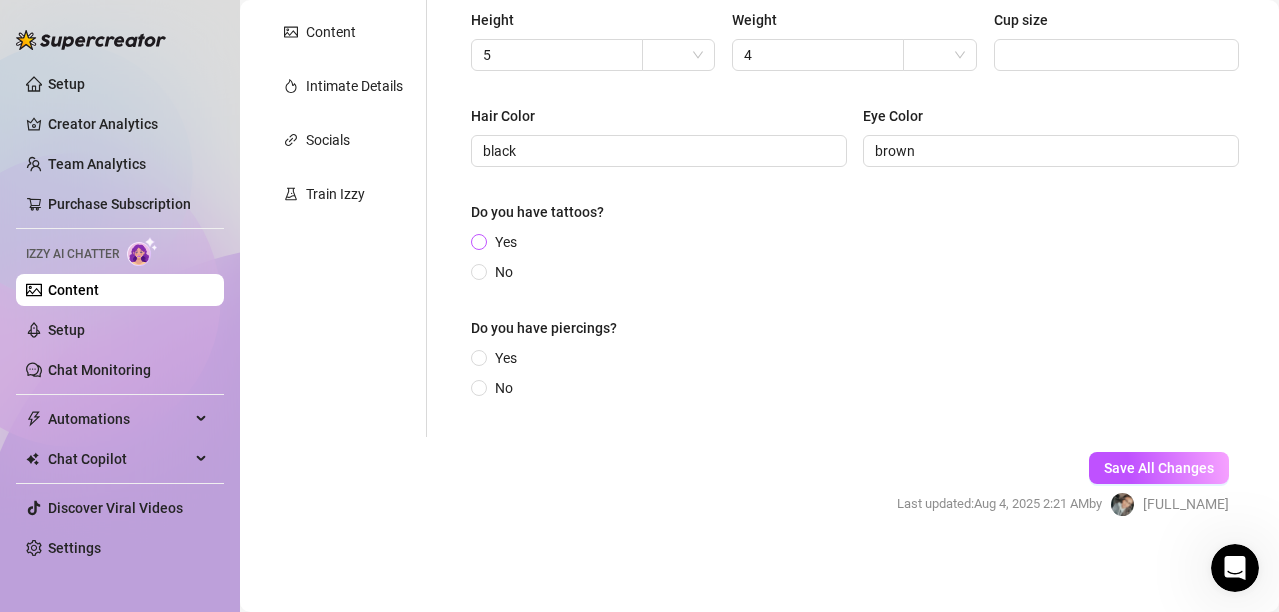 click on "Yes" at bounding box center [480, 243] 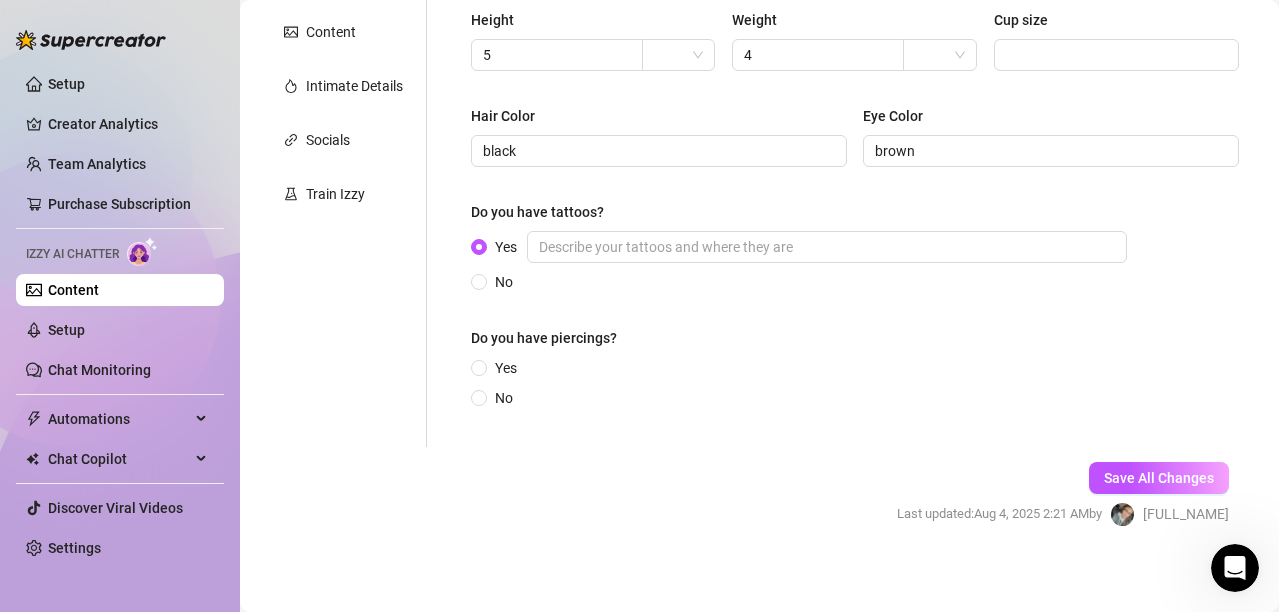 click on "Do you have piercings?" at bounding box center [855, 342] 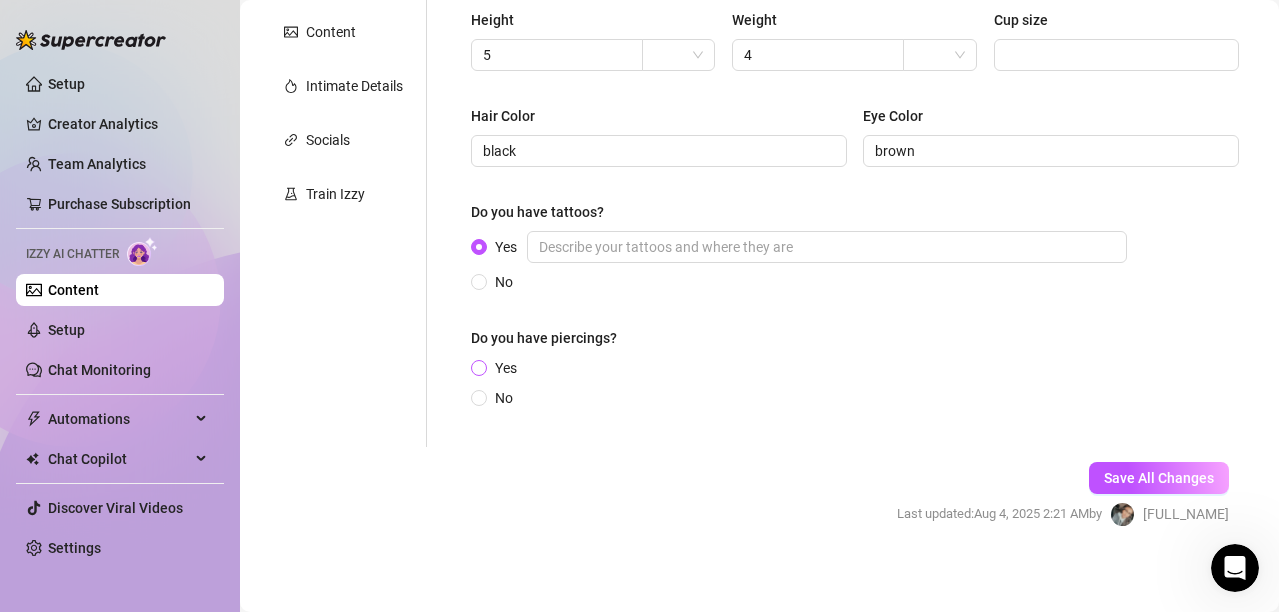 click on "Yes" at bounding box center (480, 369) 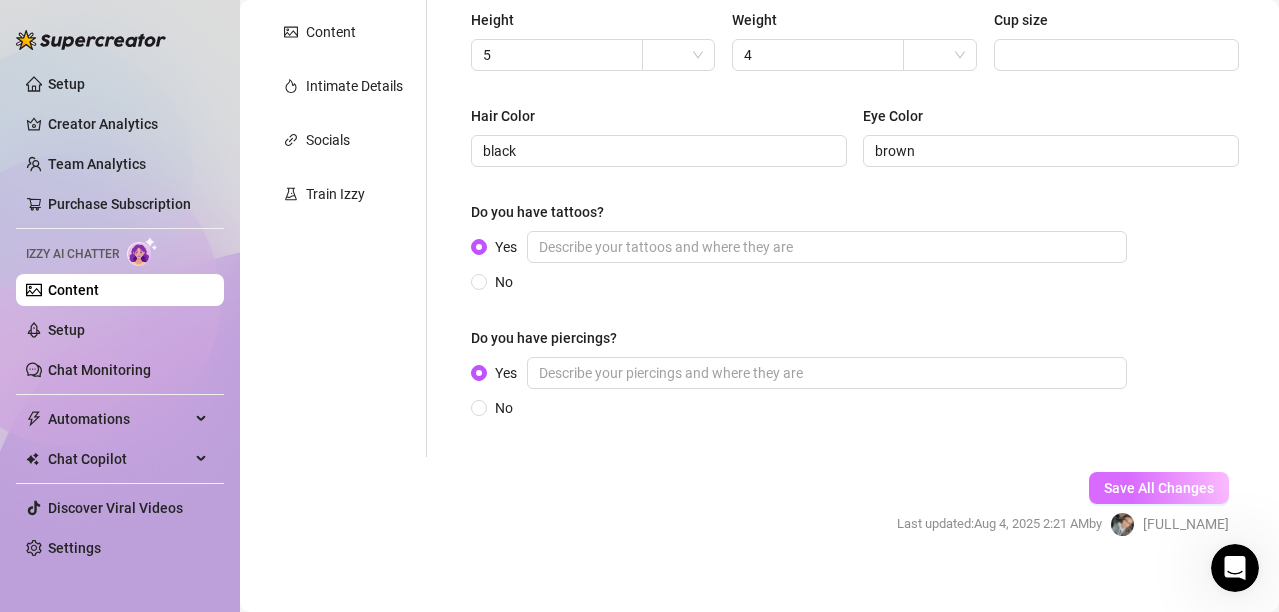 click on "Save All Changes" at bounding box center [1159, 488] 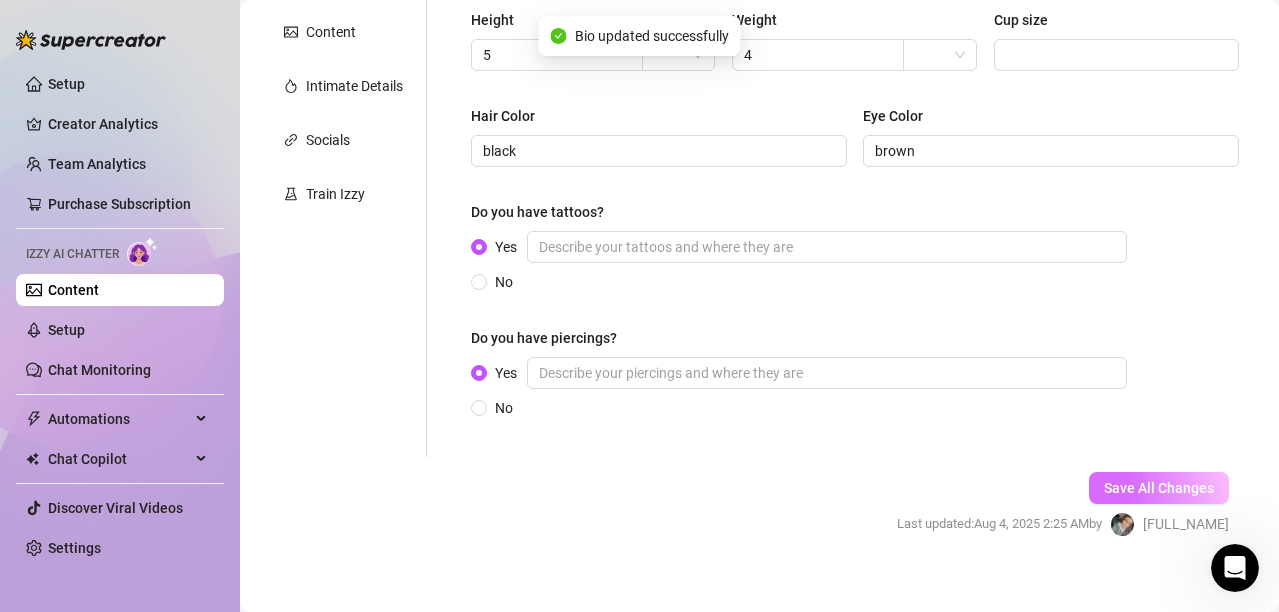 type 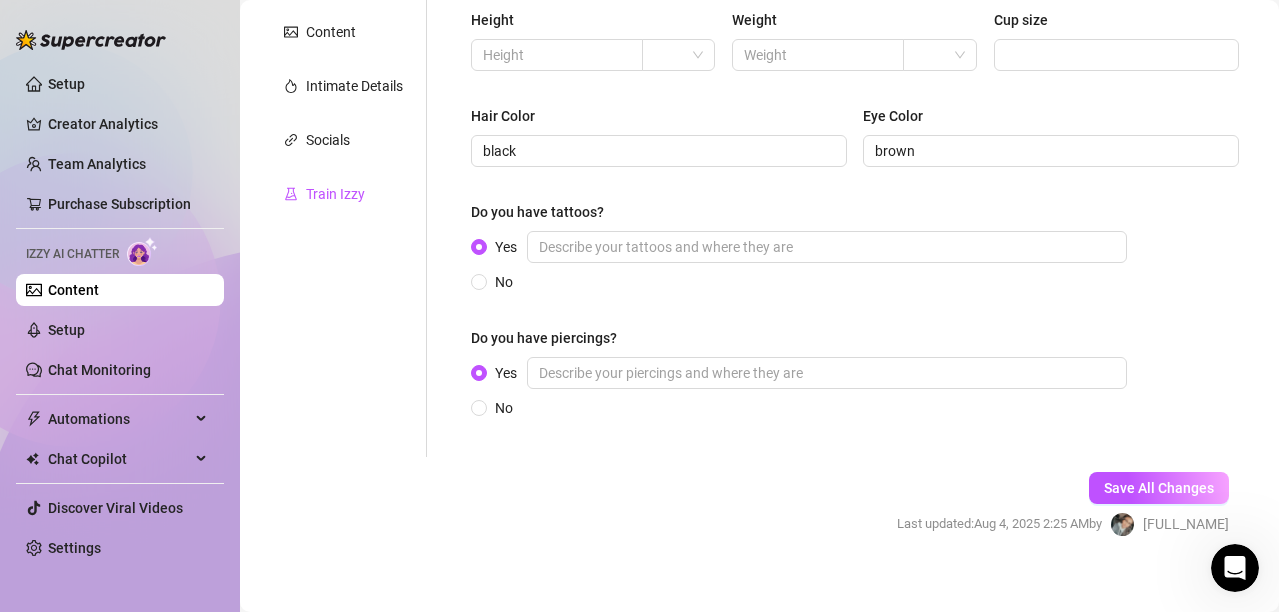 click on "Train Izzy" at bounding box center (335, 194) 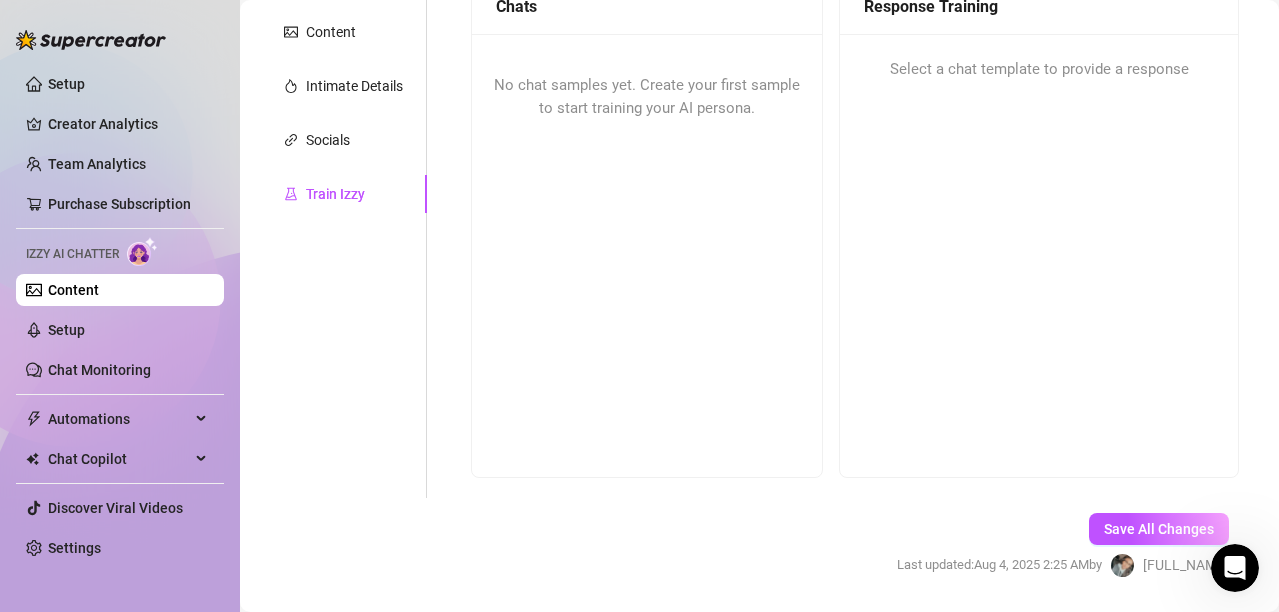 scroll, scrollTop: 0, scrollLeft: 0, axis: both 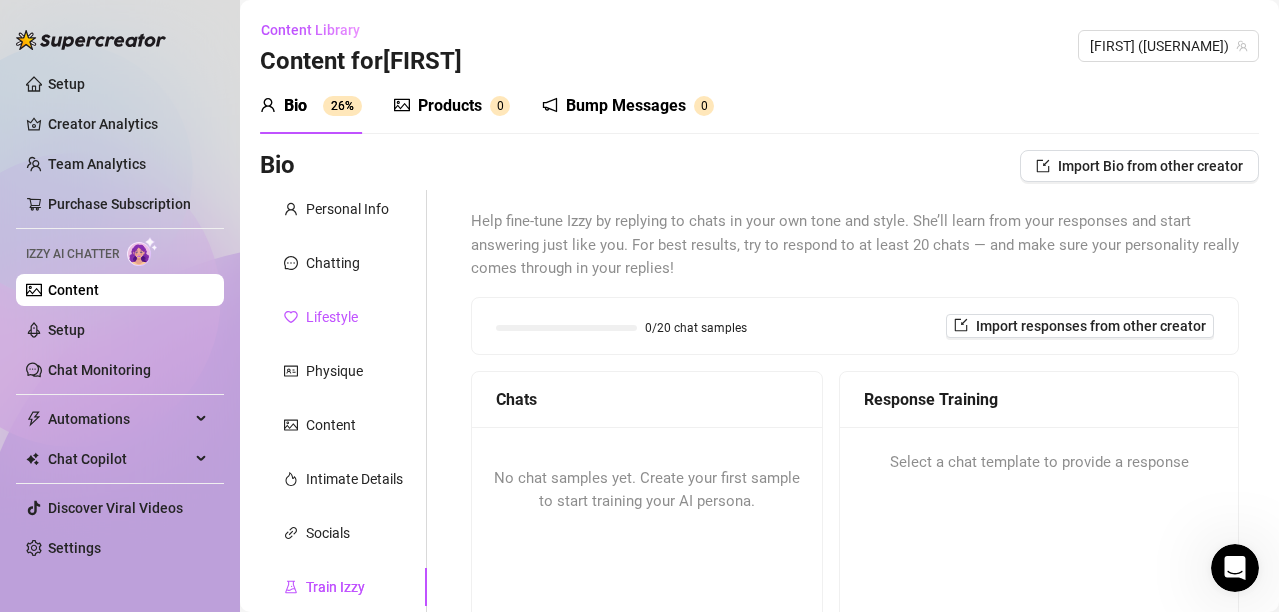 click on "Lifestyle" at bounding box center (332, 317) 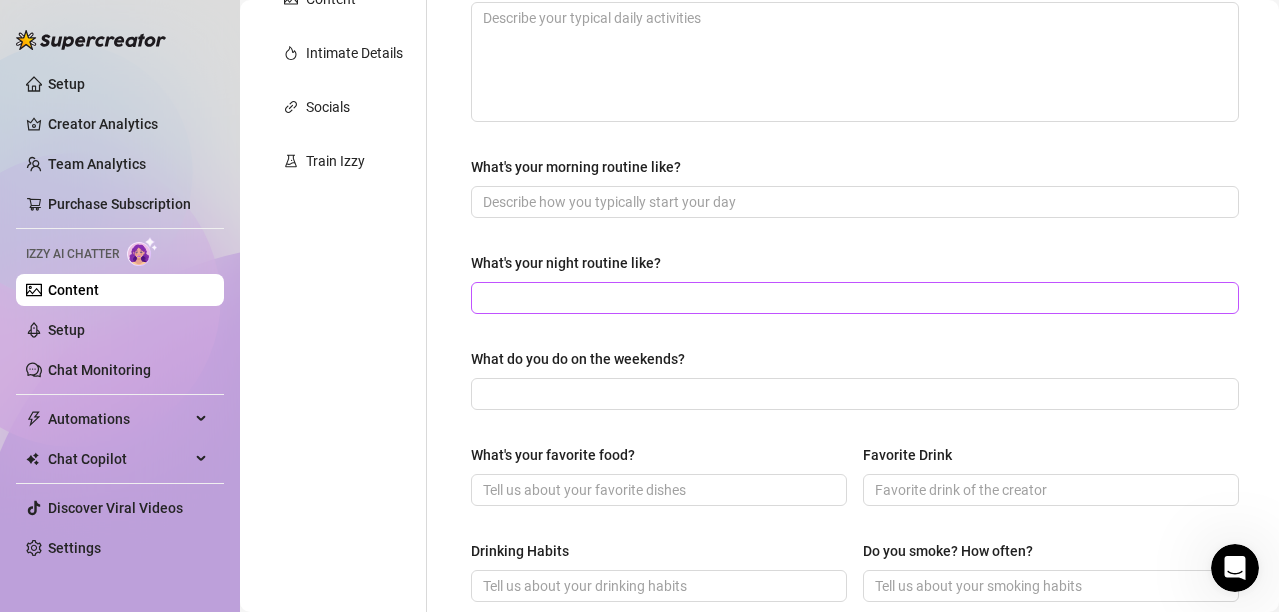 scroll, scrollTop: 0, scrollLeft: 0, axis: both 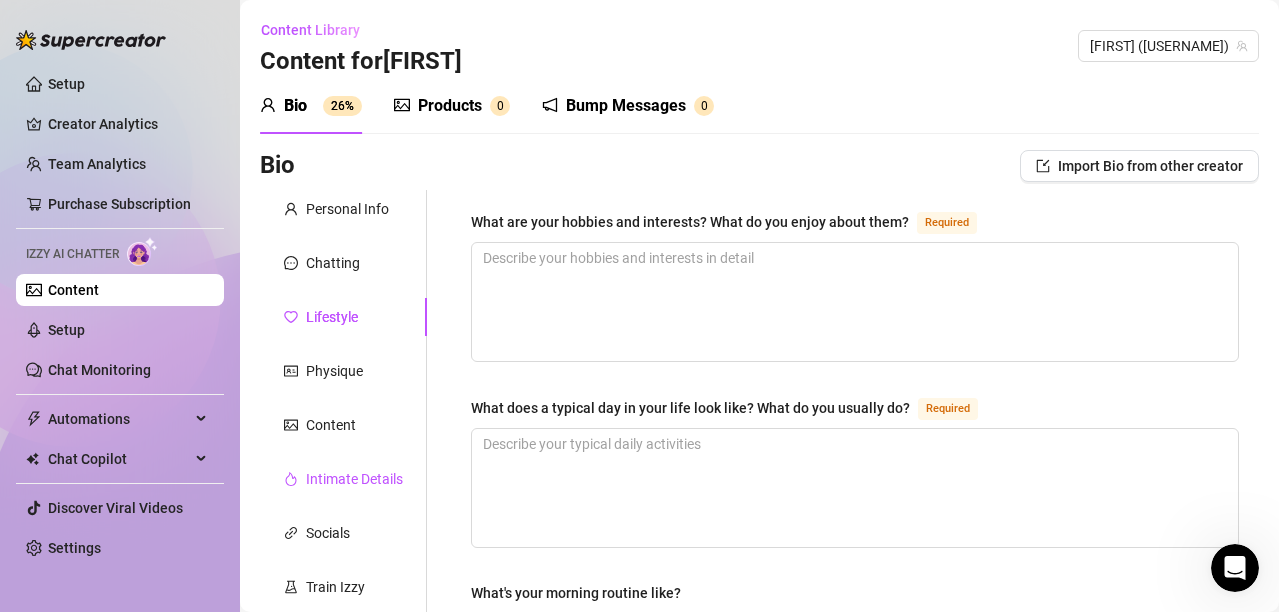click on "Intimate Details" at bounding box center [354, 479] 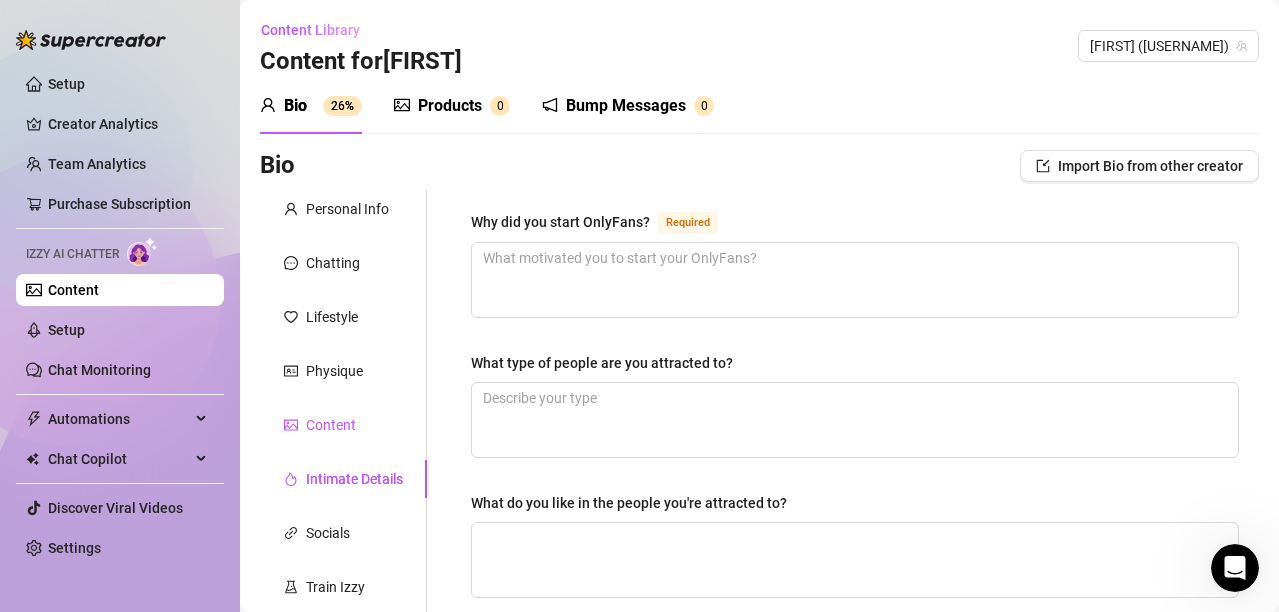click on "Content" at bounding box center [331, 425] 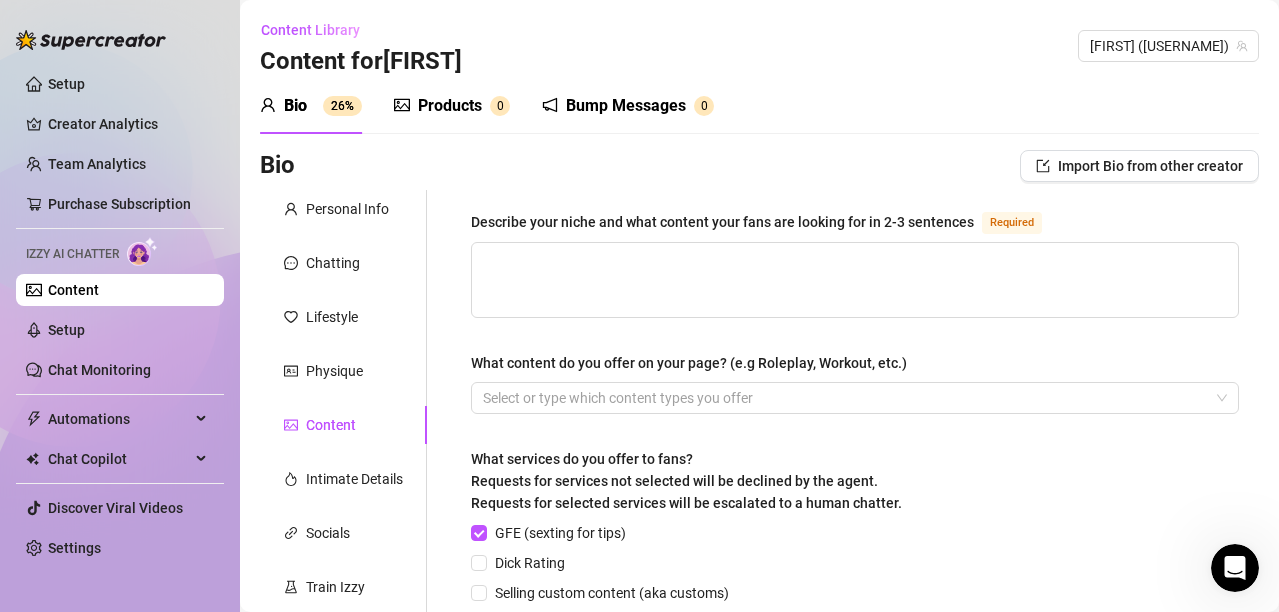 type 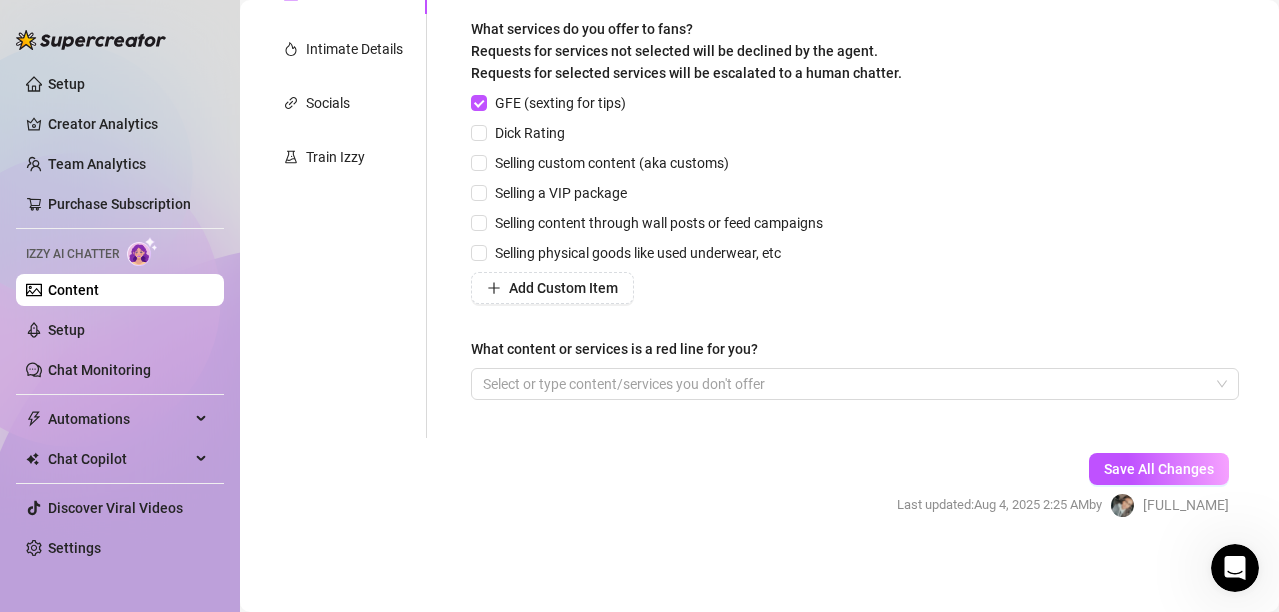 scroll, scrollTop: 0, scrollLeft: 0, axis: both 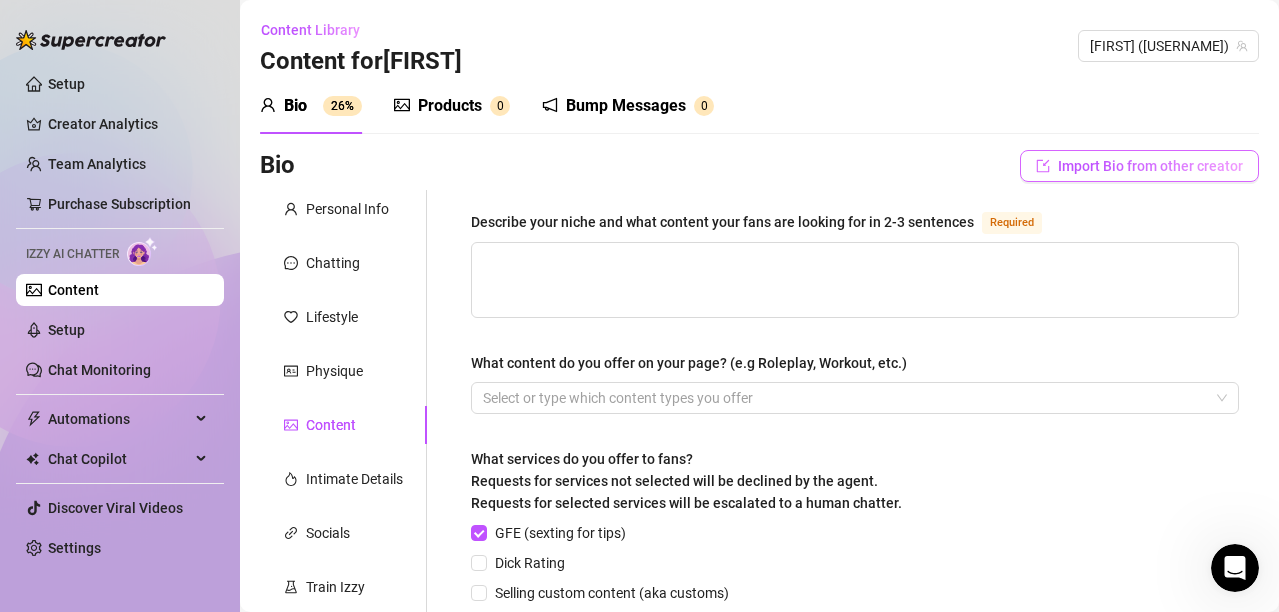 click on "Import Bio from other creator" at bounding box center [1150, 166] 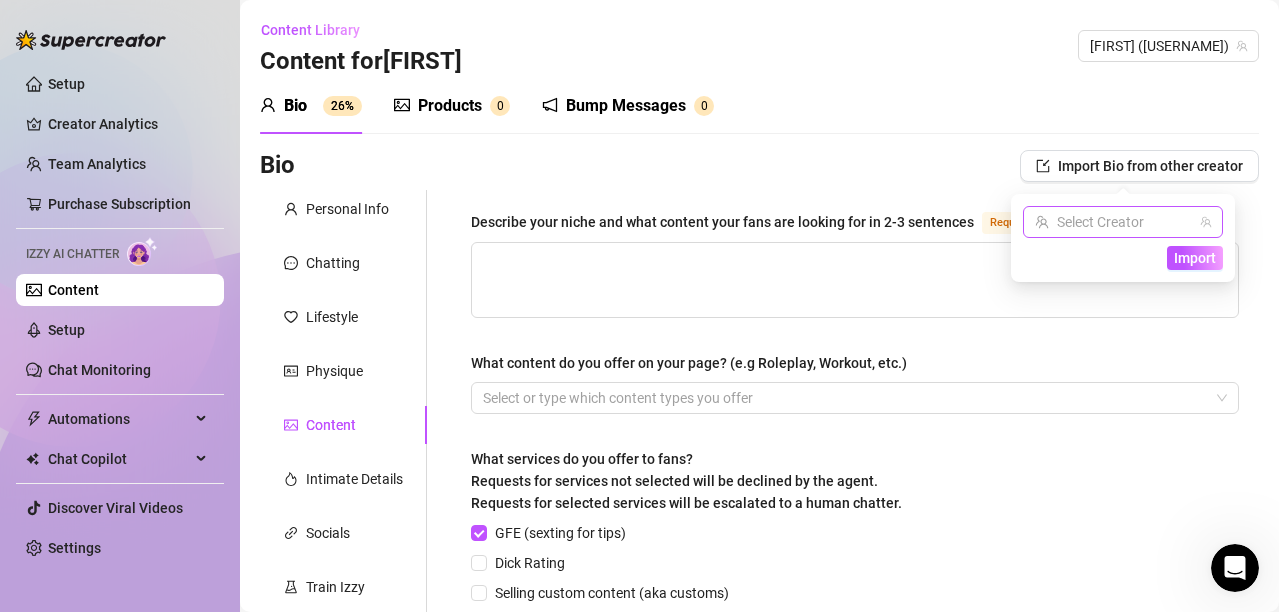 click 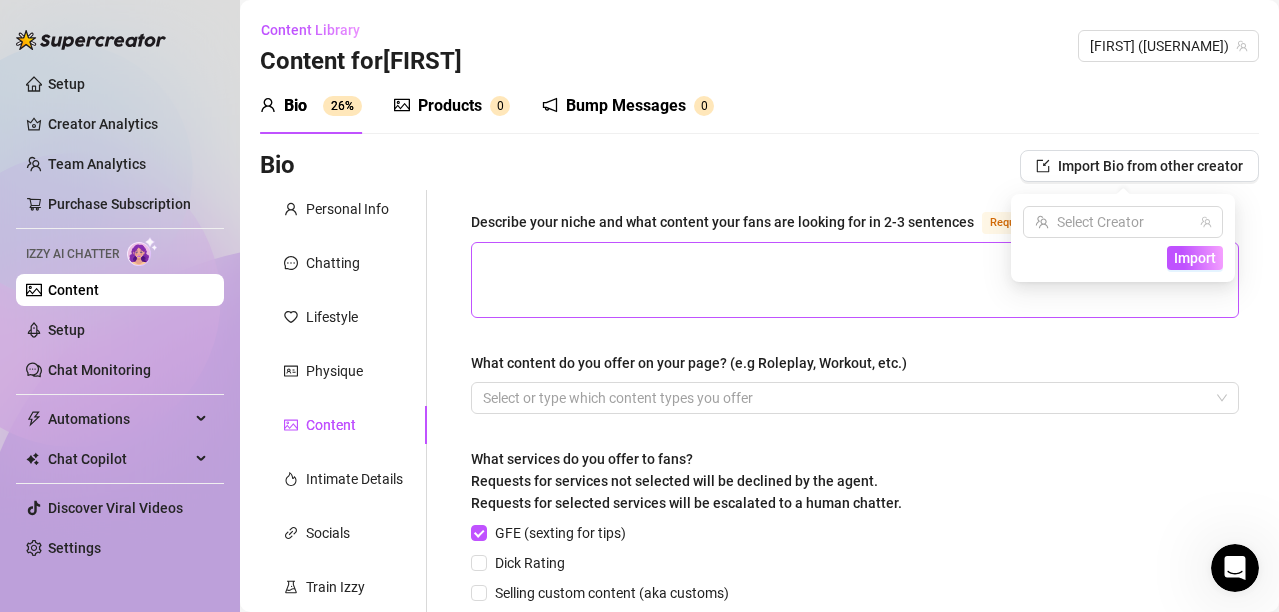 click on "Import" at bounding box center (1195, 258) 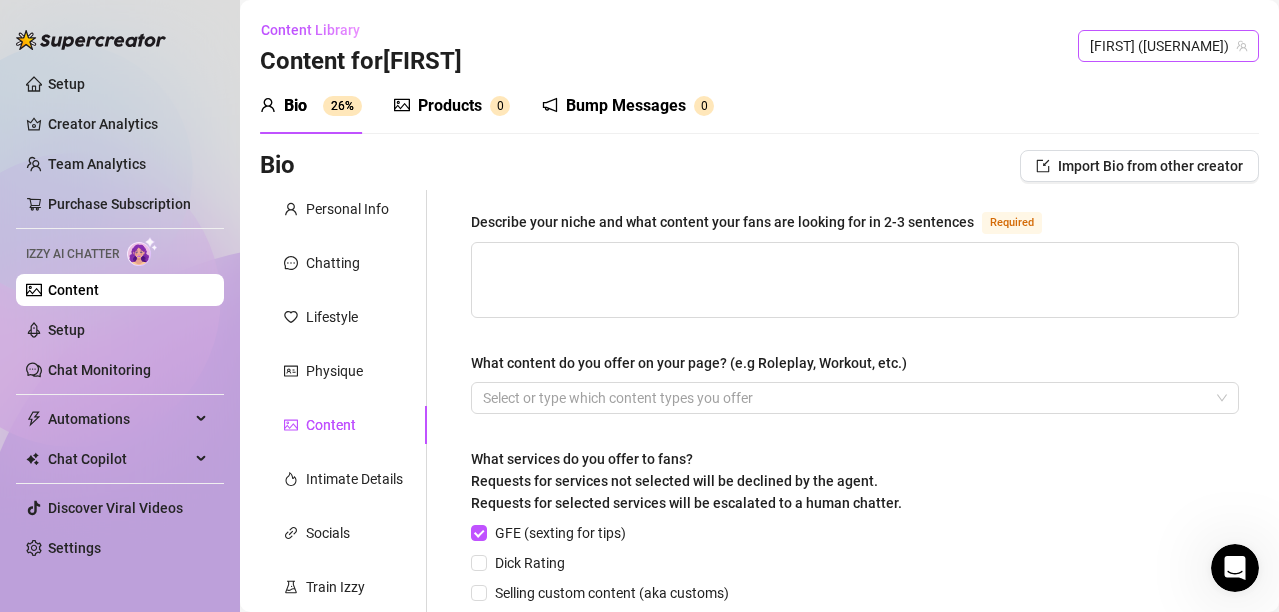 click 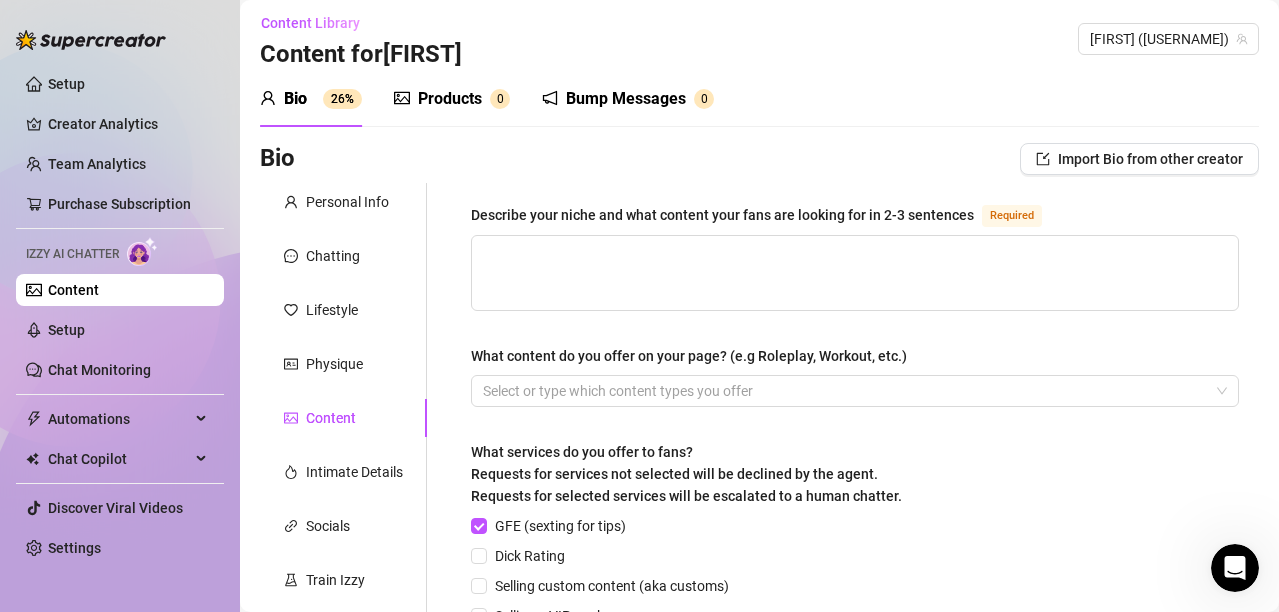 scroll, scrollTop: 430, scrollLeft: 0, axis: vertical 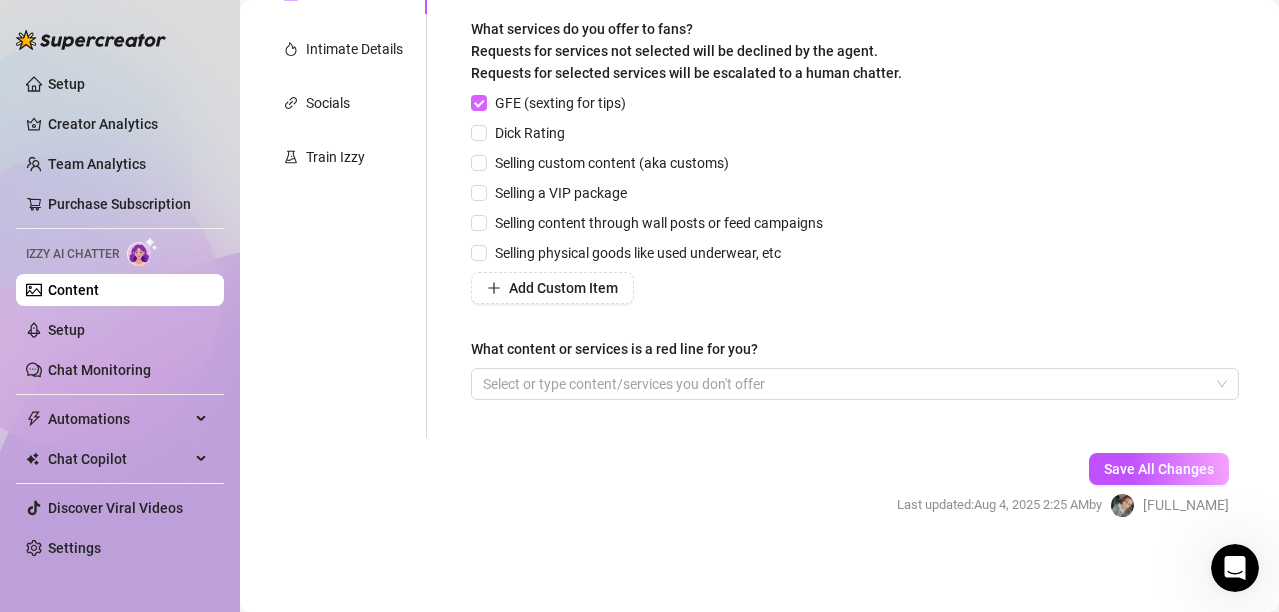 click on "GFE (sexting for tips)" at bounding box center [478, 102] 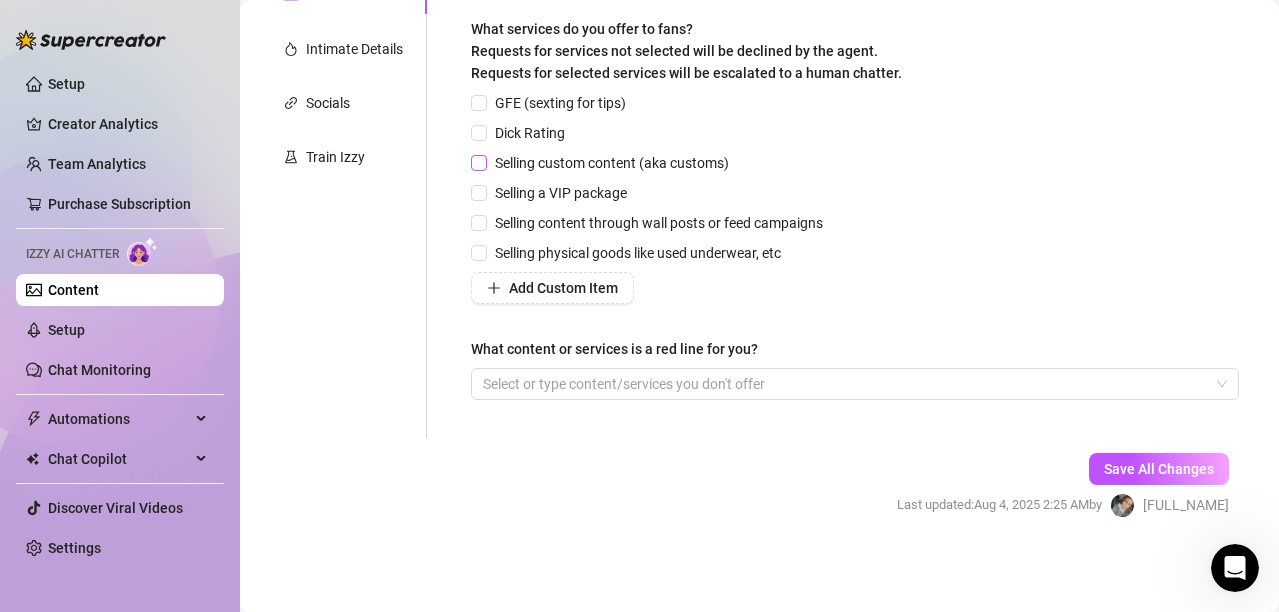 click on "Selling custom content (aka customs)" at bounding box center [478, 162] 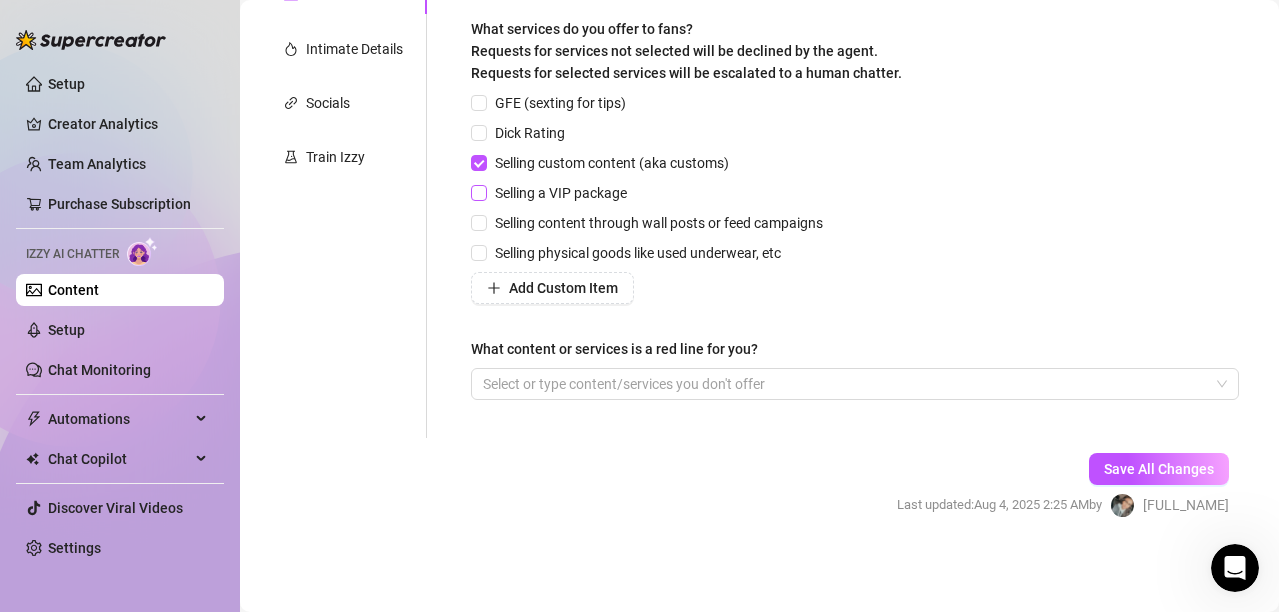 click on "Selling a VIP package" at bounding box center (478, 192) 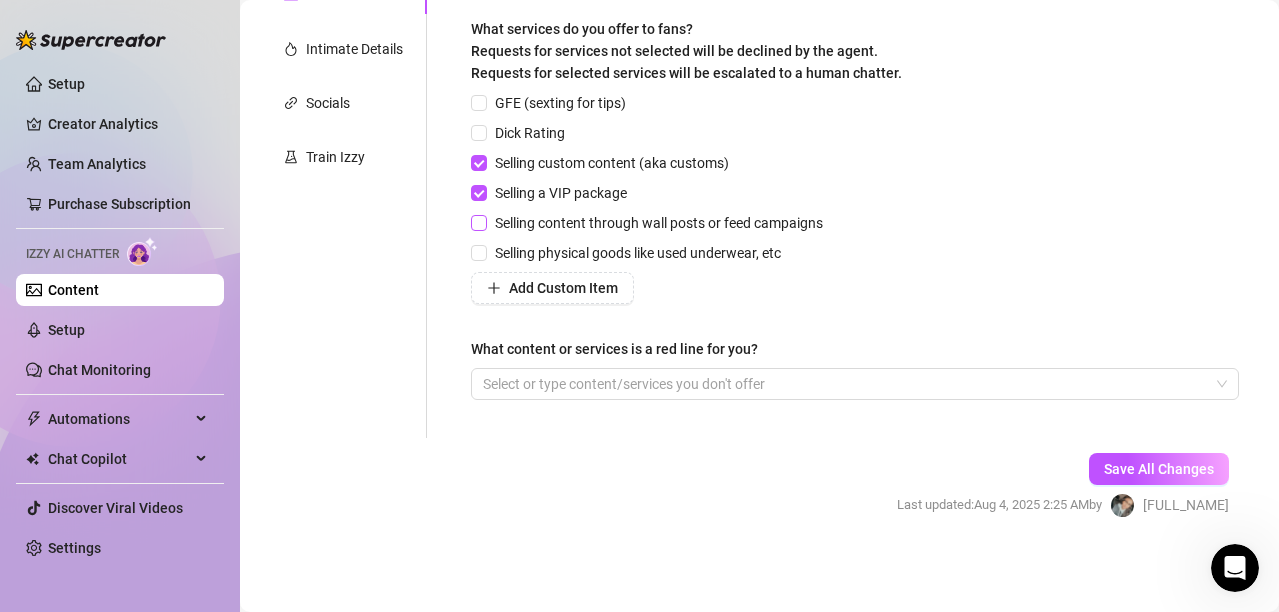 click on "Selling content through wall posts or feed campaigns" at bounding box center [478, 222] 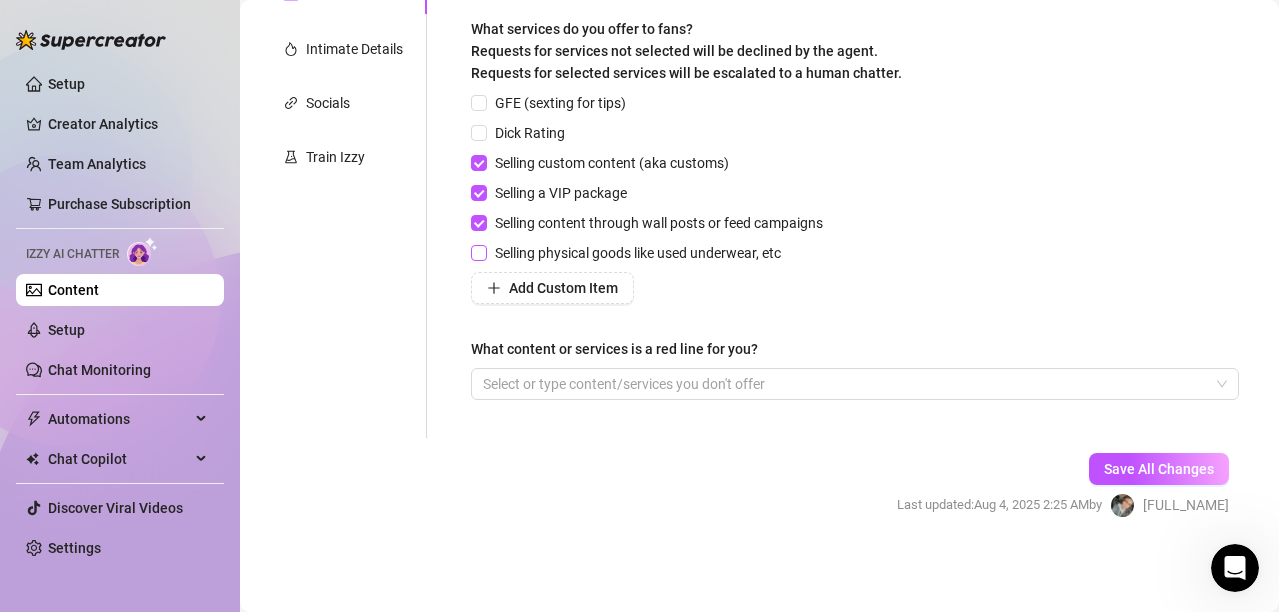 click on "Selling physical goods like used underwear, etc" at bounding box center (478, 252) 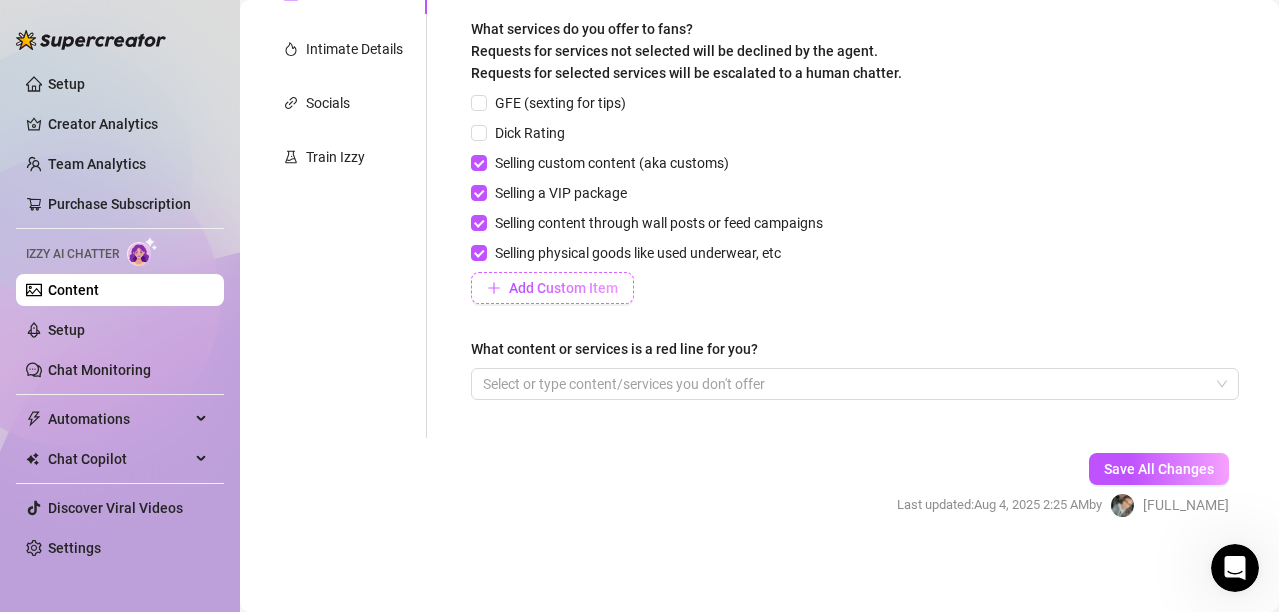 click on "Add Custom Item" at bounding box center (563, 288) 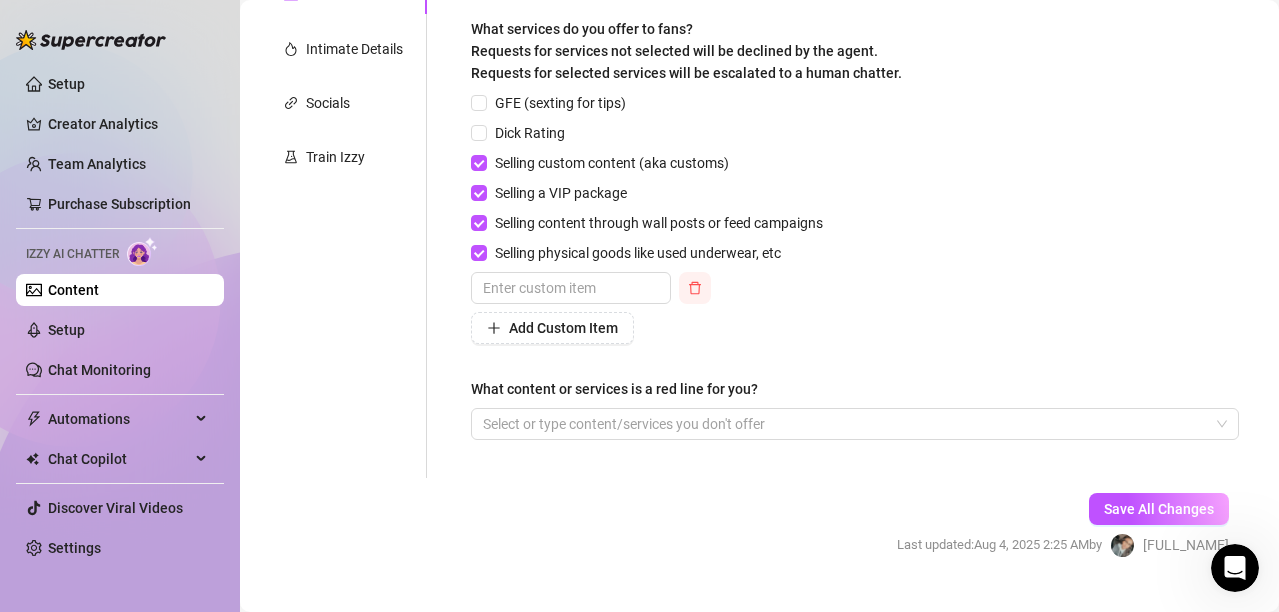 click 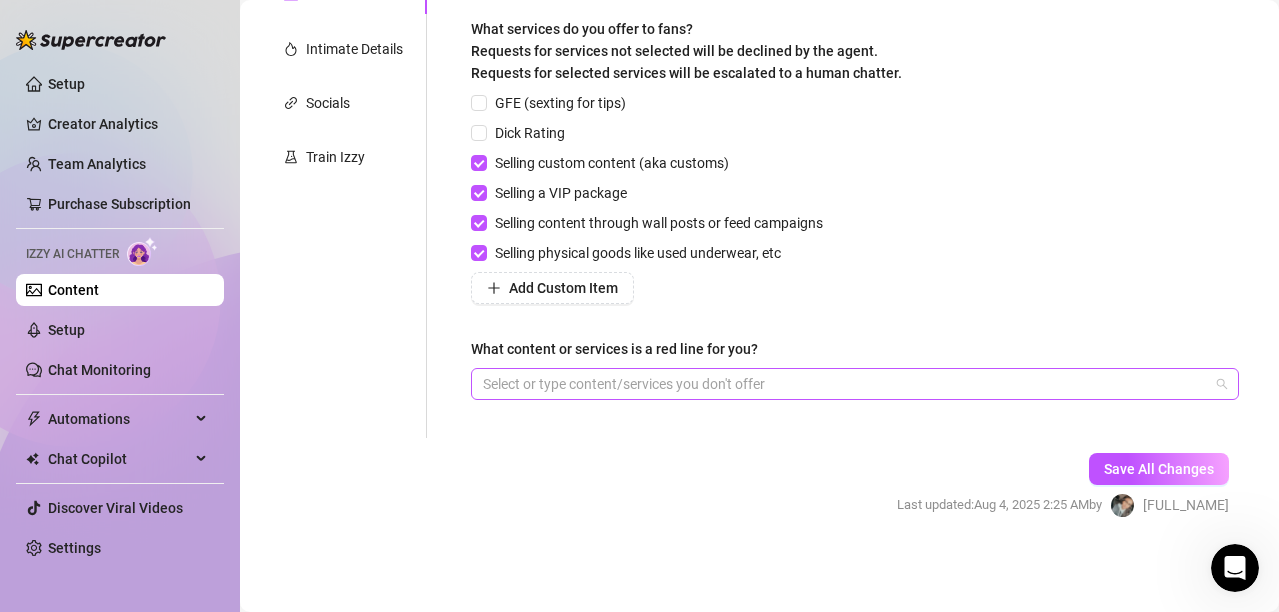 click on "Select or type content/services you don't offer" at bounding box center [855, 384] 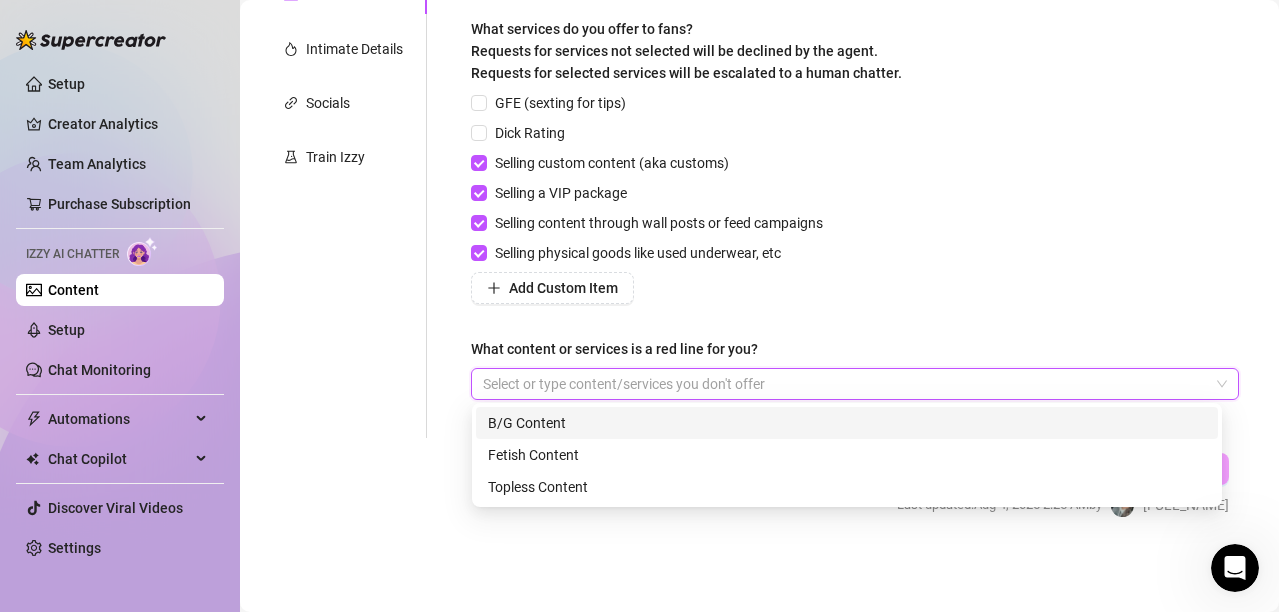 click on "Describe your niche and what content your fans are looking for in 2-3 sentences Required What content do you offer on your page? (e.g Roleplay, Workout, etc.)   Select or type which content types you offer What services do you offer to fans? Requests for services not selected will be declined by the agent. Requests for selected services will be escalated to a human chatter. GFE (sexting for tips) Dick Rating Selling custom content (aka customs) Selling a VIP package Selling content through wall posts or feed campaigns Selling physical goods like used underwear, etc Add Custom Item What content or services is a red line for you?   Select or type content/services you don't offer" at bounding box center [855, 99] 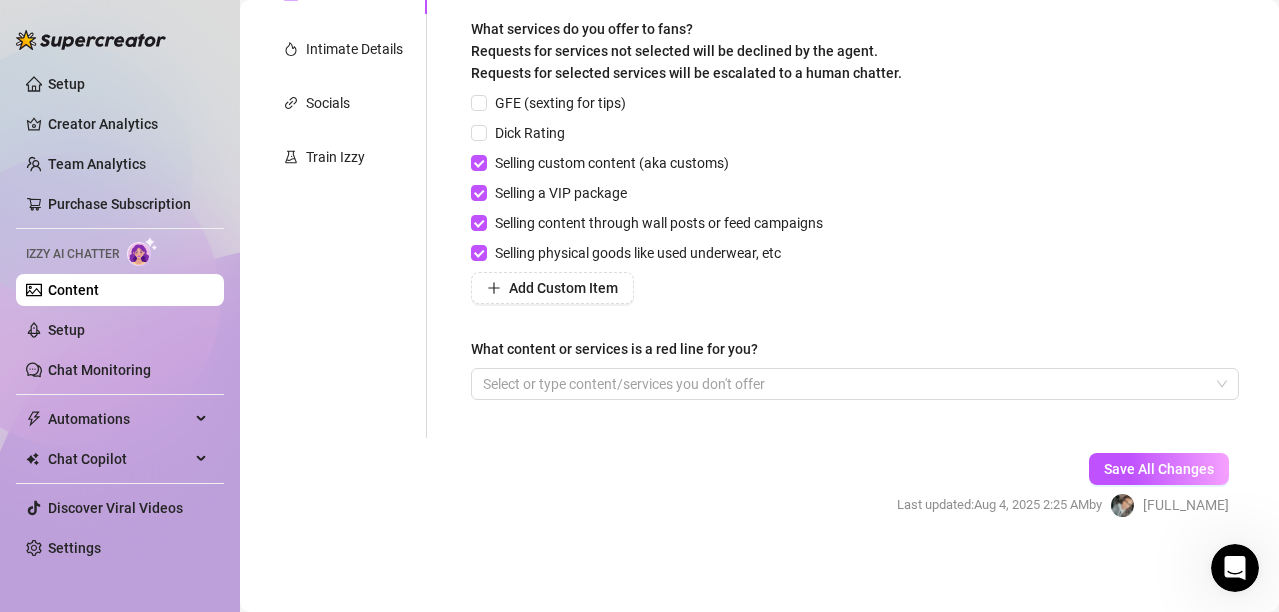click on "Personal Info Chatting Lifestyle Physique Content Intimate Details Socials Train Izzy" at bounding box center [343, 99] 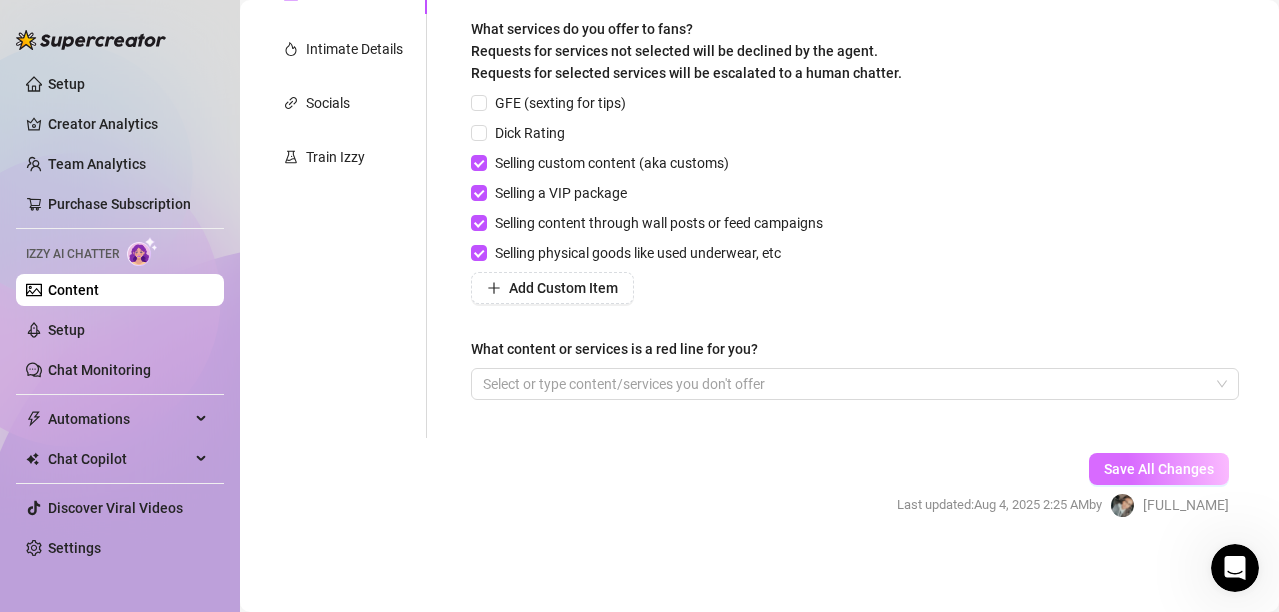 click on "Save All Changes" at bounding box center (1159, 469) 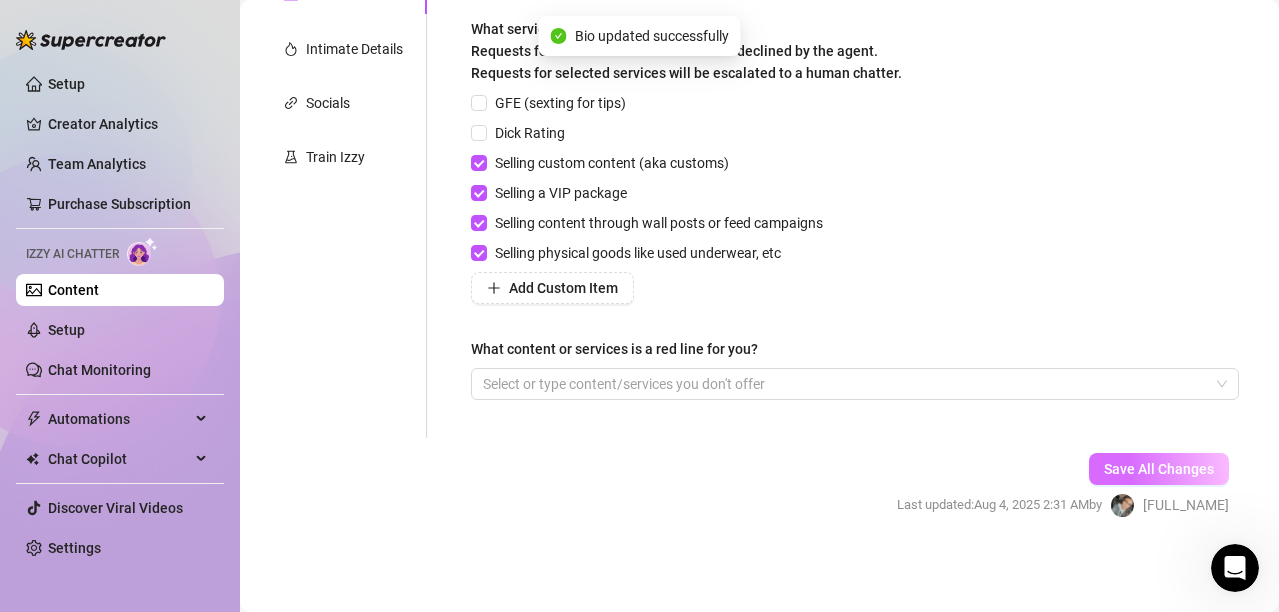 click on "Save All Changes" at bounding box center (1159, 469) 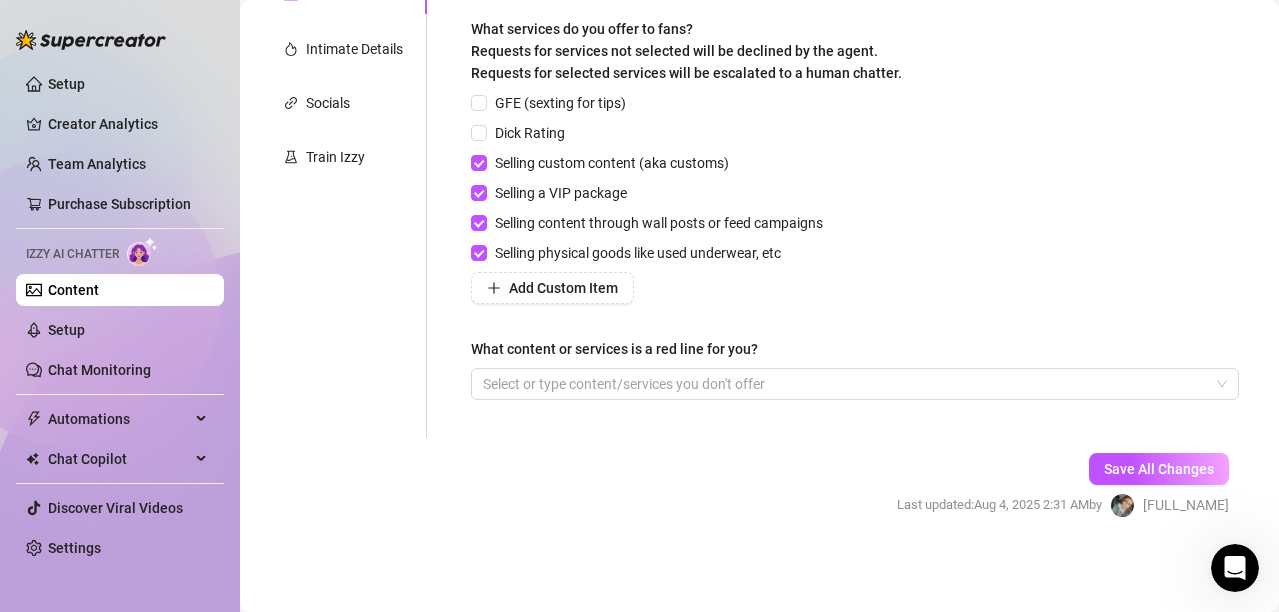 scroll, scrollTop: 0, scrollLeft: 0, axis: both 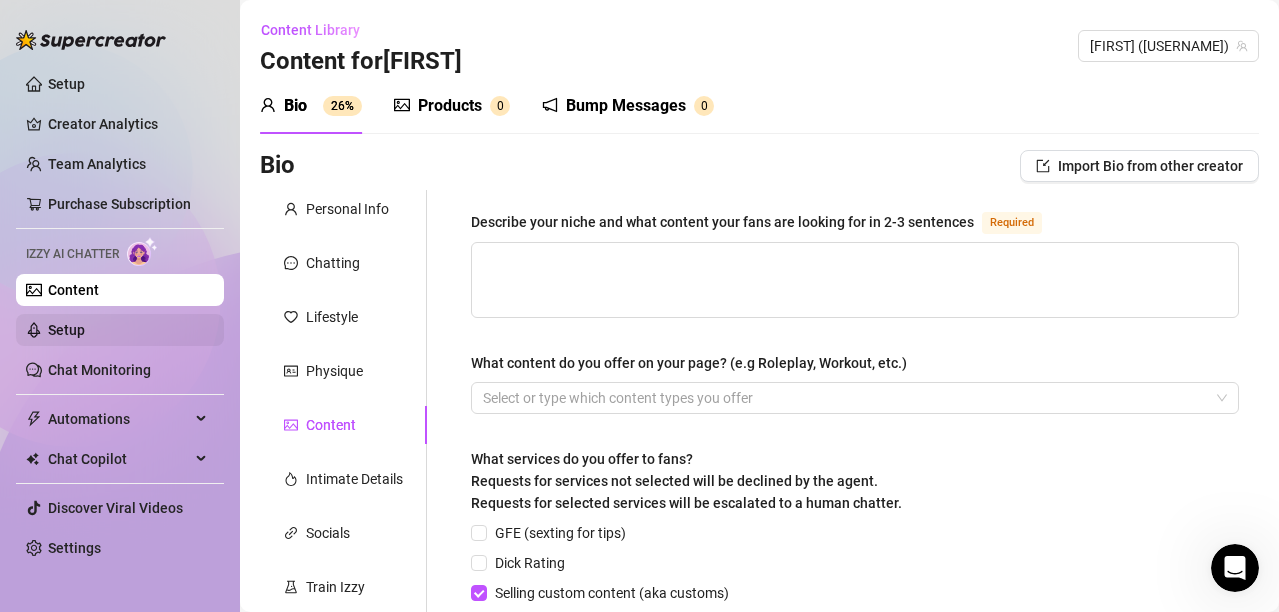 click on "Setup" at bounding box center [66, 330] 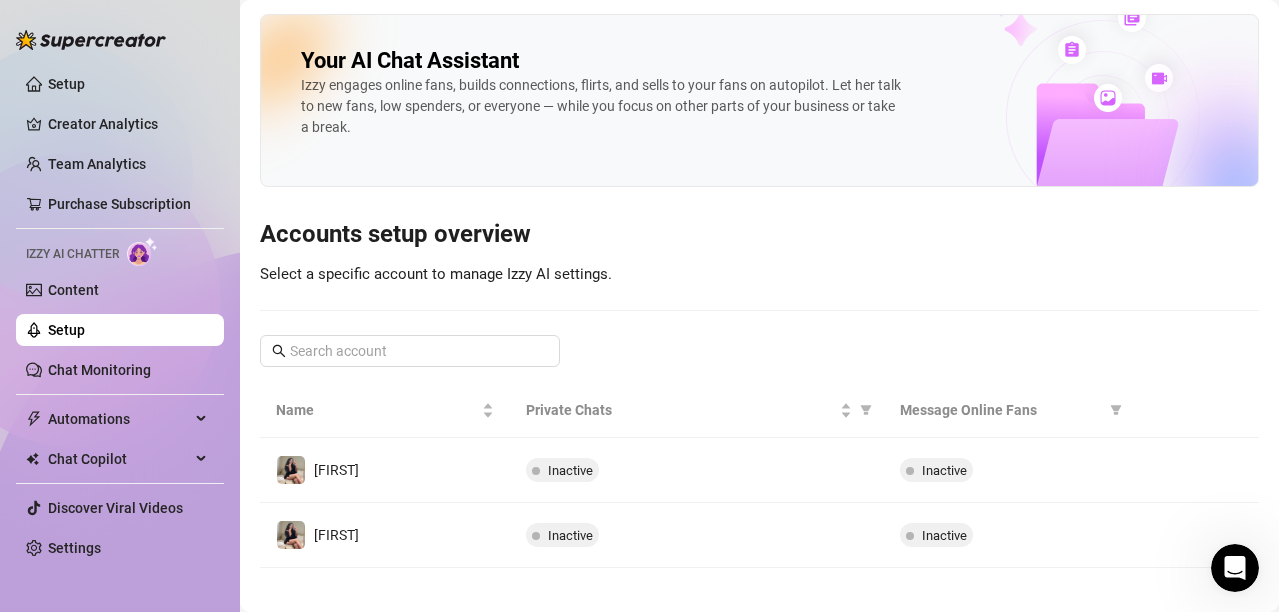 scroll, scrollTop: 16, scrollLeft: 0, axis: vertical 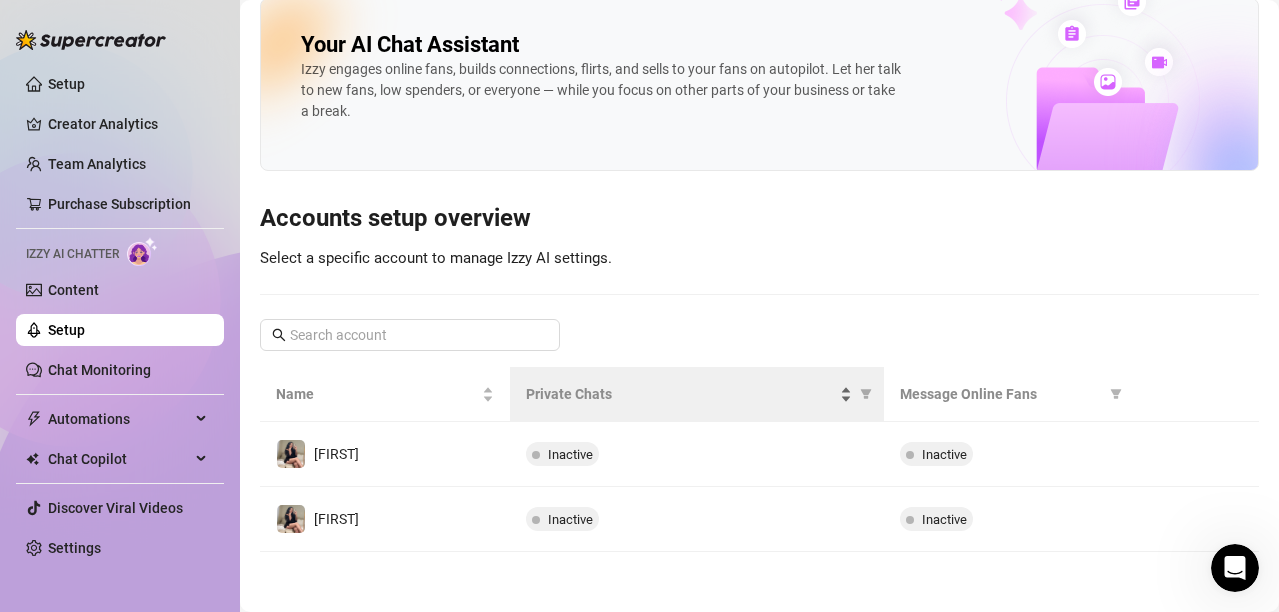 click on "Private Chats" at bounding box center (681, 394) 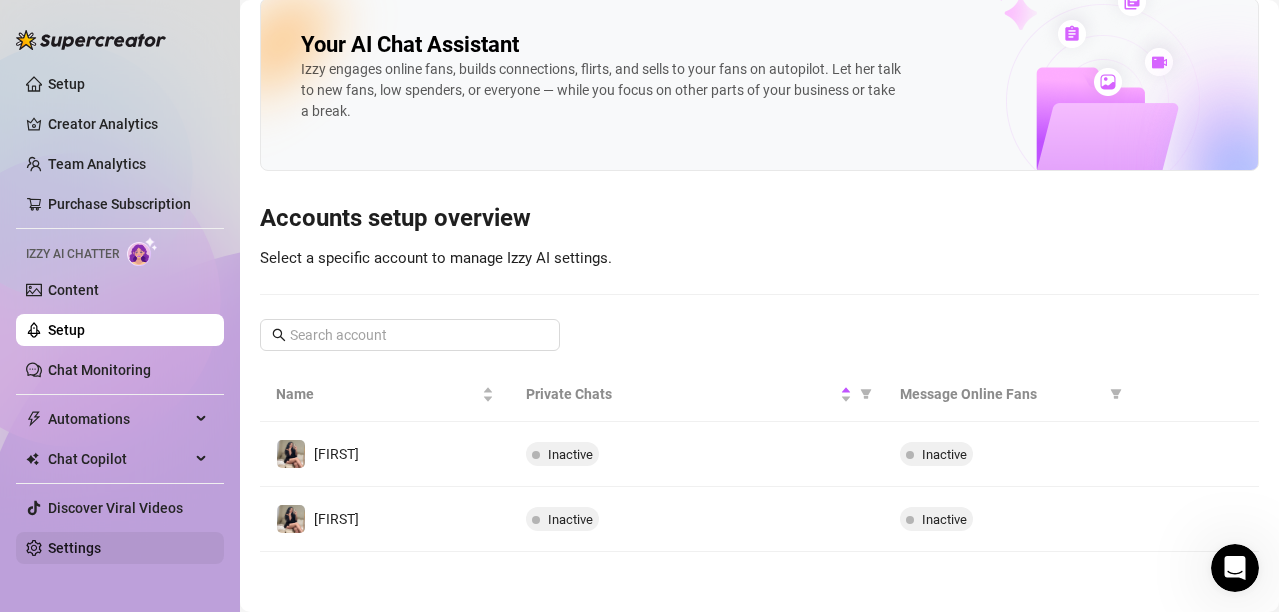 click on "Settings" at bounding box center (74, 548) 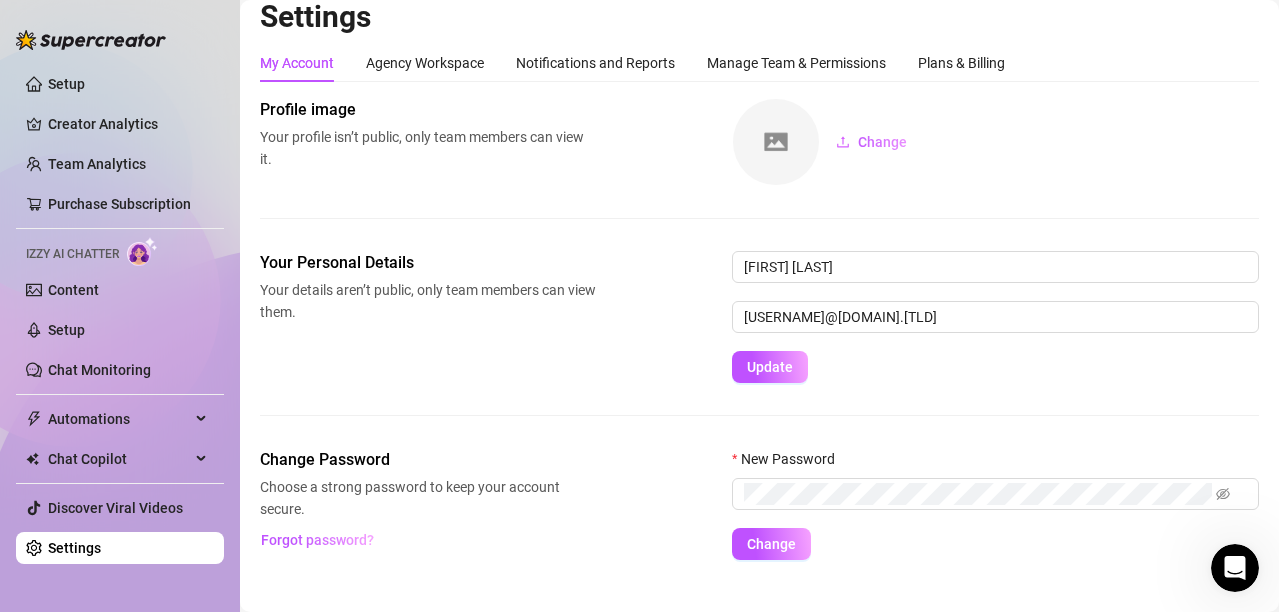 scroll, scrollTop: 49, scrollLeft: 0, axis: vertical 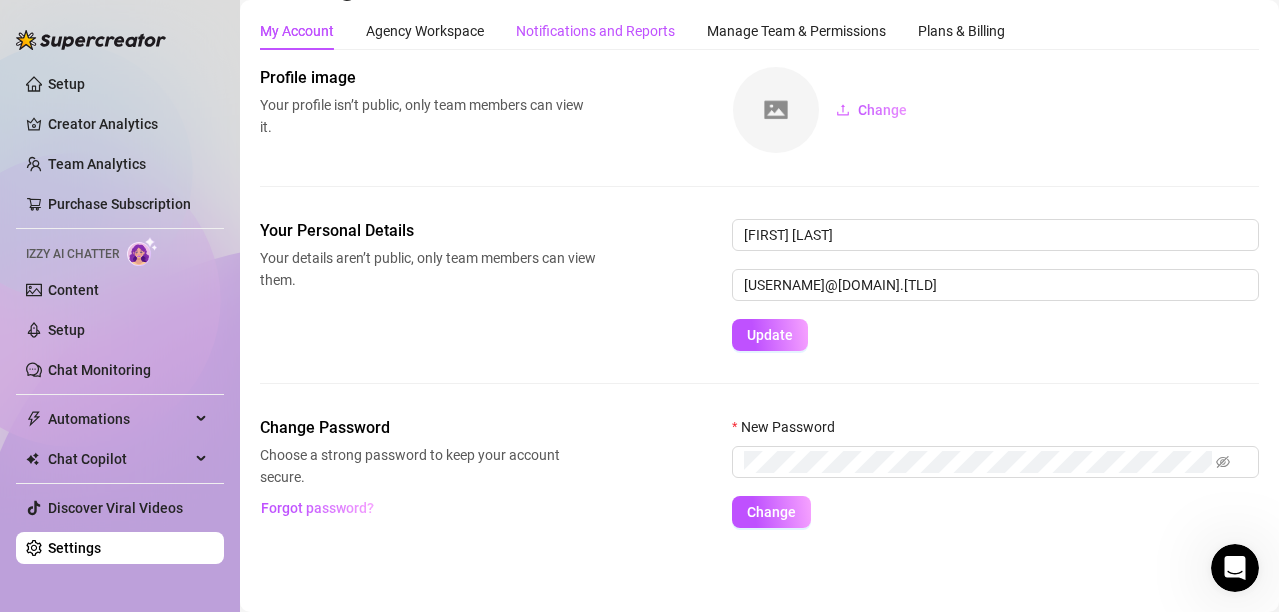 click on "Notifications and Reports" at bounding box center (595, 31) 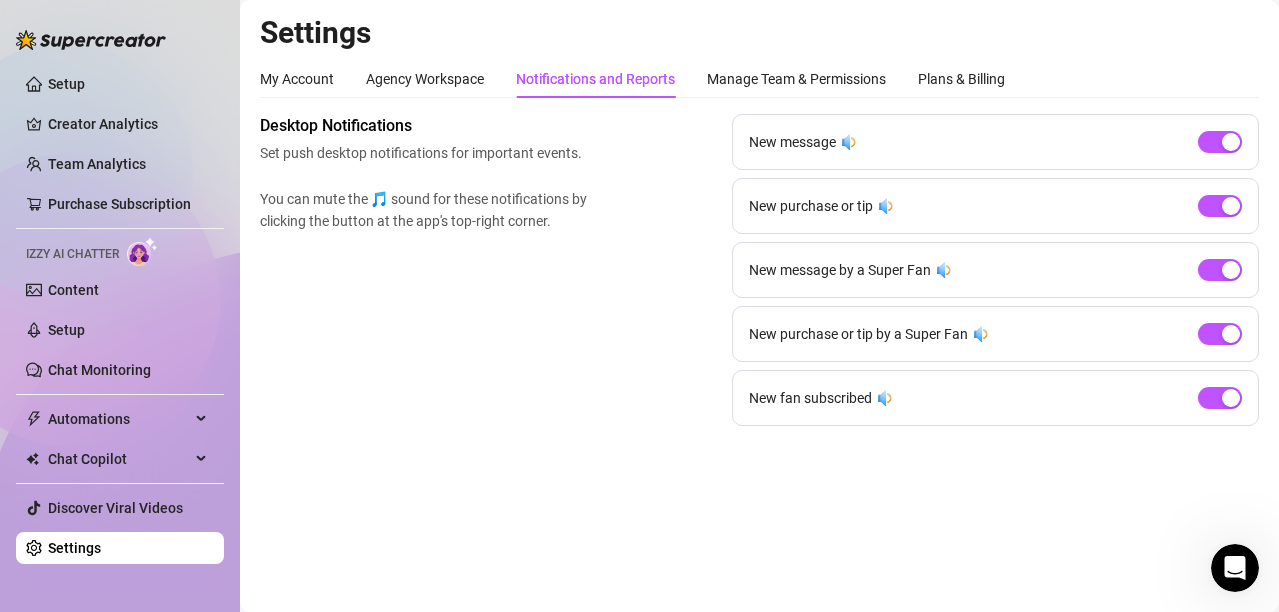 scroll, scrollTop: 0, scrollLeft: 0, axis: both 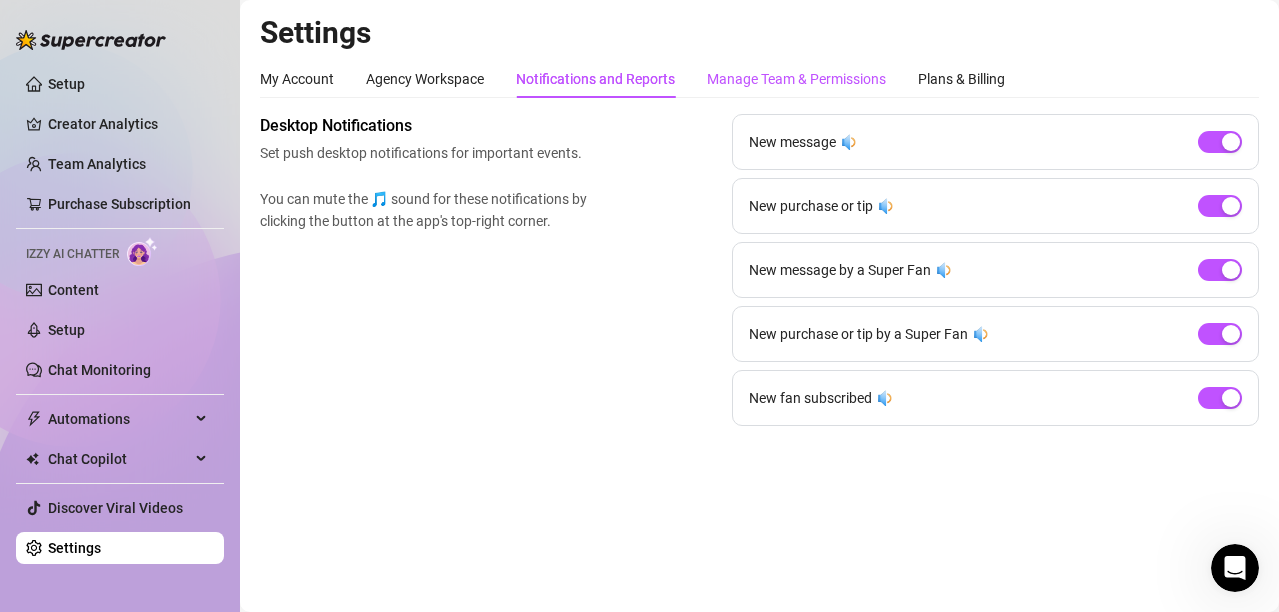 click on "Manage Team & Permissions" at bounding box center (796, 79) 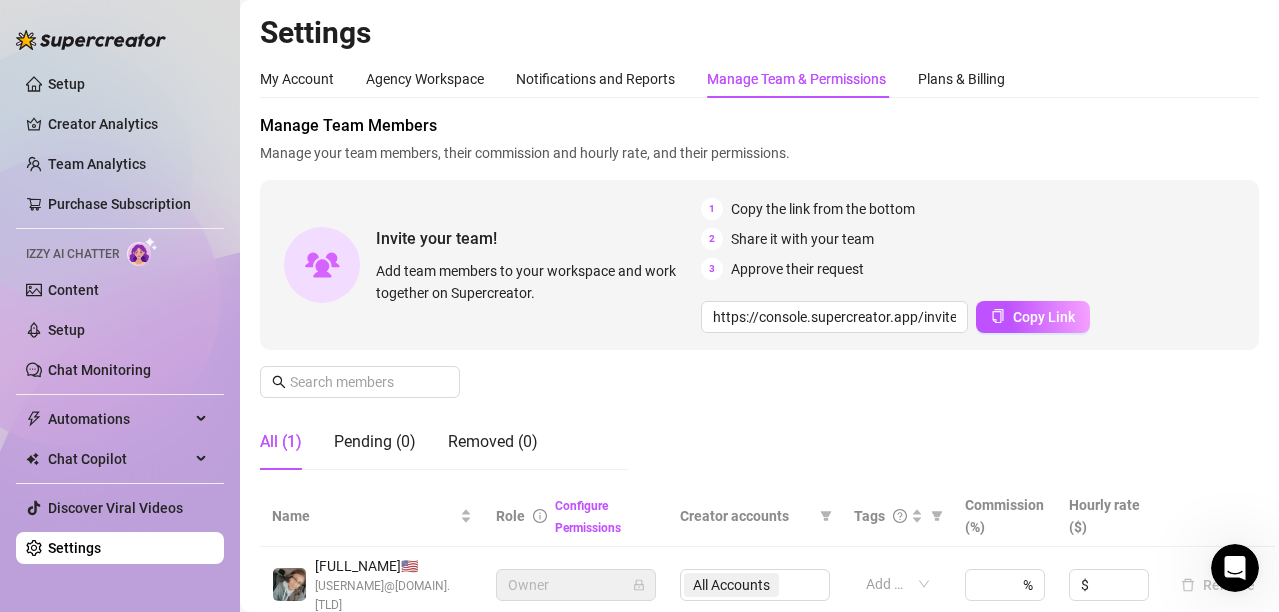 scroll, scrollTop: 660, scrollLeft: 0, axis: vertical 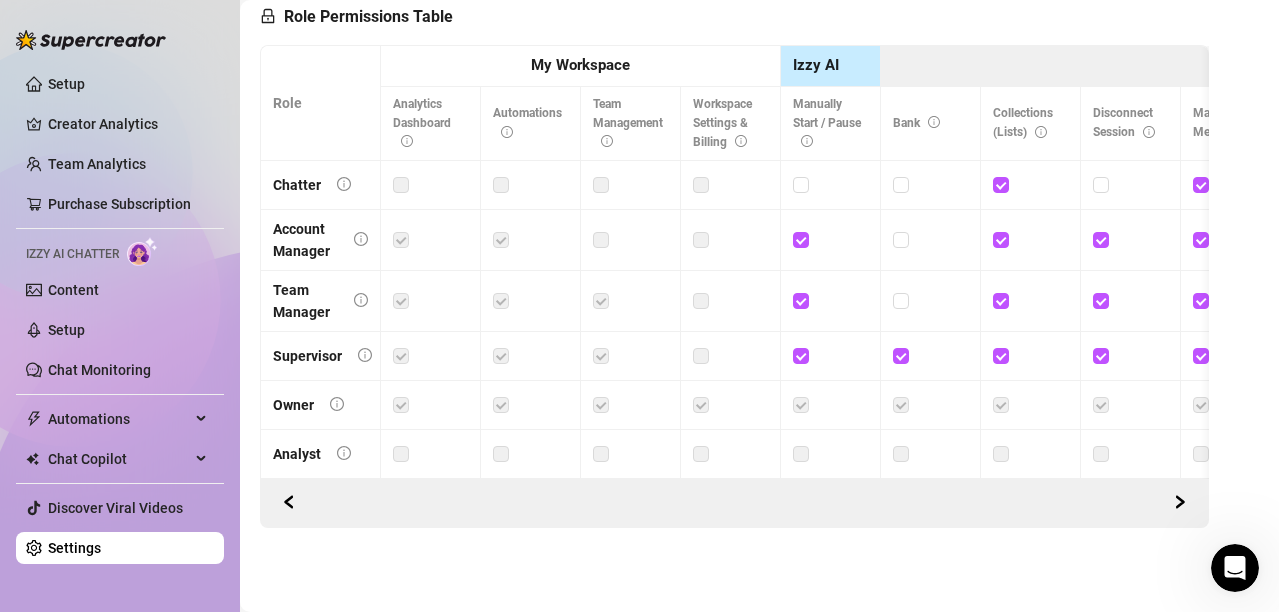click 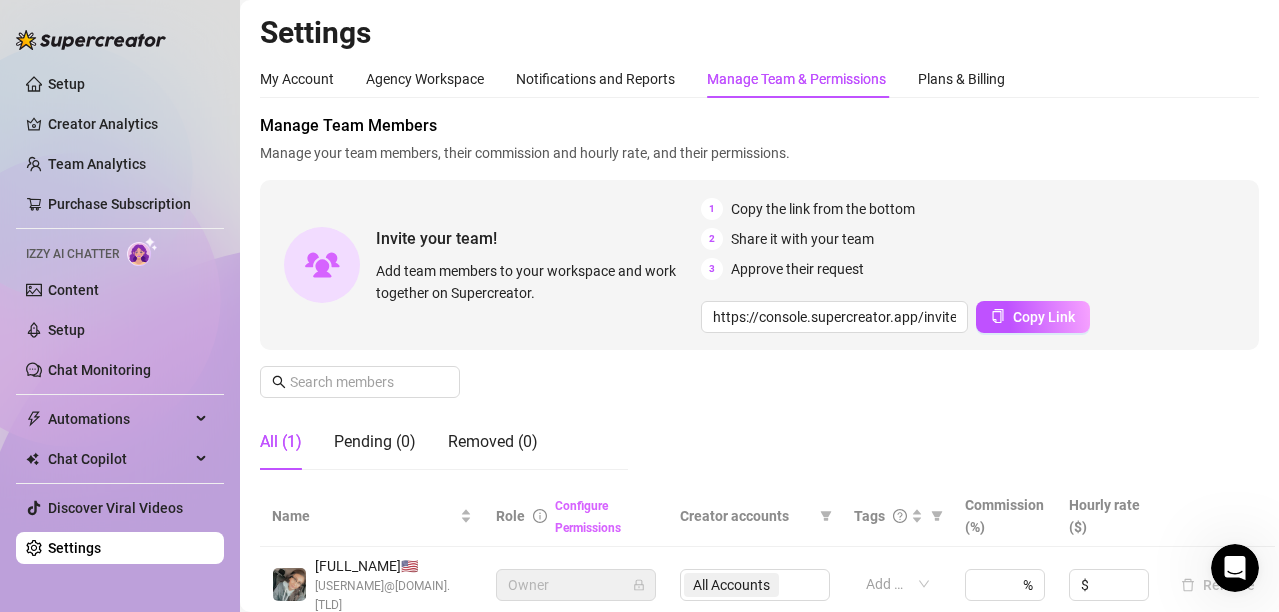 click on "Configure Permissions" at bounding box center [588, 517] 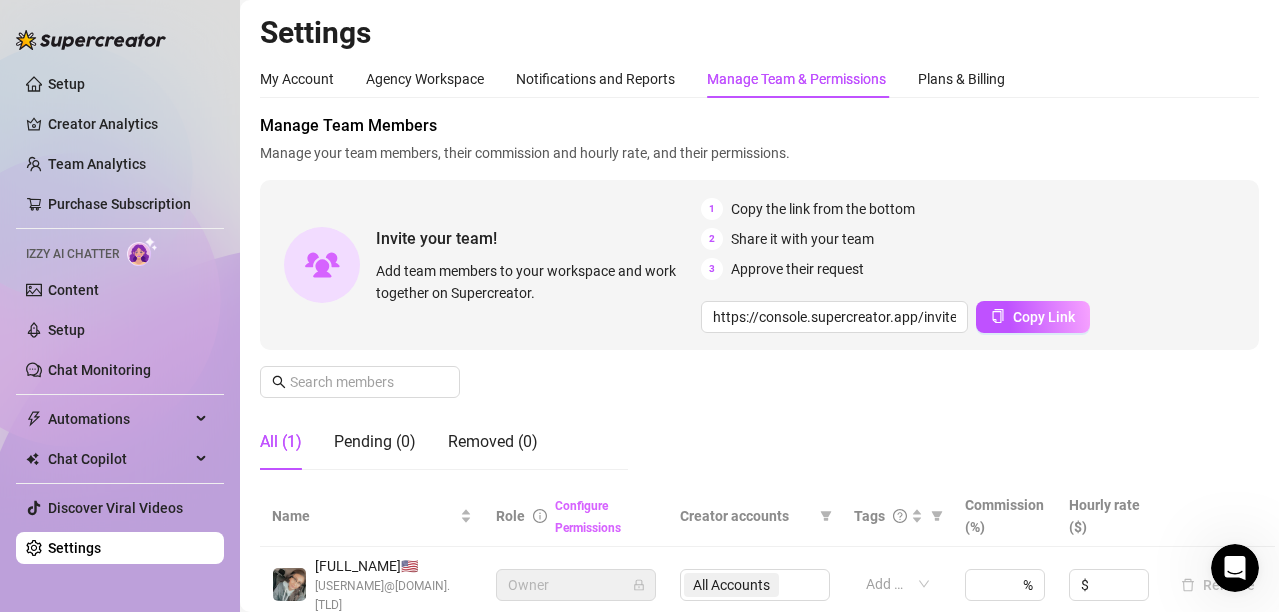 scroll, scrollTop: 605, scrollLeft: 0, axis: vertical 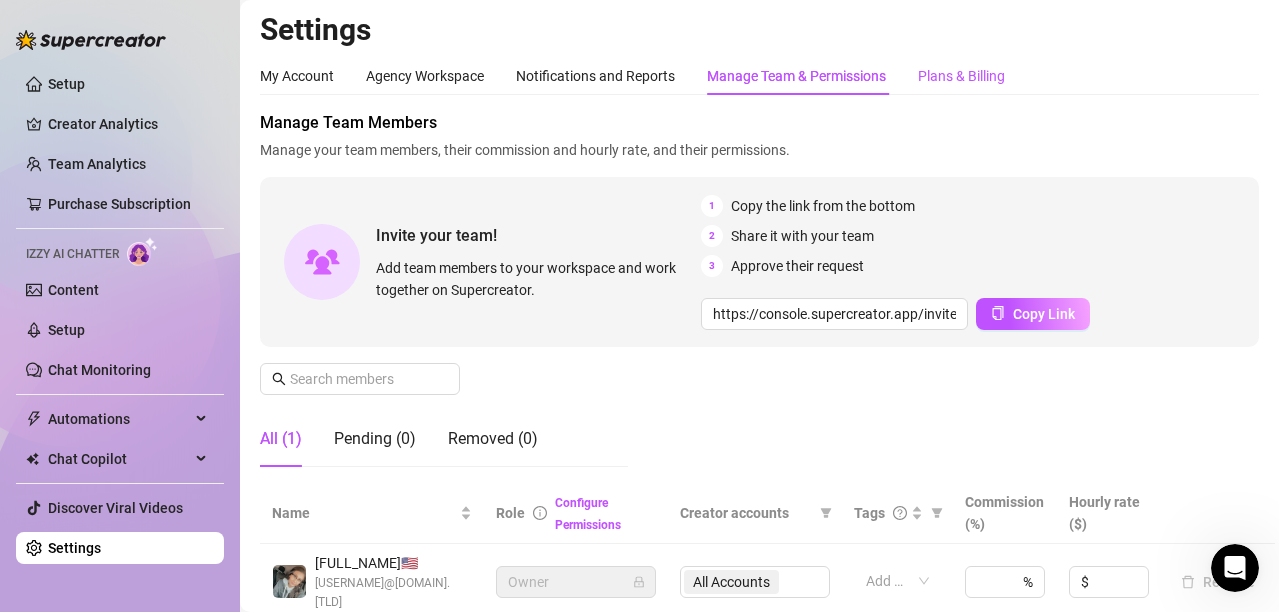 click on "Plans & Billing" at bounding box center (961, 76) 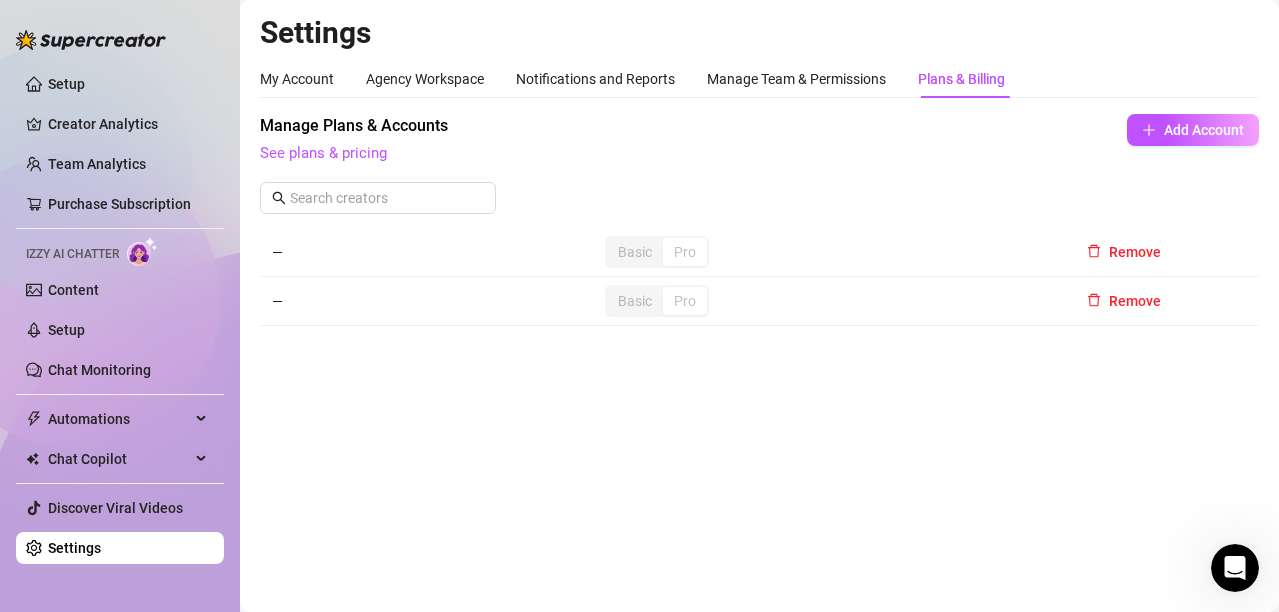 scroll, scrollTop: 0, scrollLeft: 0, axis: both 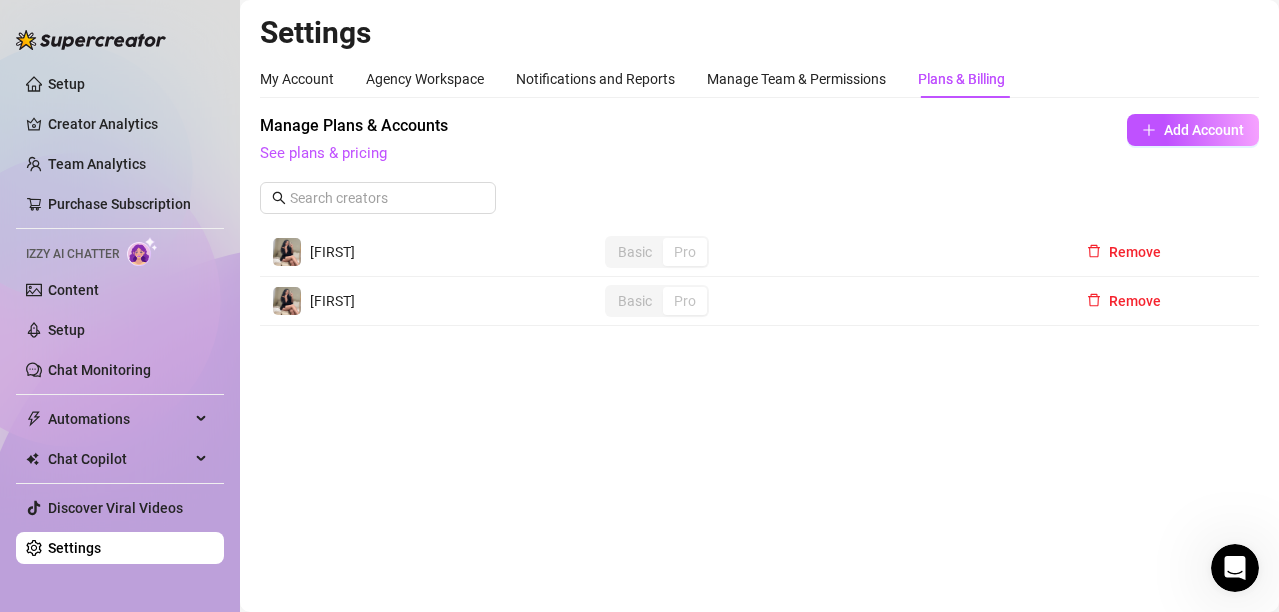 click on "Plans & Billing" at bounding box center [961, 79] 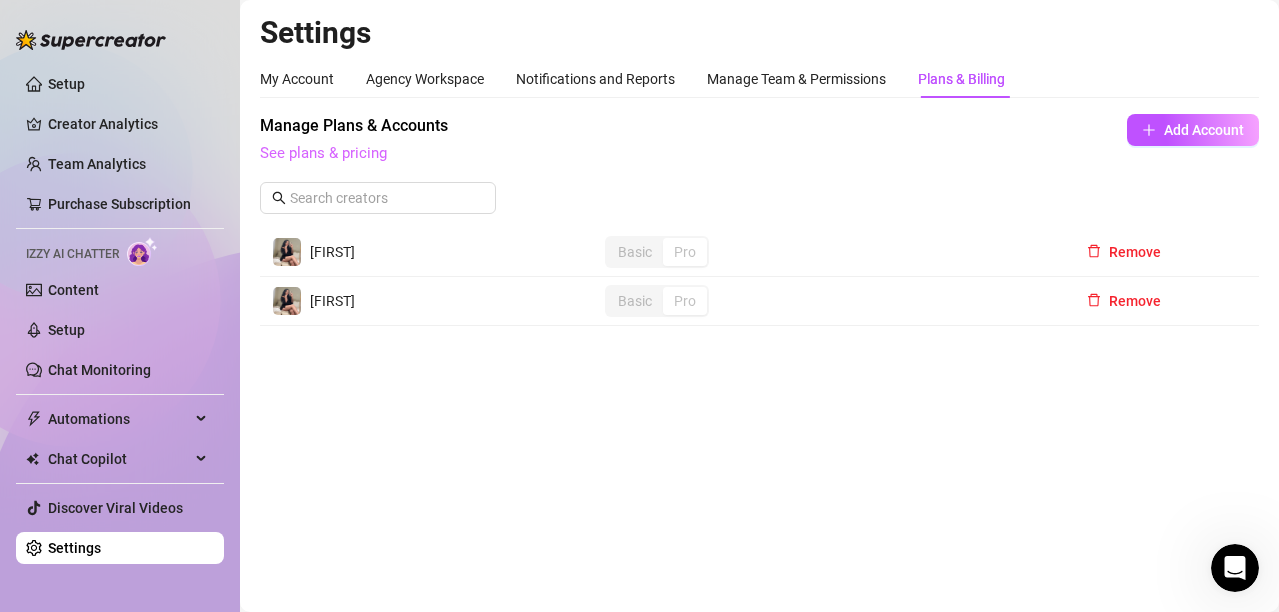 click on "See plans & pricing" at bounding box center [323, 153] 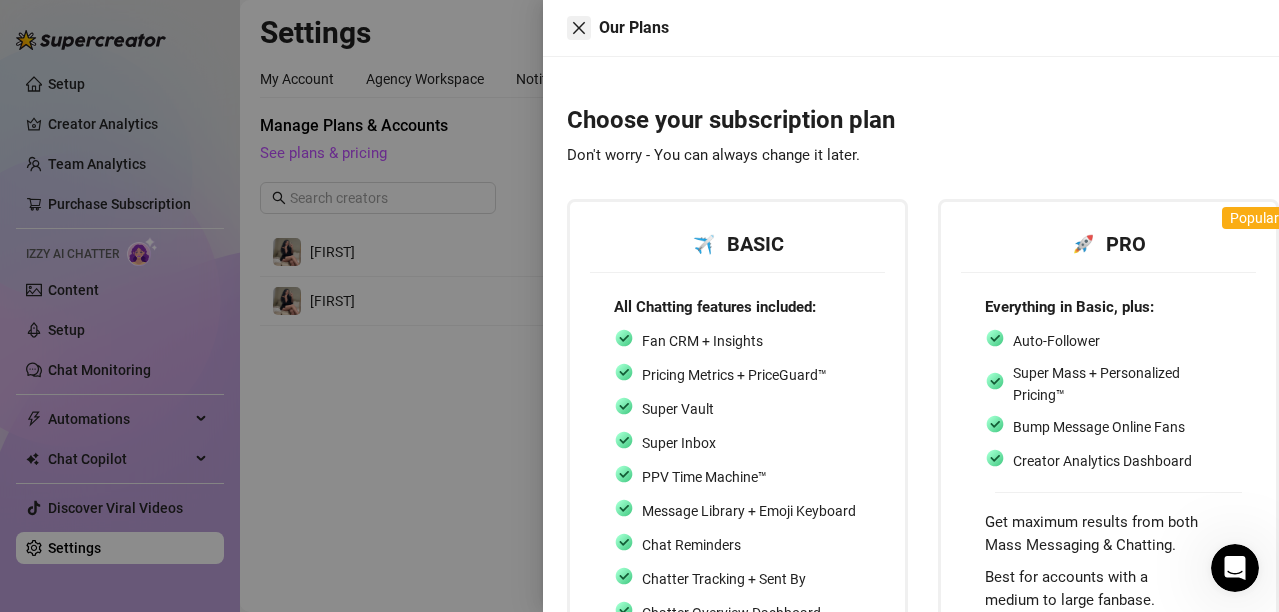 click 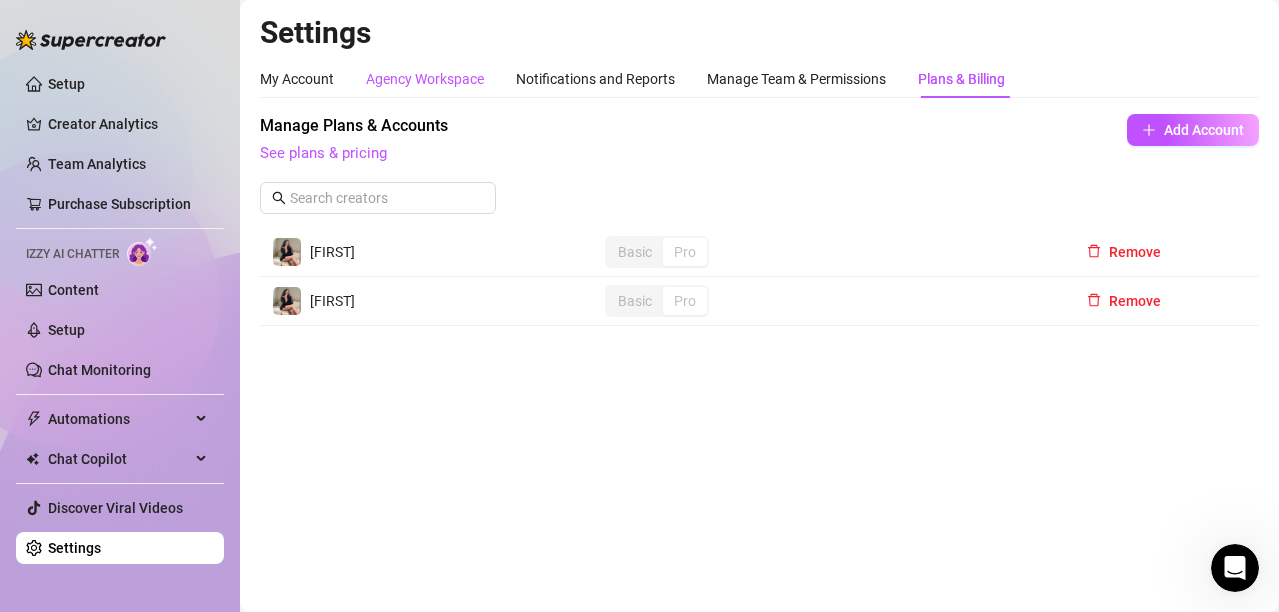 click on "Agency Workspace" at bounding box center [425, 79] 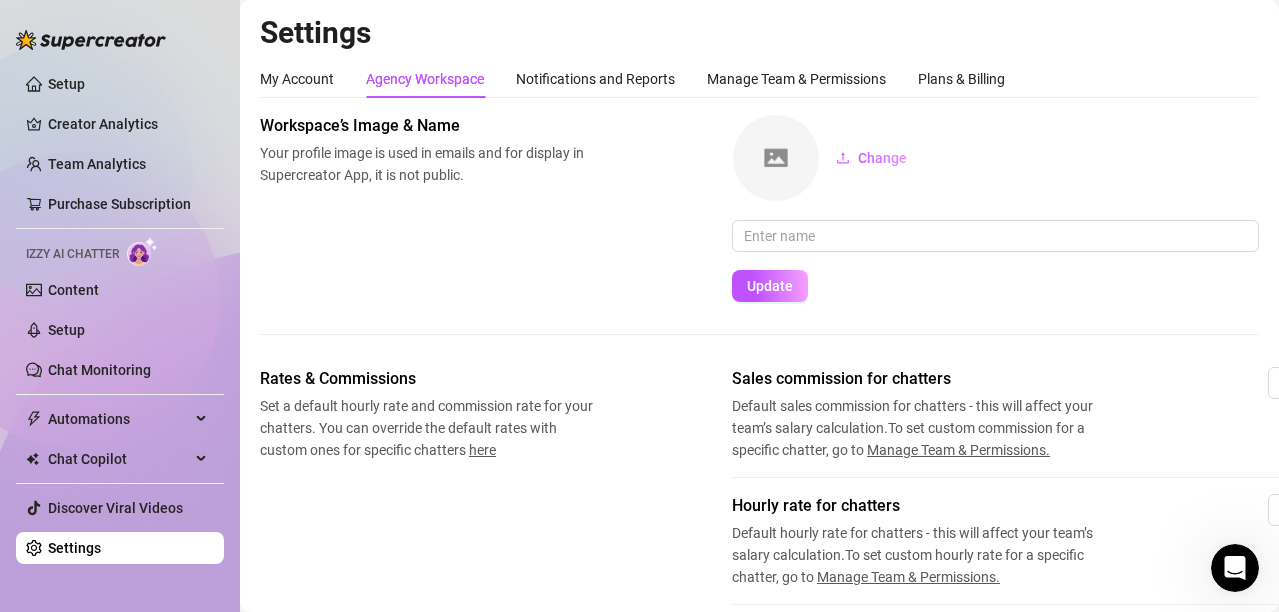scroll, scrollTop: 739, scrollLeft: 0, axis: vertical 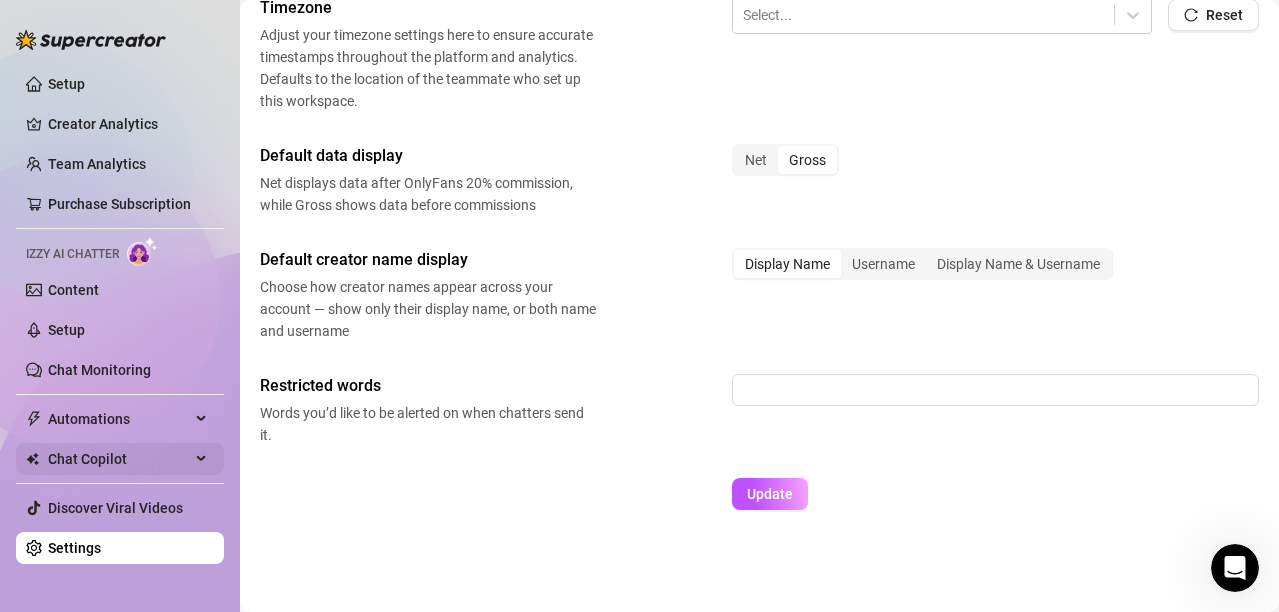 click on "Chat Copilot" at bounding box center [119, 459] 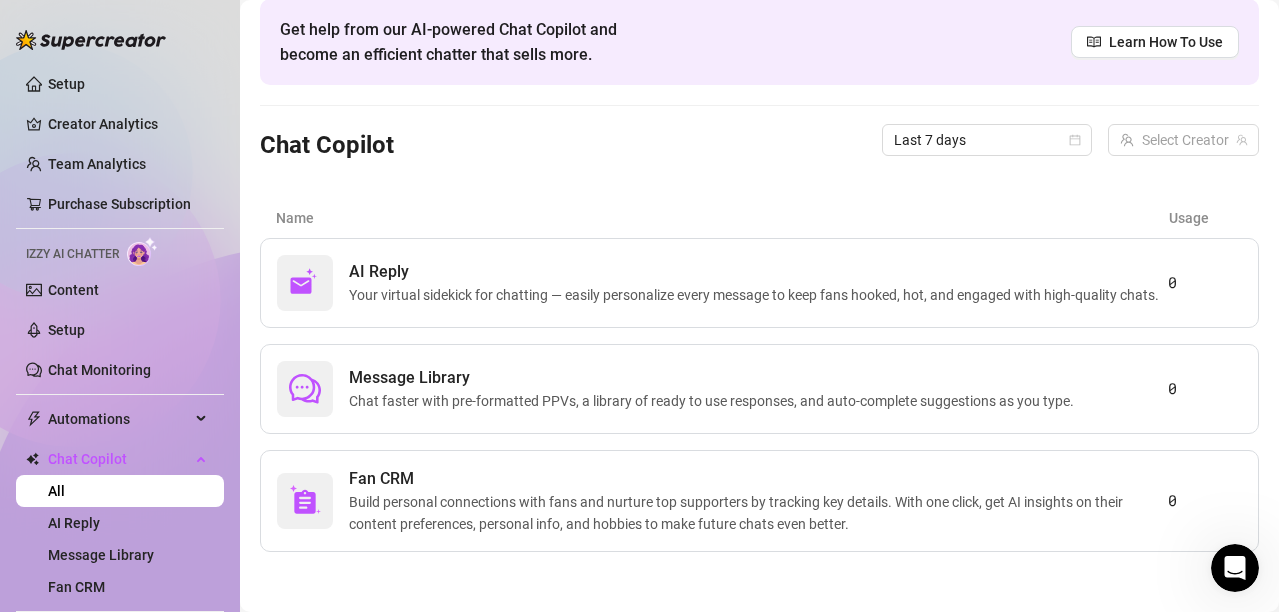 scroll, scrollTop: 97, scrollLeft: 0, axis: vertical 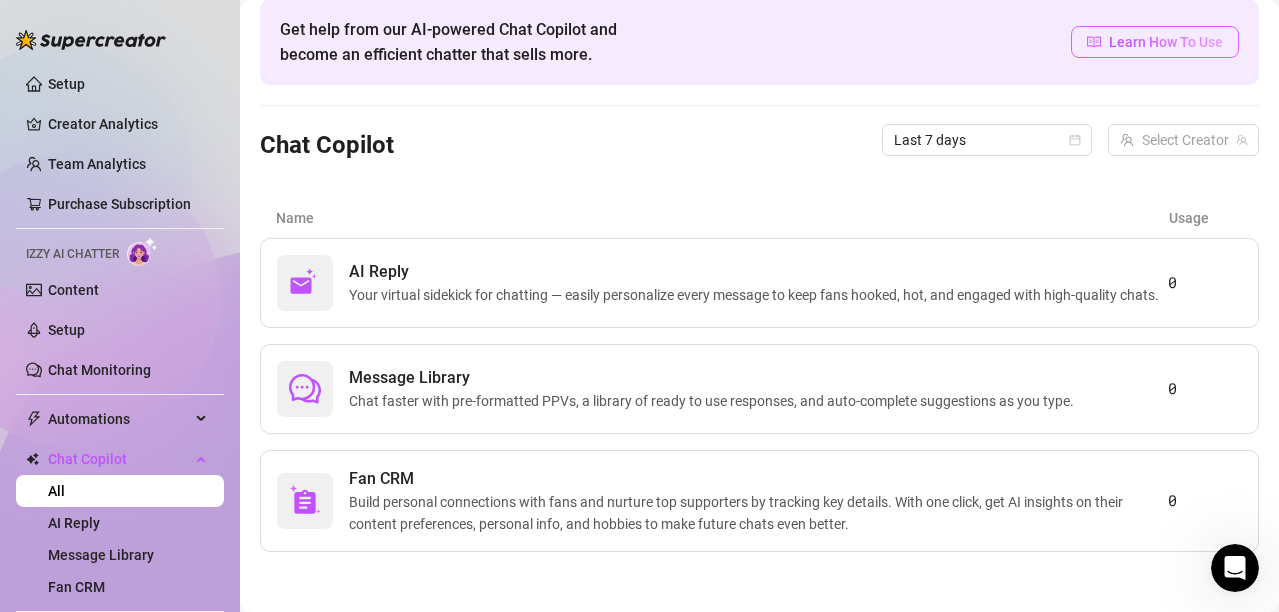 click on "Learn How To Use" at bounding box center [1155, 42] 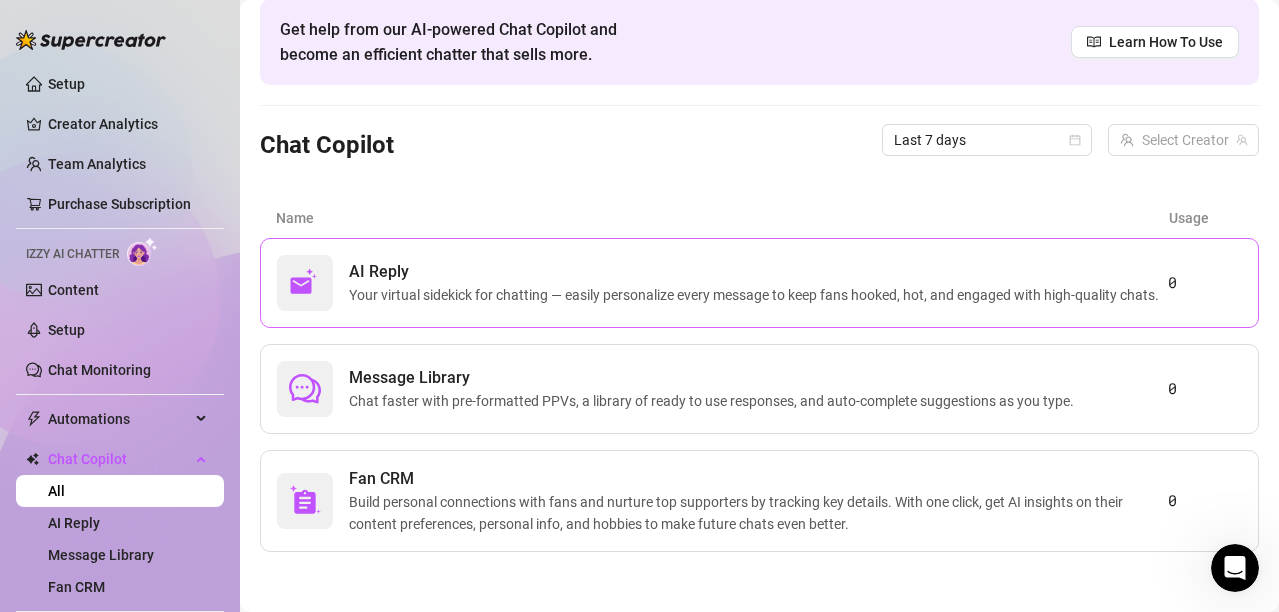 click on "Your virtual sidekick for chatting — easily personalize every message to keep fans hooked, hot, and engaged with high-quality chats." at bounding box center (758, 295) 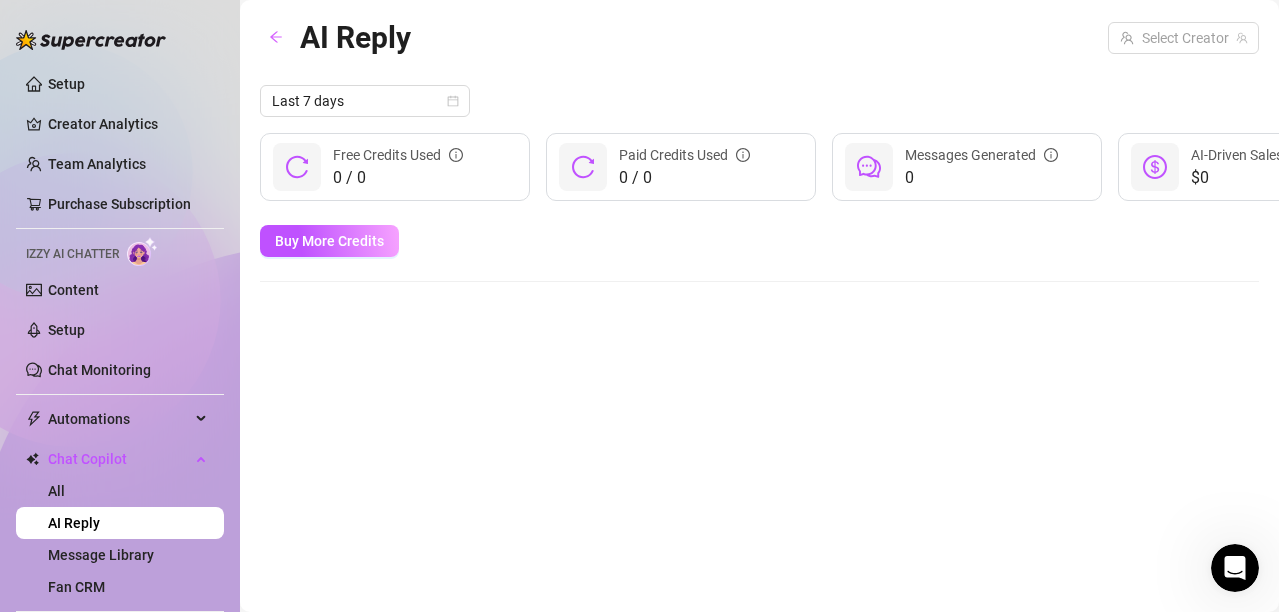 scroll, scrollTop: 0, scrollLeft: 0, axis: both 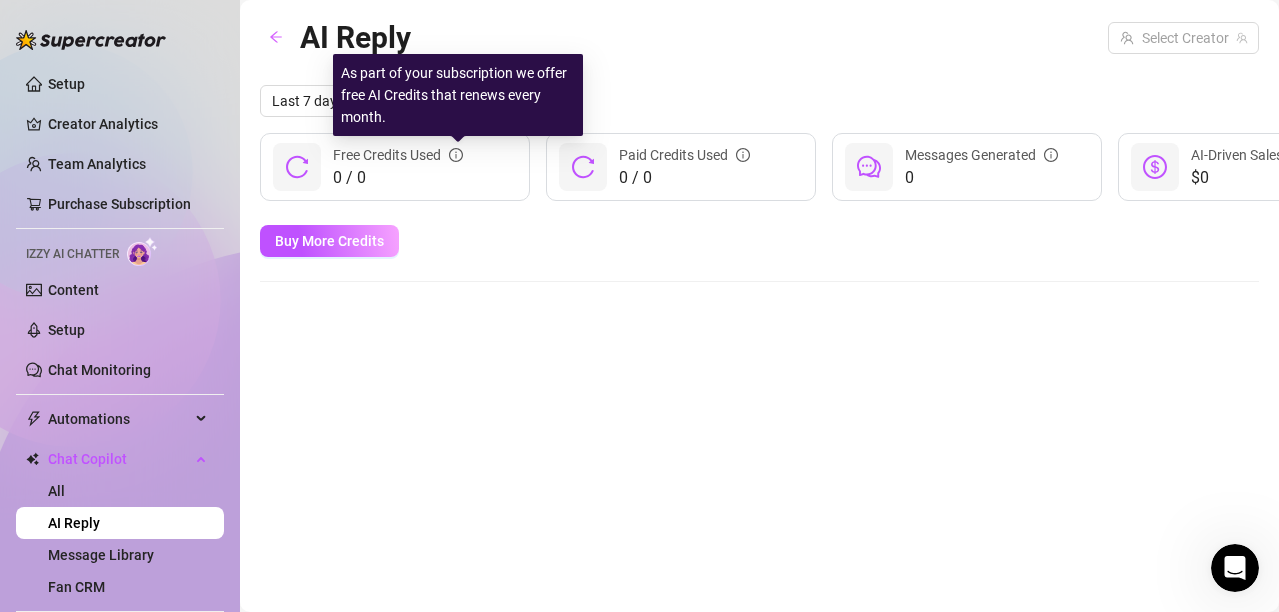 click 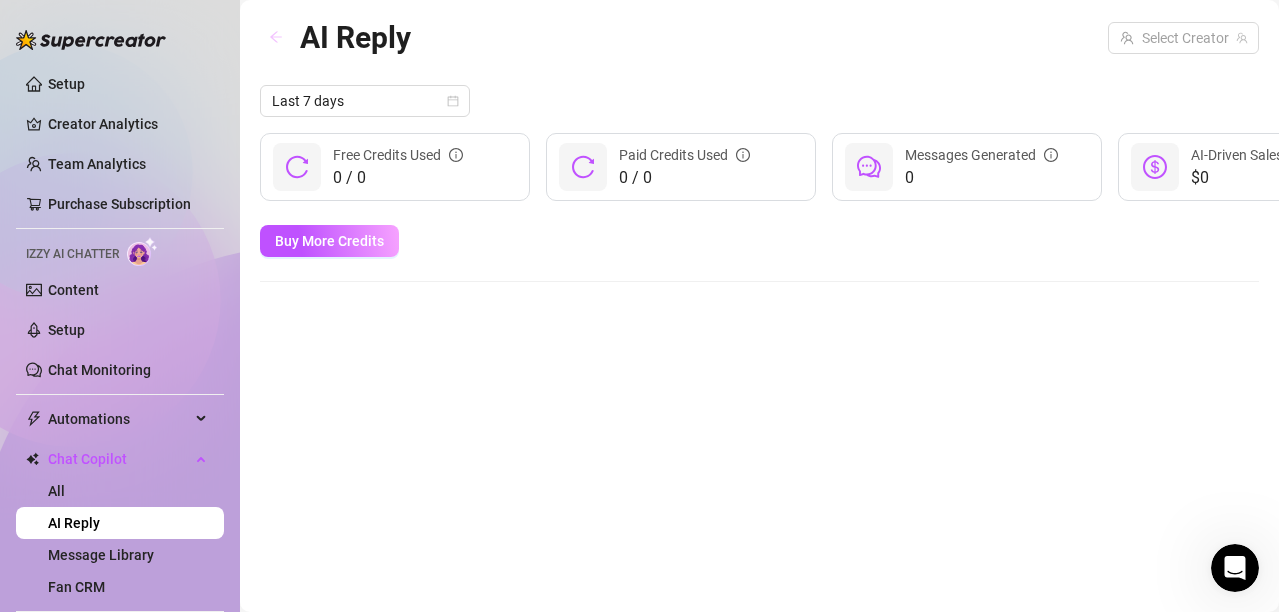 click 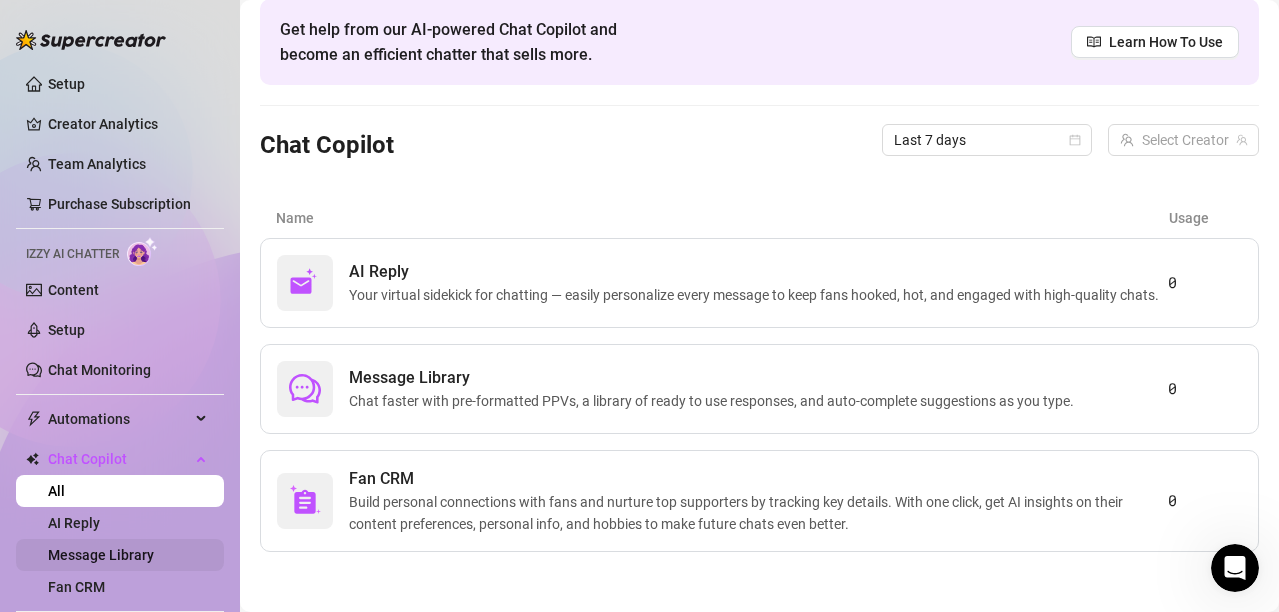 scroll, scrollTop: 0, scrollLeft: 0, axis: both 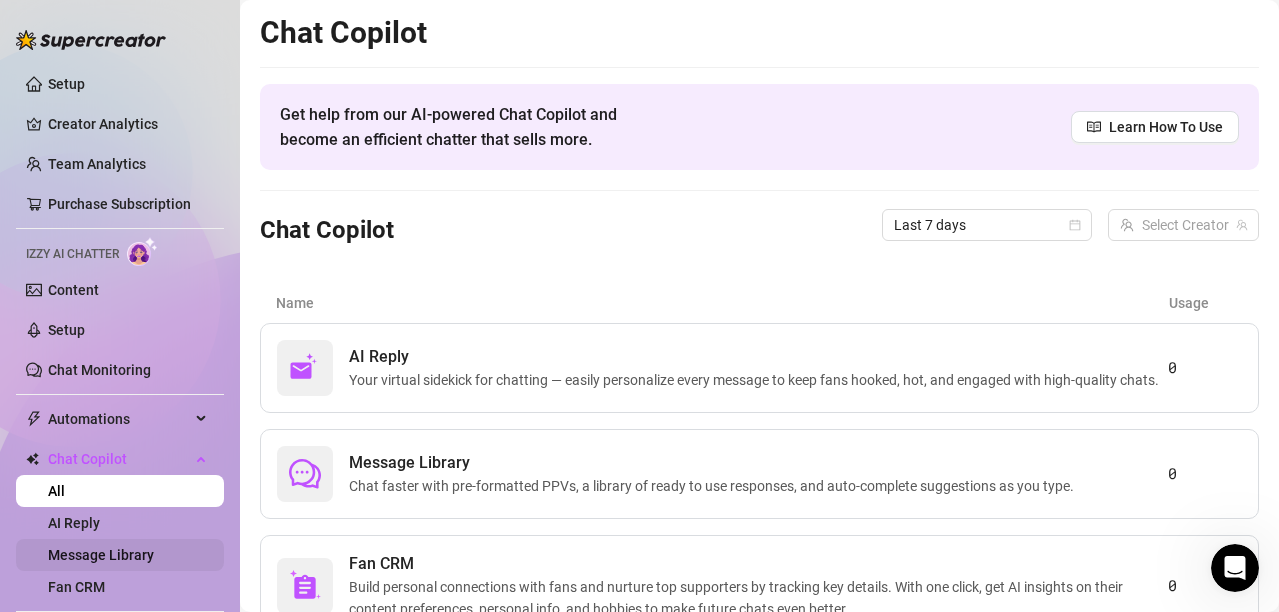 click on "Message Library" at bounding box center (101, 555) 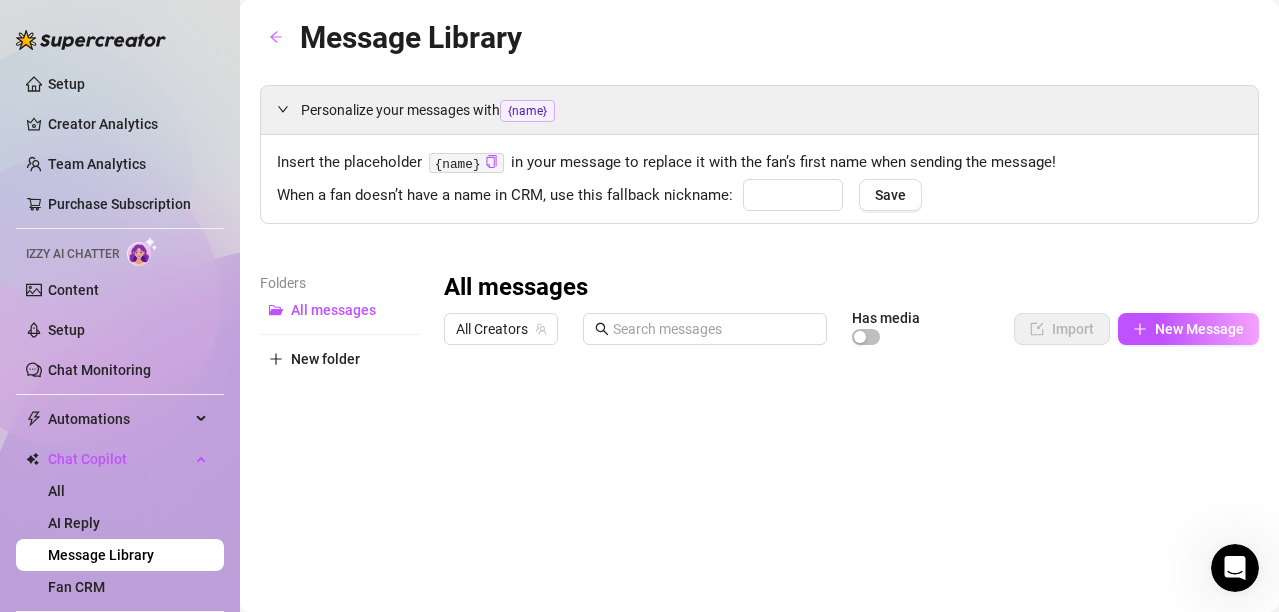 type on "babe" 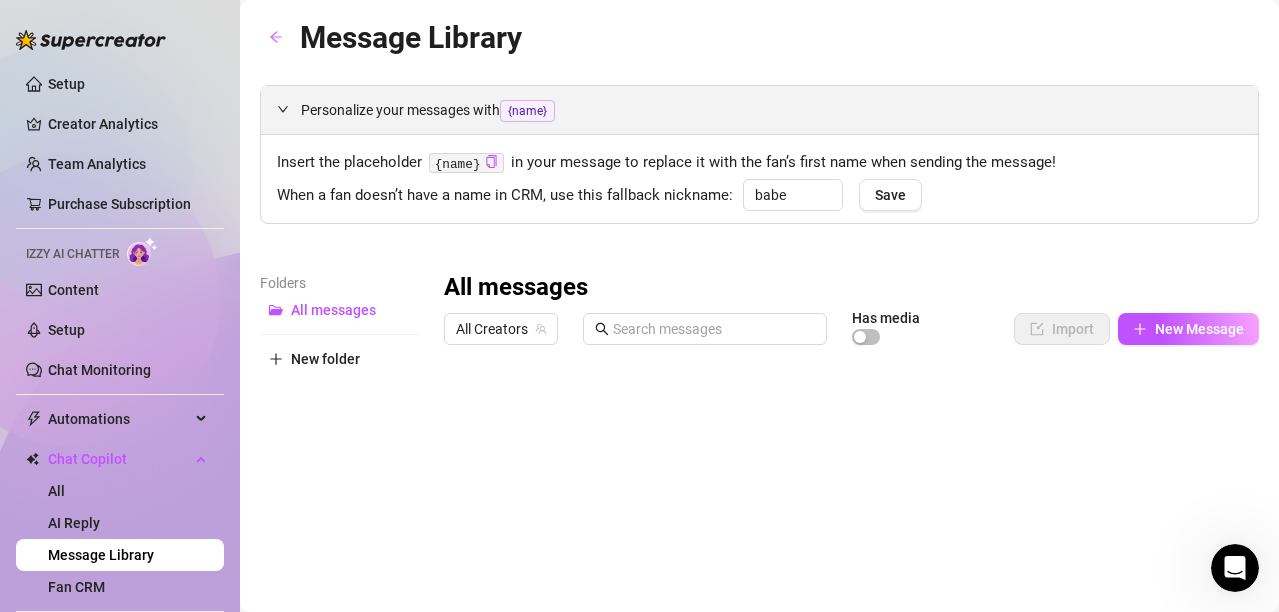 click at bounding box center (289, 109) 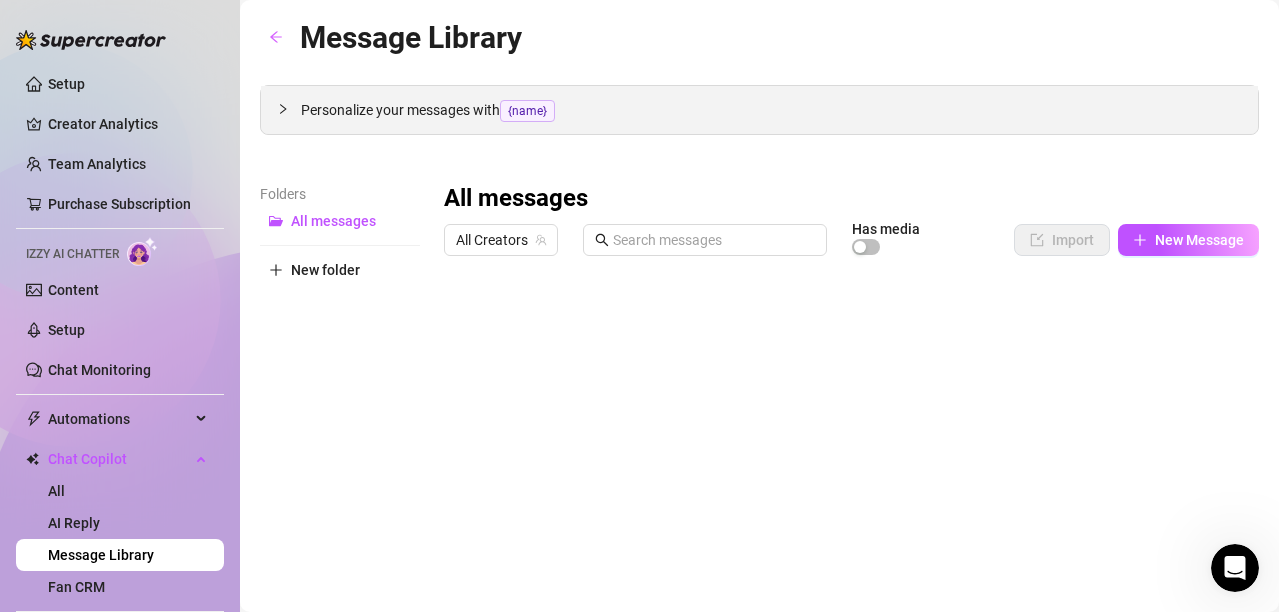 click 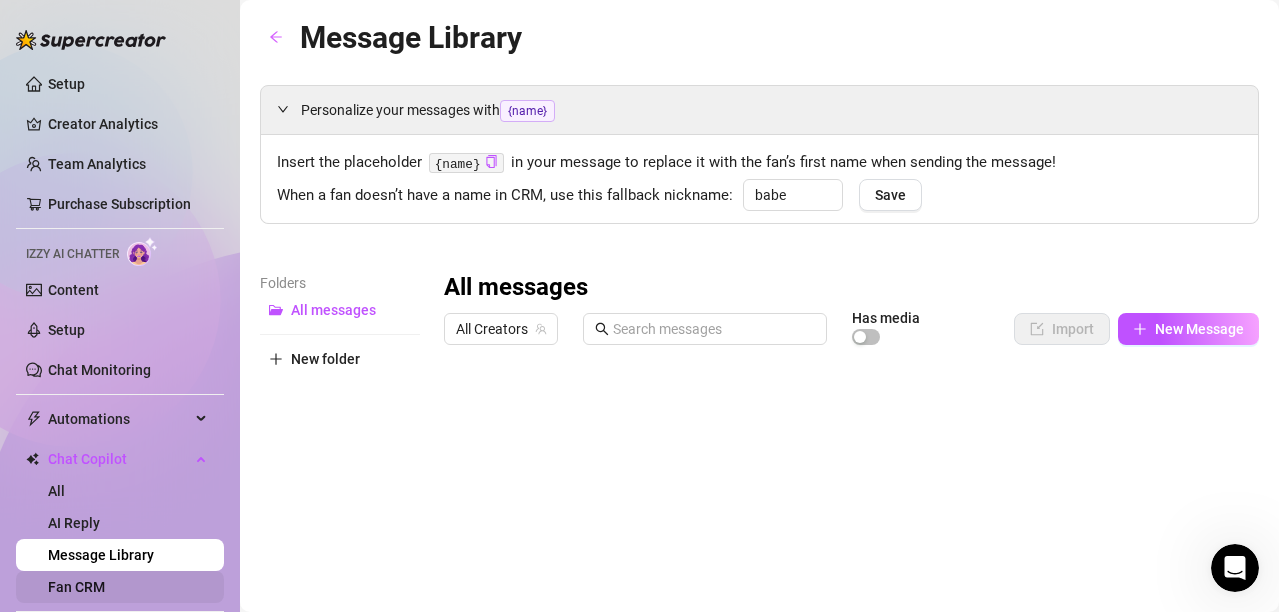click on "Fan CRM" at bounding box center (76, 587) 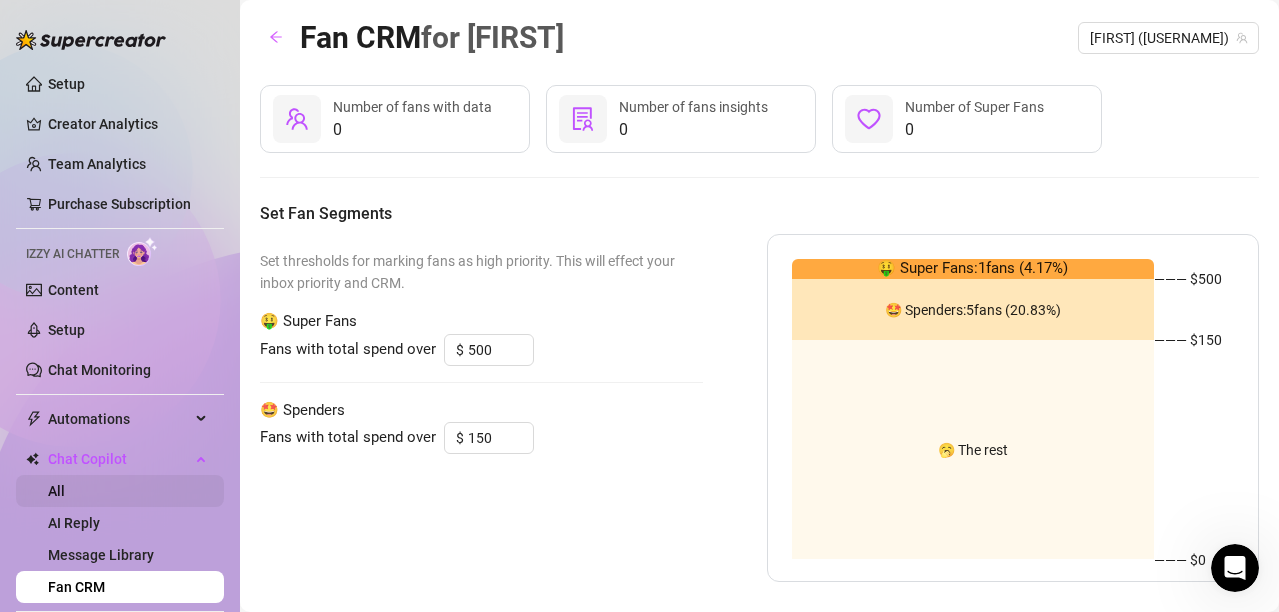 scroll, scrollTop: 88, scrollLeft: 0, axis: vertical 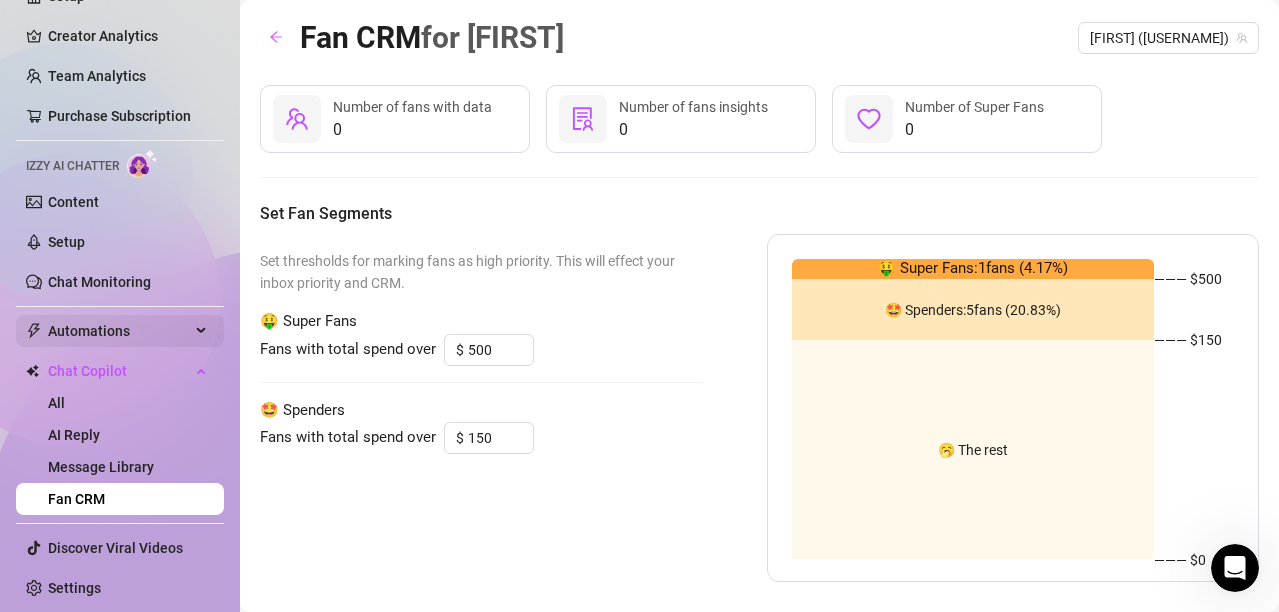 click on "Automations" at bounding box center (120, 331) 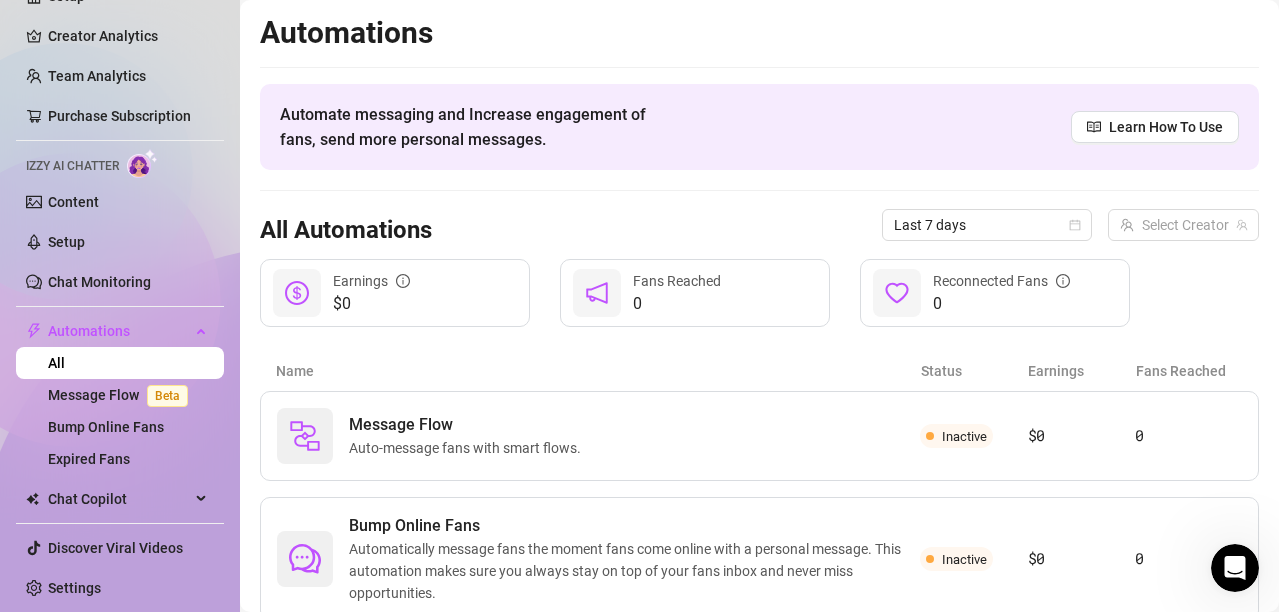 scroll, scrollTop: 175, scrollLeft: 0, axis: vertical 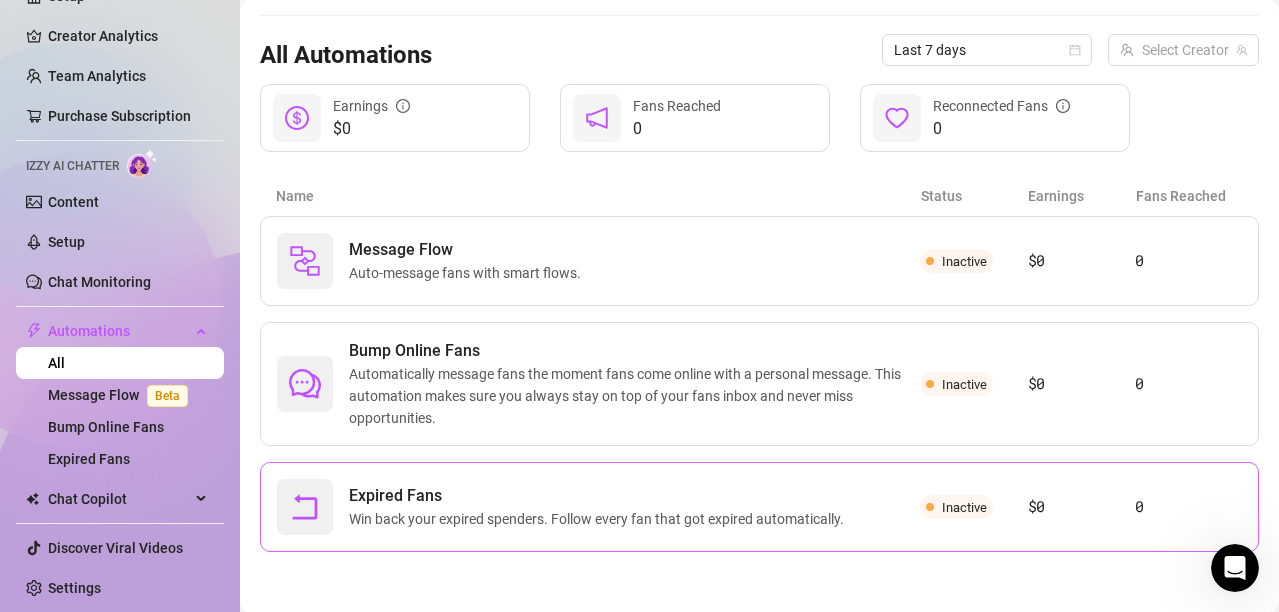 click on "Win back your expired spenders. Follow every fan that got expired automatically." at bounding box center (600, 519) 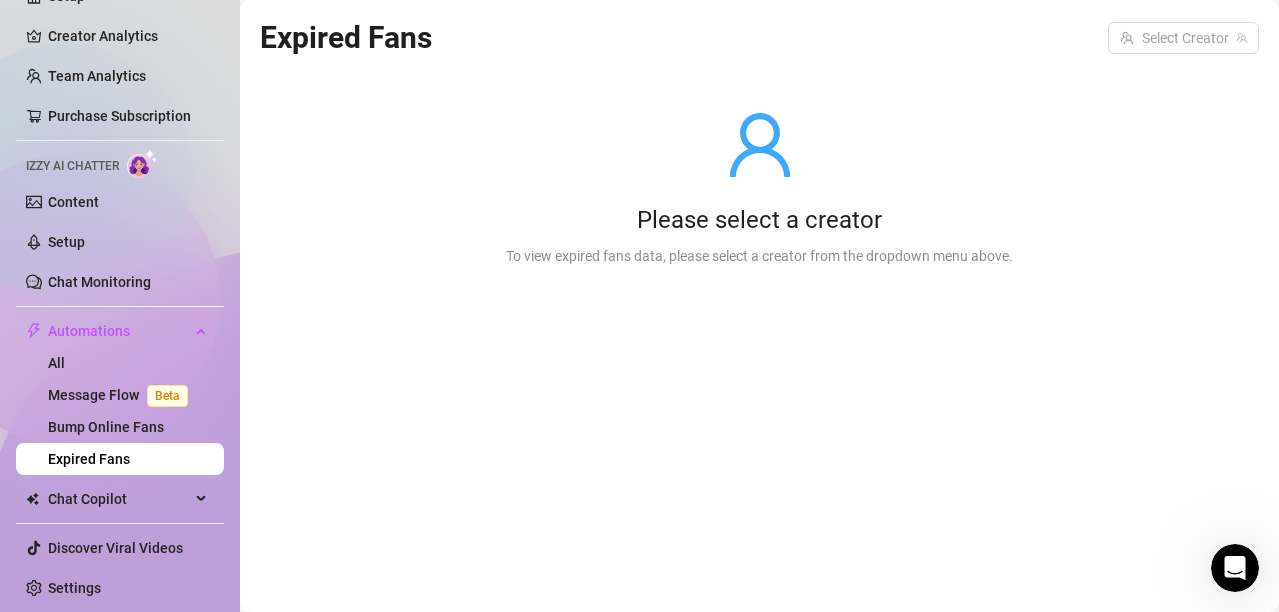 scroll, scrollTop: 0, scrollLeft: 0, axis: both 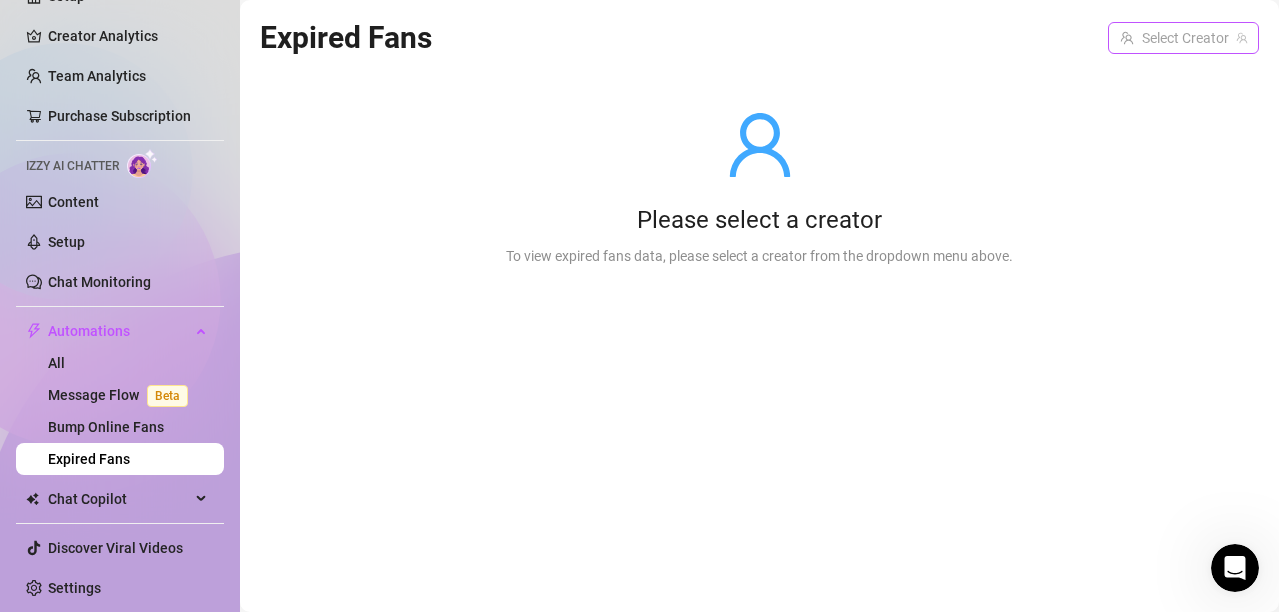 click 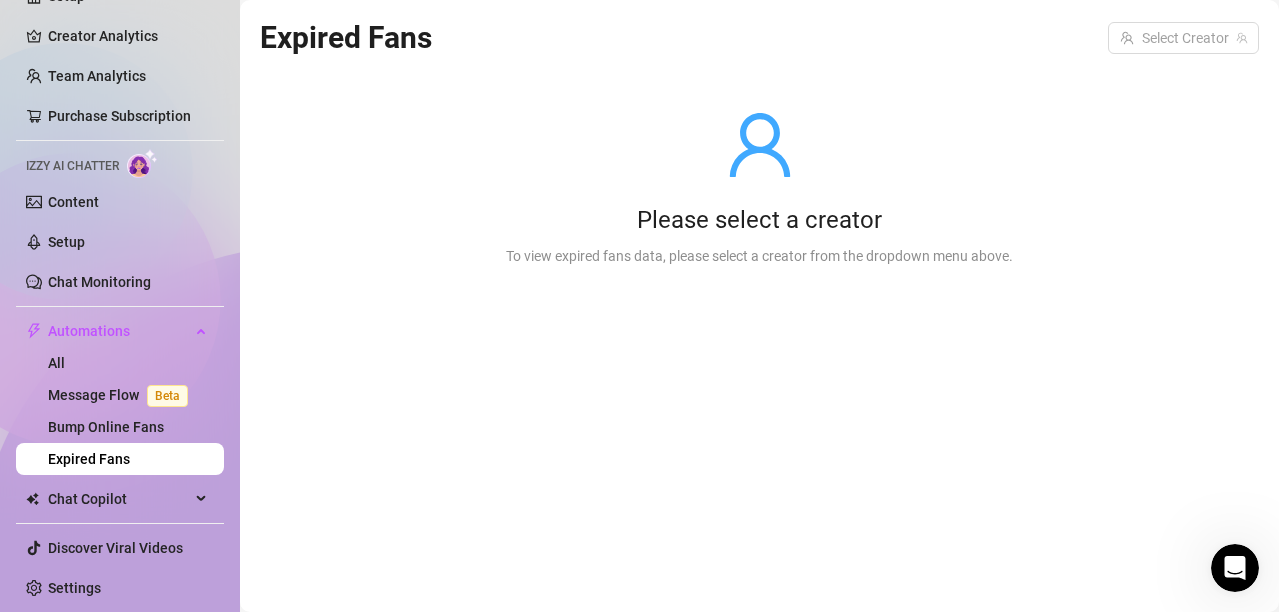 click on "Please select a creator" at bounding box center (759, 221) 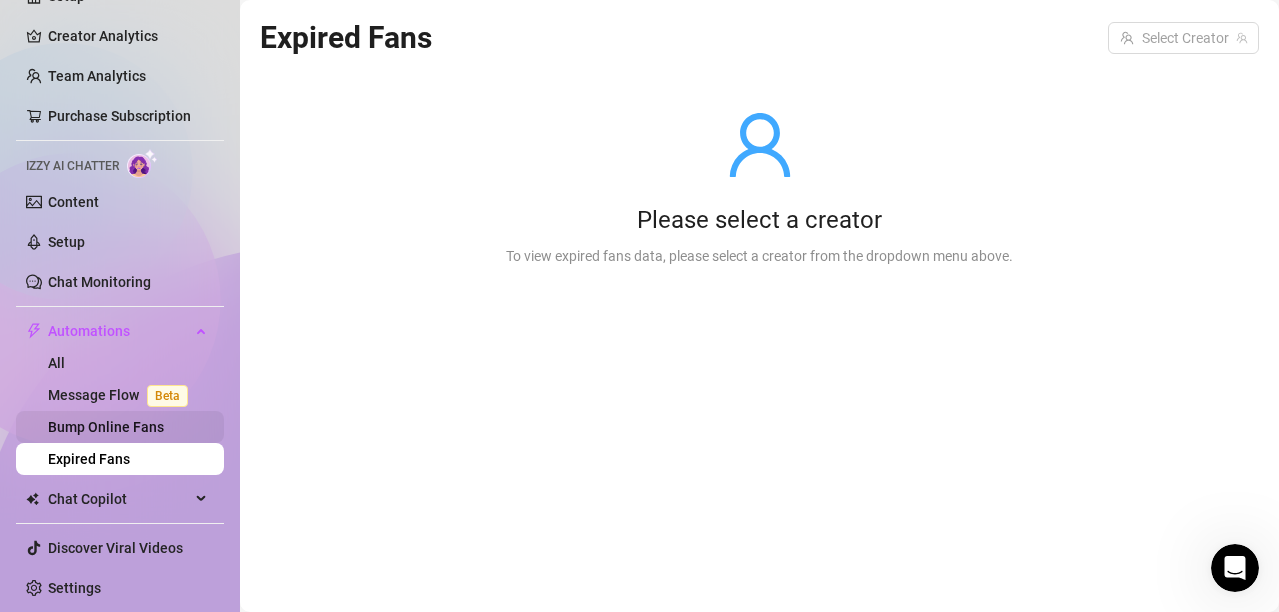 click on "Bump Online Fans" at bounding box center [106, 427] 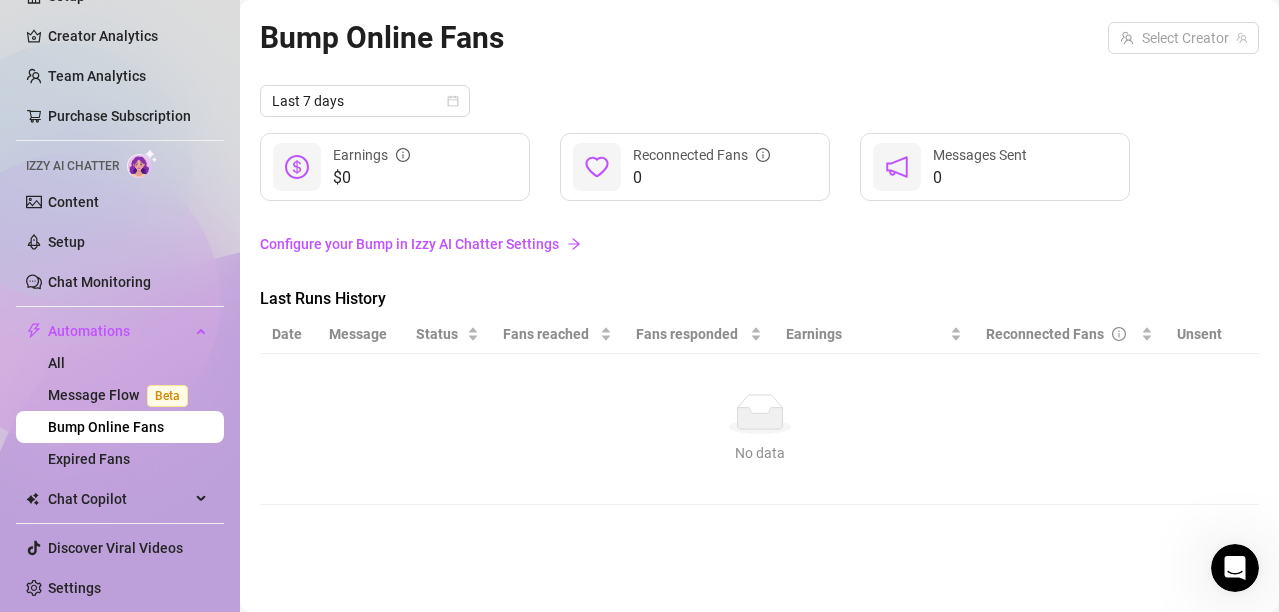 click 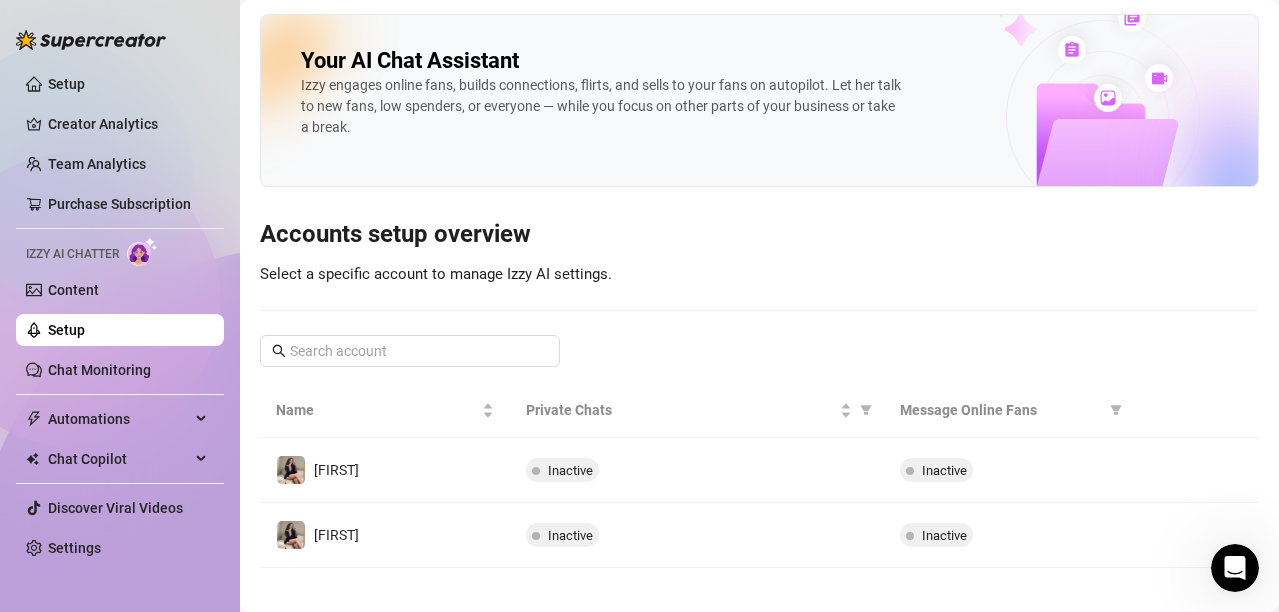 scroll, scrollTop: 0, scrollLeft: 0, axis: both 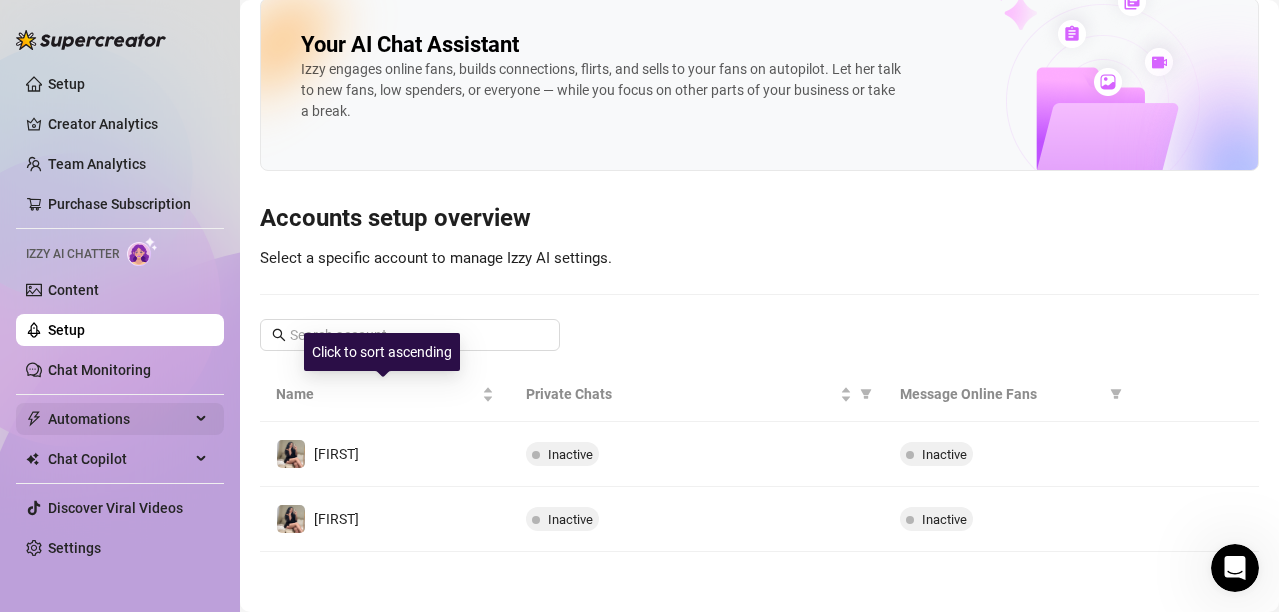 click on "Automations" at bounding box center [120, 419] 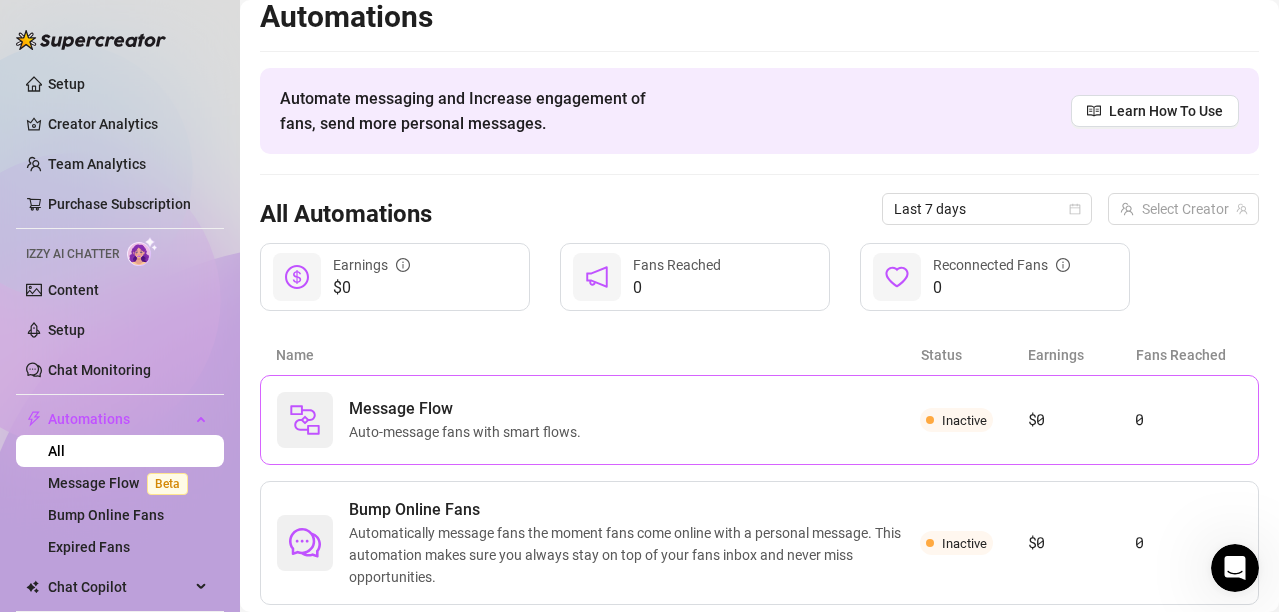 scroll, scrollTop: 175, scrollLeft: 0, axis: vertical 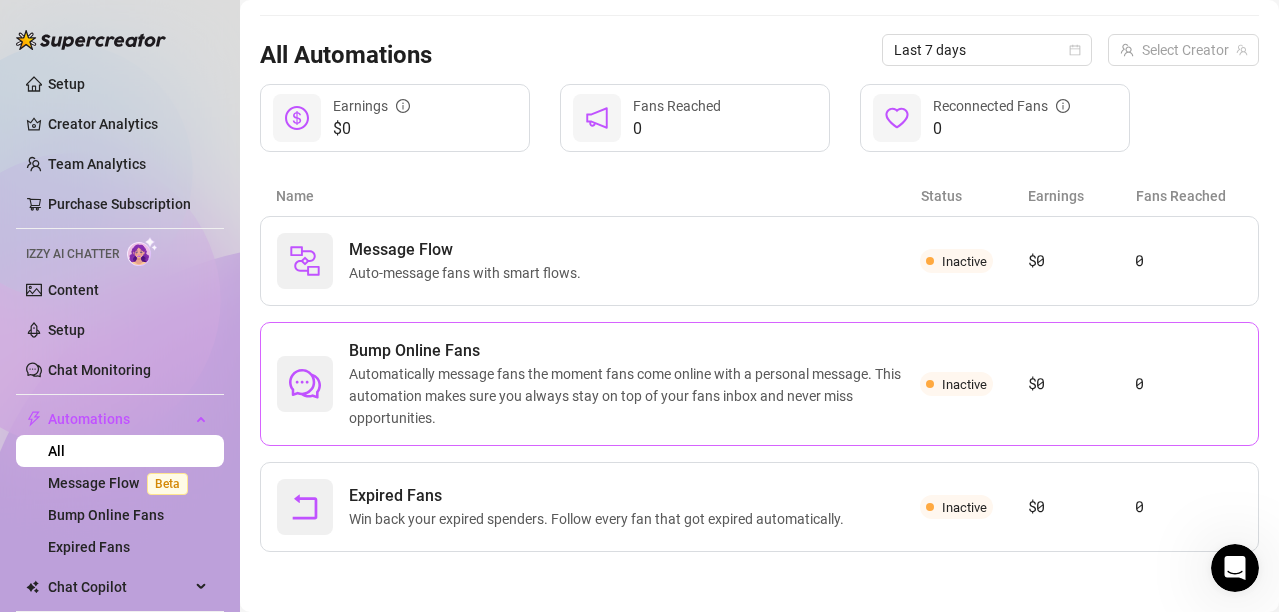 click on "Automatically message fans the moment fans come online with a personal message. This automation makes sure you always stay on top of your fans inbox and never miss opportunities." at bounding box center (634, 396) 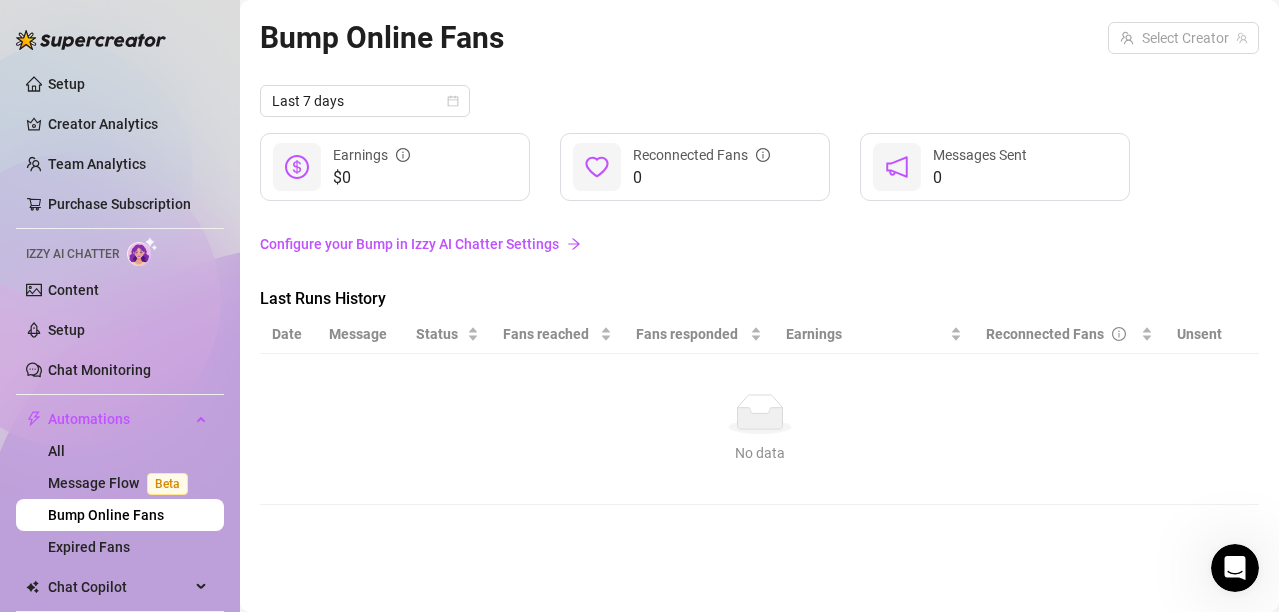scroll, scrollTop: 0, scrollLeft: 0, axis: both 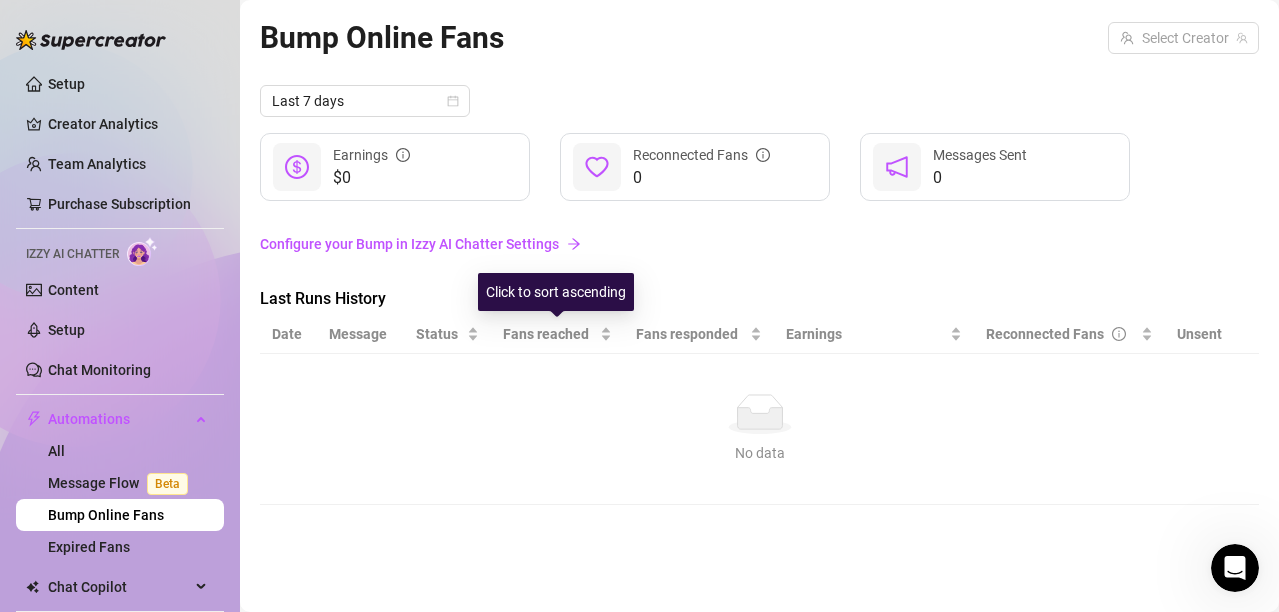click on "Configure your Bump in Izzy AI Chatter Settings" at bounding box center [759, 244] 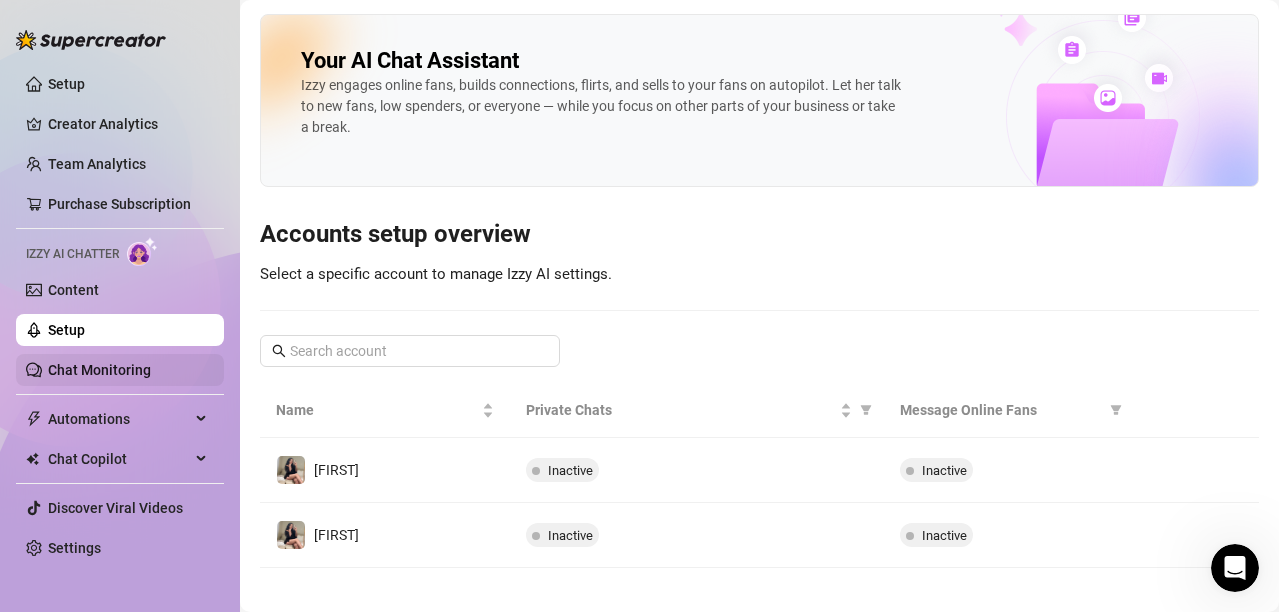 click on "Chat Monitoring" at bounding box center (99, 370) 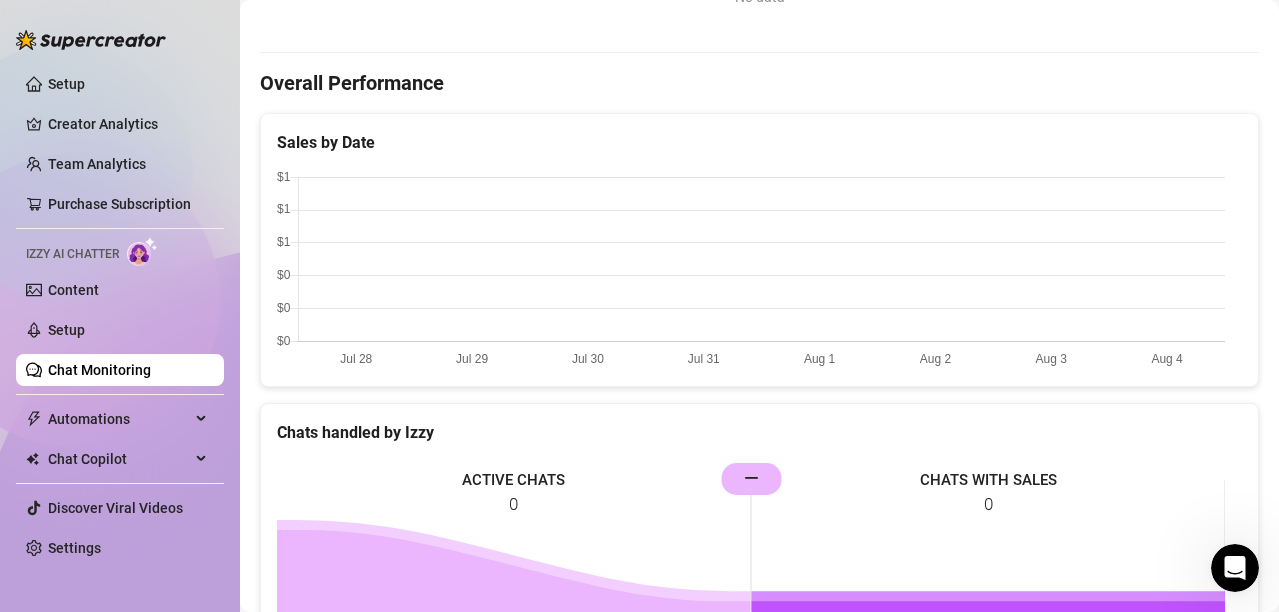 scroll, scrollTop: 0, scrollLeft: 0, axis: both 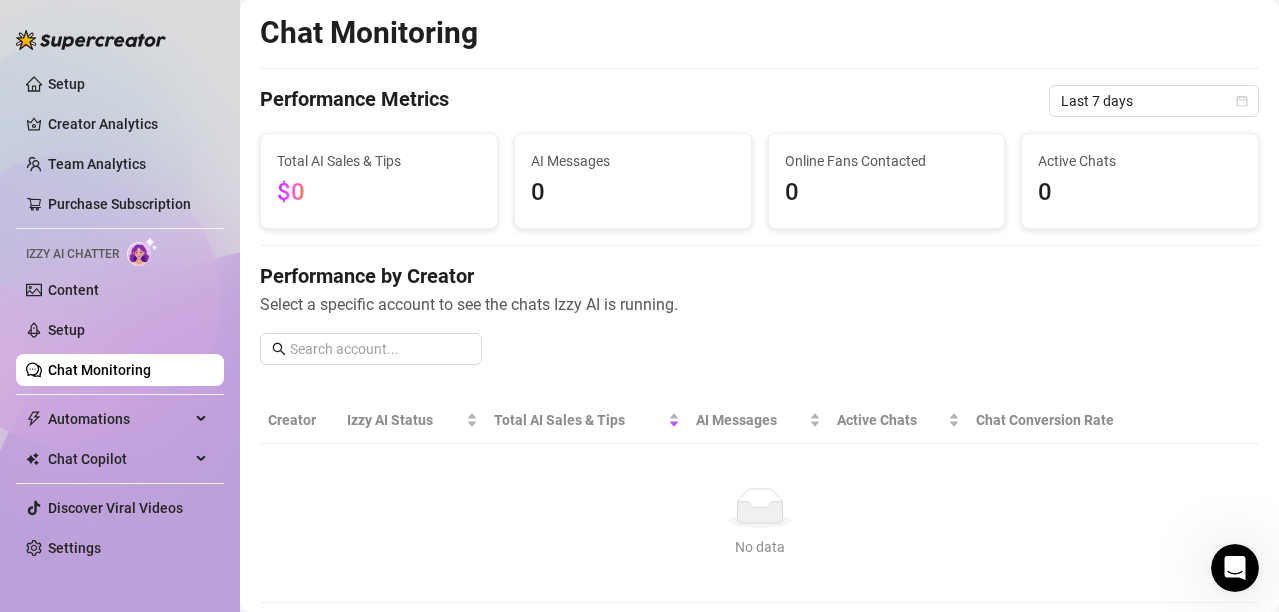 click on "Total AI Sales & Tips" at bounding box center (379, 161) 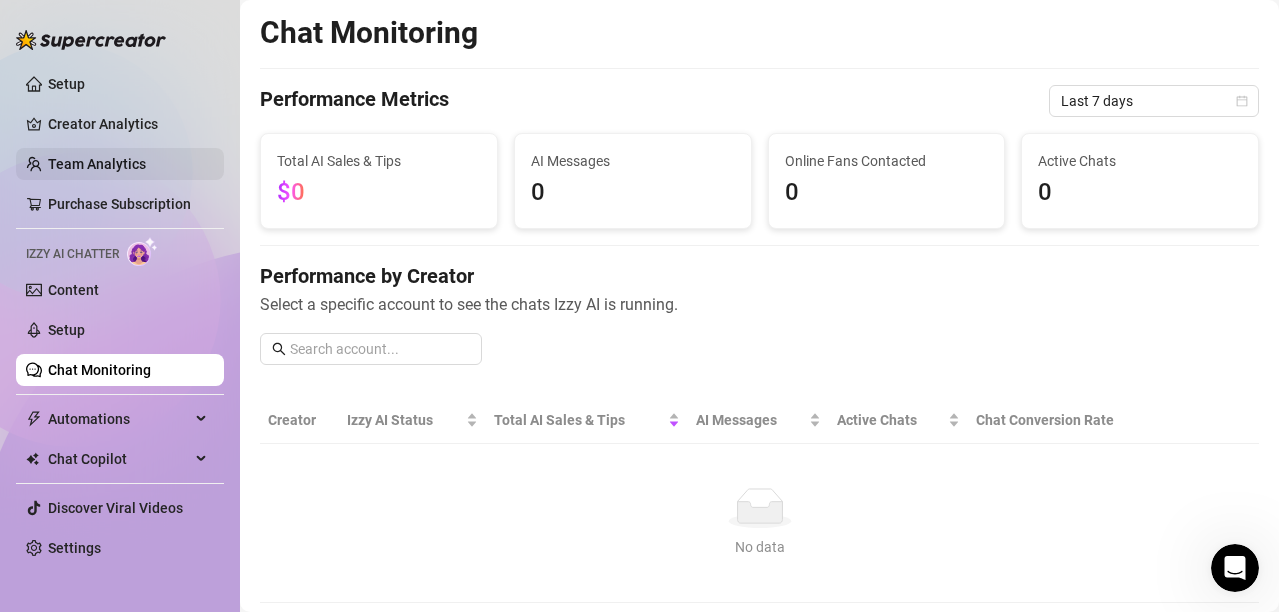 scroll, scrollTop: 1187, scrollLeft: 0, axis: vertical 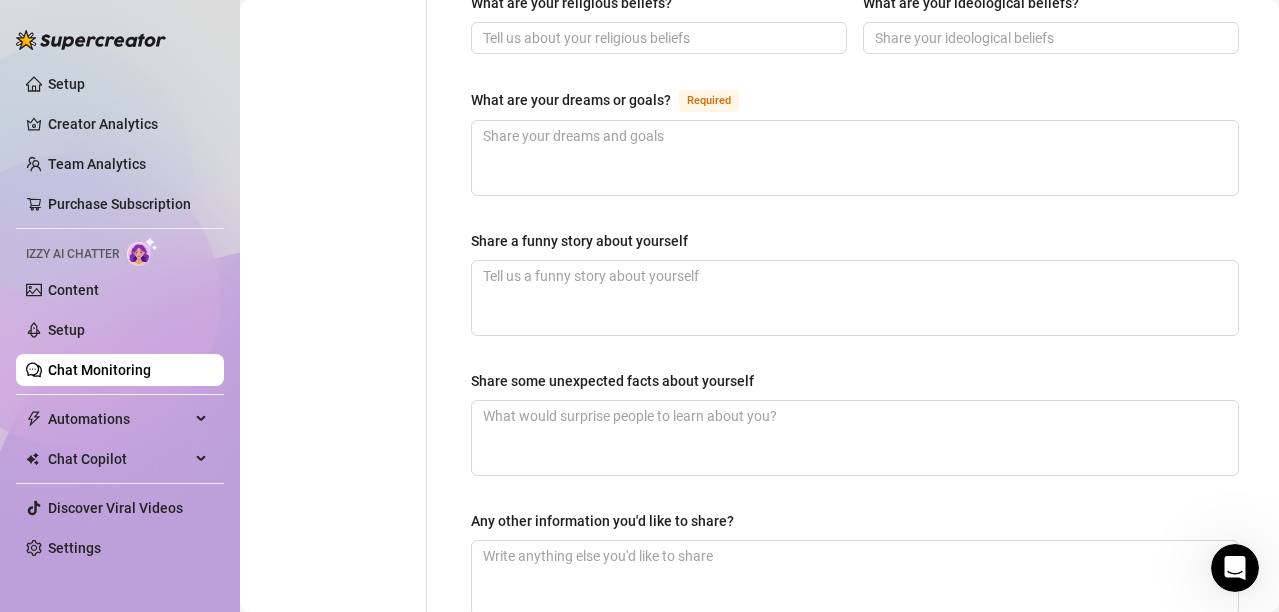 type 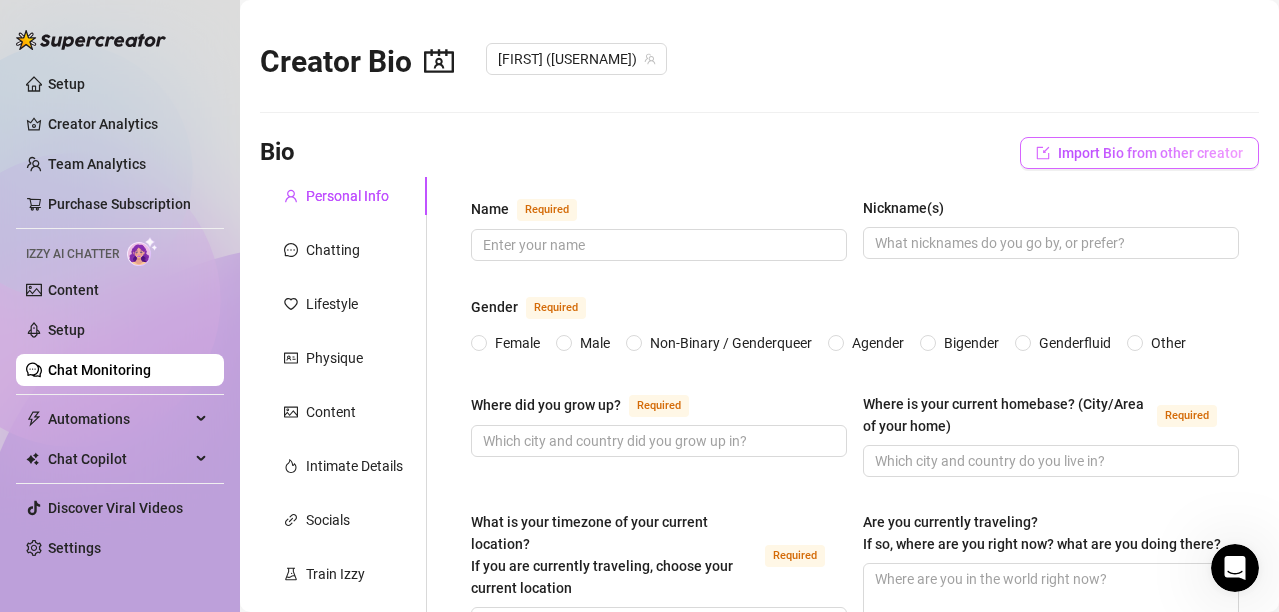 click on "Import Bio from other creator" at bounding box center [1150, 153] 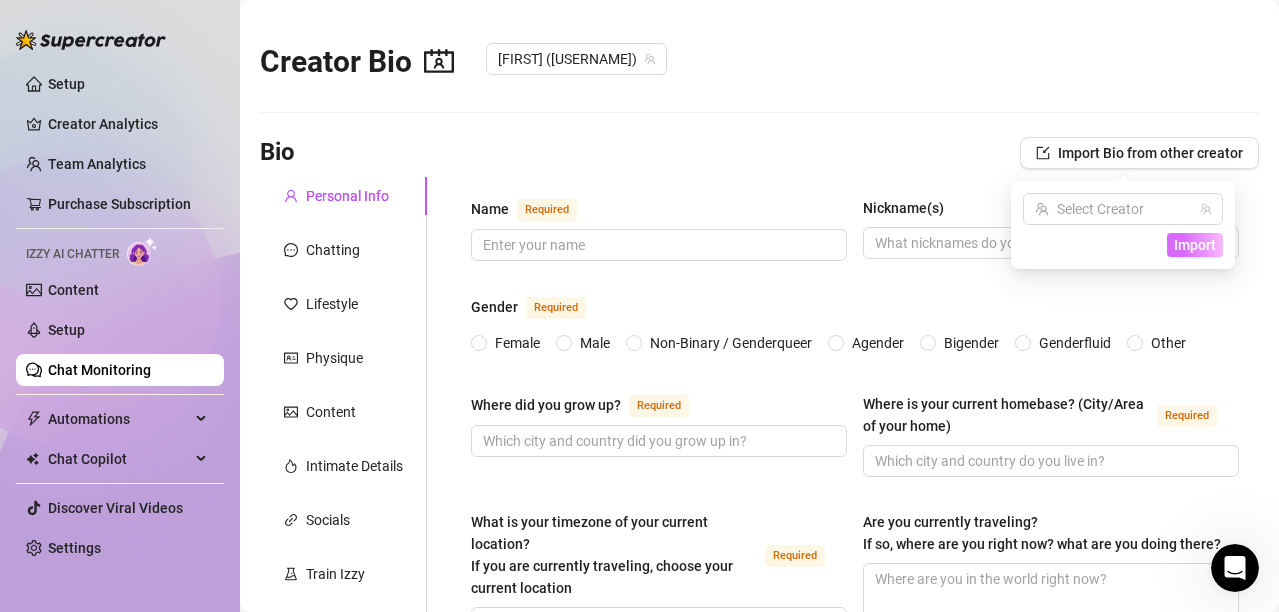 click on "Import" at bounding box center [1195, 245] 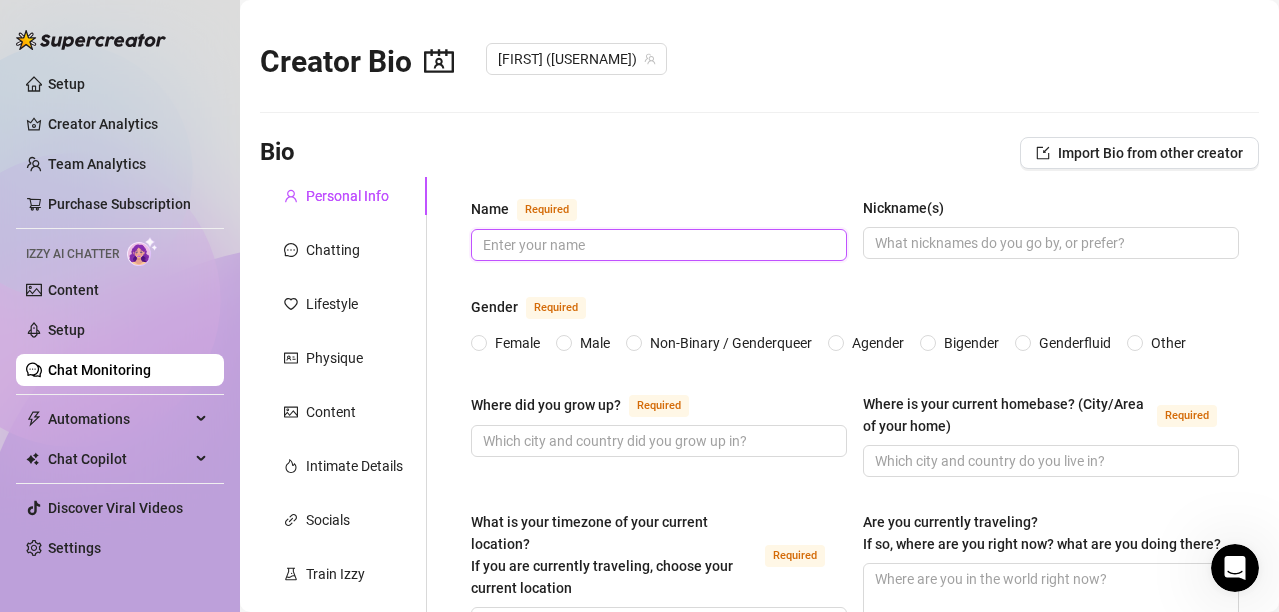 click on "Name Required" at bounding box center [657, 245] 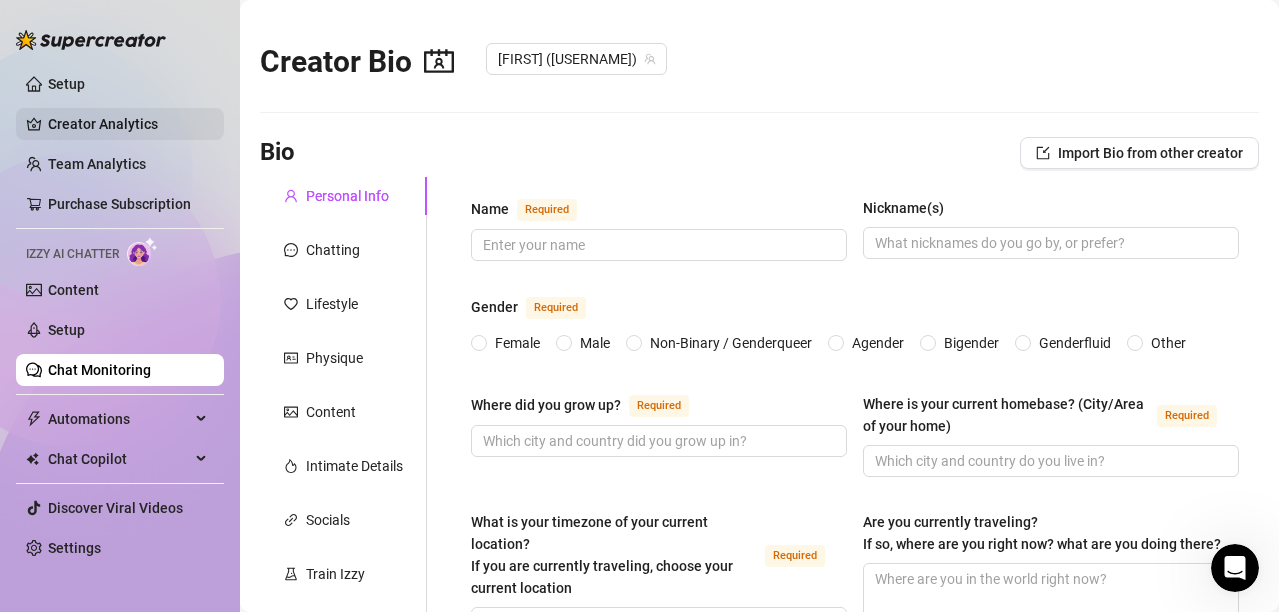 click on "Creator Analytics" at bounding box center [128, 124] 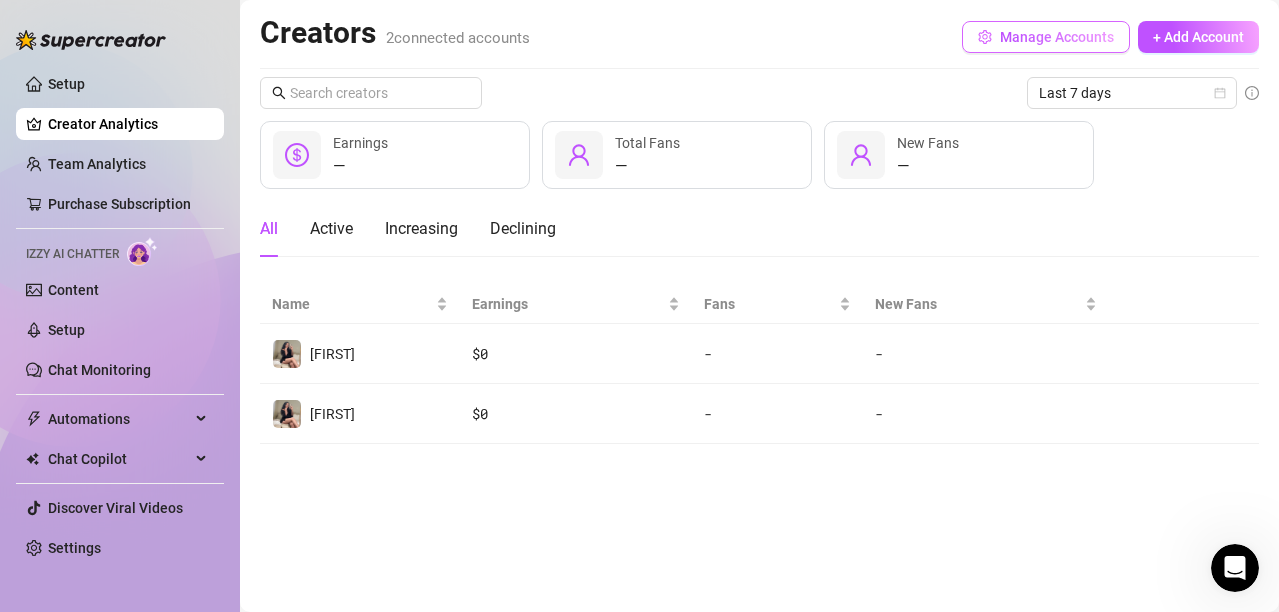 click on "Manage Accounts" at bounding box center (1057, 37) 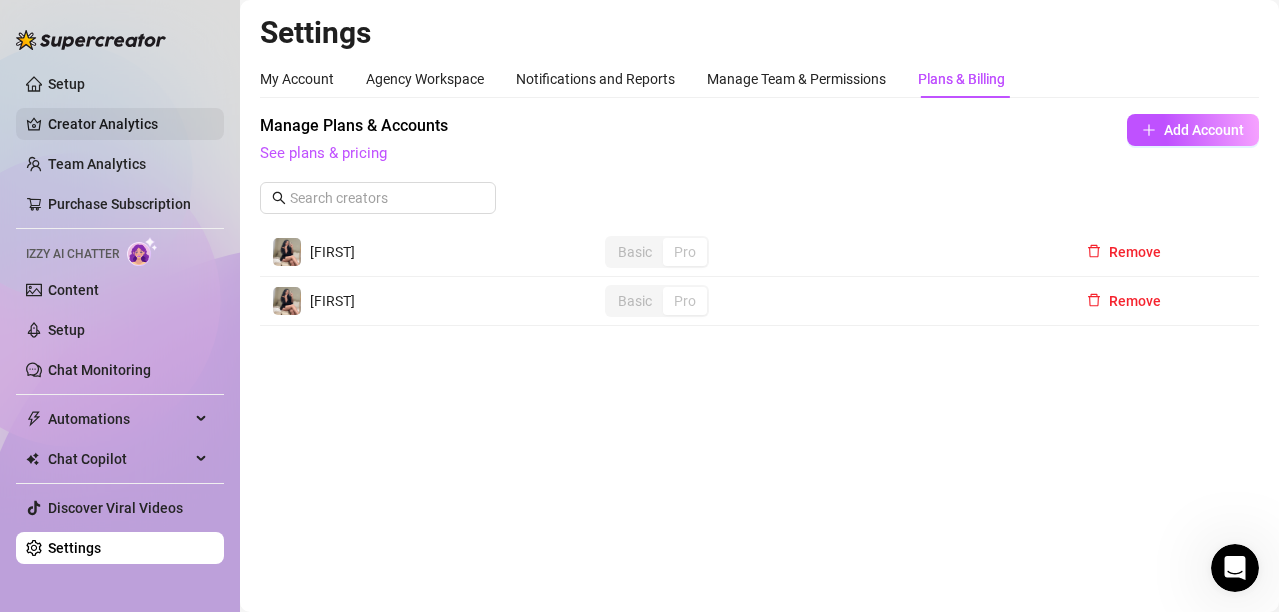click on "Creator Analytics" at bounding box center [128, 124] 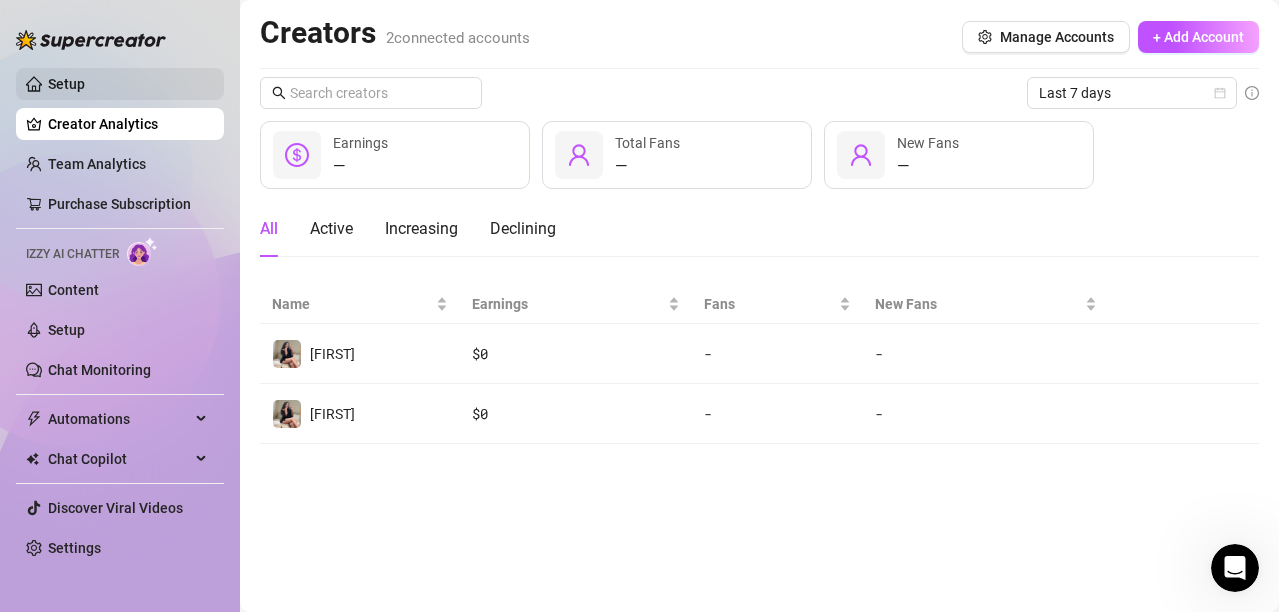 click on "Setup" at bounding box center [66, 84] 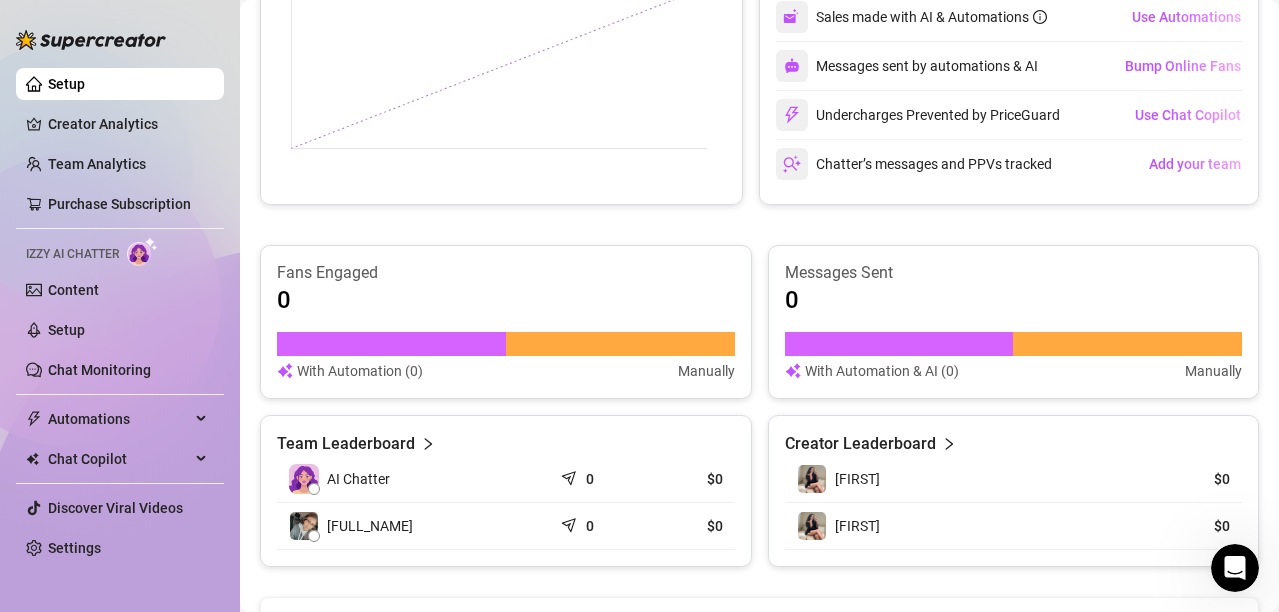 scroll, scrollTop: 1065, scrollLeft: 0, axis: vertical 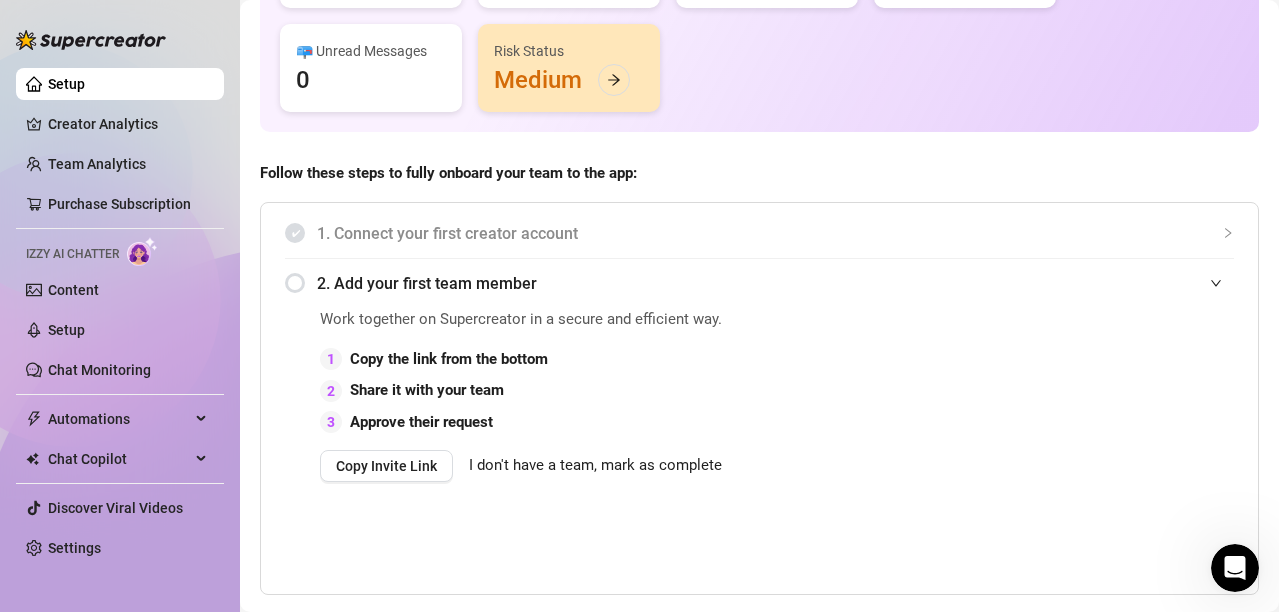 click on "I don't have a team, mark as complete" at bounding box center [595, 466] 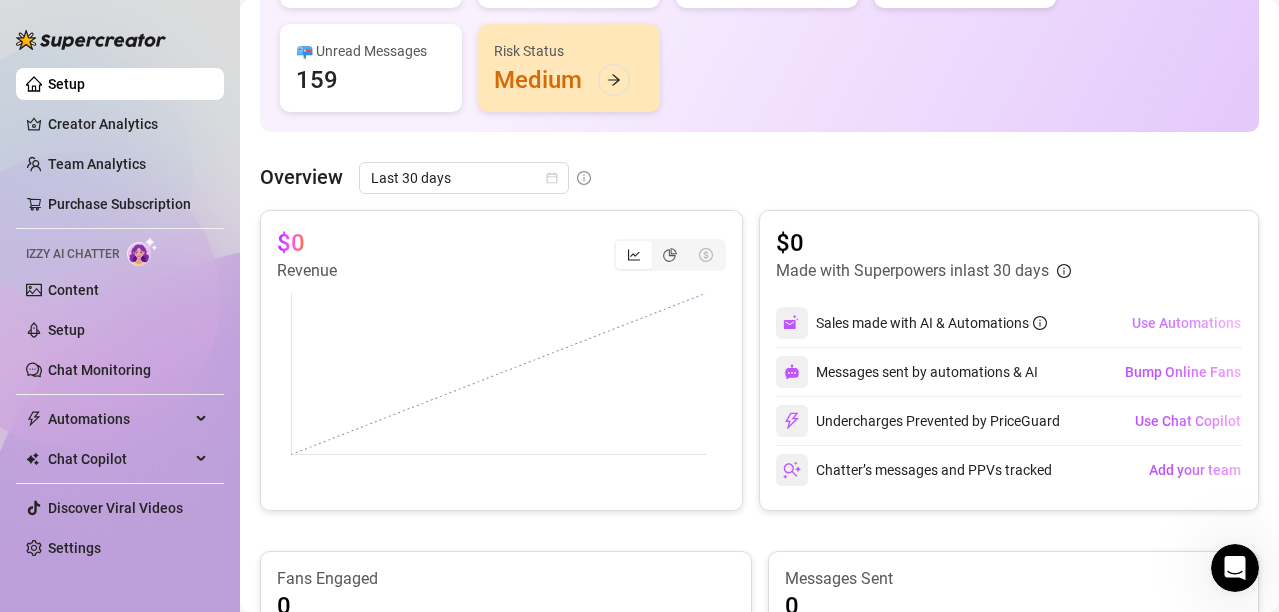click on "Use Automations" at bounding box center [1186, 323] 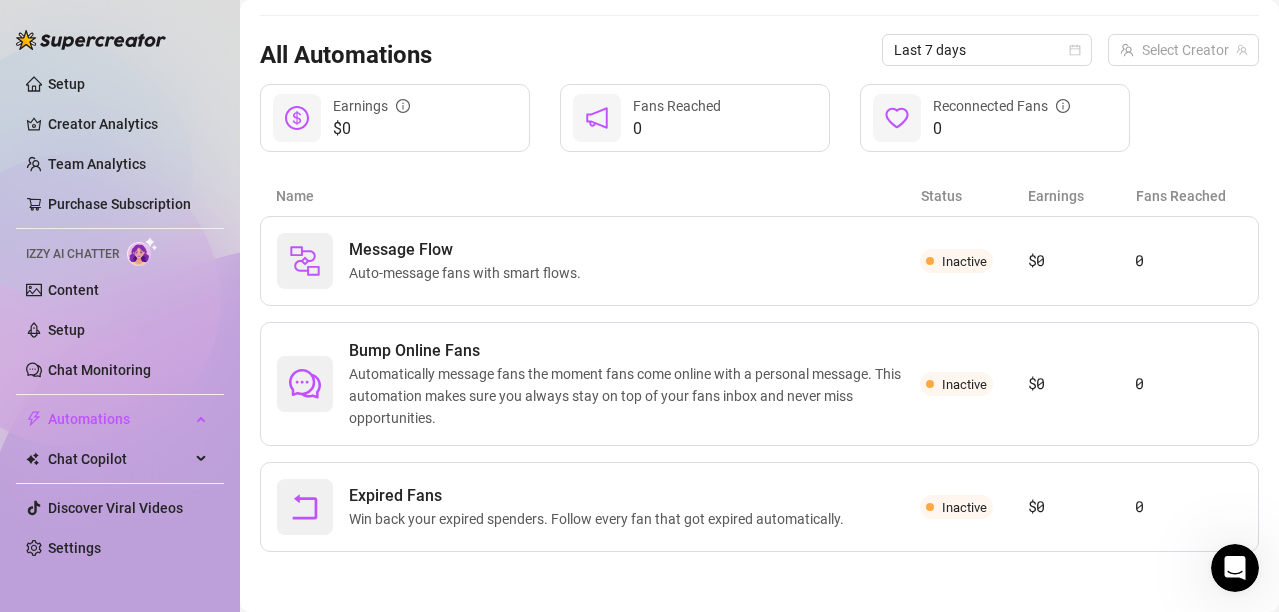 scroll, scrollTop: 175, scrollLeft: 0, axis: vertical 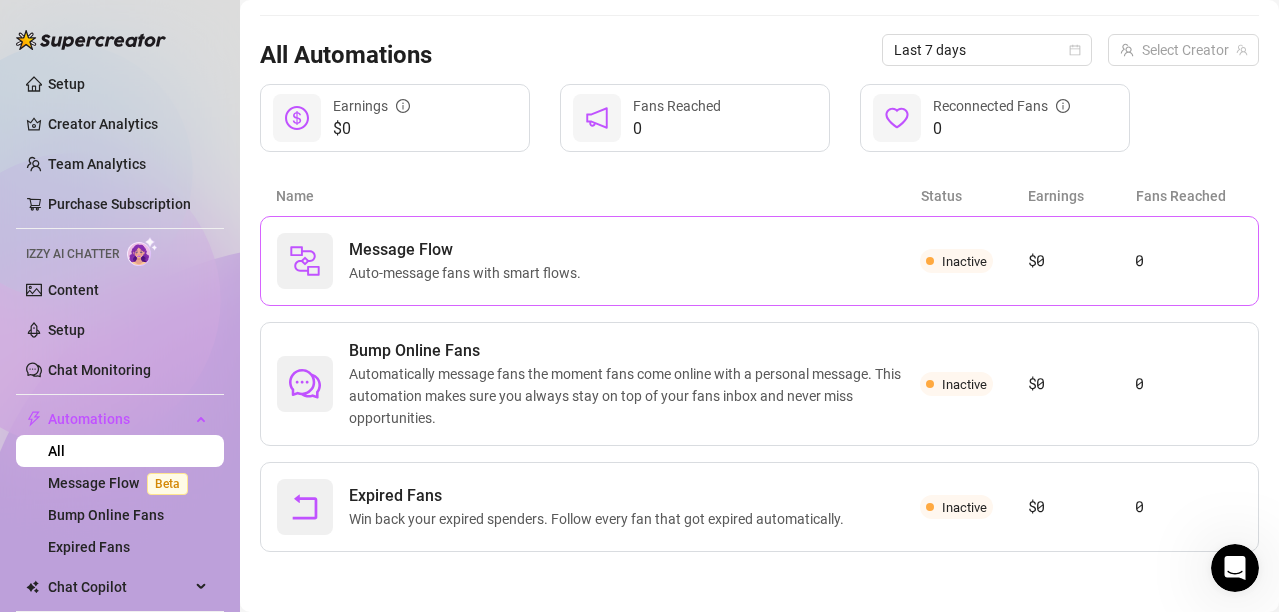 click on "Message Flow Auto-message fans with smart flows." at bounding box center (598, 261) 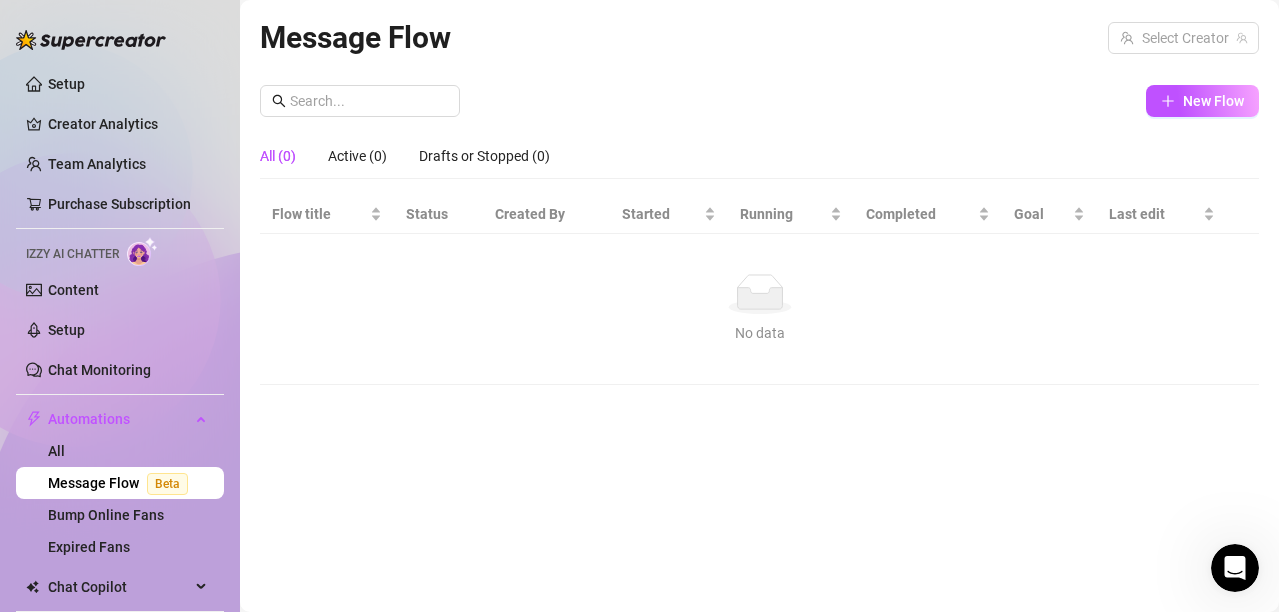 scroll, scrollTop: 0, scrollLeft: 0, axis: both 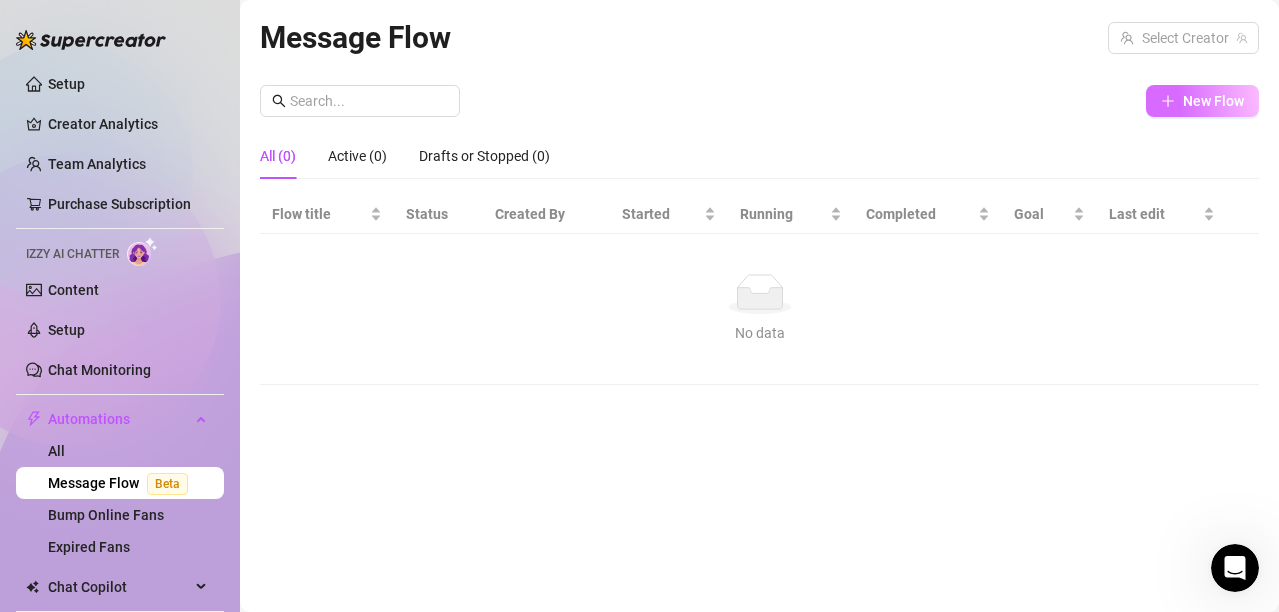 click at bounding box center (1168, 101) 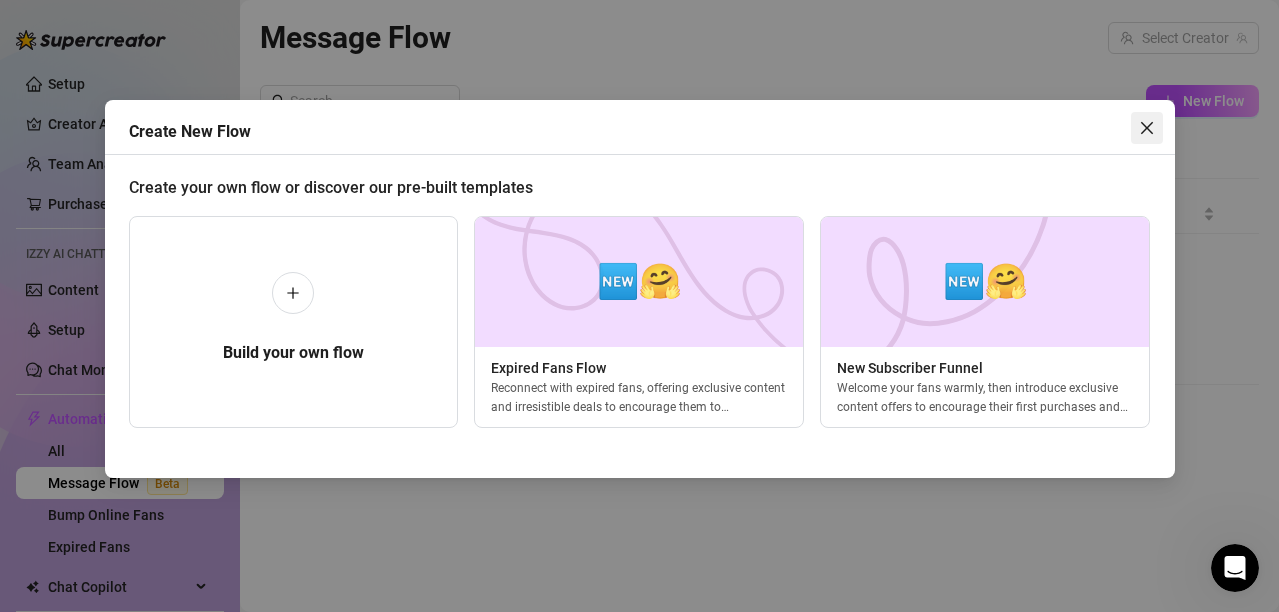click 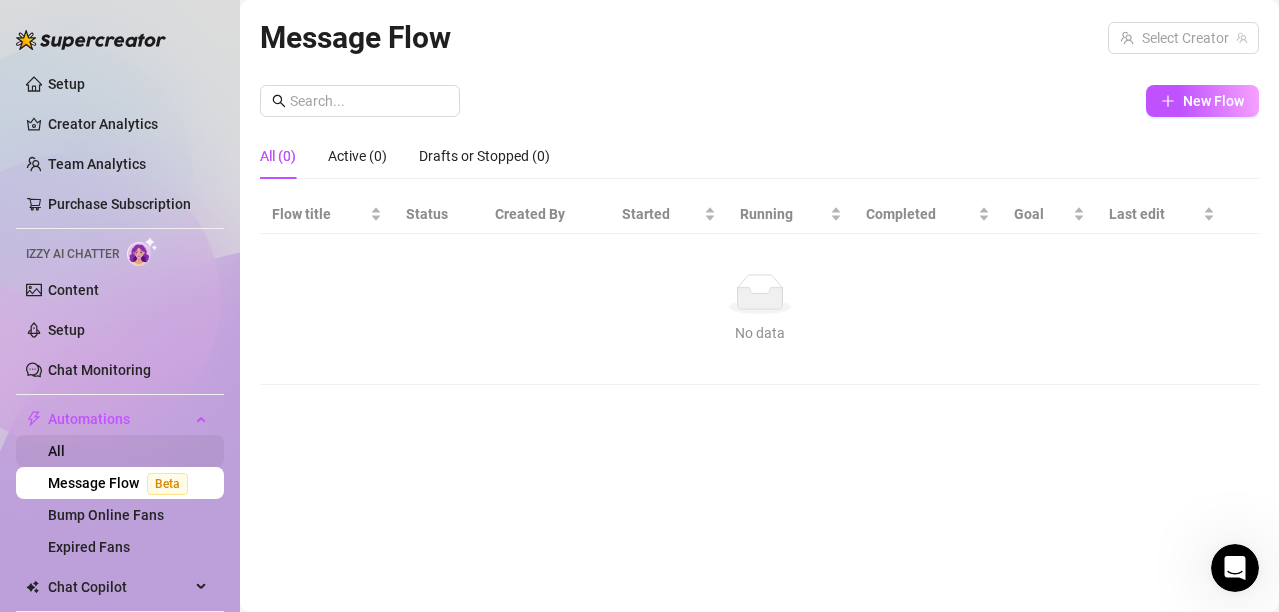 click on "All" at bounding box center [56, 451] 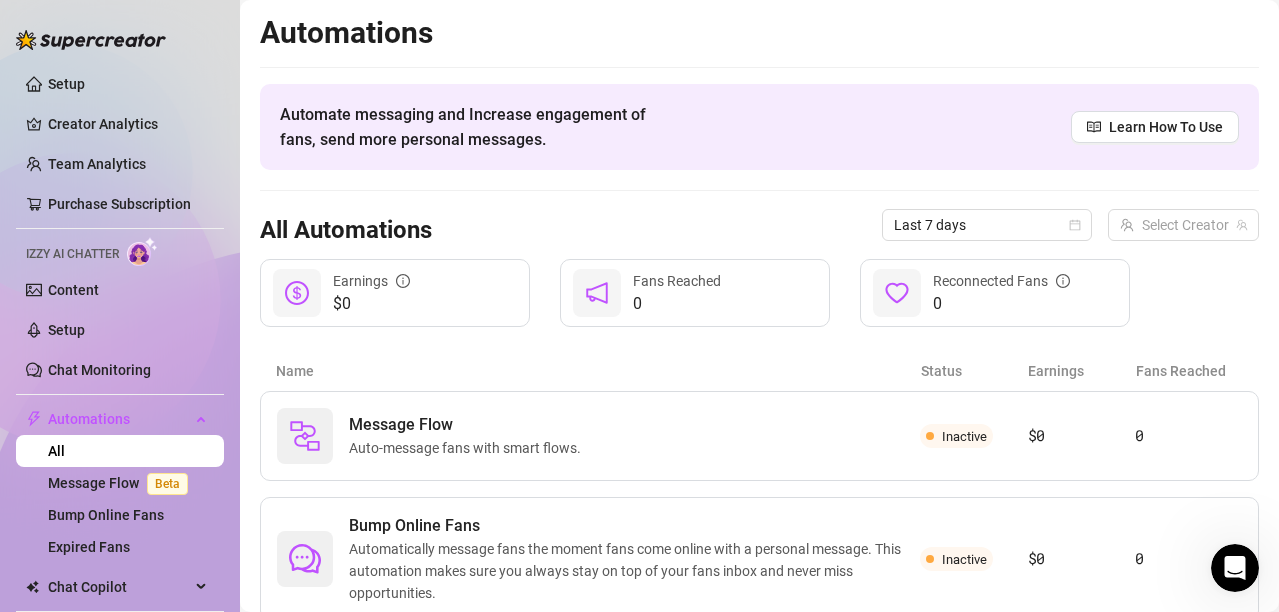 scroll, scrollTop: 175, scrollLeft: 0, axis: vertical 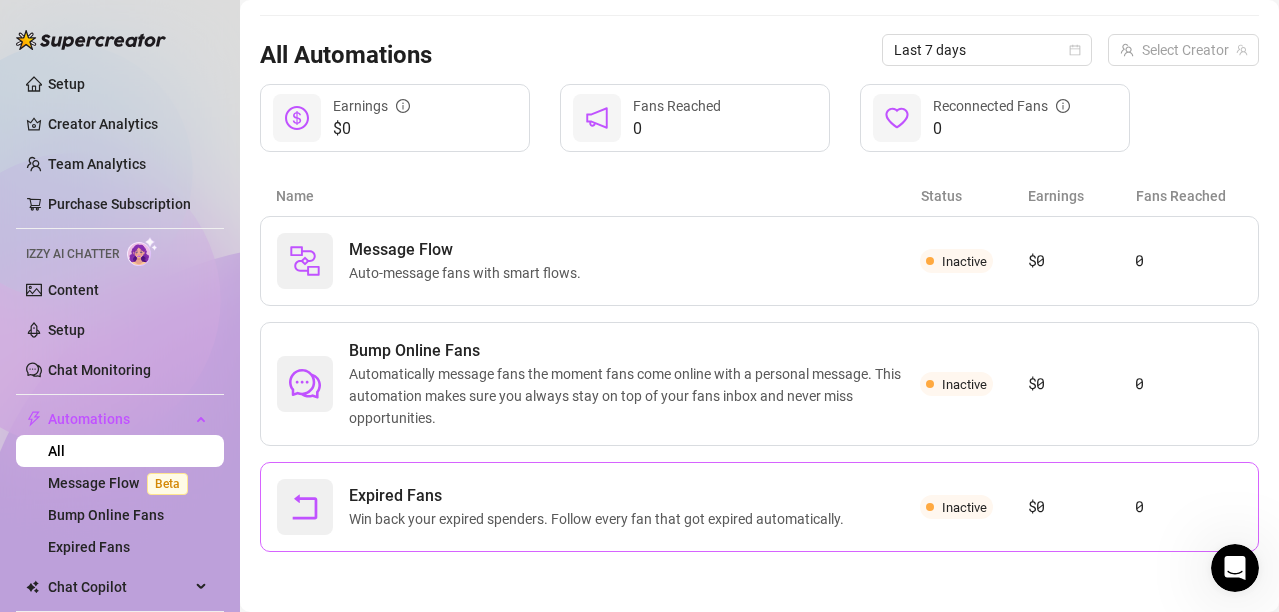 drag, startPoint x: 696, startPoint y: 509, endPoint x: 694, endPoint y: 499, distance: 10.198039 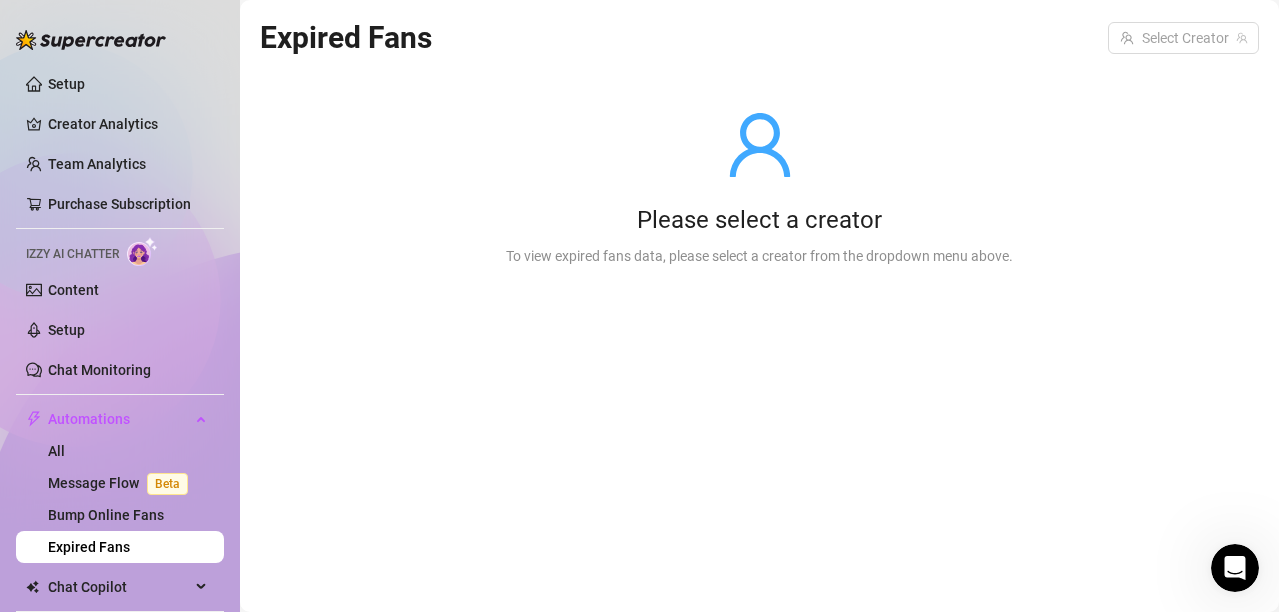 scroll, scrollTop: 0, scrollLeft: 0, axis: both 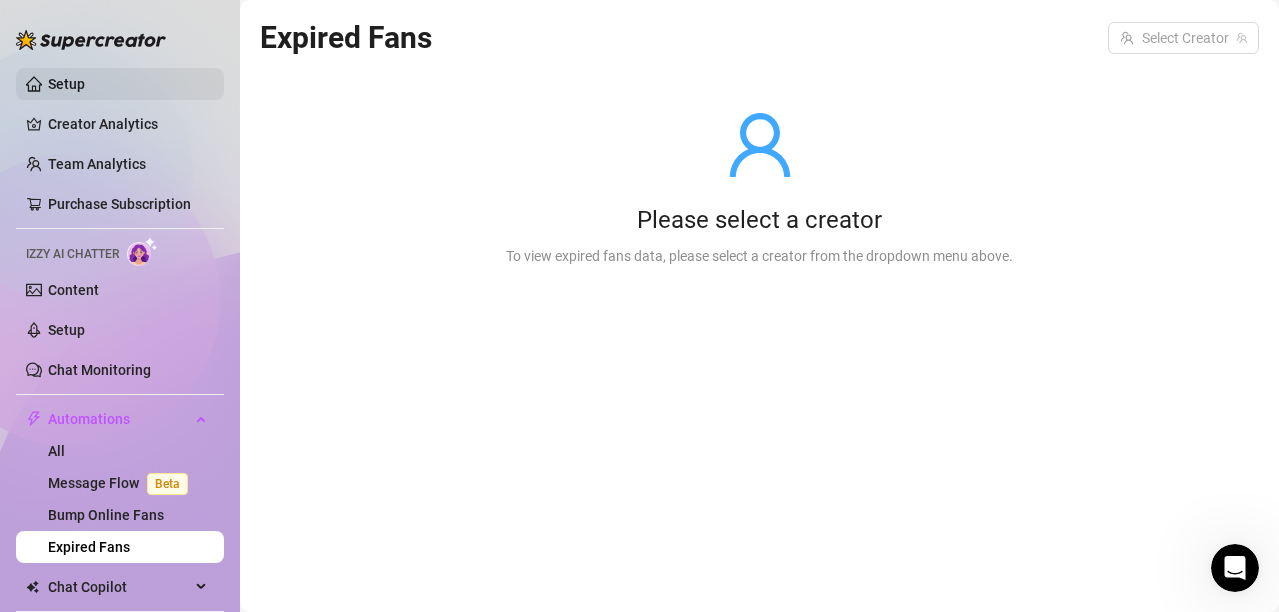 click on "Setup" at bounding box center [66, 84] 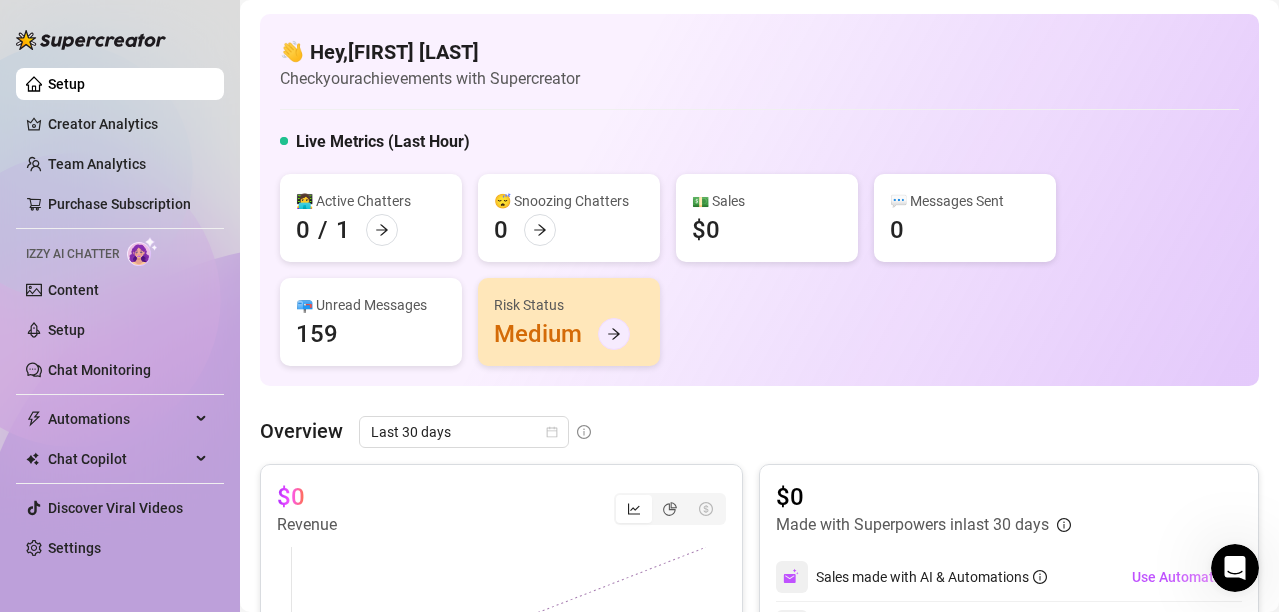 click at bounding box center [614, 334] 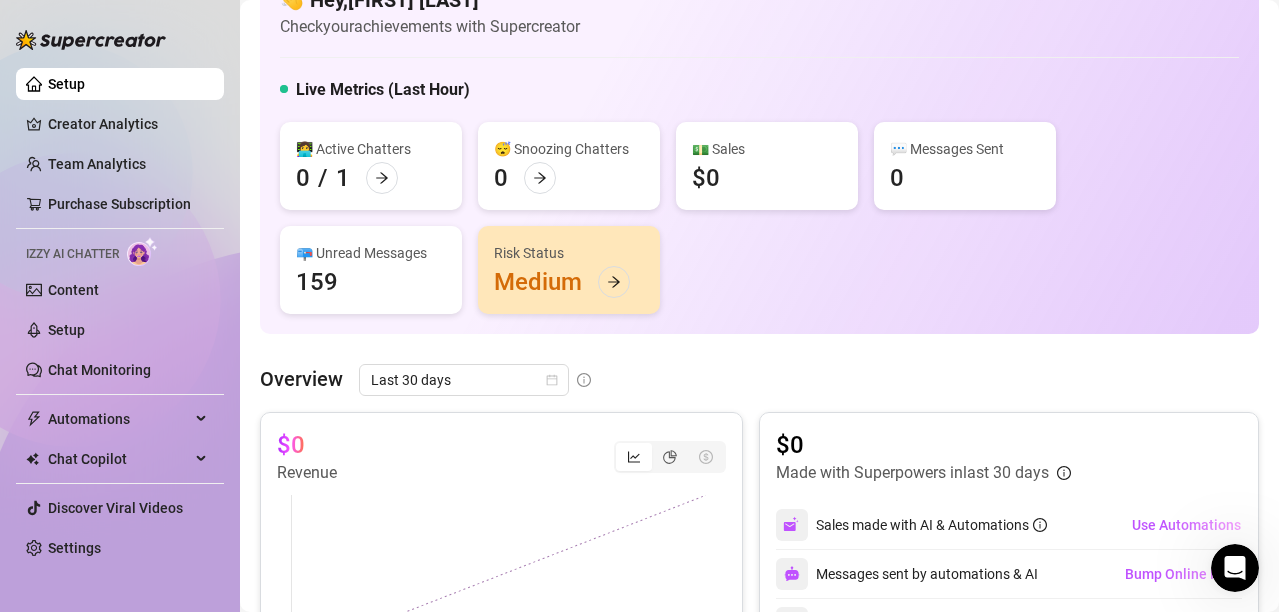 scroll, scrollTop: 912, scrollLeft: 0, axis: vertical 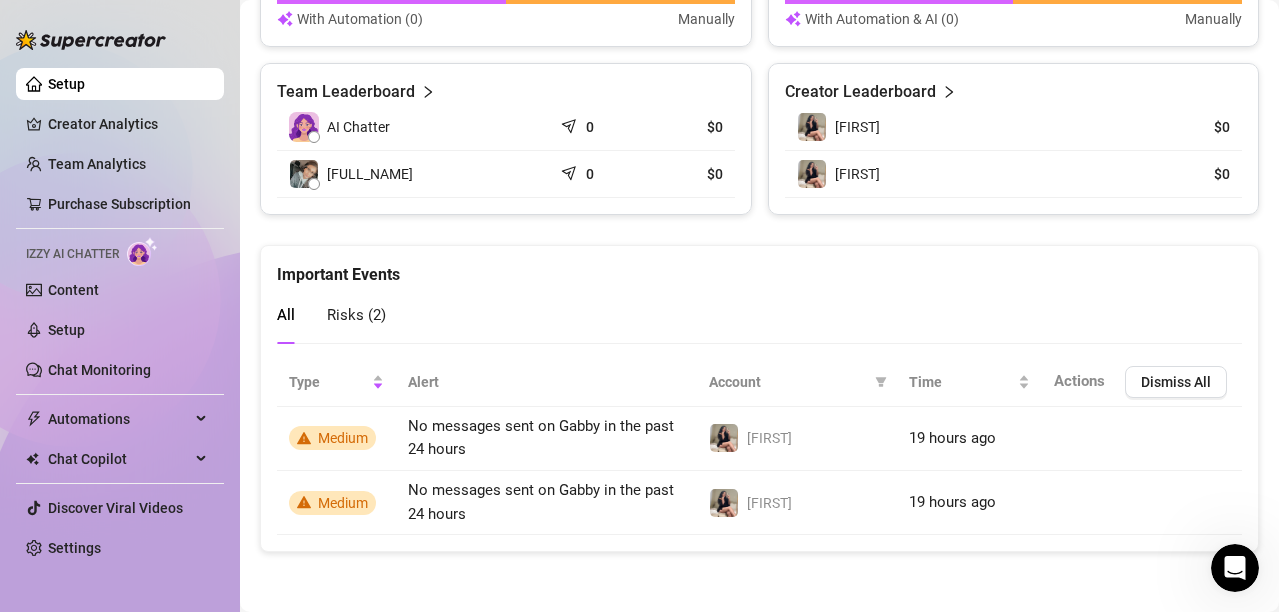 click on "Risks ( 2 )" at bounding box center [356, 315] 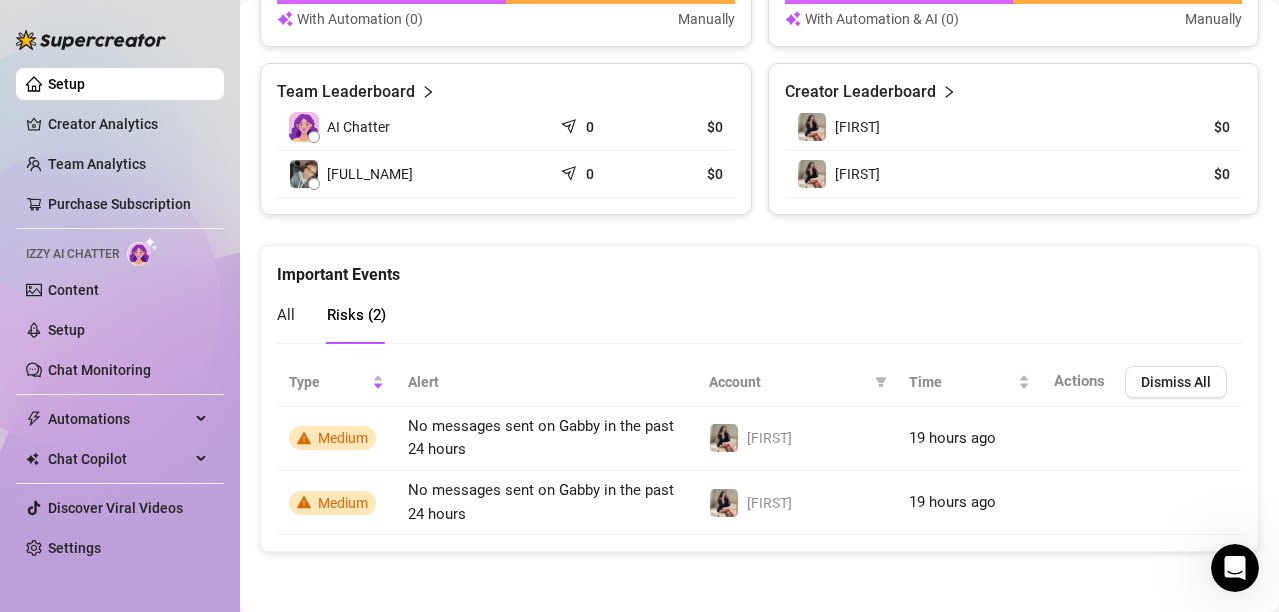 click on "Risks ( 2 )" at bounding box center (356, 315) 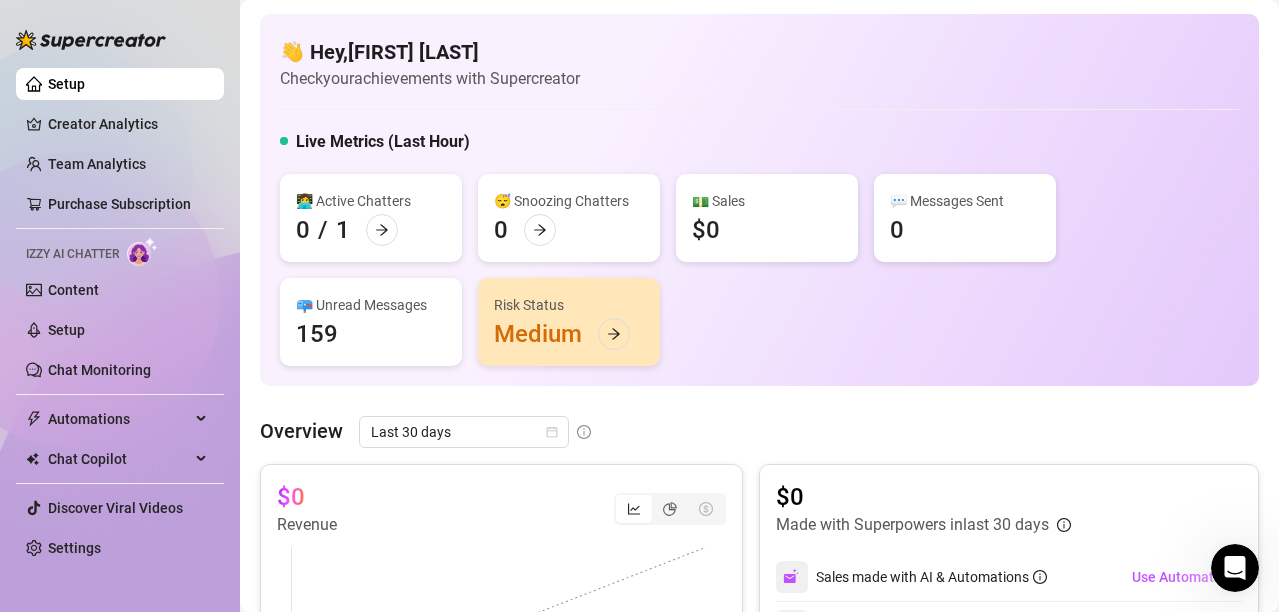 scroll, scrollTop: 10, scrollLeft: 0, axis: vertical 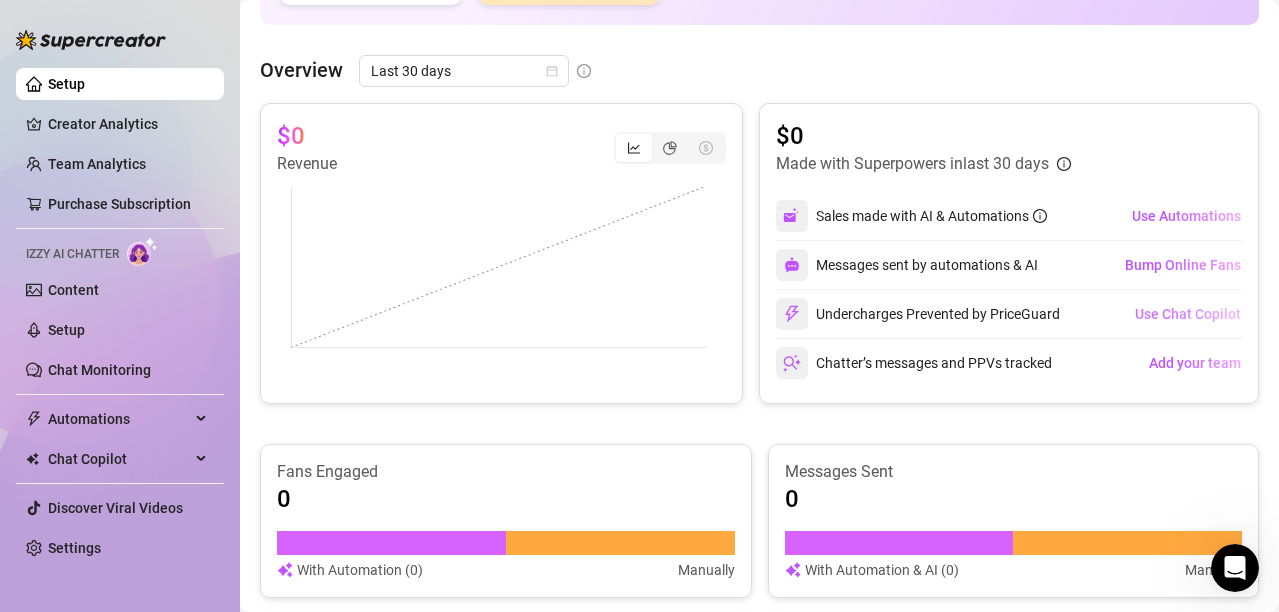 click on "Use Chat Copilot" at bounding box center [1188, 314] 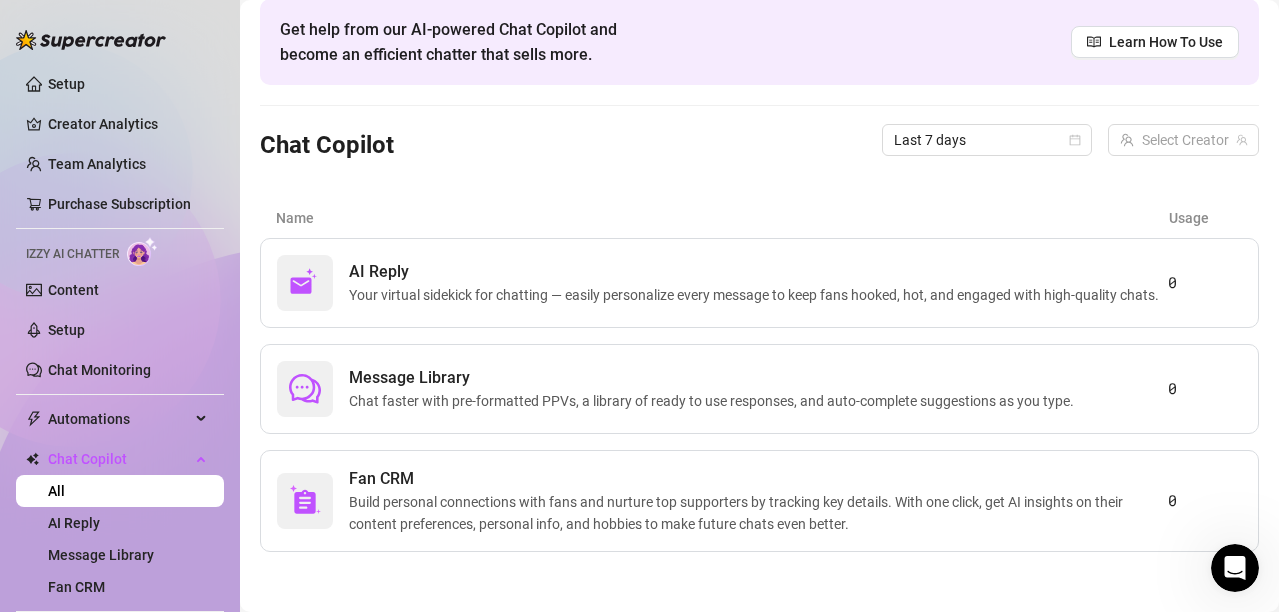 scroll, scrollTop: 97, scrollLeft: 0, axis: vertical 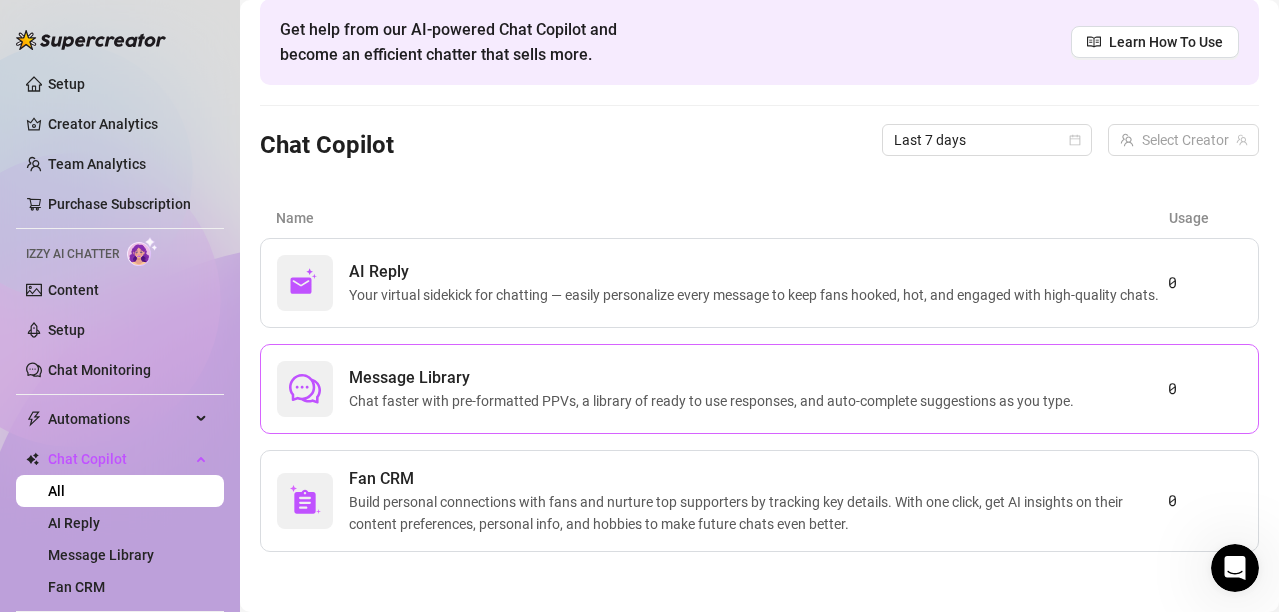 click on "Message Library" at bounding box center (715, 378) 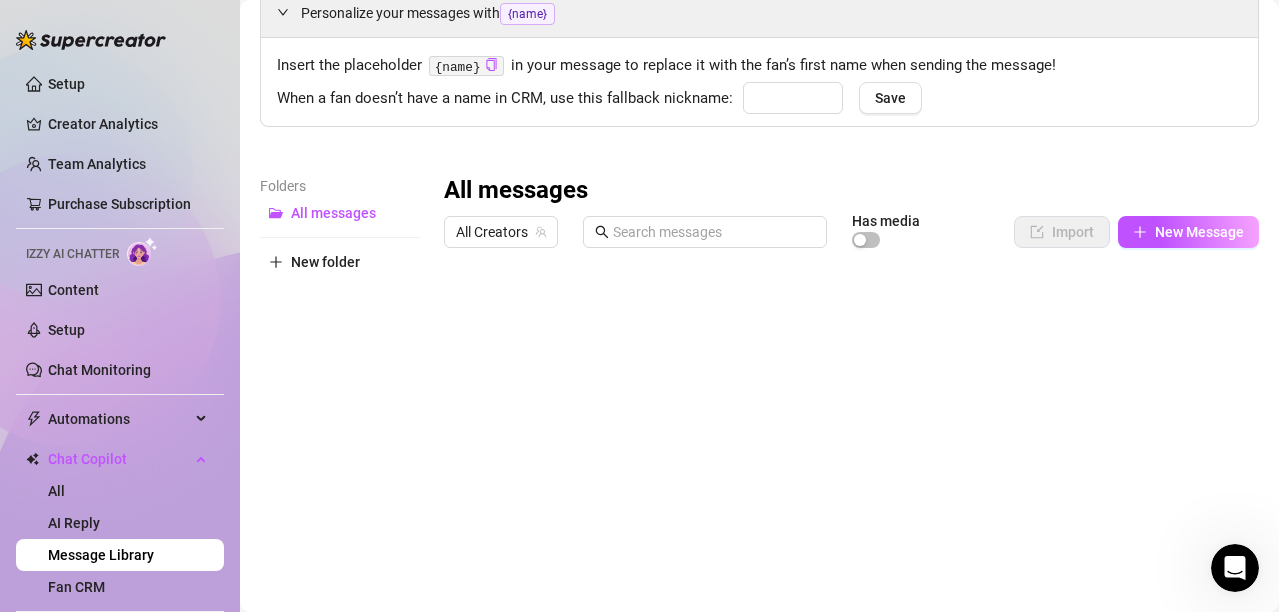 scroll, scrollTop: 0, scrollLeft: 0, axis: both 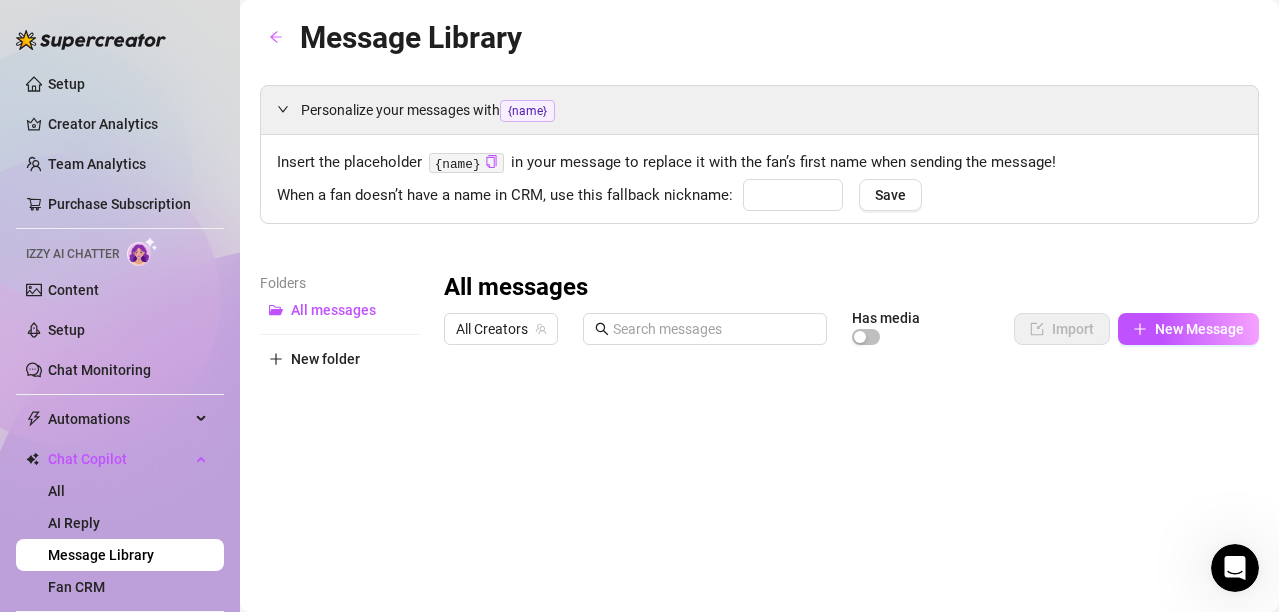 type on "babe" 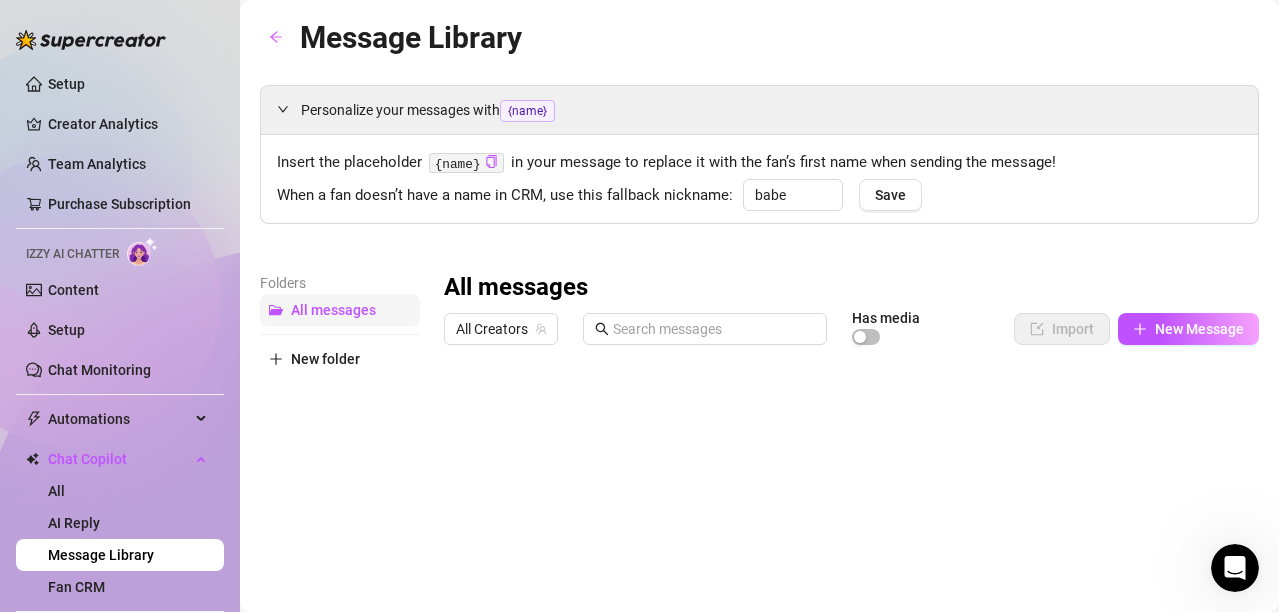click on "All messages" at bounding box center [333, 310] 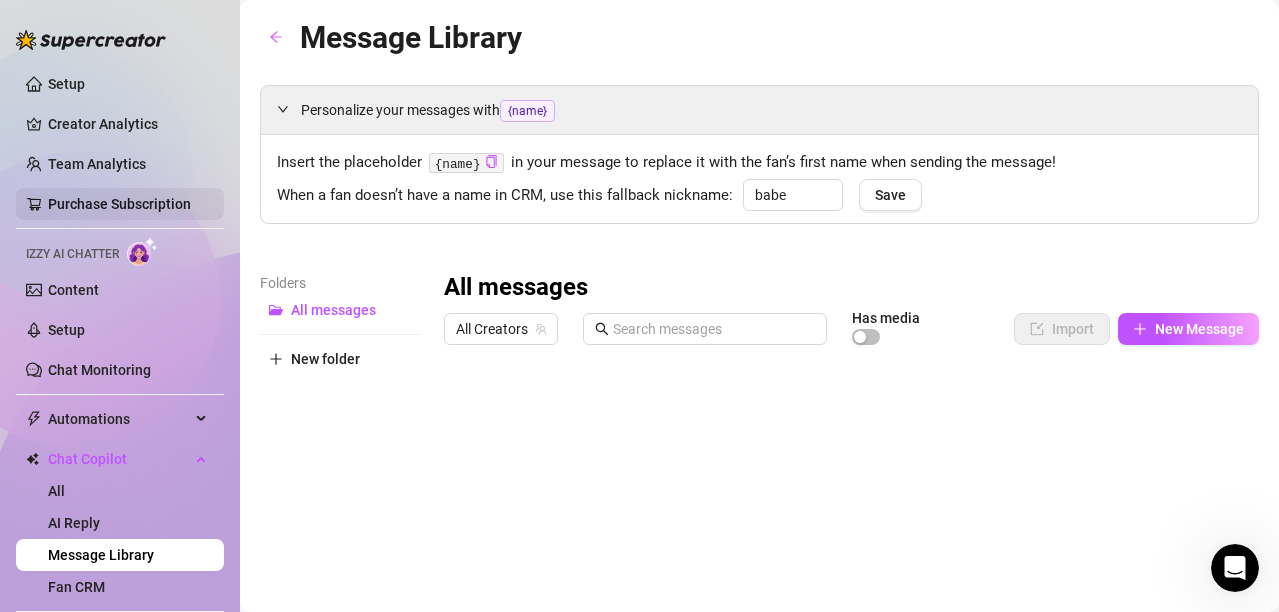 click on "Purchase Subscription" at bounding box center [119, 204] 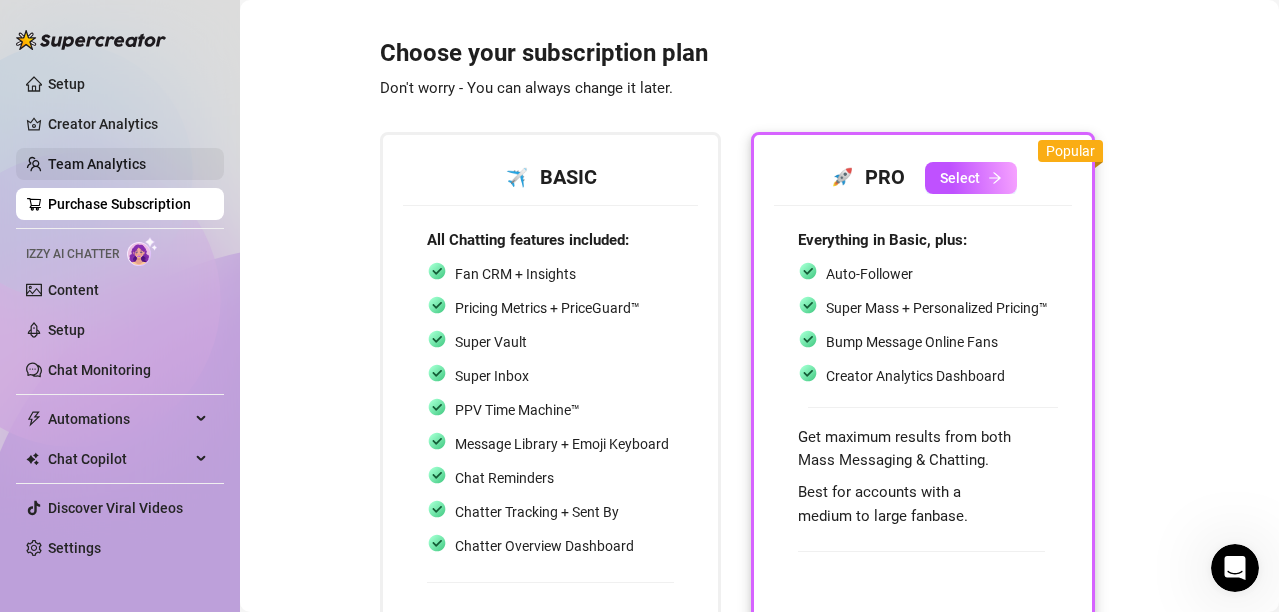 click on "Team Analytics" at bounding box center [97, 164] 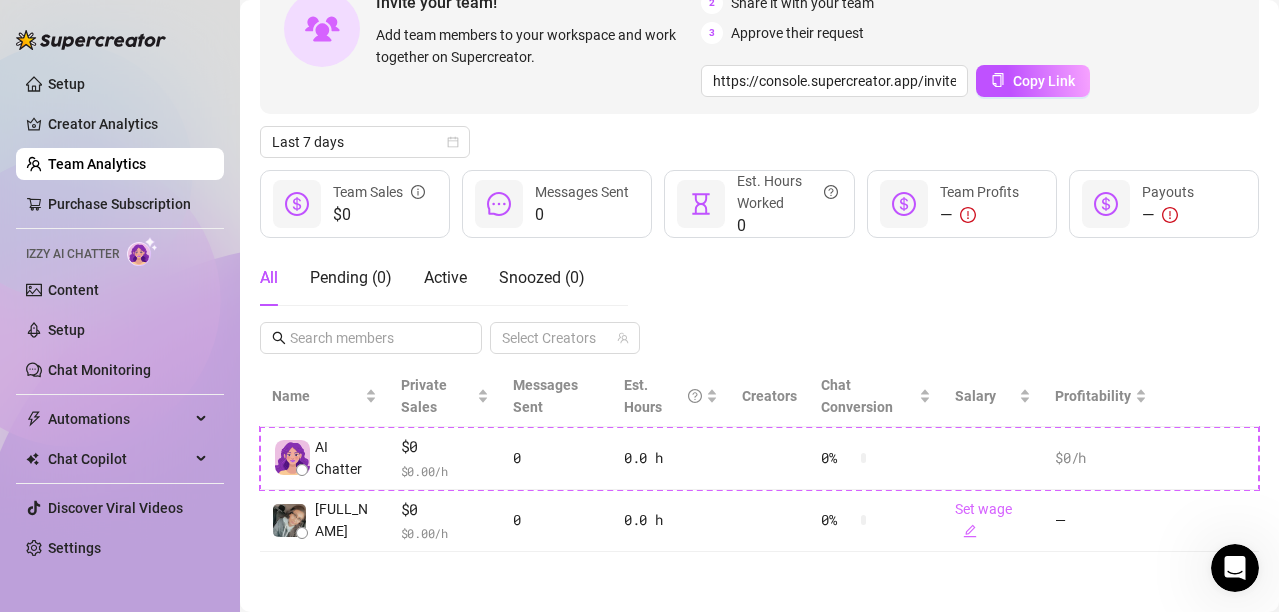 scroll, scrollTop: 0, scrollLeft: 0, axis: both 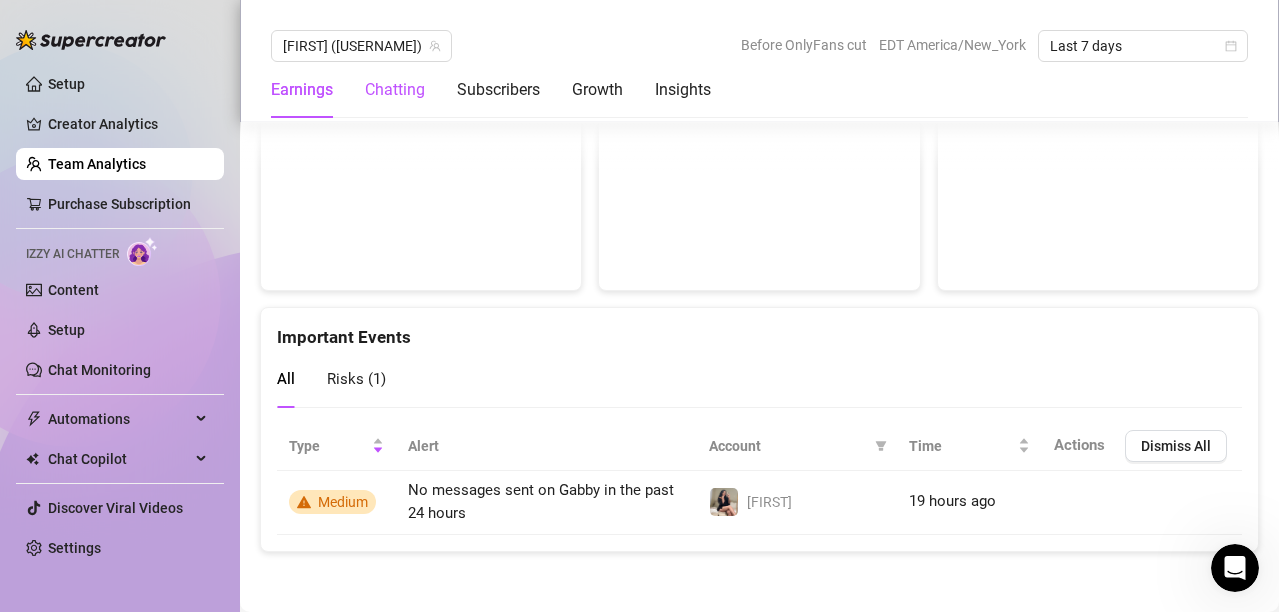 click on "Chatting" at bounding box center (395, 90) 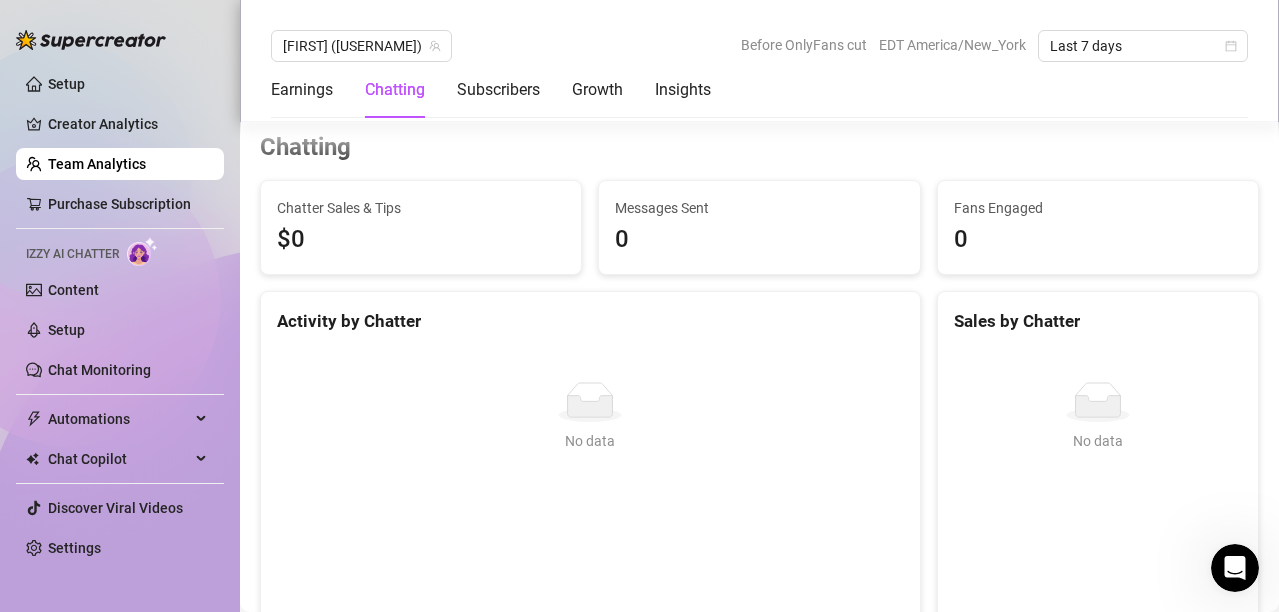 scroll, scrollTop: 3719, scrollLeft: 0, axis: vertical 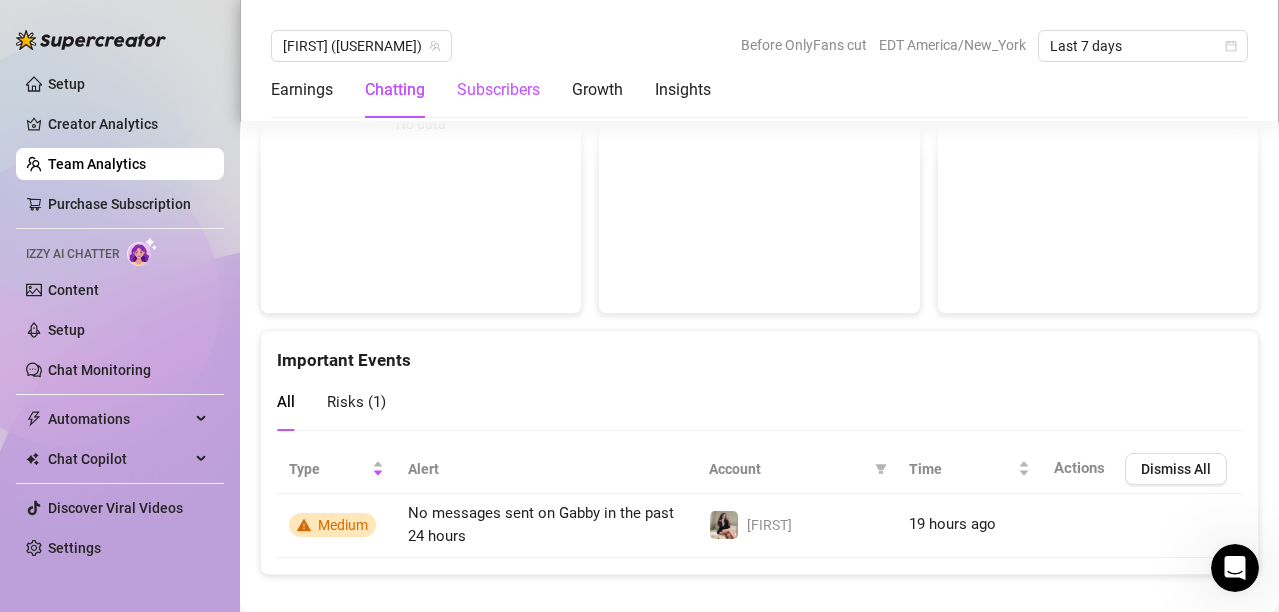click on "Subscribers" at bounding box center (498, 90) 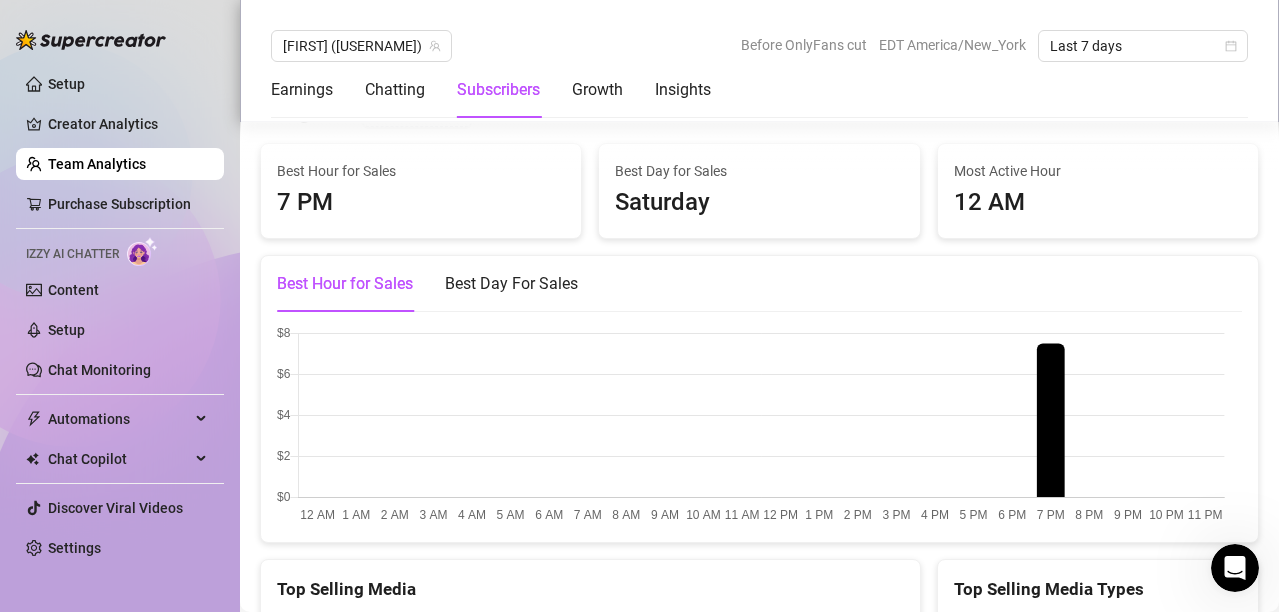 scroll, scrollTop: 3742, scrollLeft: 0, axis: vertical 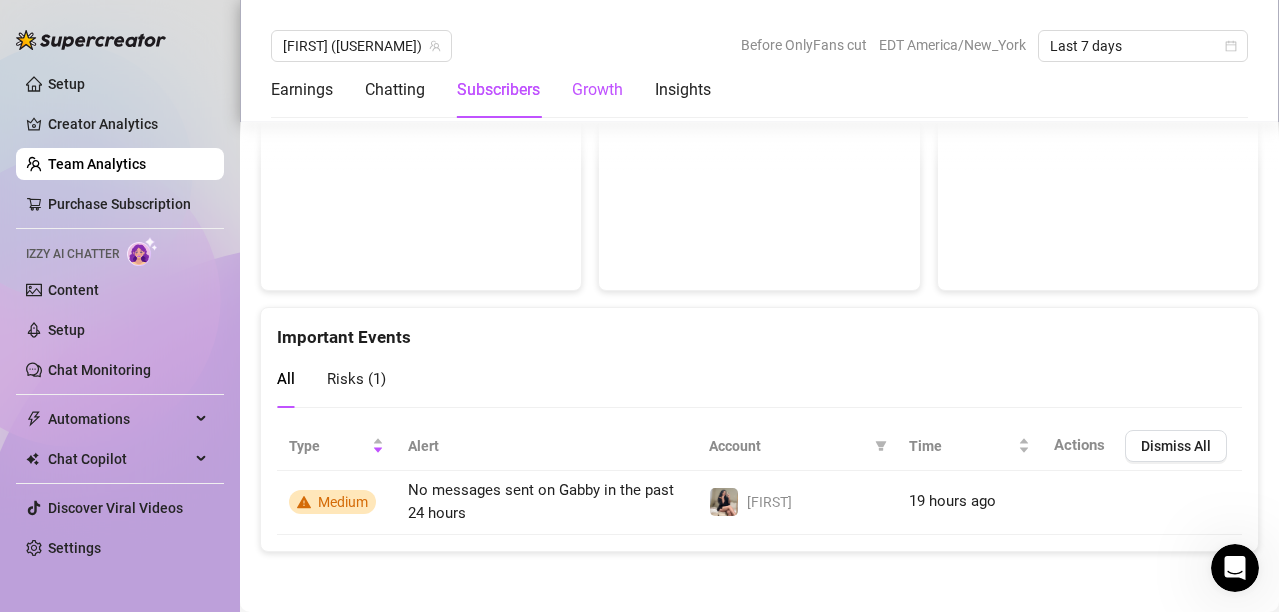 click on "Growth" at bounding box center [597, 90] 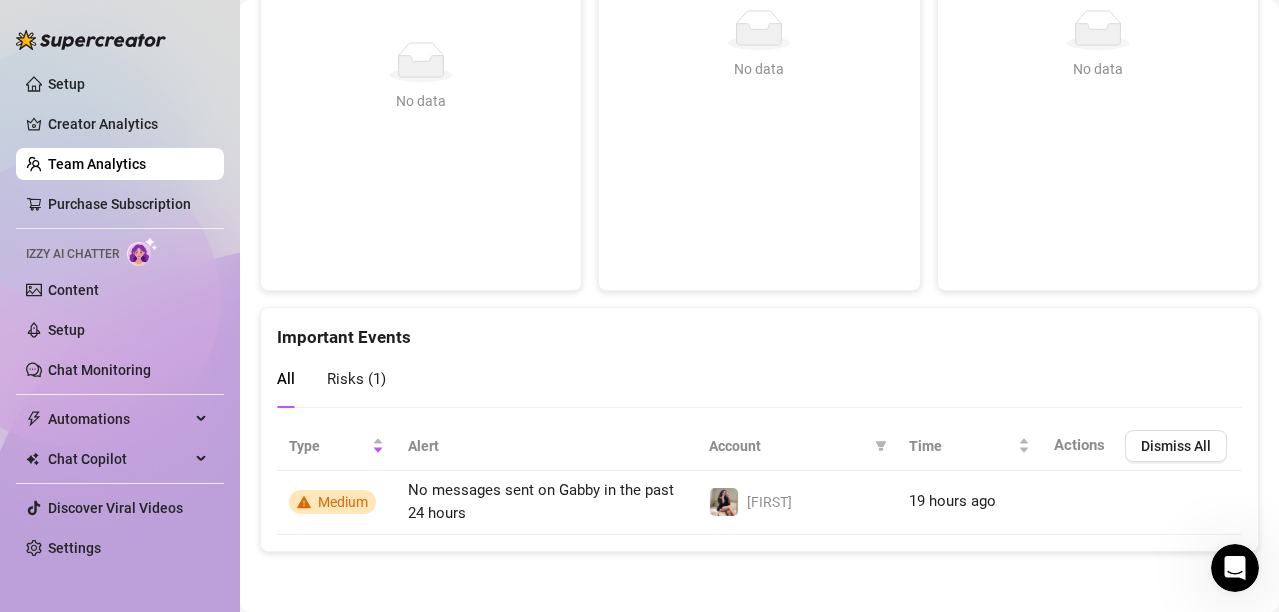 scroll, scrollTop: 0, scrollLeft: 0, axis: both 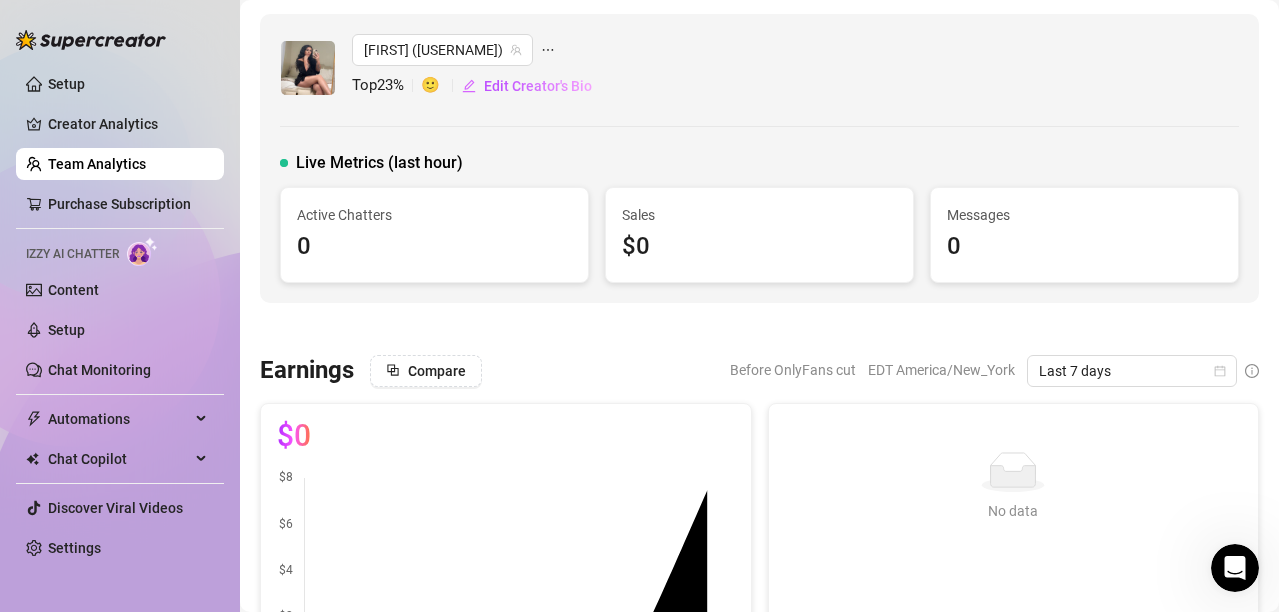 click 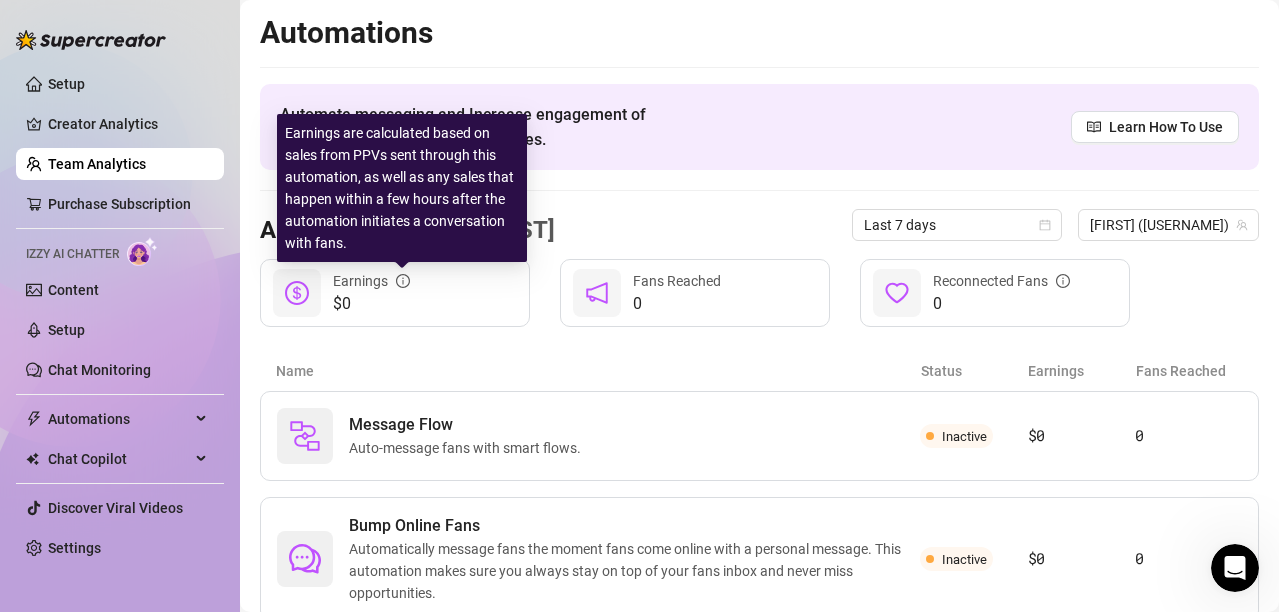 click 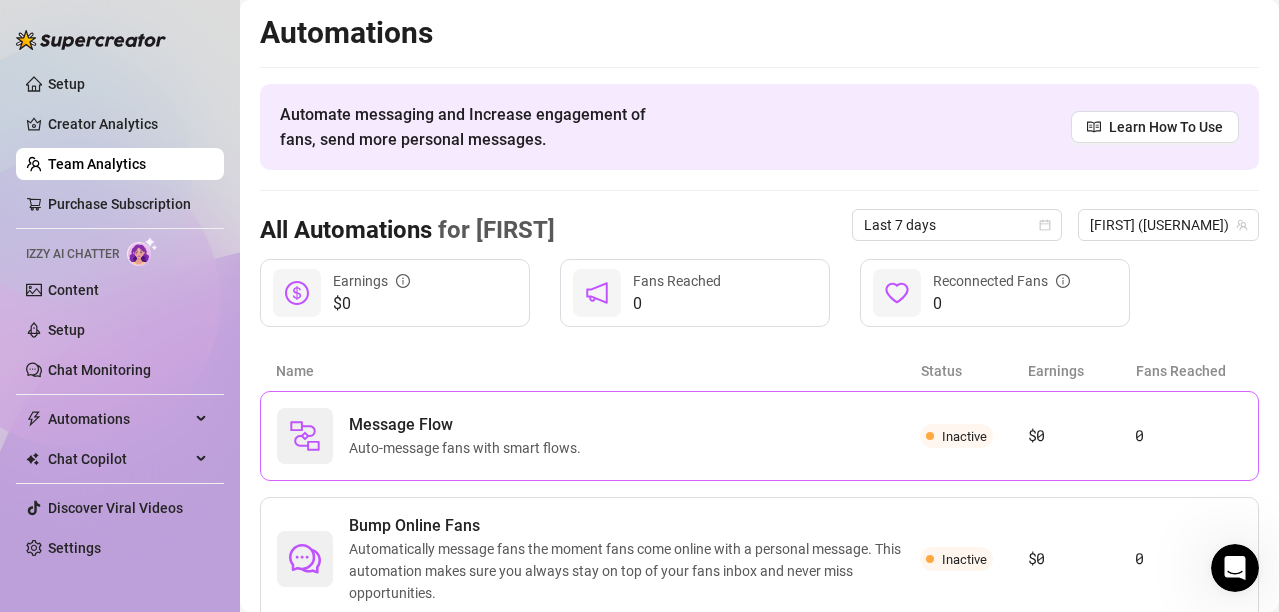scroll, scrollTop: 175, scrollLeft: 0, axis: vertical 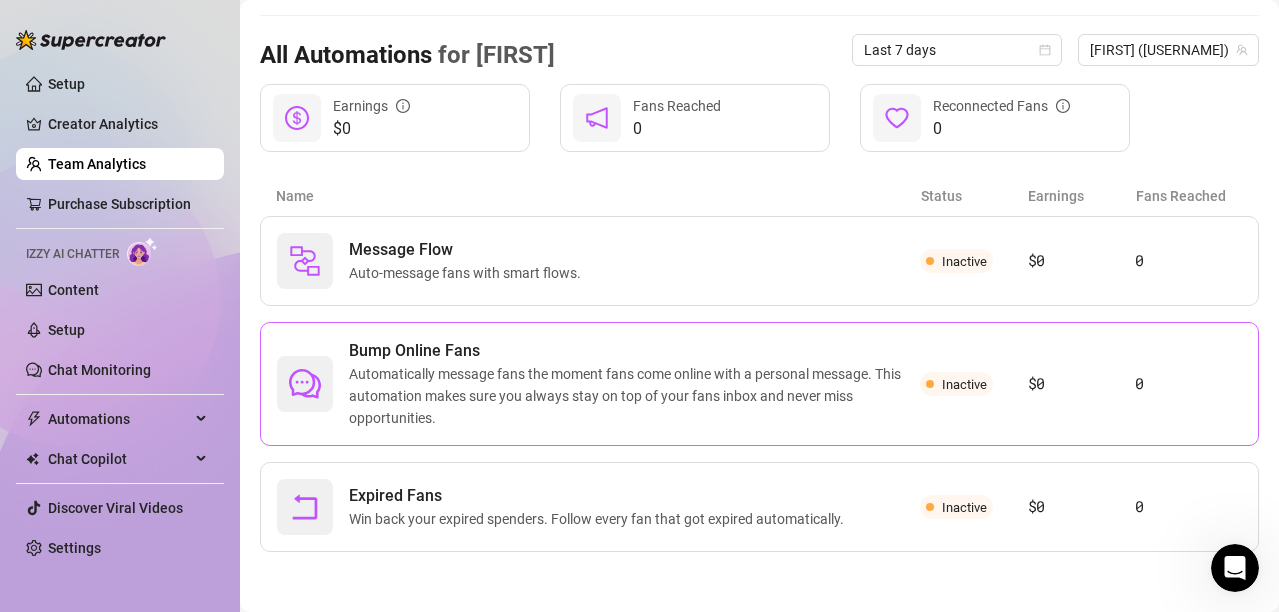click on "Automatically message fans the moment fans come online with a personal message. This automation makes sure you always stay on top of your fans inbox and never miss opportunities." at bounding box center (634, 396) 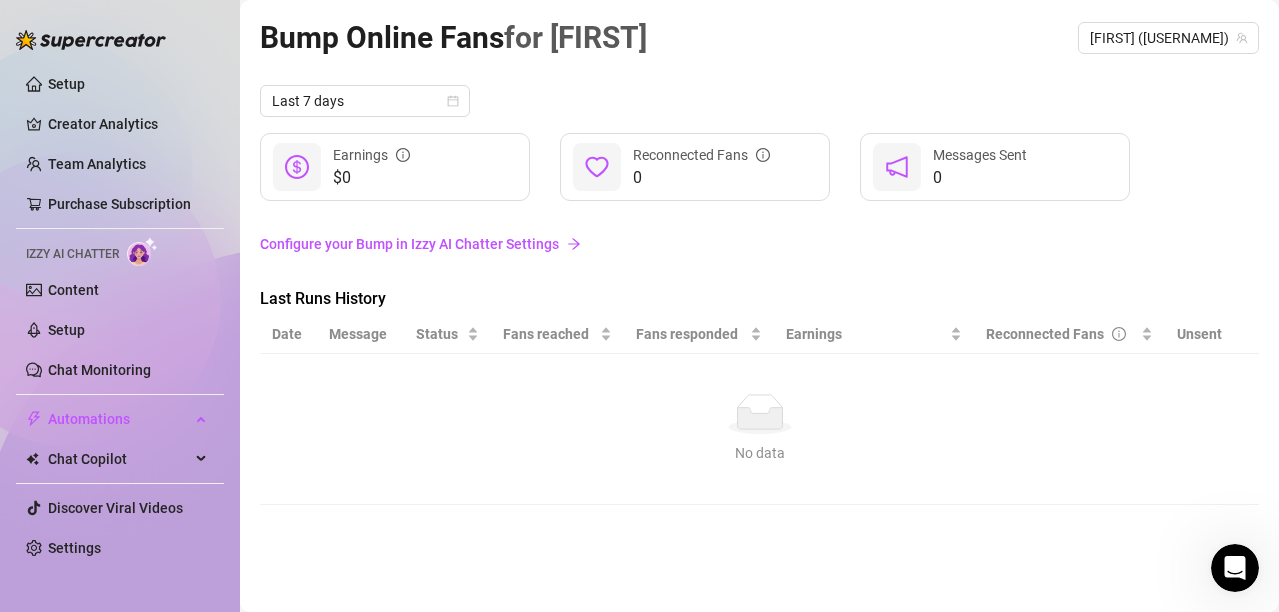 scroll, scrollTop: 0, scrollLeft: 0, axis: both 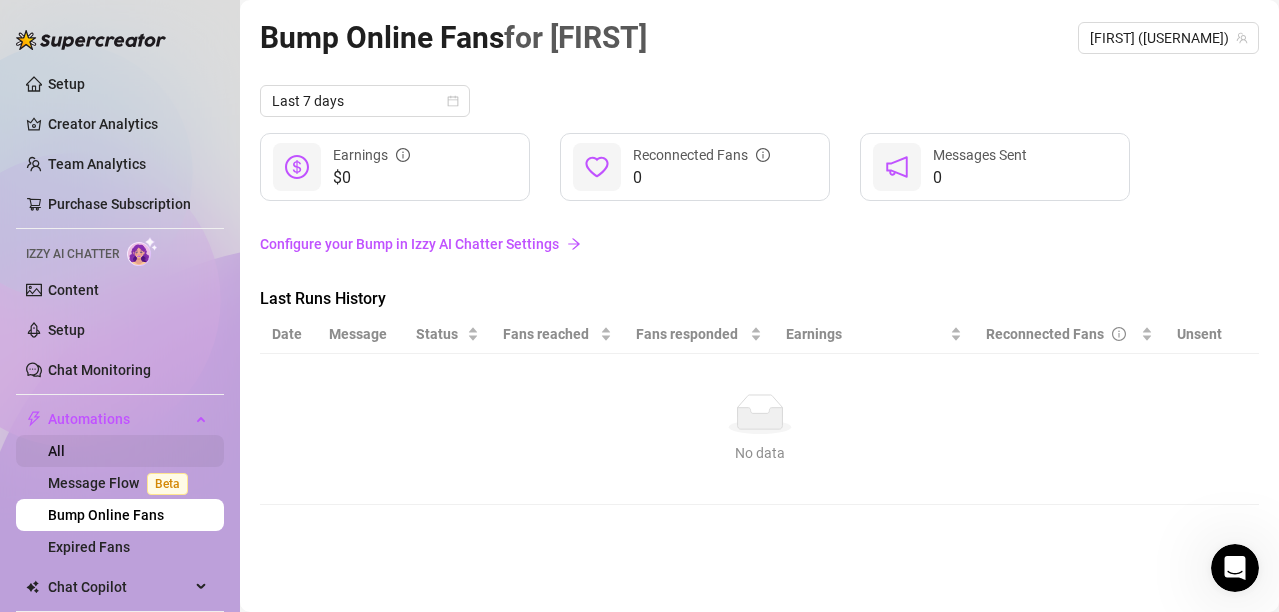 click on "All" at bounding box center (56, 451) 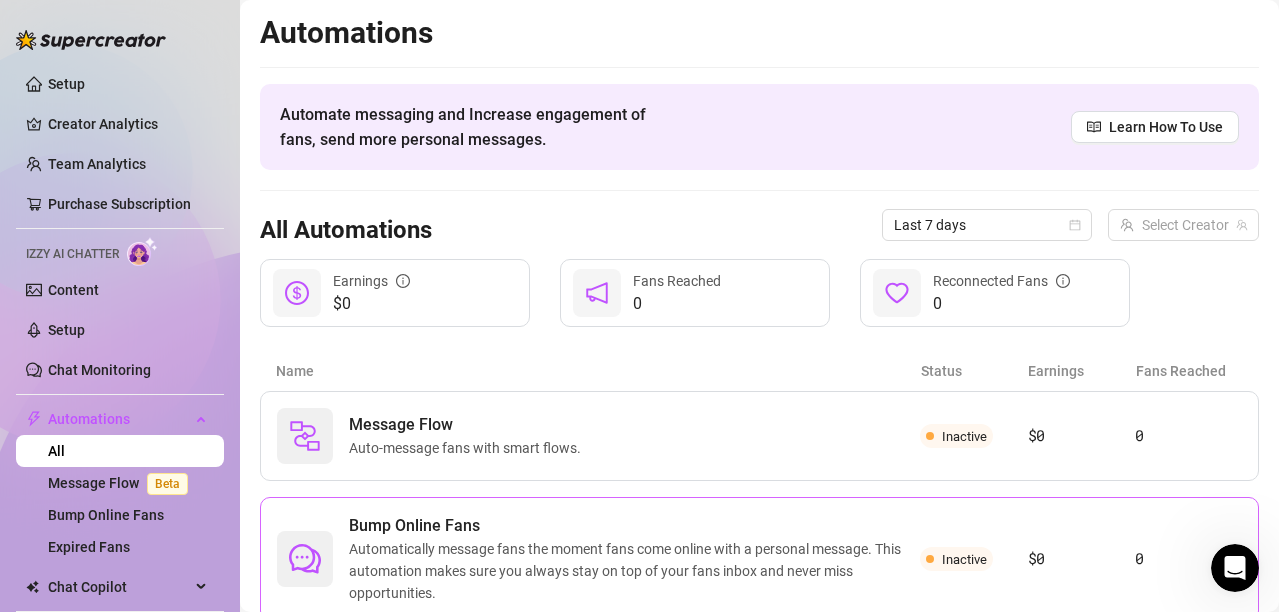 scroll, scrollTop: 175, scrollLeft: 0, axis: vertical 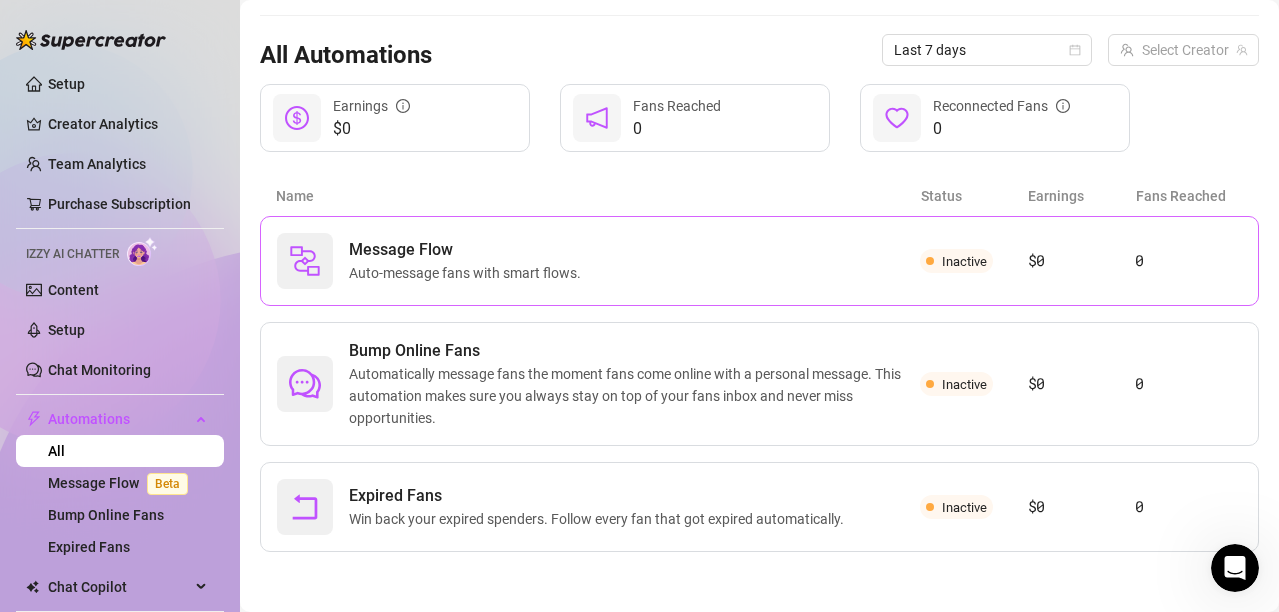 click on "Message Flow Auto-message fans with smart flows." at bounding box center (598, 261) 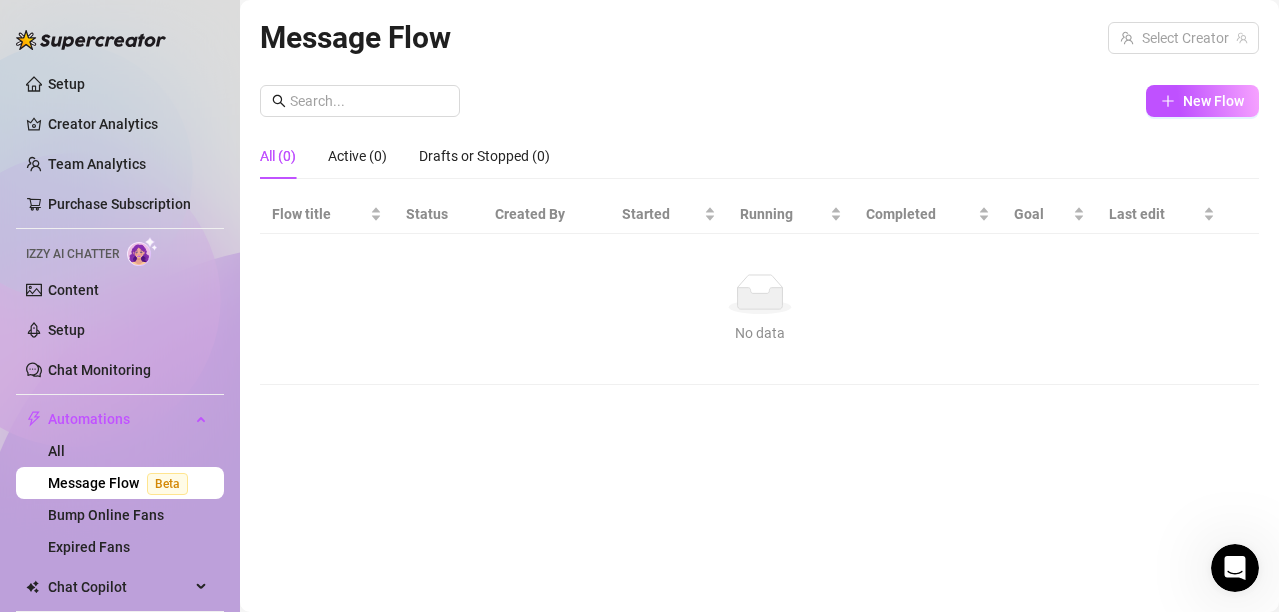 scroll, scrollTop: 0, scrollLeft: 0, axis: both 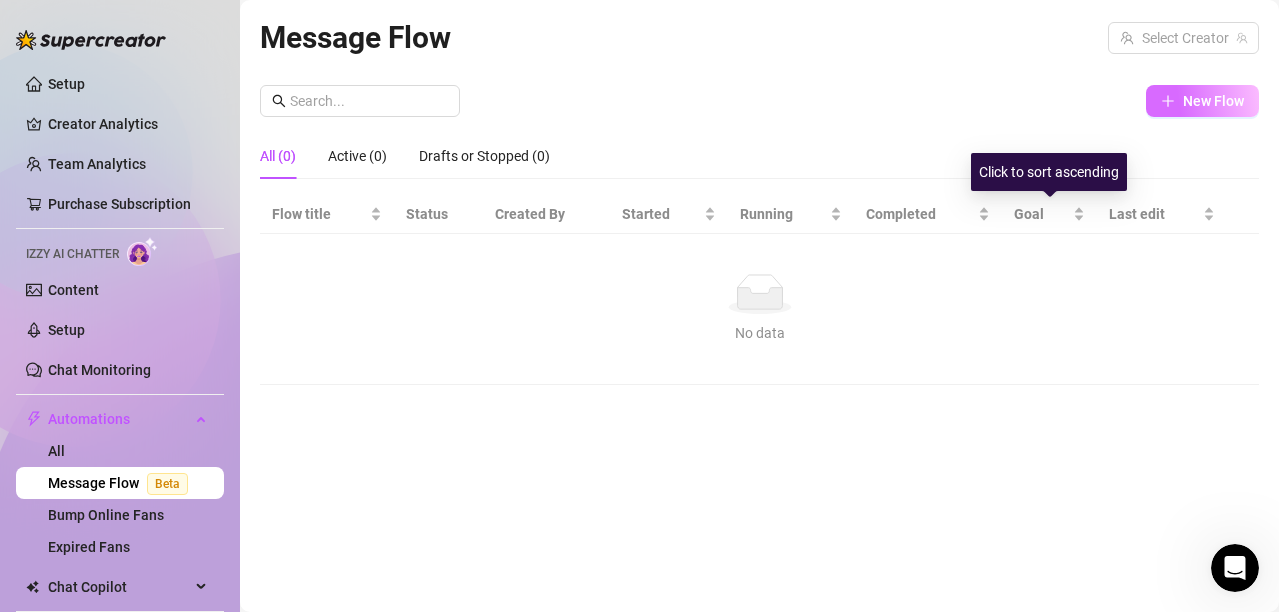 click 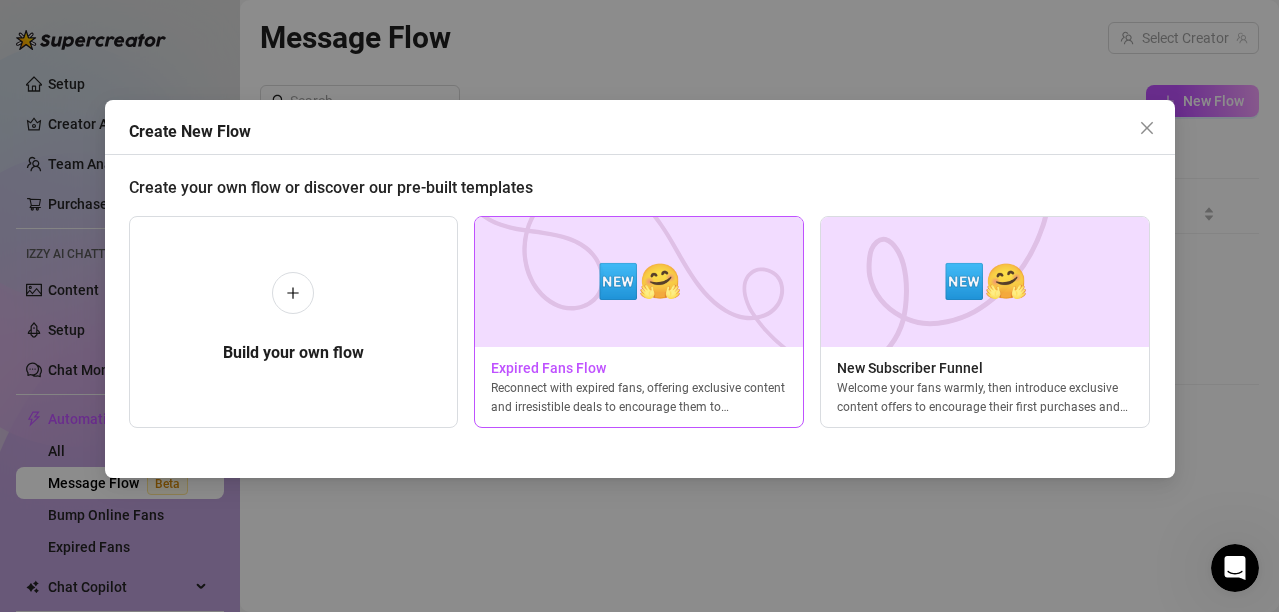 click at bounding box center (639, 282) 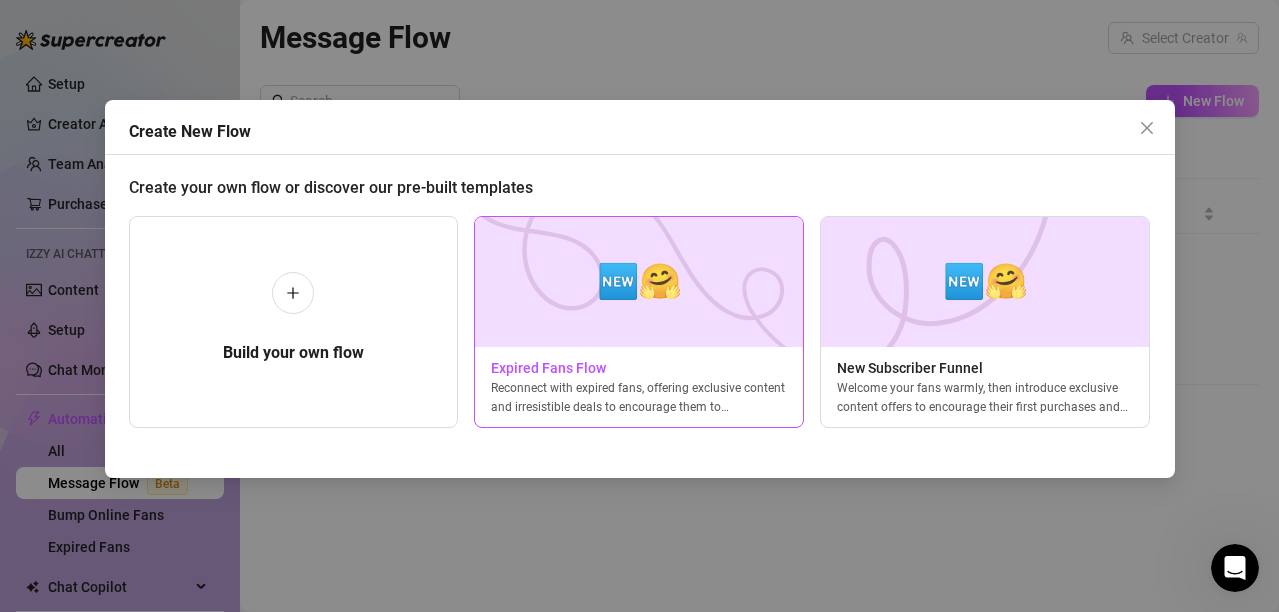 click on "Expired Fans Flow" at bounding box center (639, 368) 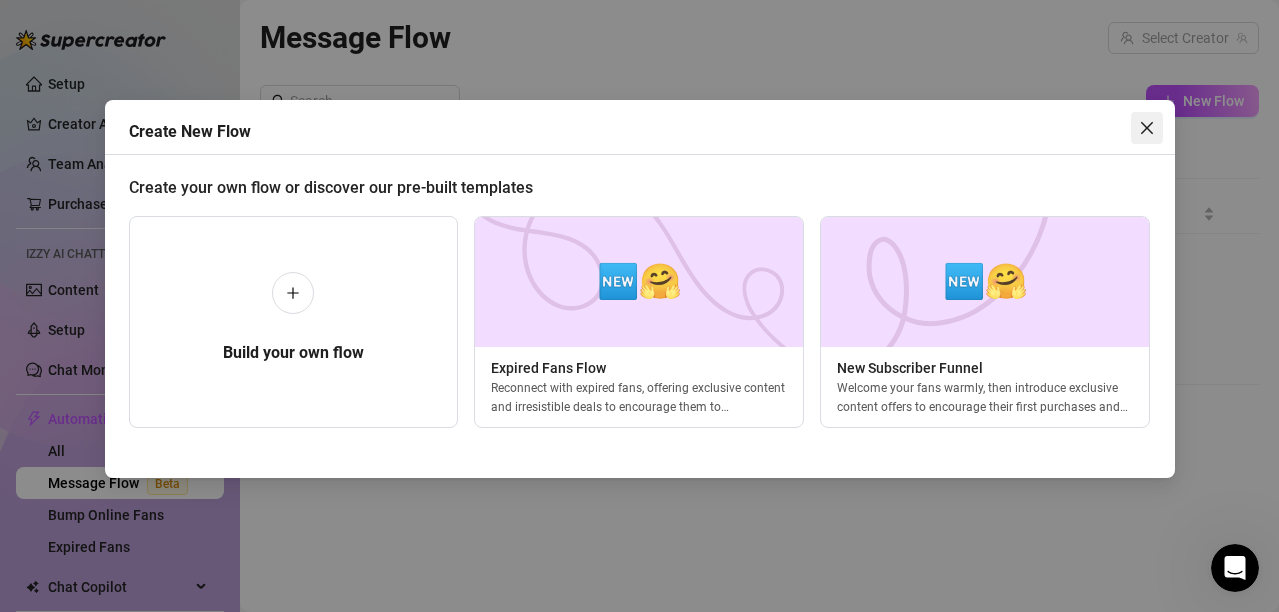 click 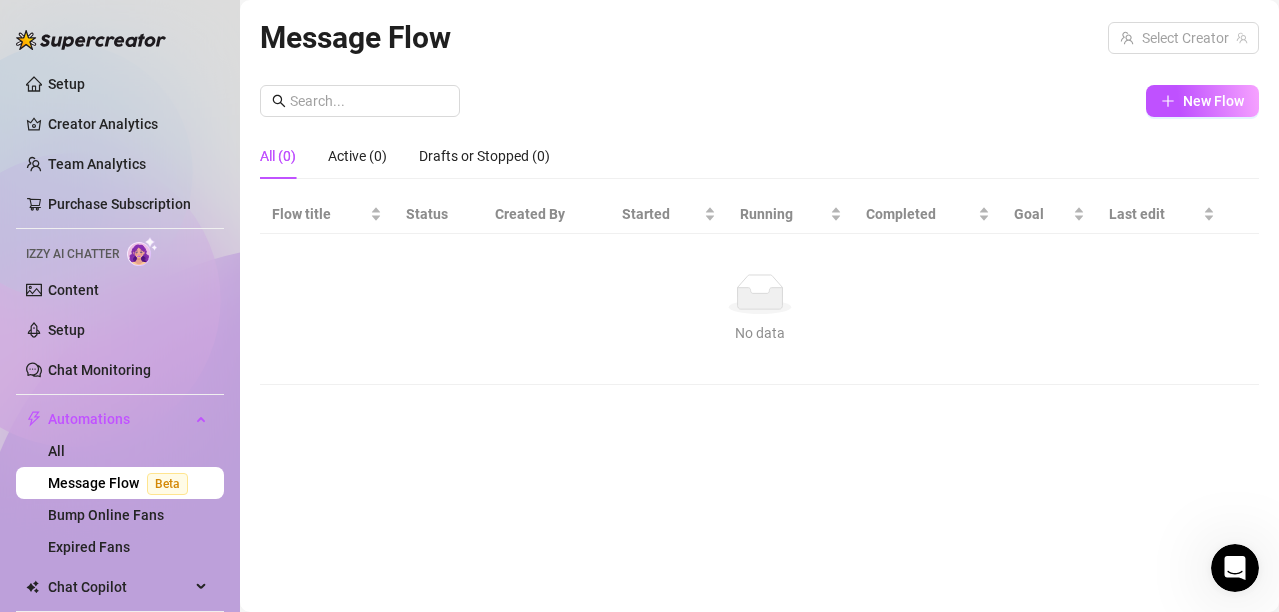 click on "Setup Creator Analytics   Team Analytics Purchase Subscription Izzy AI Chatter Content Setup Chat Monitoring Automations All Message Flow Beta Bump Online Fans Expired Fans Chat Copilot All AI Reply Message Library Fan CRM Discover Viral Videos Settings Izzy AI Chatter Message Flow Select Creator New Flow All (0) Active (0) Drafts or Stopped (0) Flow title Status Created By Started Running Completed Goal Last edit No data No data
Click to sort ascending Create New Flow Create your own flow or discover our pre-built templates Build your own flow 🆕🤗 Expired Fans Flow Reconnect with expired fans, offering exclusive content and irresistible deals to encourage them to resubscribe. 🆕🤗 New Subscriber Funnel Welcome your fans warmly, then introduce exclusive content offers to encourage their first purchases and build engagement." at bounding box center (639, 306) 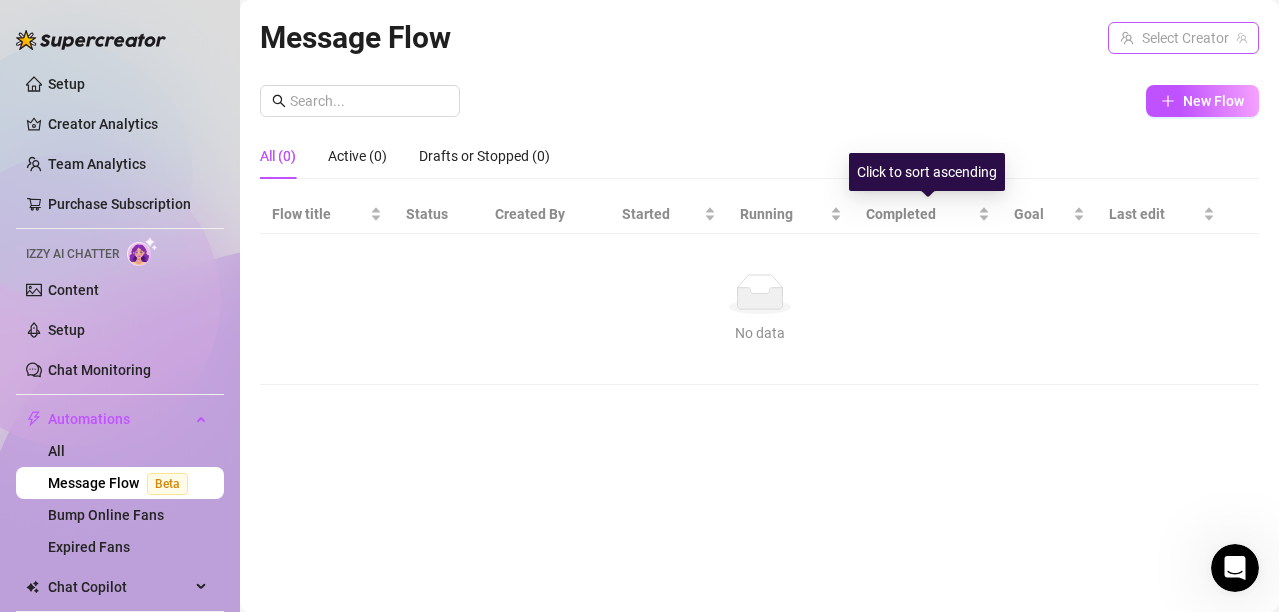 click at bounding box center [1174, 38] 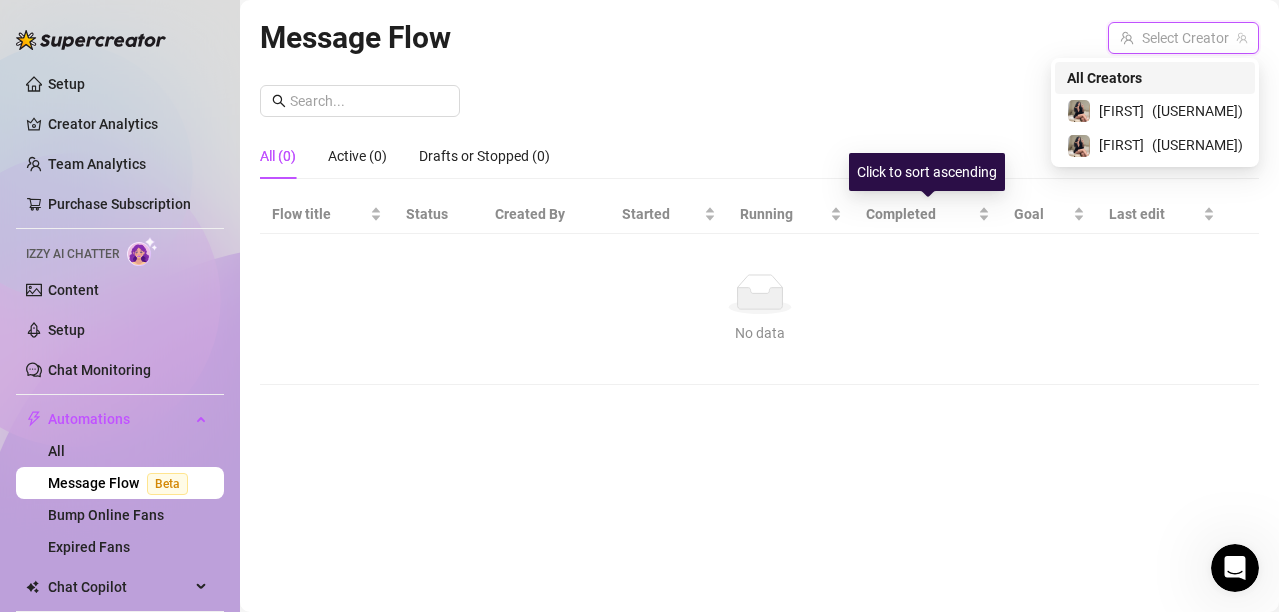 click 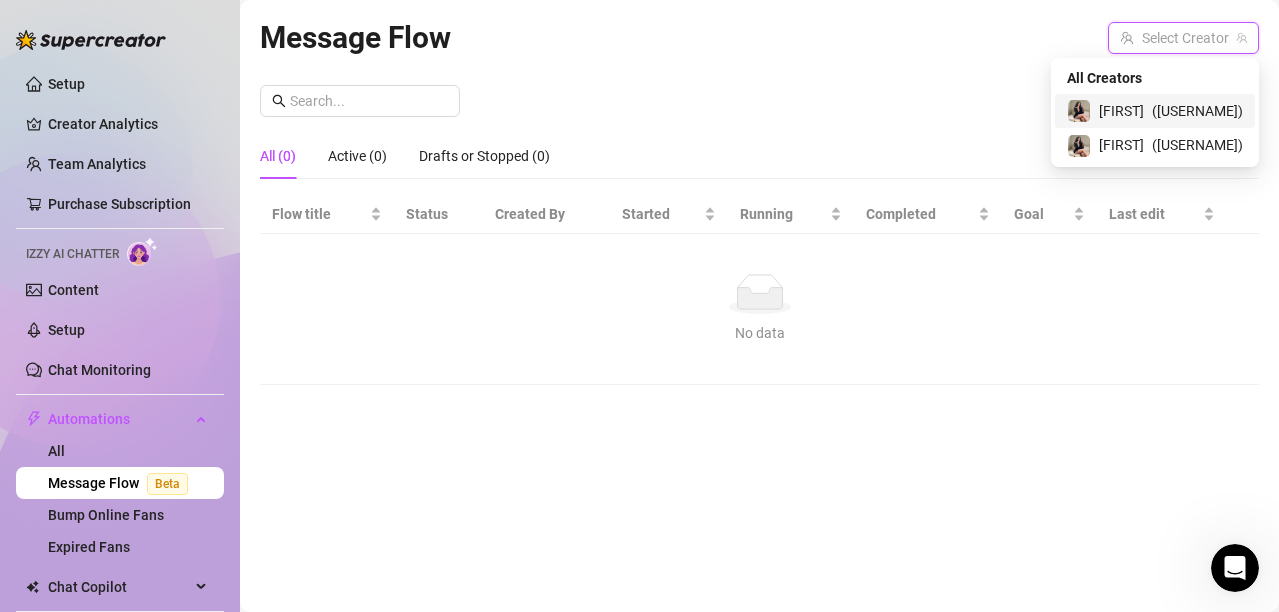 click on "( [USERNAME] )" at bounding box center (1197, 111) 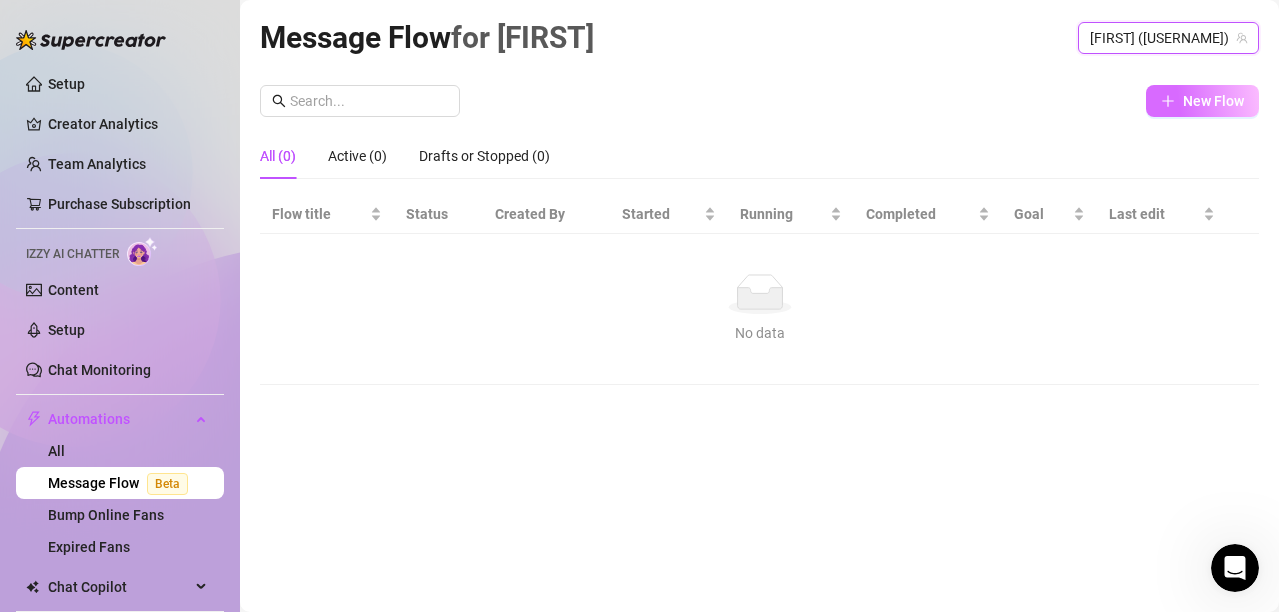 click on "New Flow" at bounding box center [1213, 101] 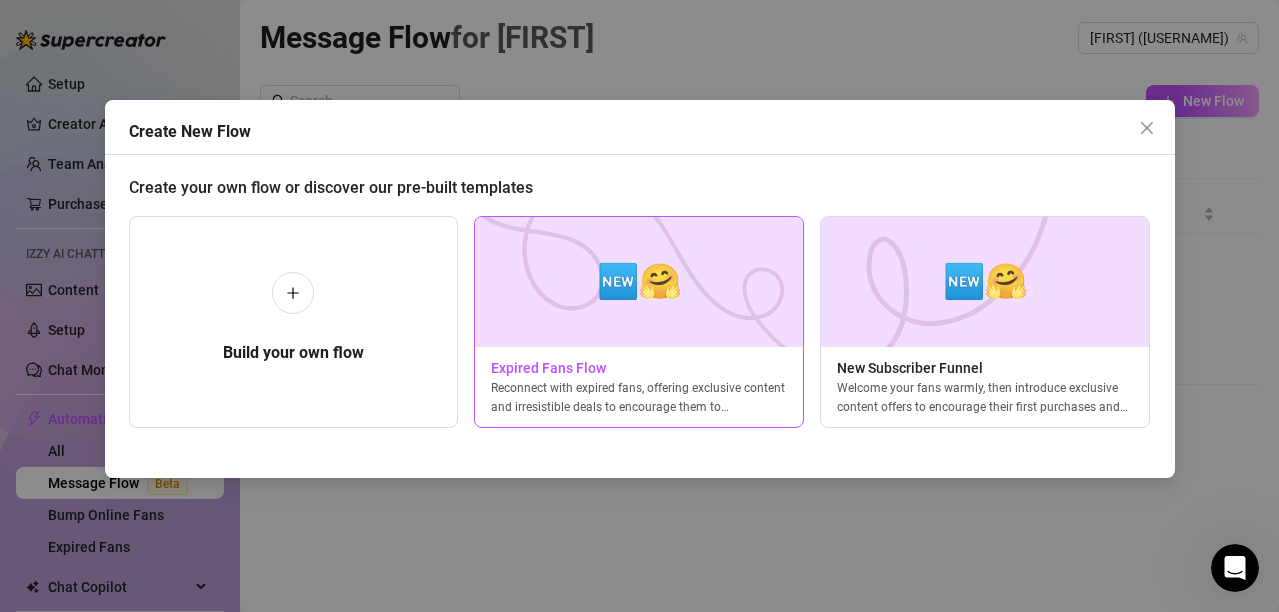 click on "🆕🤗" at bounding box center (639, 281) 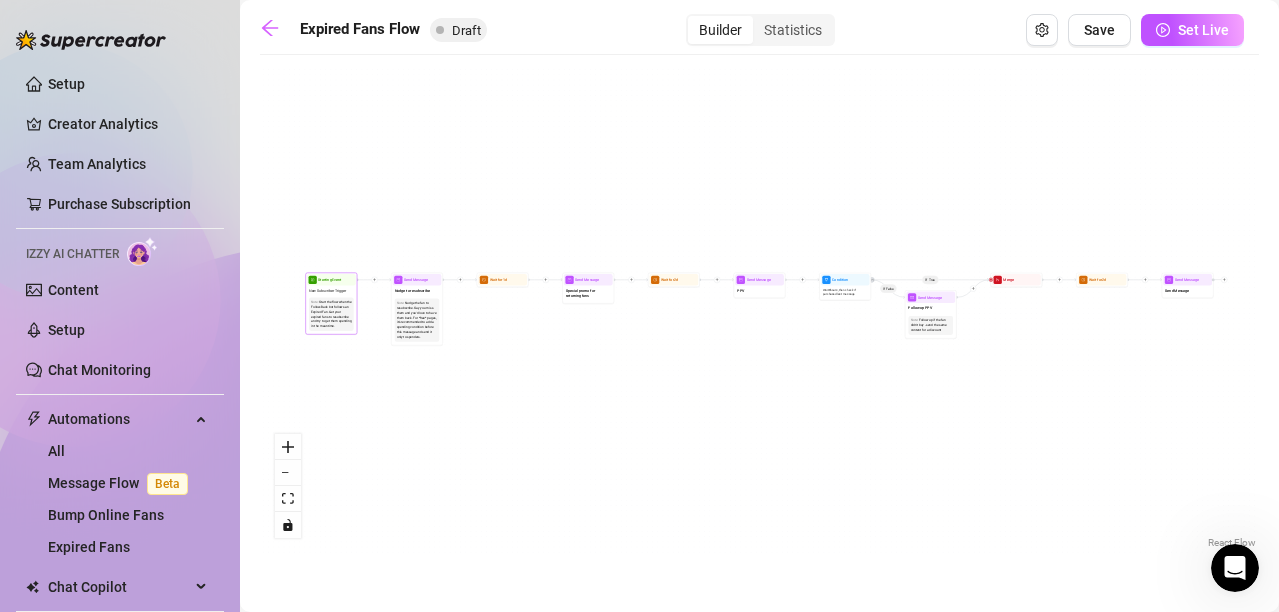 click on "Start the flow when the Follow-Back bot follows an Expired Fan. Get your expired fans to resubscribe and try to get them spending in the meantime." at bounding box center [331, 314] 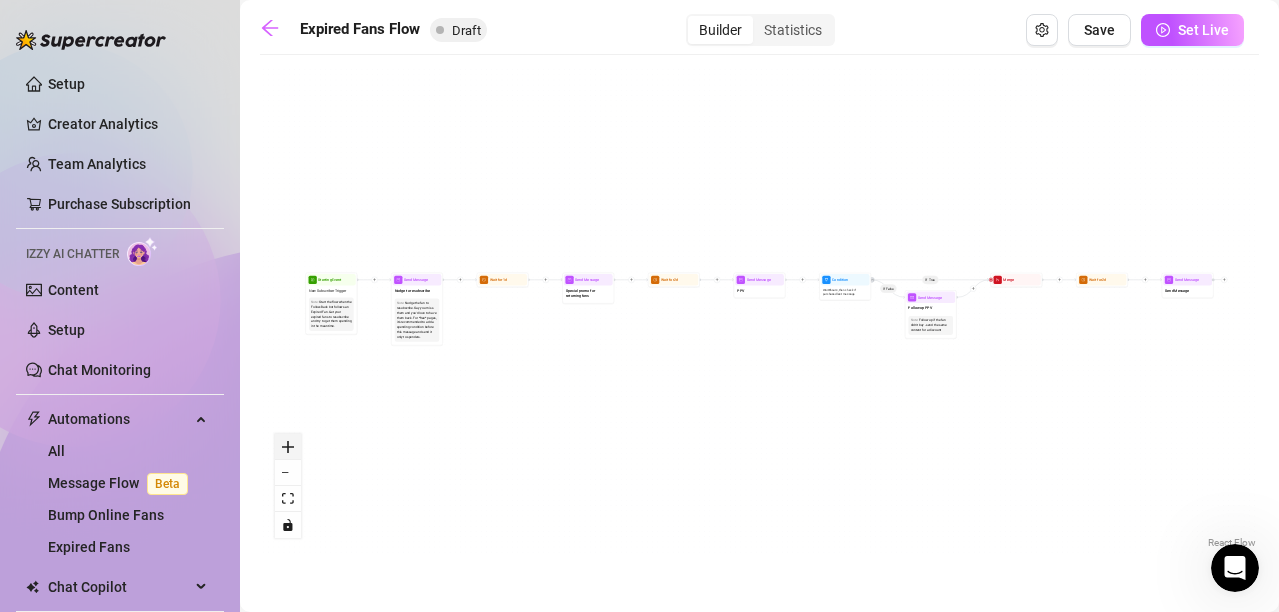 click at bounding box center [288, 447] 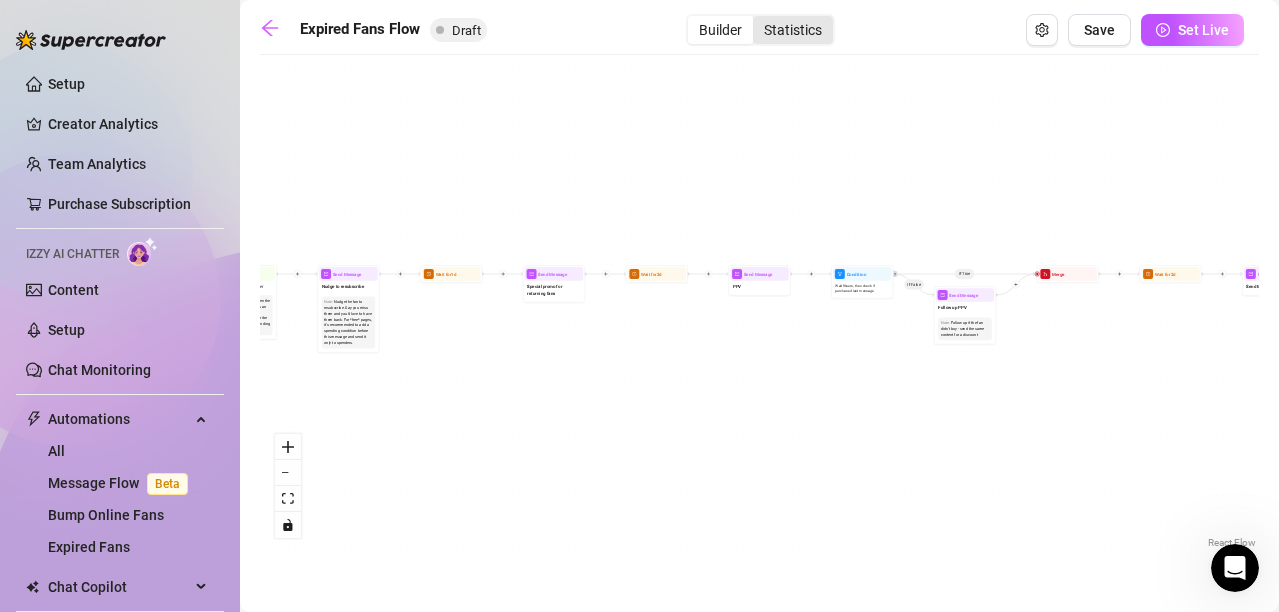 click on "Statistics" at bounding box center [793, 30] 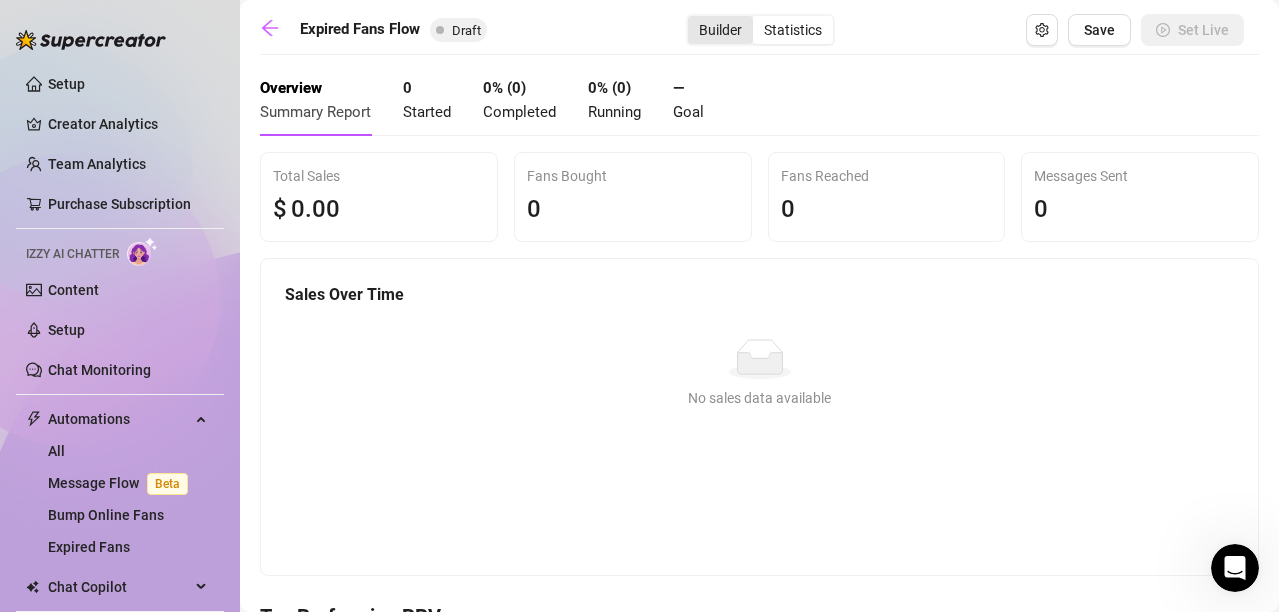 click on "Builder" at bounding box center (720, 30) 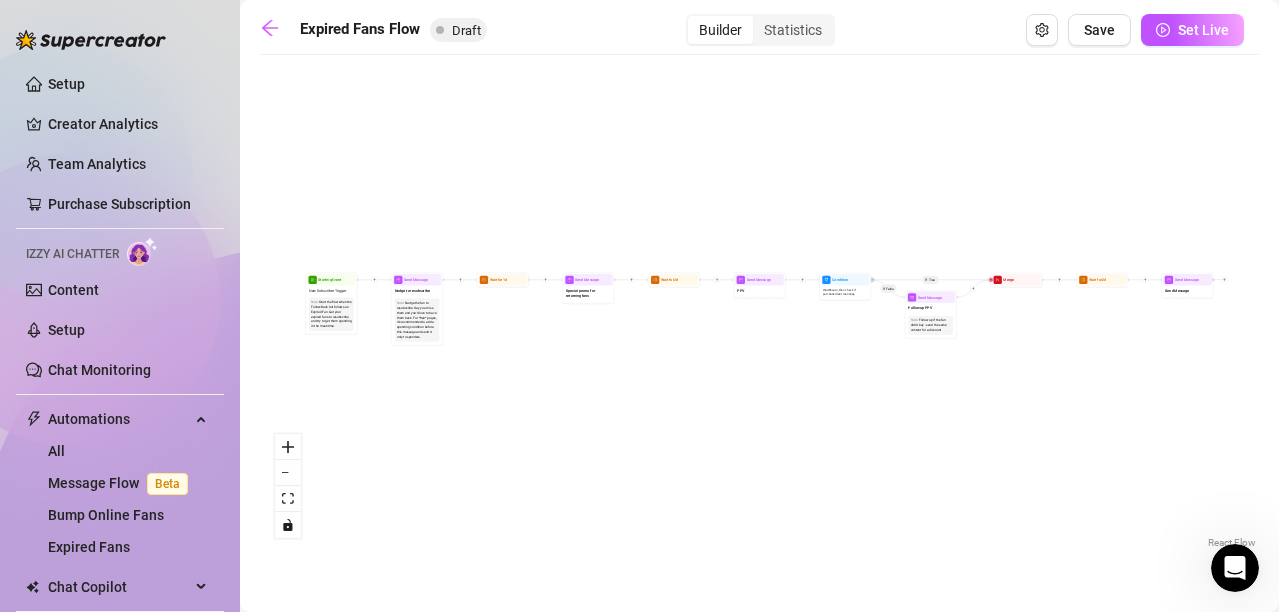 scroll, scrollTop: 0, scrollLeft: 0, axis: both 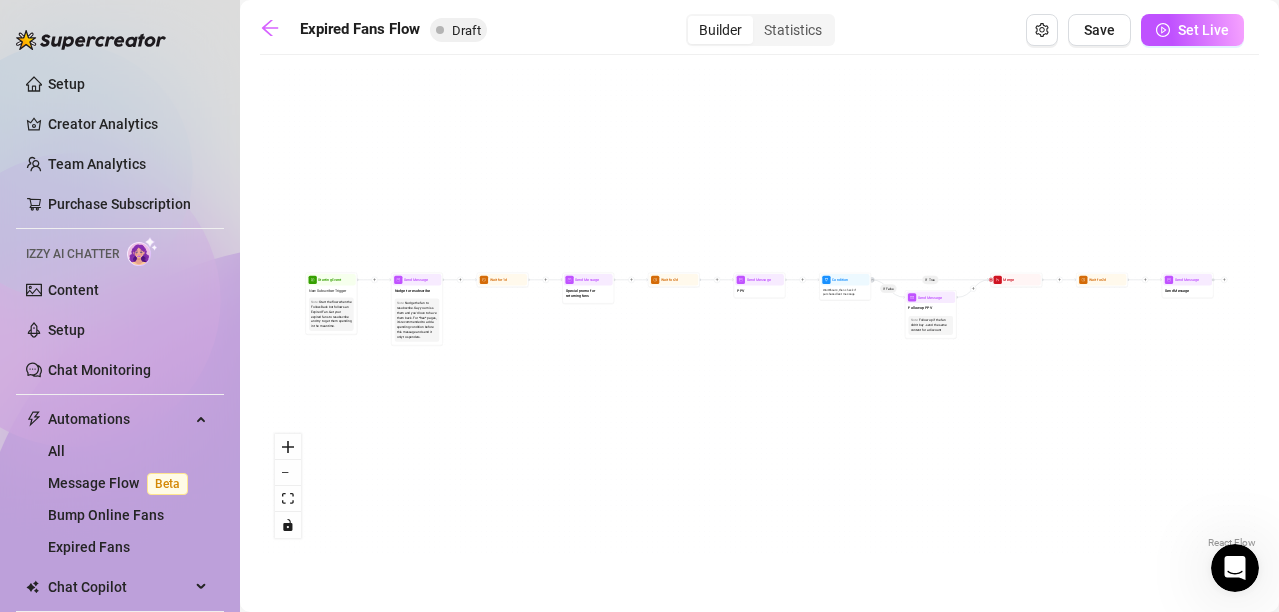 click at bounding box center (440, 30) 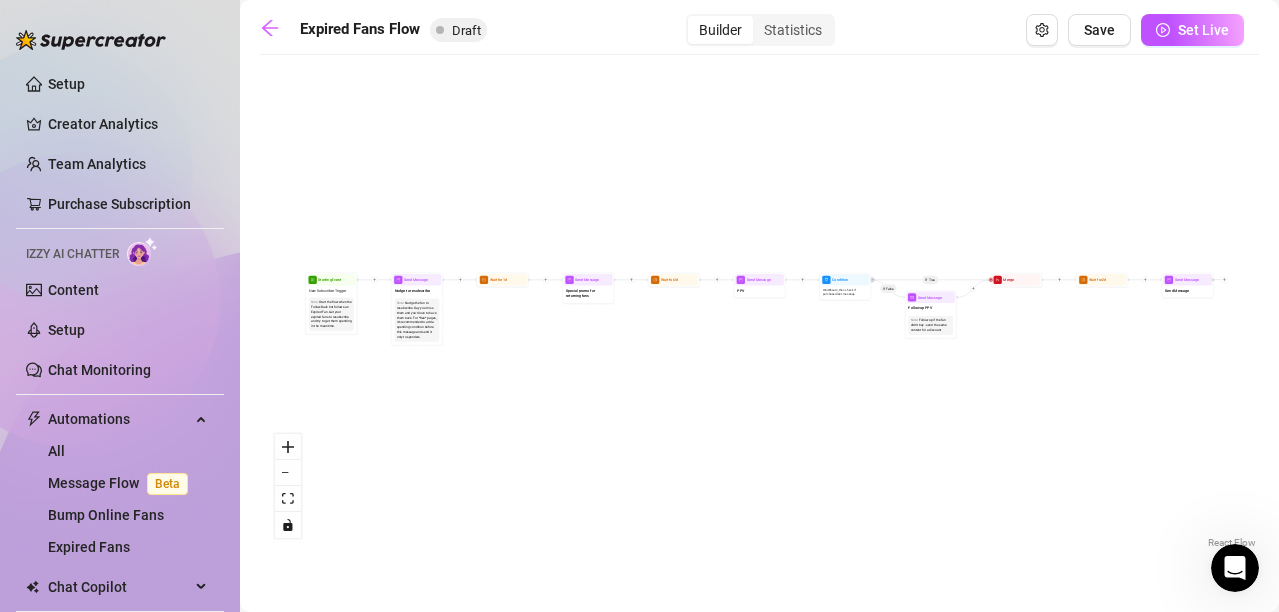 click on "If True If False Send Message Send Message Wait for  2d  Merge Send Message Follow up PPV Note: Follow up if the fan didn't buy - send the same content for a discount Condition Wait  8  hours, then check if purchased last message Send Message PPV Wait for  2d  Starting Event New Subscriber Trigger Note: Start the flow when the Follow-Back bot follows an Expired Fan. Get your expired fans to resubscribe and try to get them spending in the meantime. Send Message Nudge to resubscribe Note: Nudge the fan to resubscribe. Say you miss them and you'd love to have them back.
For *free* pages, it's recommended to add a spending condition before this message and send it only to spenders. Wait for  1d  Send Message Special promo for returning fans" at bounding box center (759, 309) 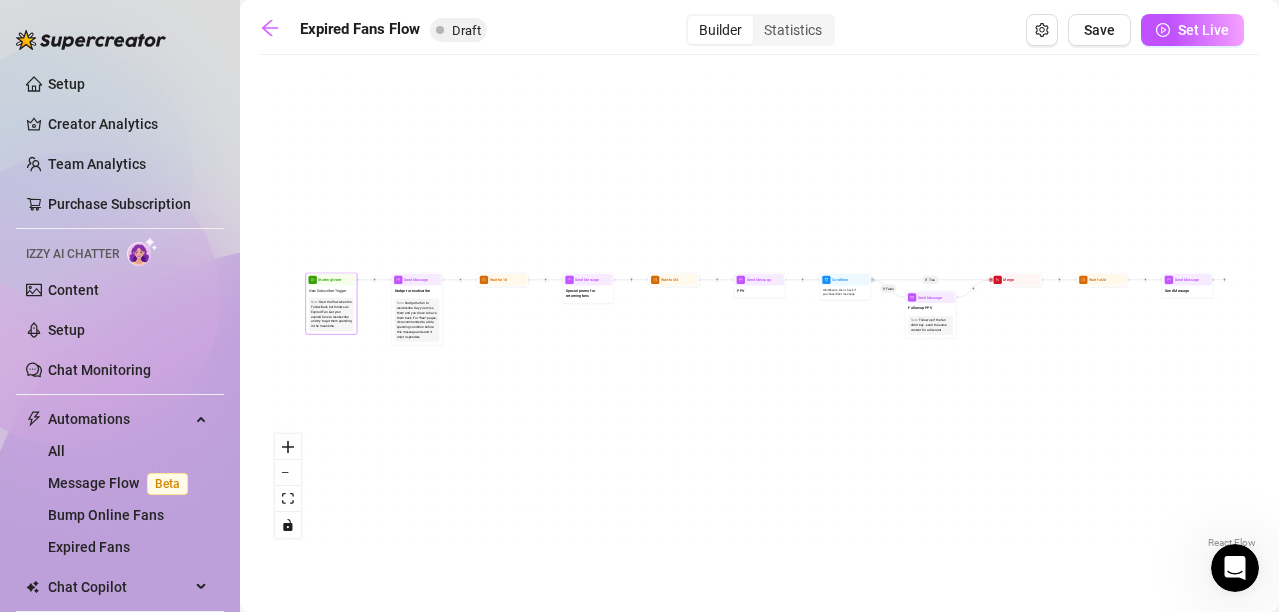 click on "Start the flow when the Follow-Back bot follows an Expired Fan. Get your expired fans to resubscribe and try to get them spending in the meantime." at bounding box center [331, 314] 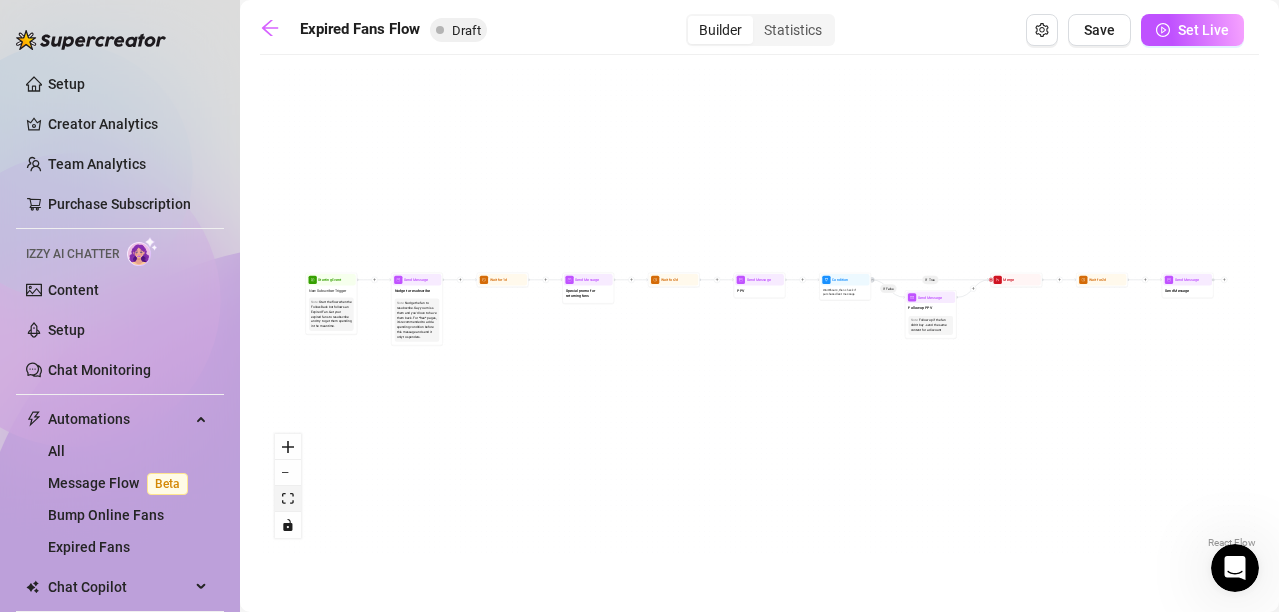 click 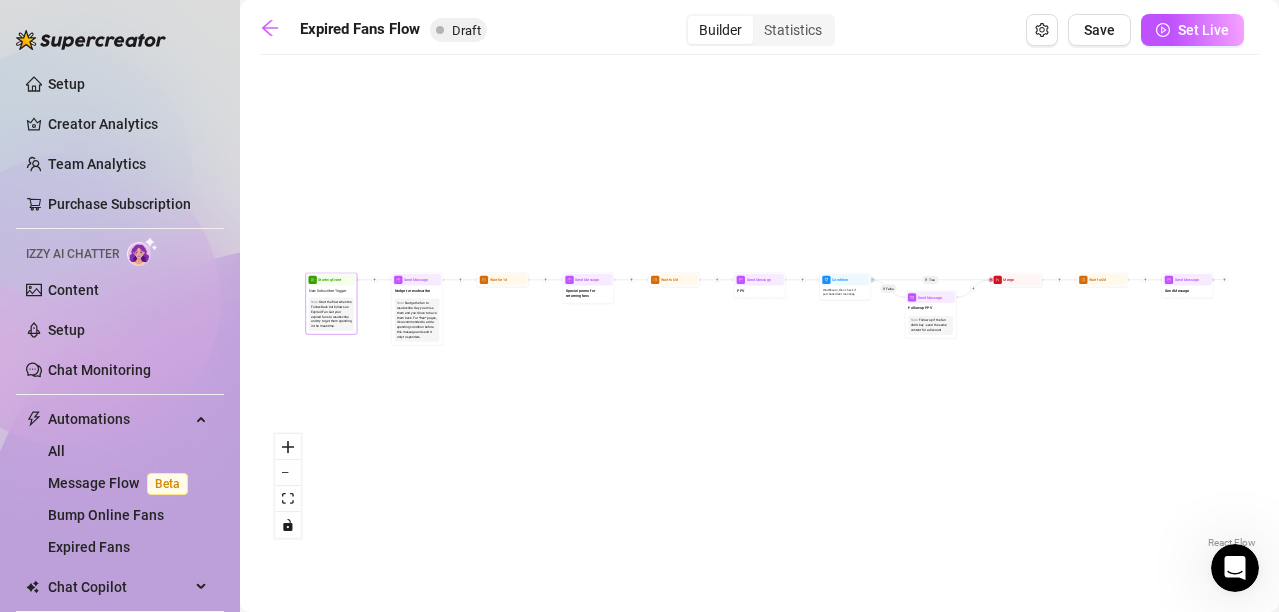 type 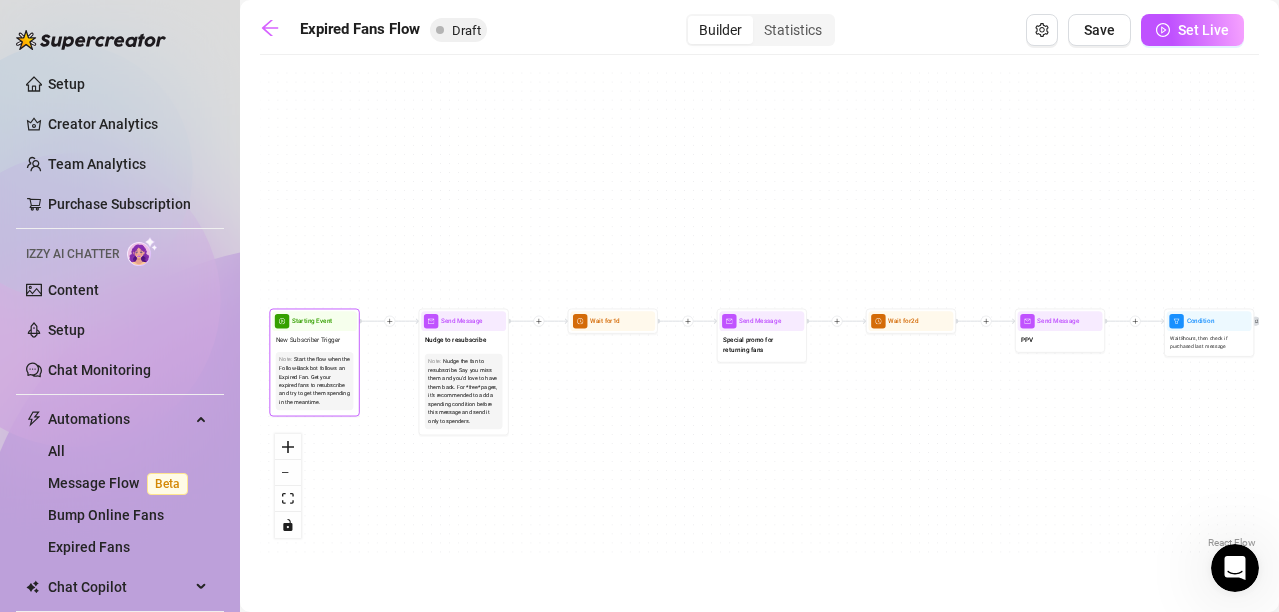 click on "Starting Event" at bounding box center (312, 321) 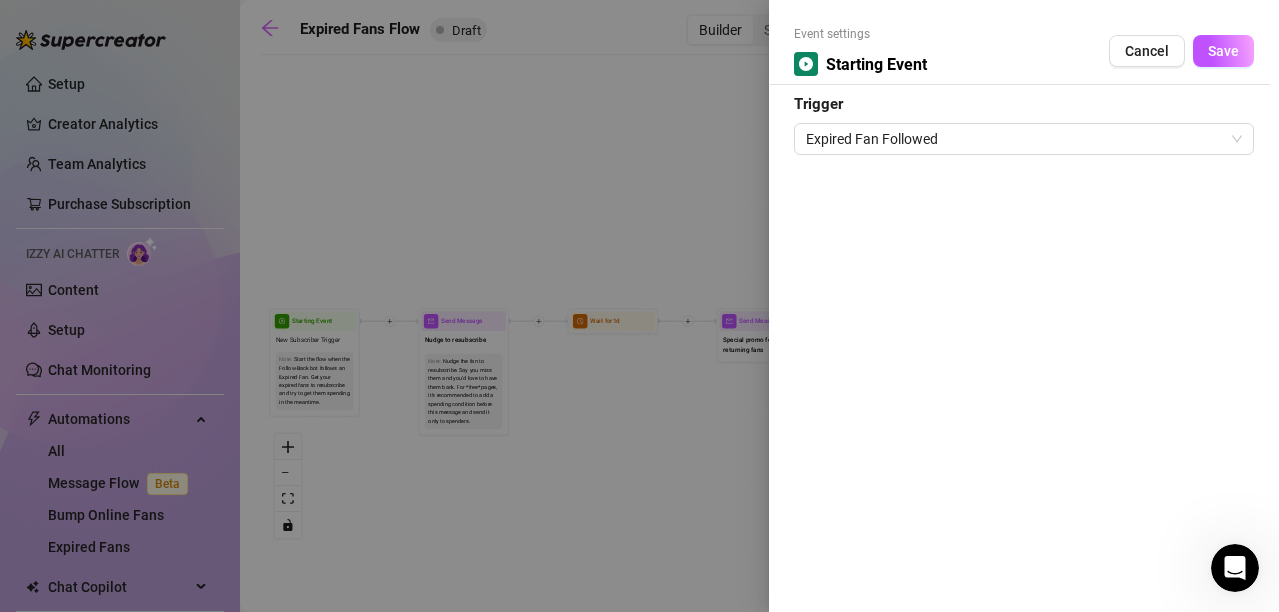 click at bounding box center (639, 306) 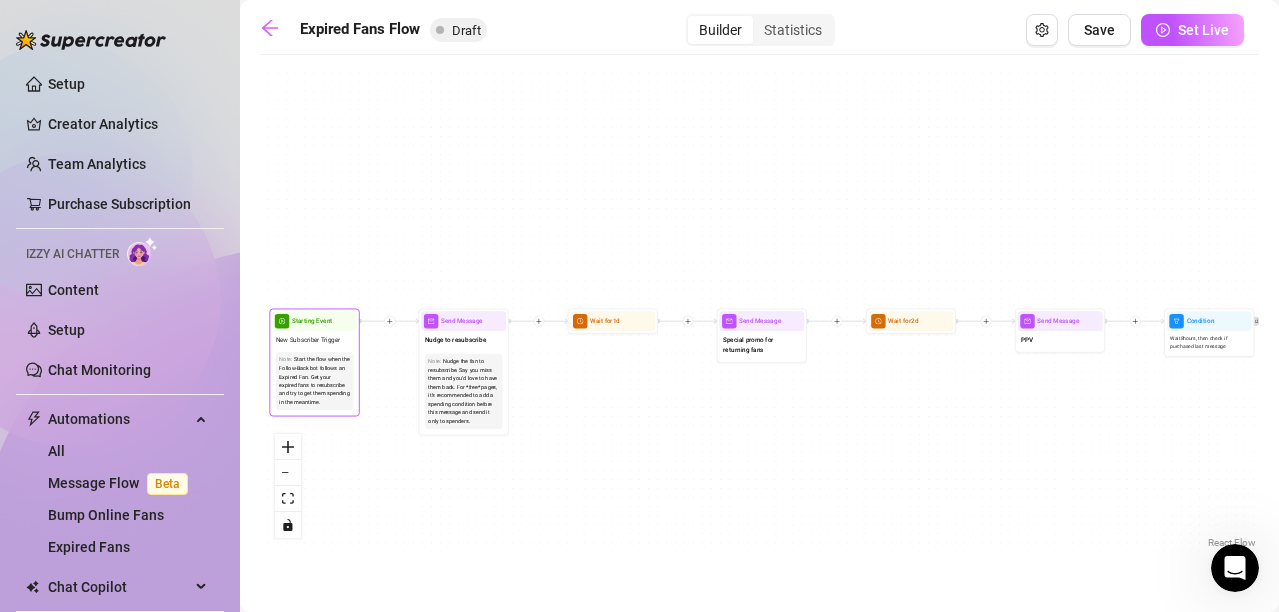 click on "Start the flow when the Follow-Back bot follows an Expired Fan. Get your expired fans to resubscribe and try to get them spending in the meantime." at bounding box center [314, 381] 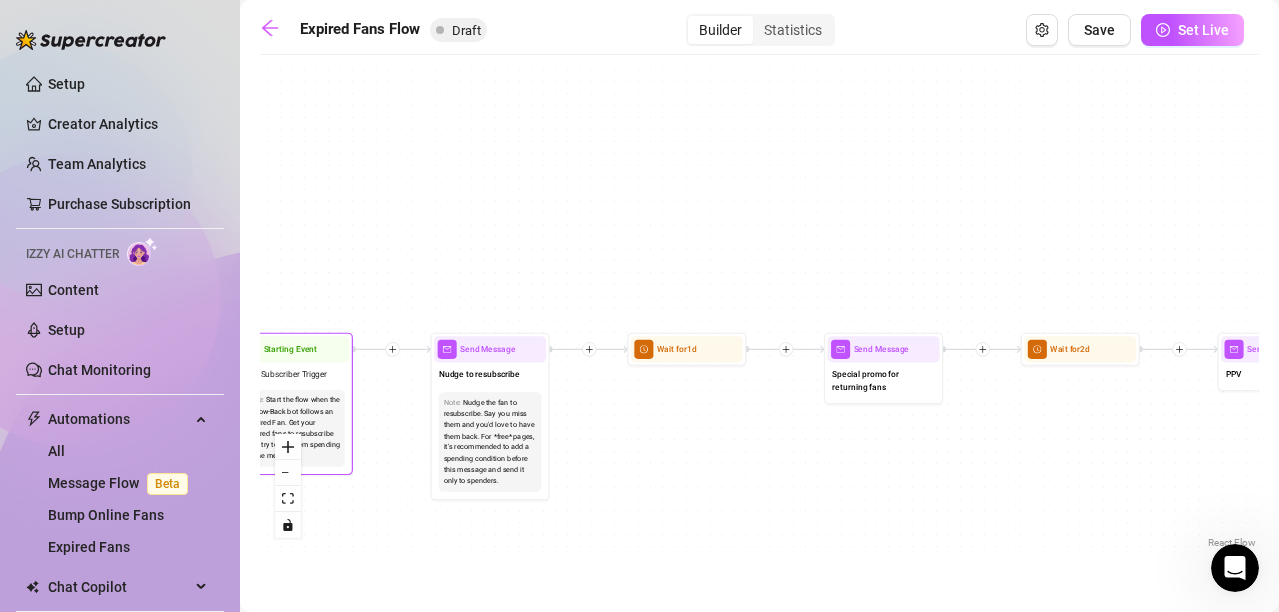 click on "Note: Start the flow when the Follow-Back bot follows an Expired Fan. Get your expired fans to resubscribe and try to get them spending in the meantime." at bounding box center (293, 428) 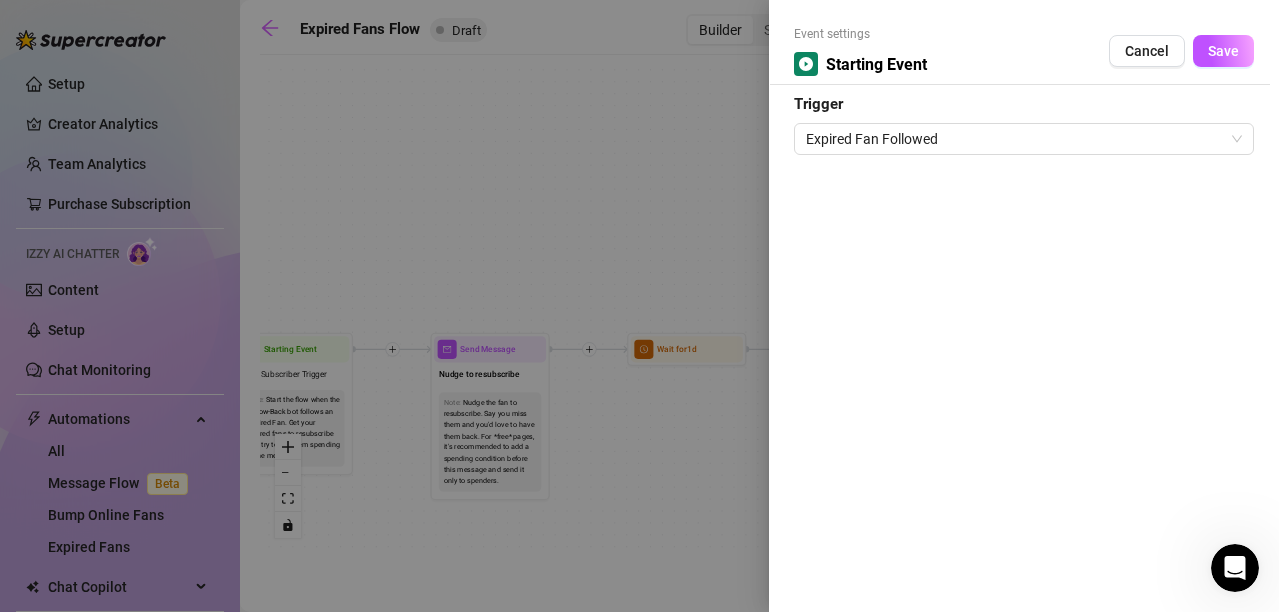 click at bounding box center (639, 306) 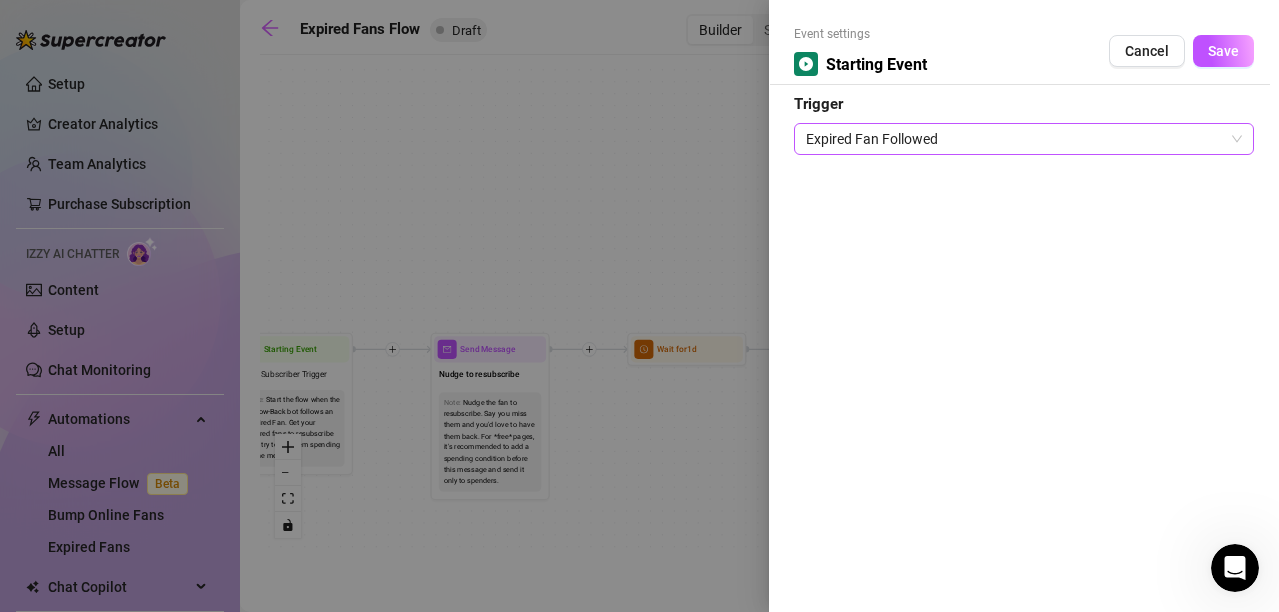 click on "Expired Fan Followed" at bounding box center [1024, 139] 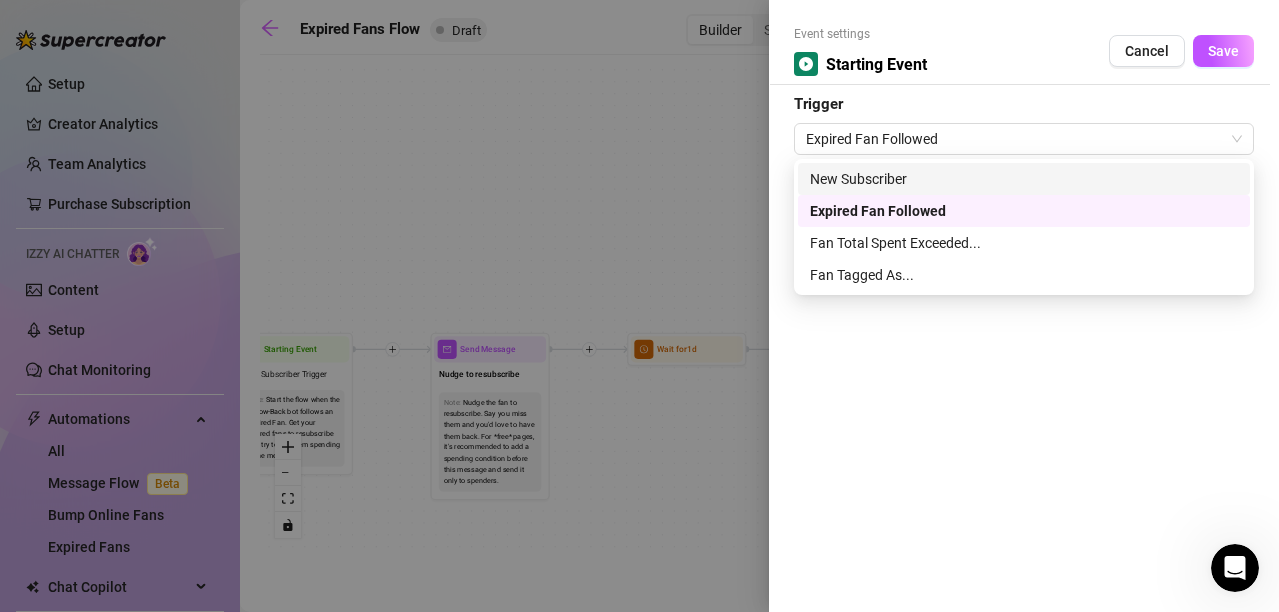 click at bounding box center (639, 306) 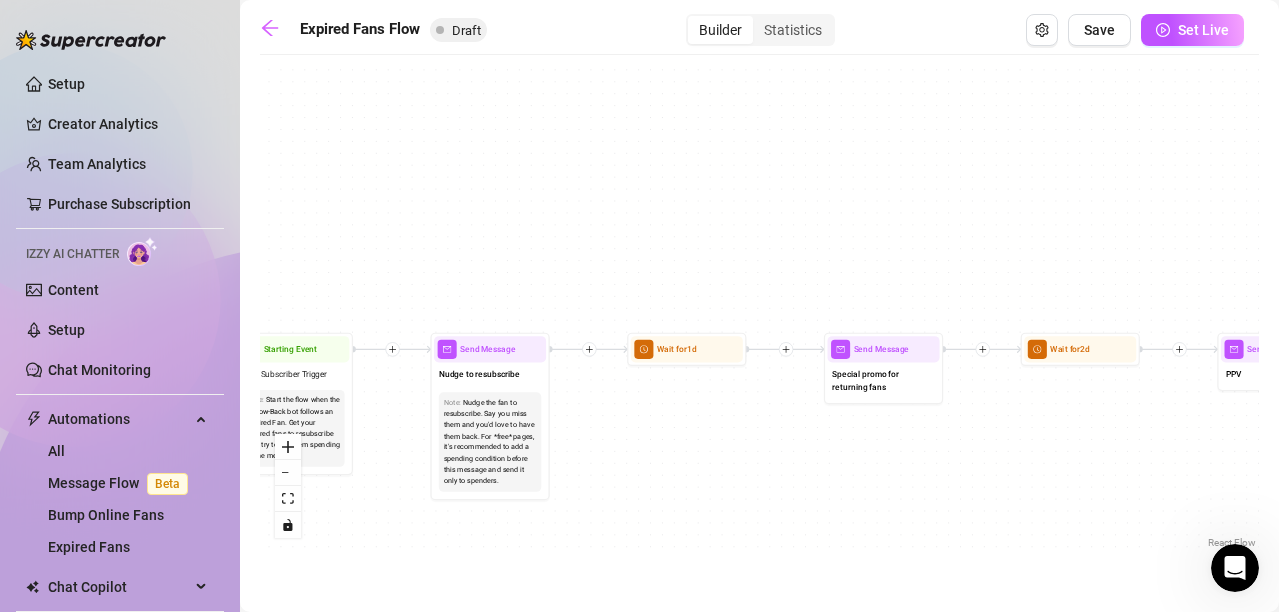 click on "Expired Fans Flow Draft Builder Statistics Save Set Live If True If False Send Message Send Message Wait for  2d  Merge Send Message Follow up PPV Note: Follow up if the fan didn't buy - send the same content for a discount Condition Wait  8  hours, then check if purchased last message Send Message PPV Wait for  2d  Starting Event New Subscriber Trigger Note: Start the flow when the Follow-Back bot follows an Expired Fan. Get your expired fans to resubscribe and try to get them spending in the meantime. Send Message Nudge to resubscribe Note: Nudge the fan to resubscribe. Say you miss them and you'd love to have them back.
For *free* pages, it's recommended to add a spending condition before this message and send it only to spenders. Wait for  1d  Send Message Special promo for returning fans React Flow Press enter or space to select a node. You can then use the arrow keys to move the node around.  Press delete to remove it and escape to cancel." at bounding box center [759, 283] 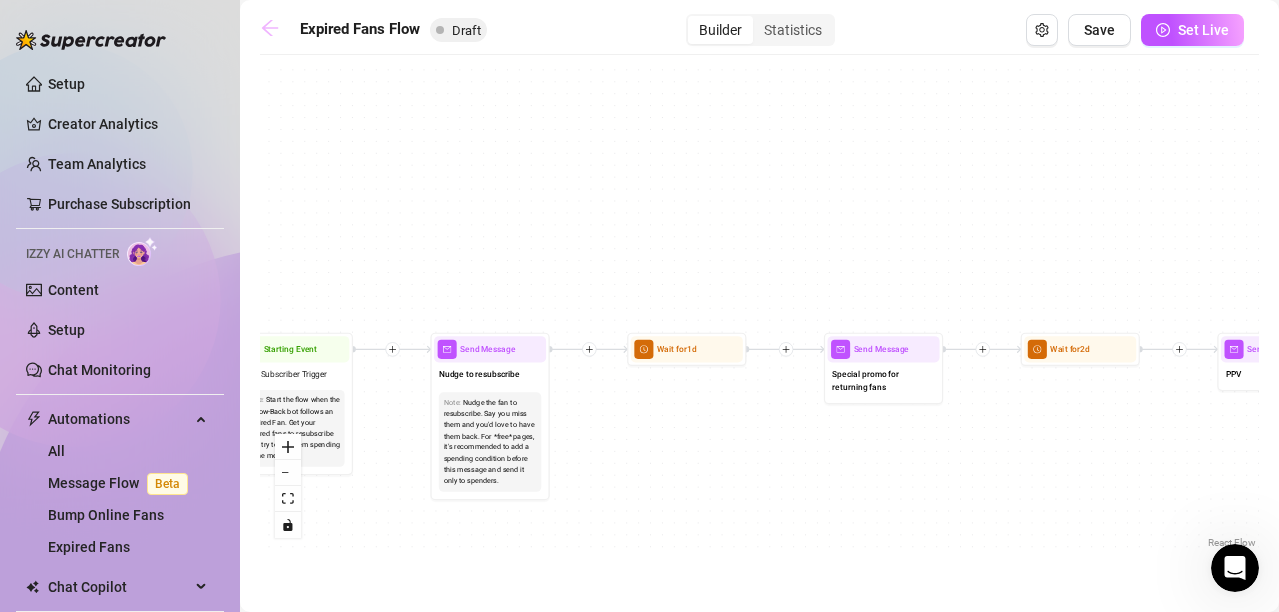 click 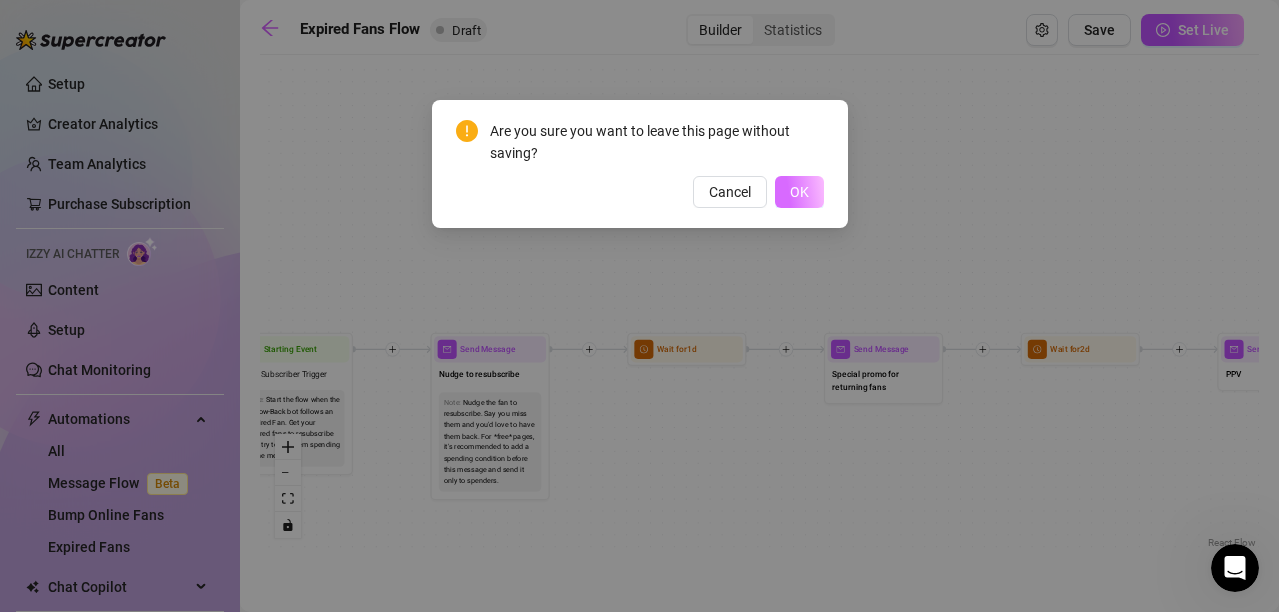 click on "OK" at bounding box center [799, 192] 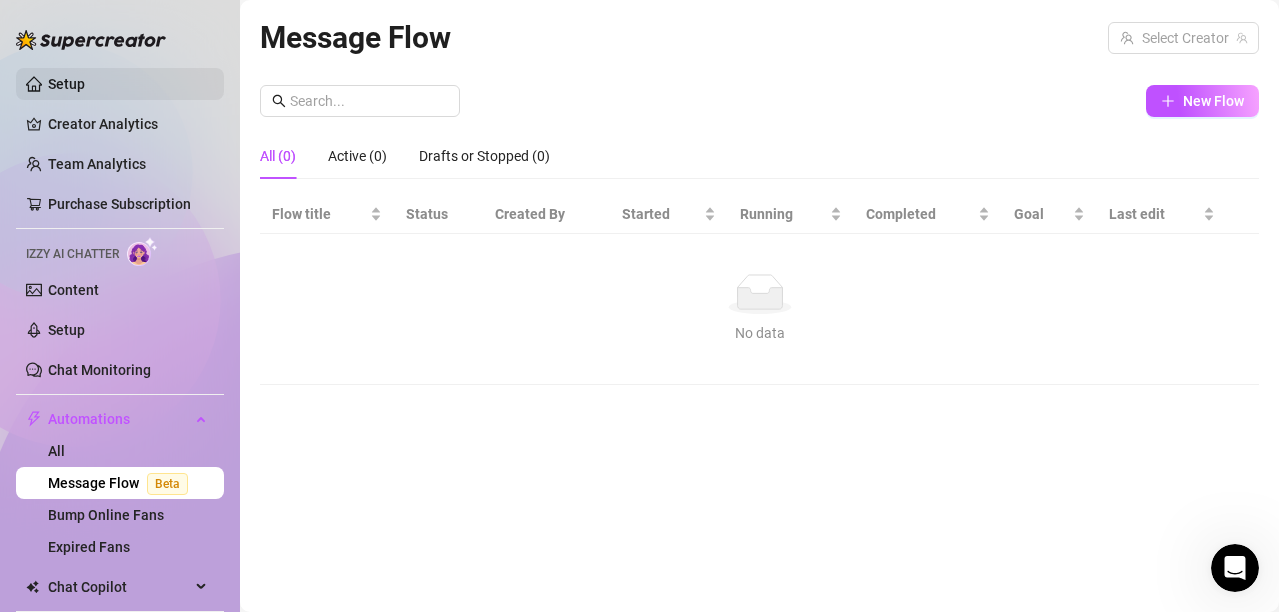 click on "Setup" at bounding box center [66, 84] 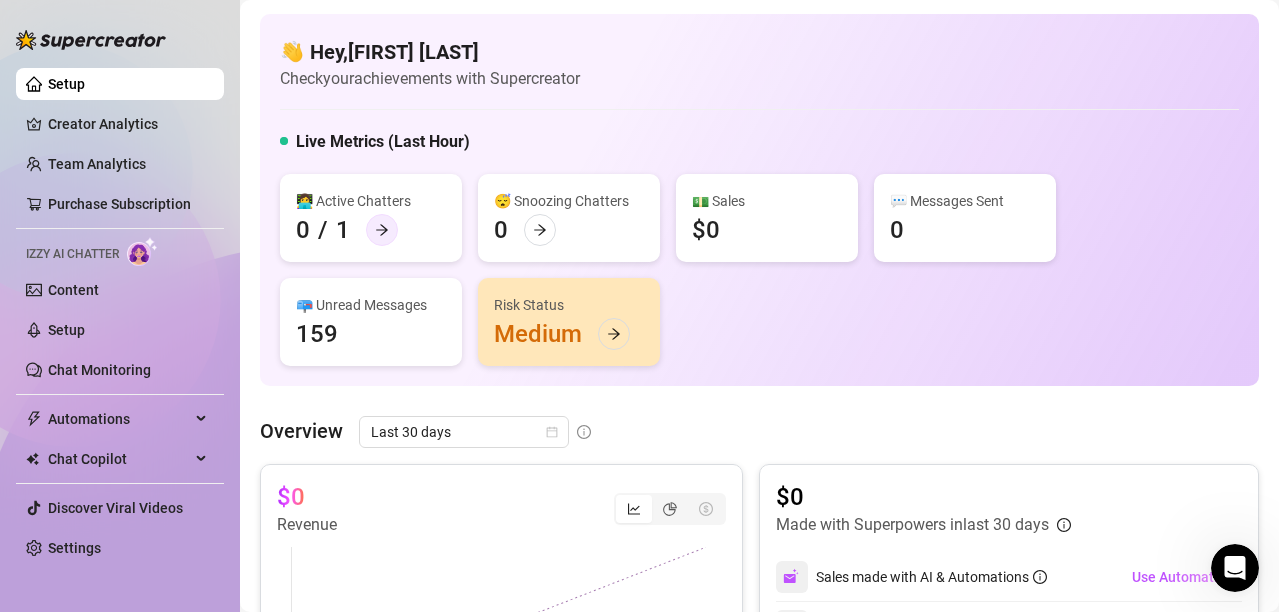 click 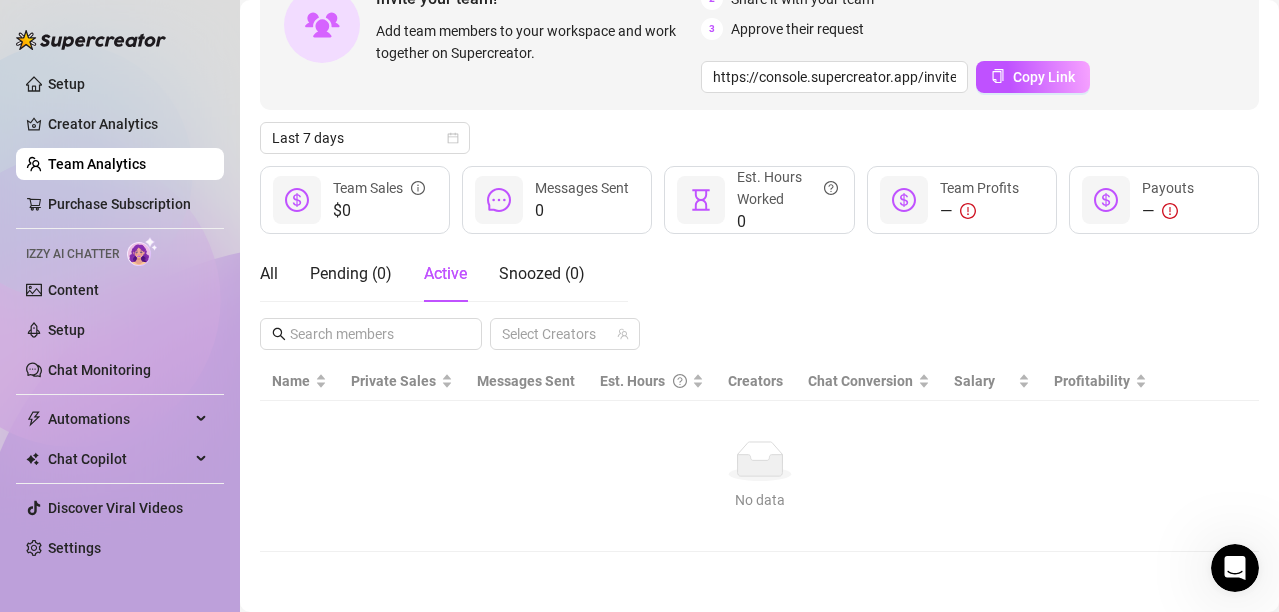 scroll, scrollTop: 0, scrollLeft: 0, axis: both 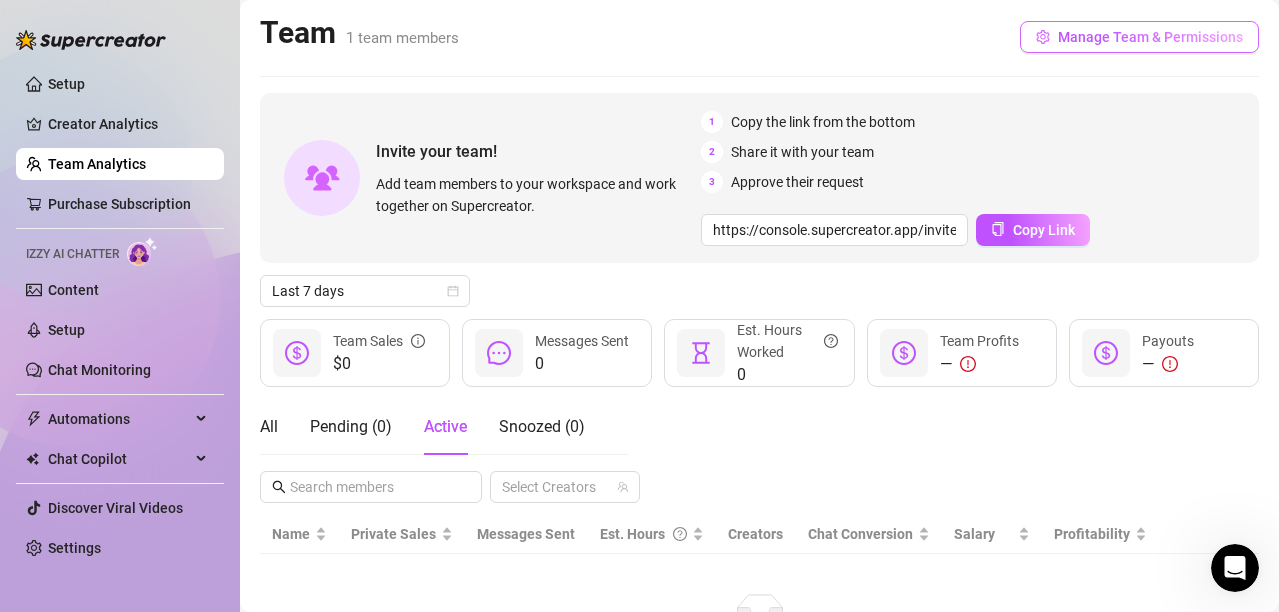 click on "Manage Team & Permissions" at bounding box center [1150, 37] 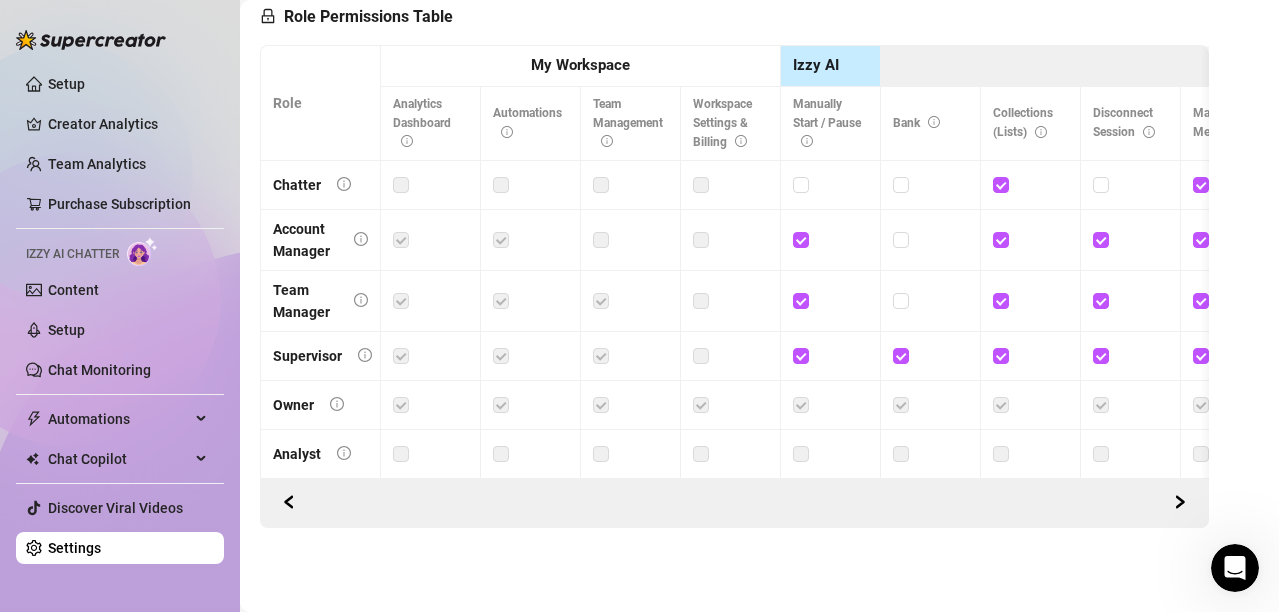 scroll, scrollTop: 0, scrollLeft: 0, axis: both 